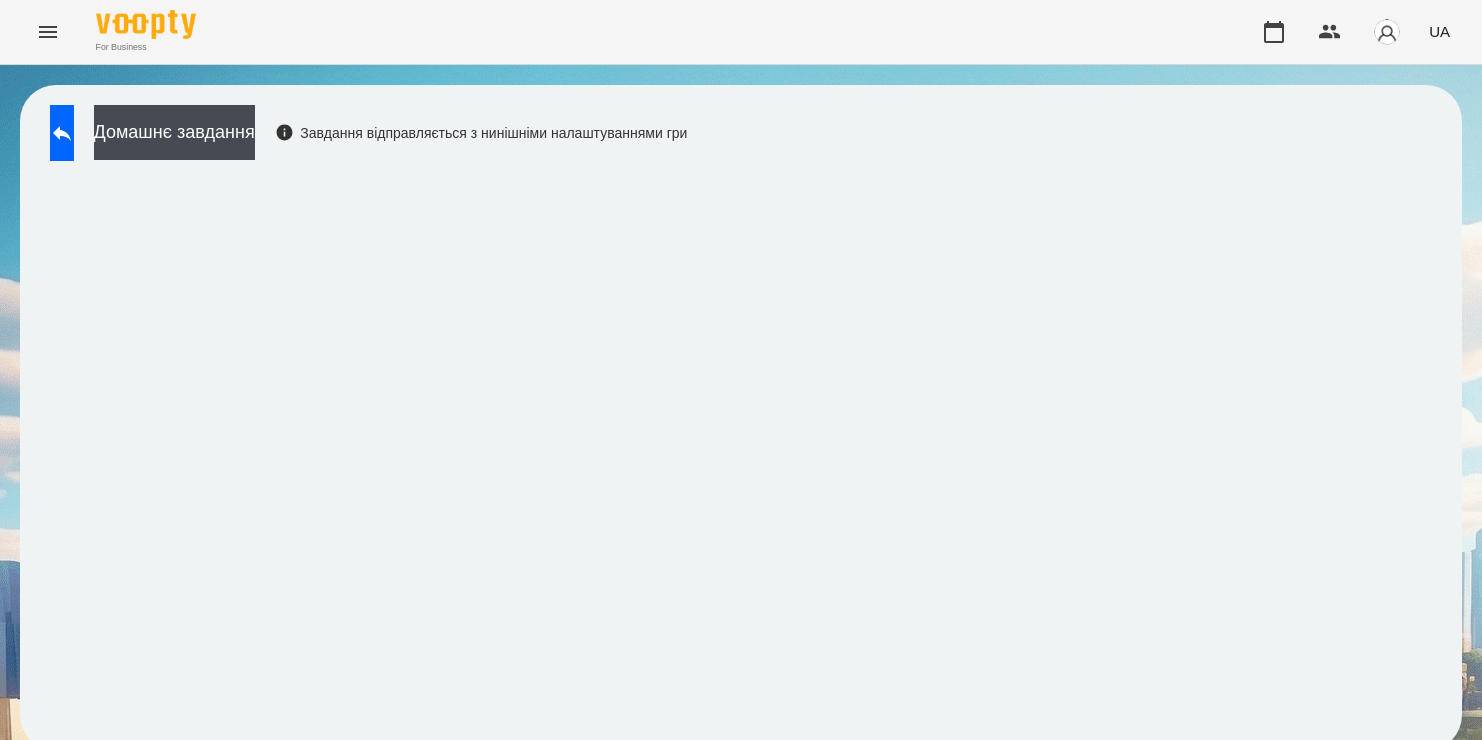 scroll, scrollTop: 0, scrollLeft: 0, axis: both 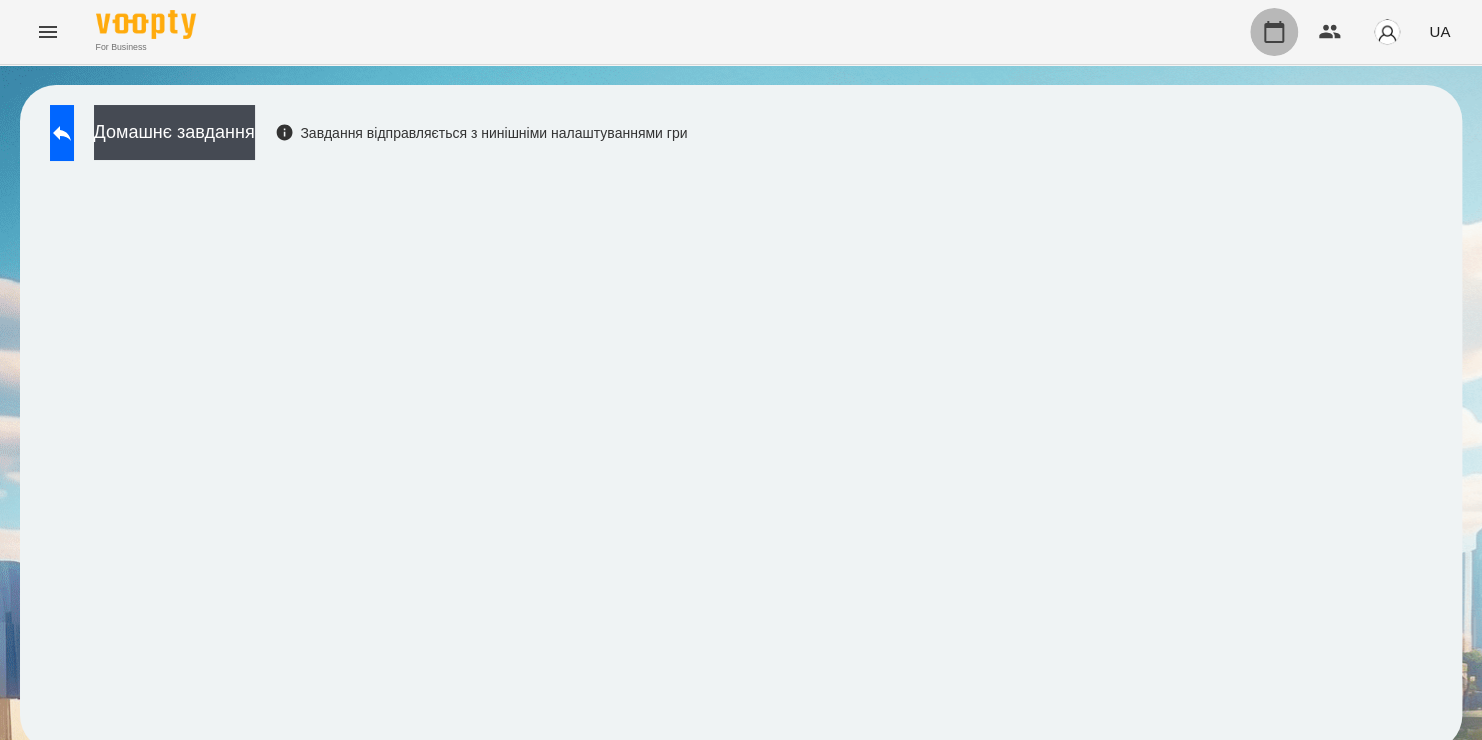 click 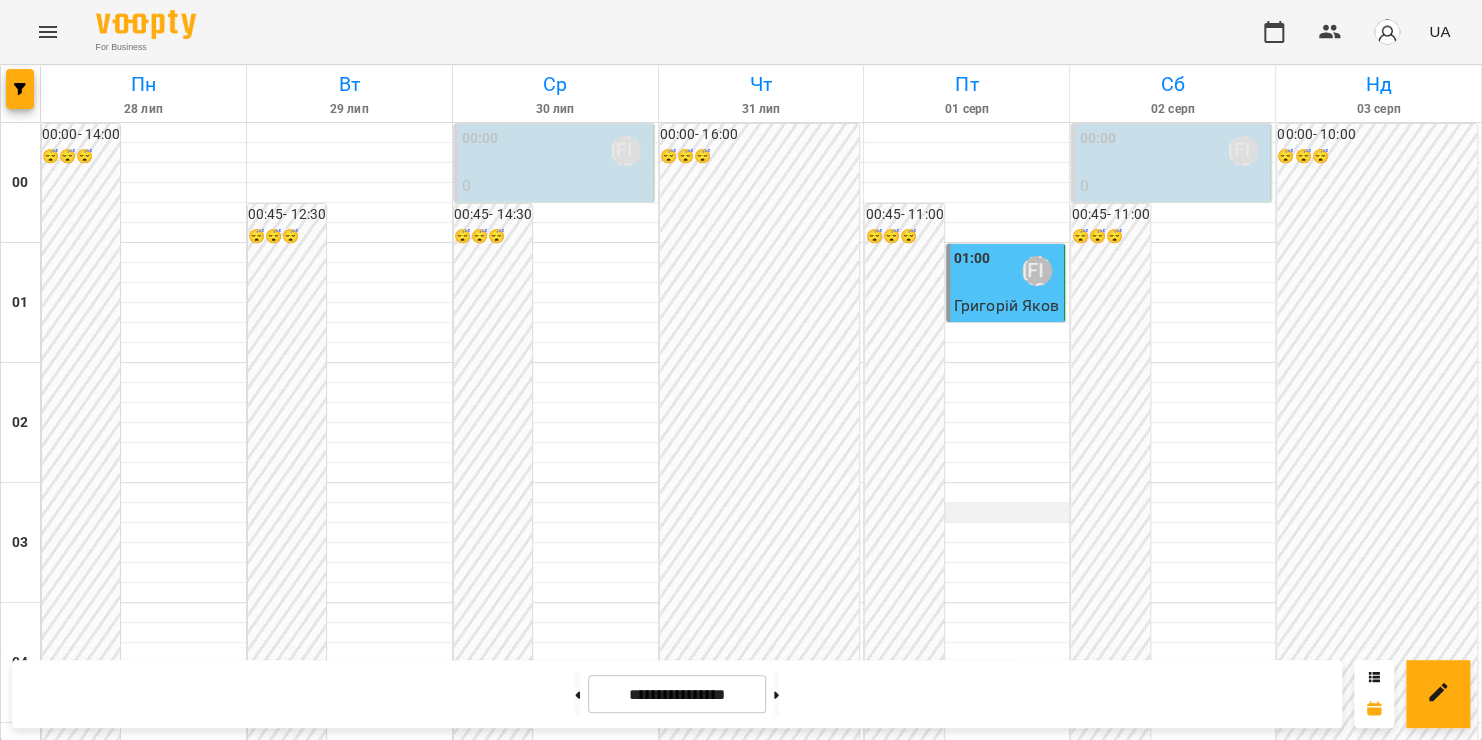 scroll, scrollTop: 1962, scrollLeft: 0, axis: vertical 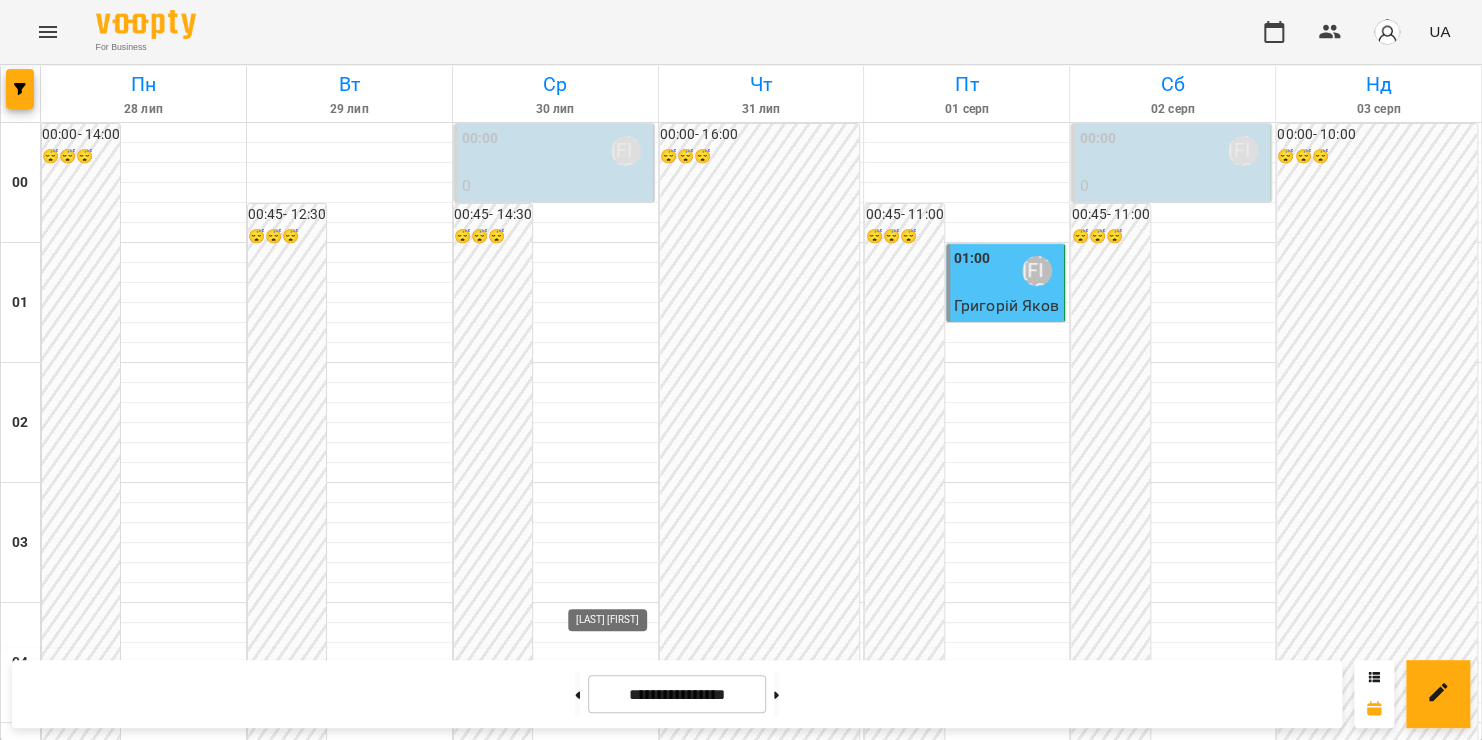 click on "[LAST] [FIRST]" at bounding box center (626, 2311) 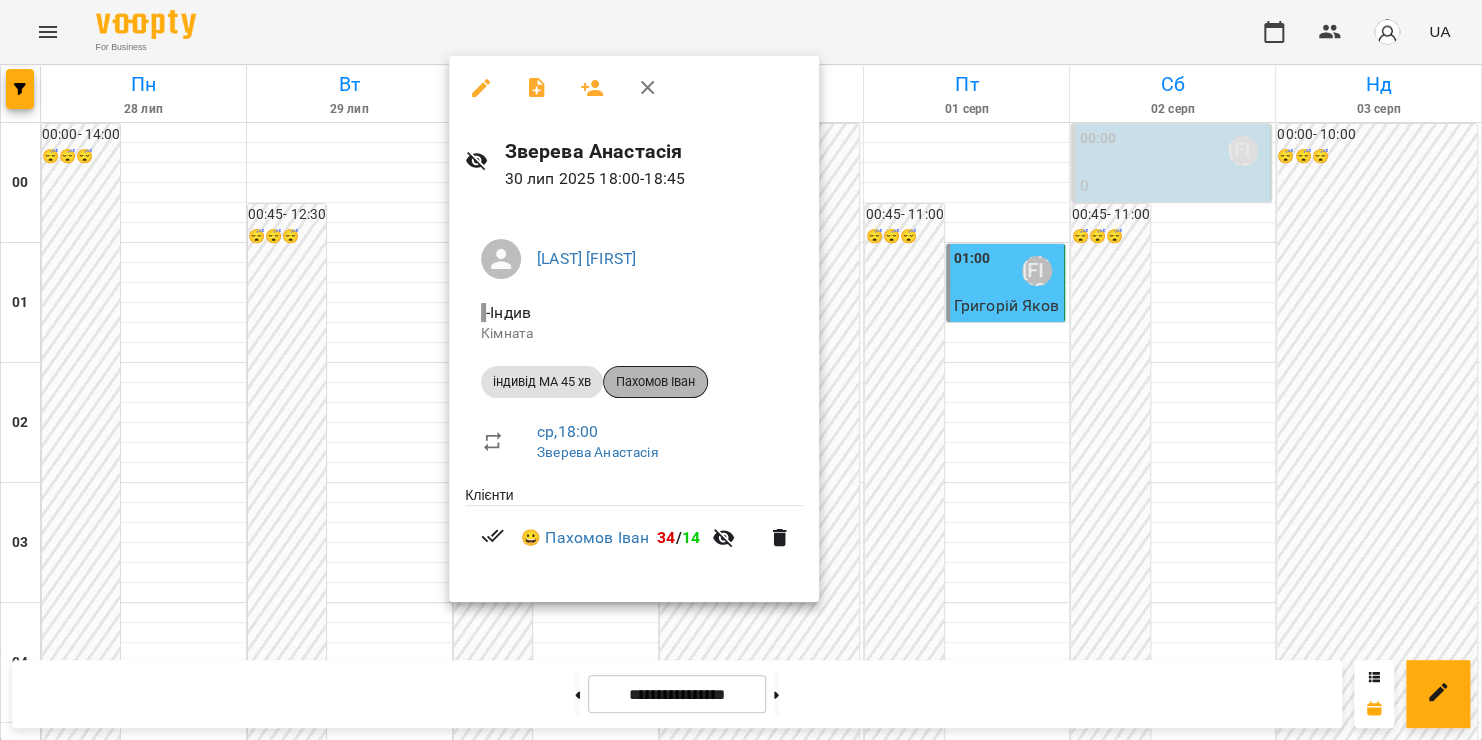 click on "Пахомов Іван" at bounding box center [655, 382] 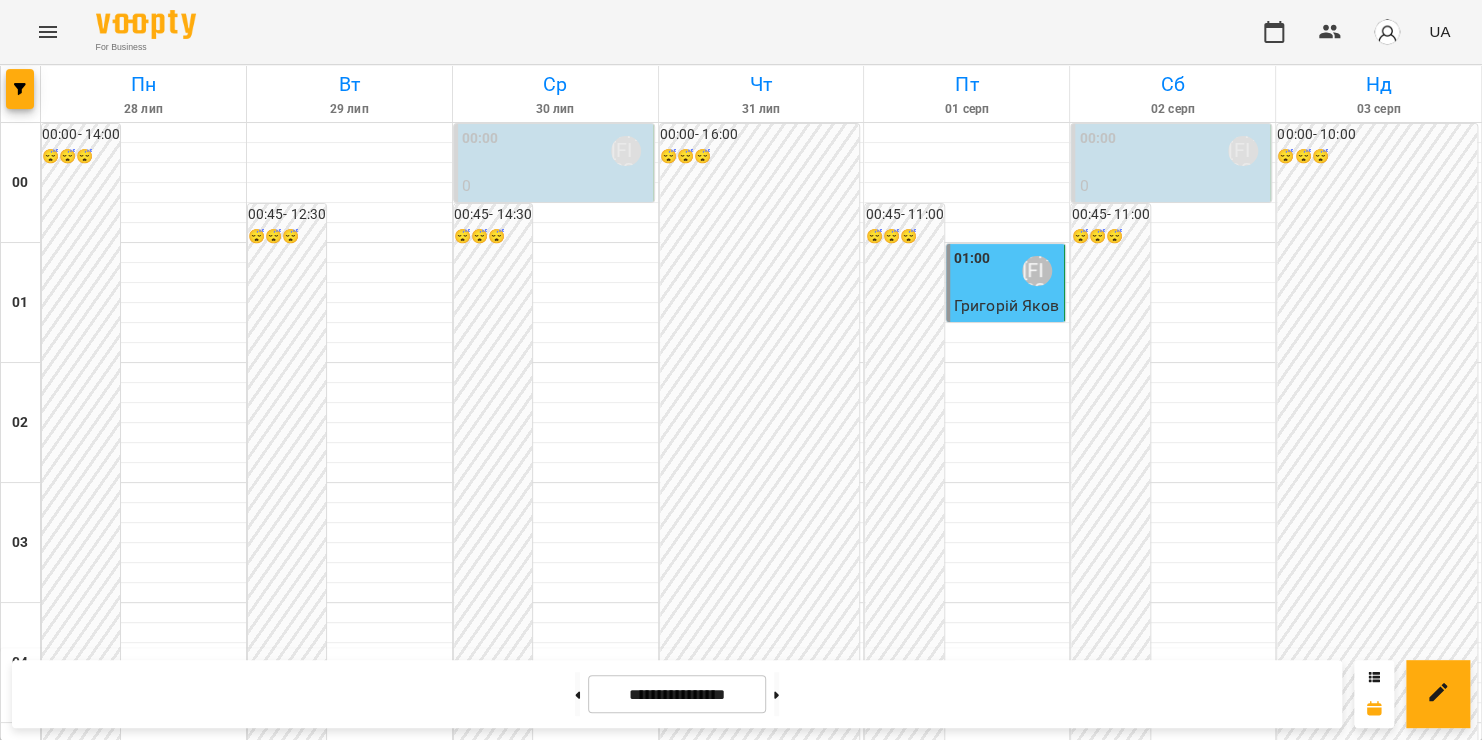 scroll, scrollTop: 2224, scrollLeft: 0, axis: vertical 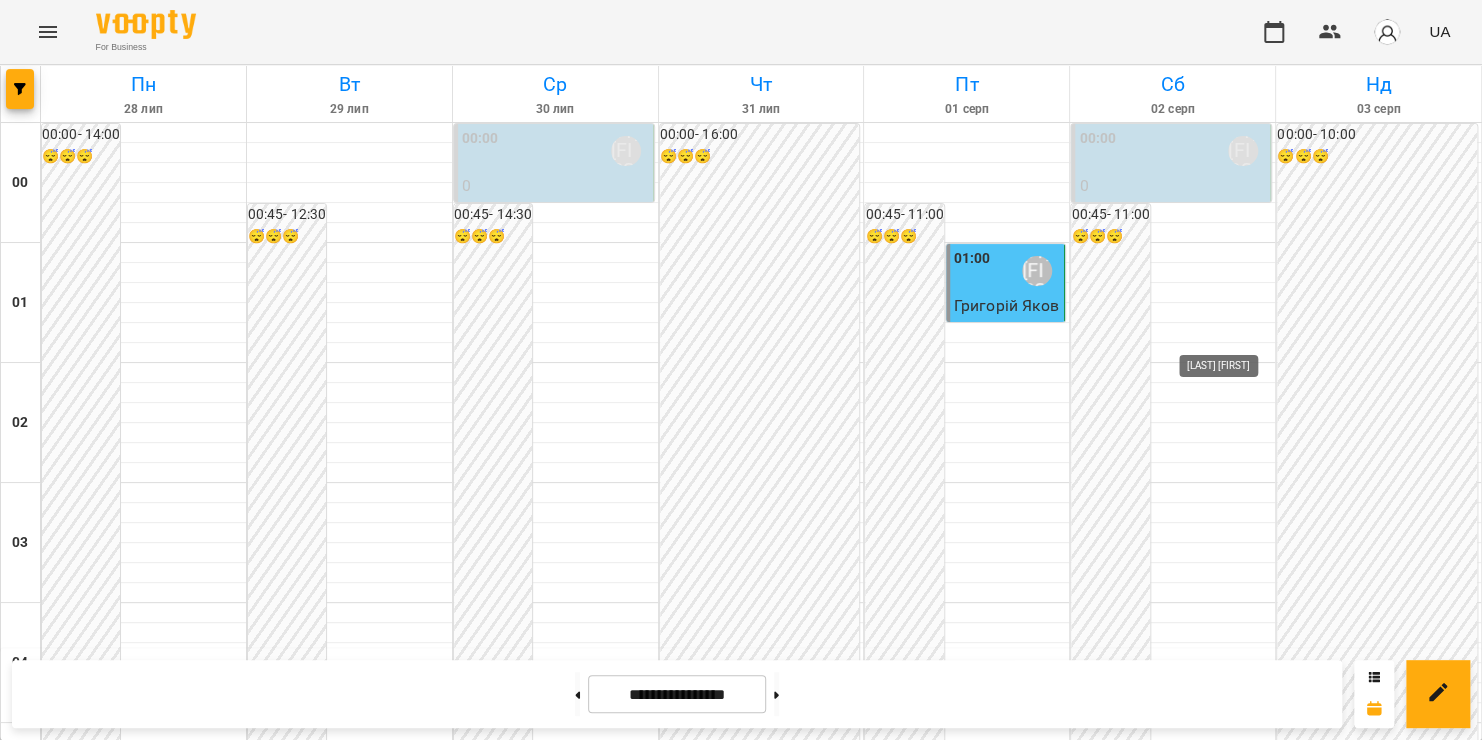 click on "[LAST] [FIRST]" at bounding box center (1243, 2551) 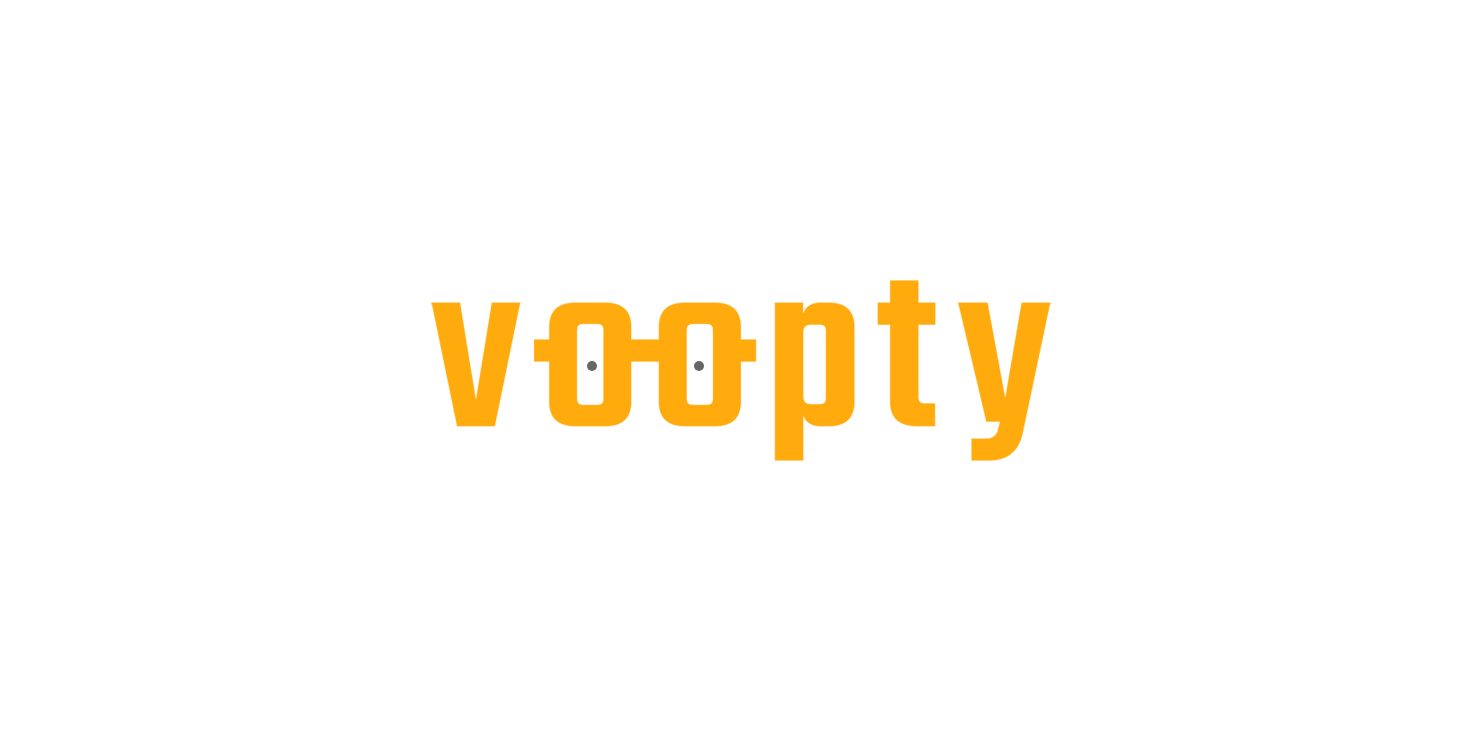 scroll, scrollTop: 0, scrollLeft: 0, axis: both 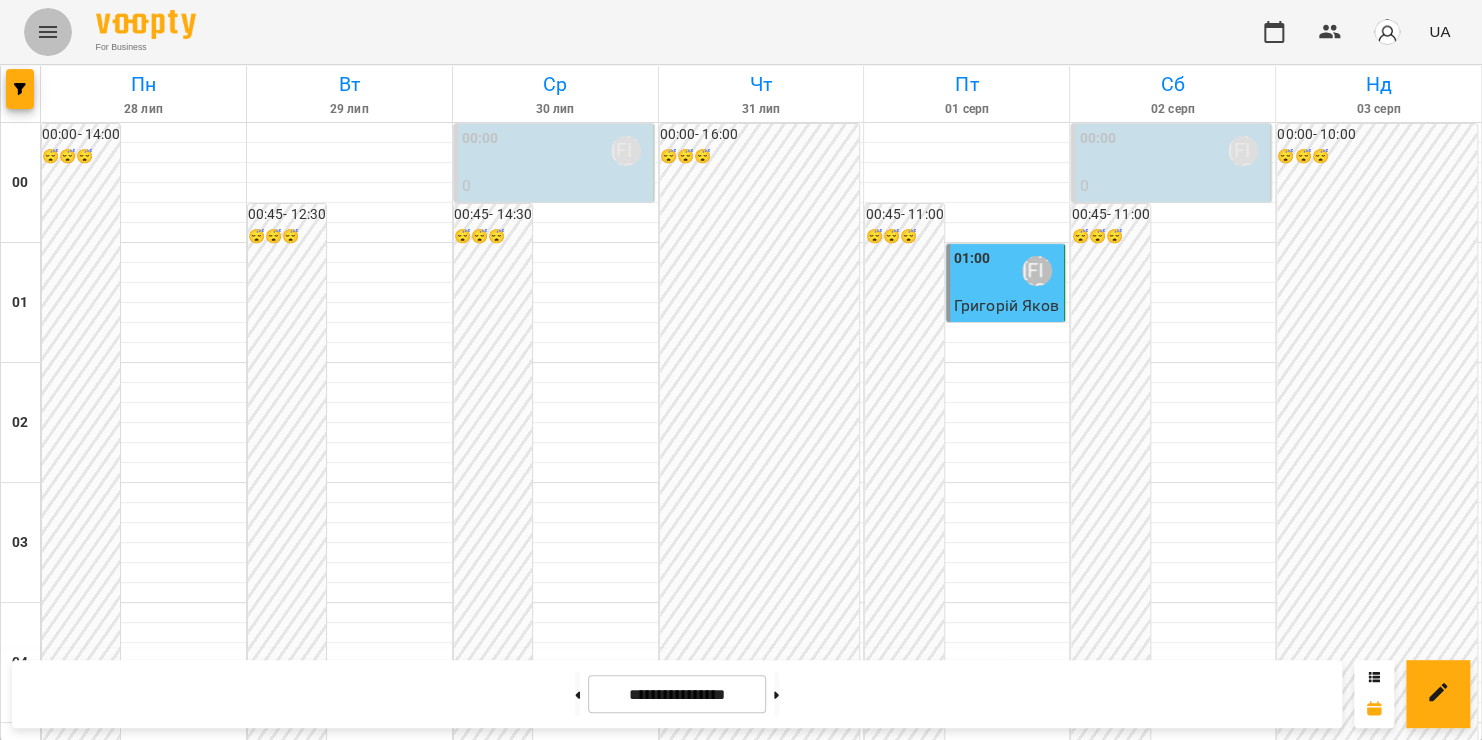click 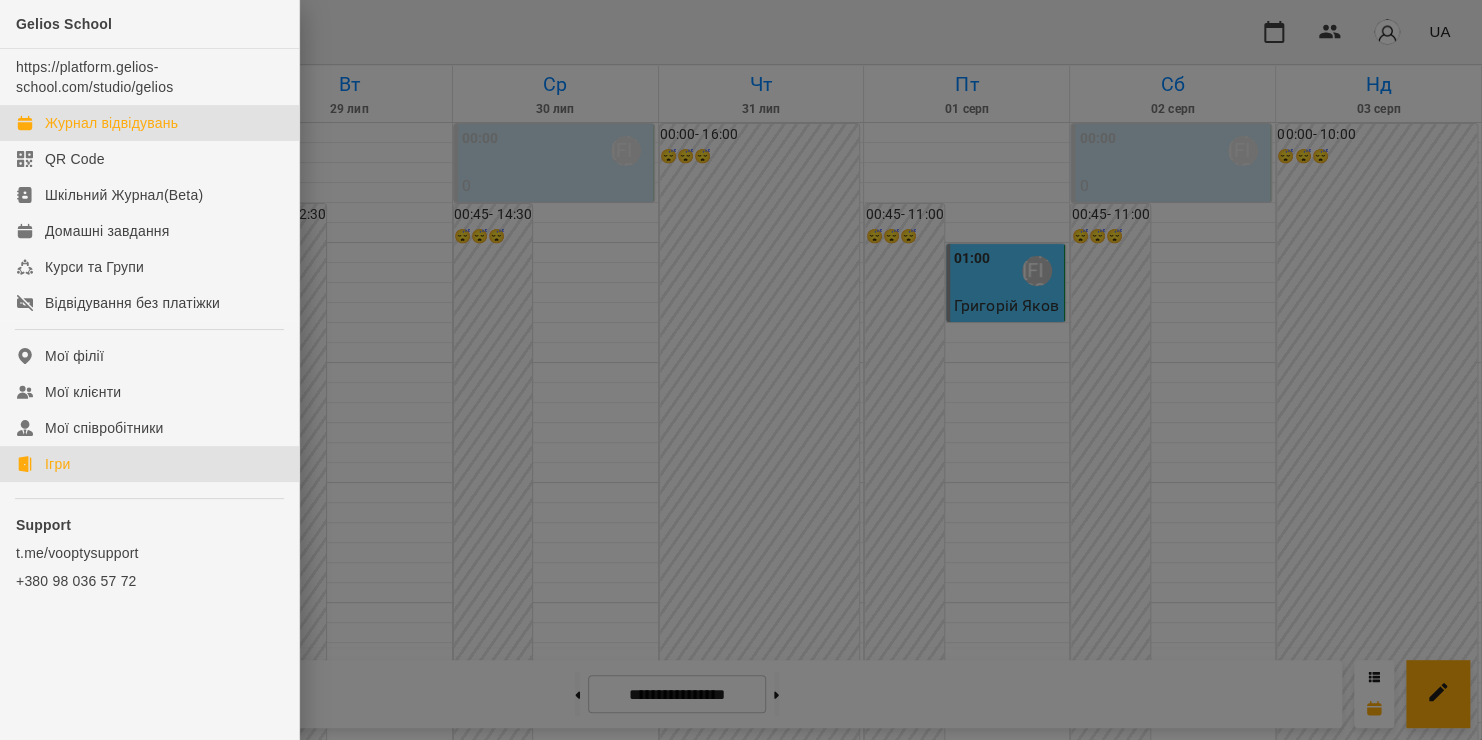 click on "Ігри" 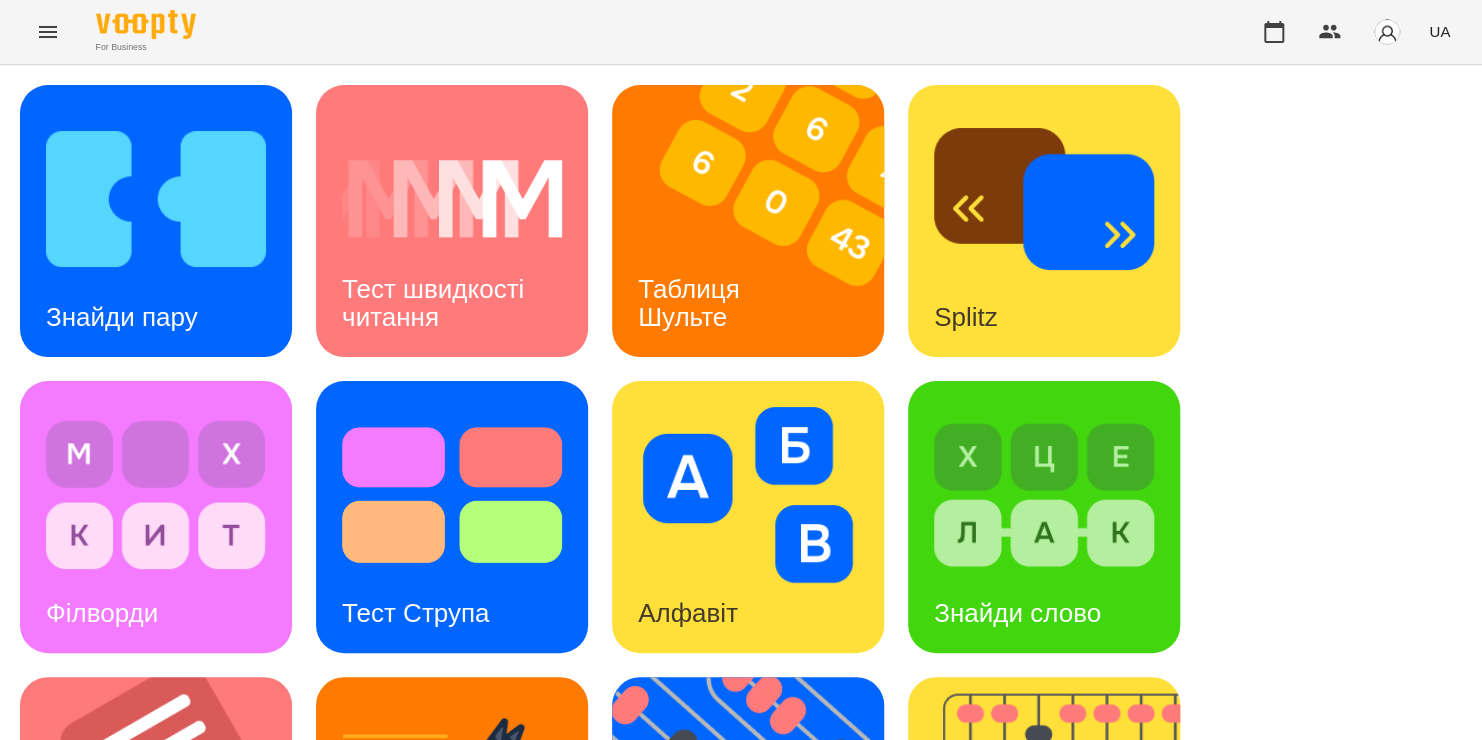 scroll, scrollTop: 308, scrollLeft: 0, axis: vertical 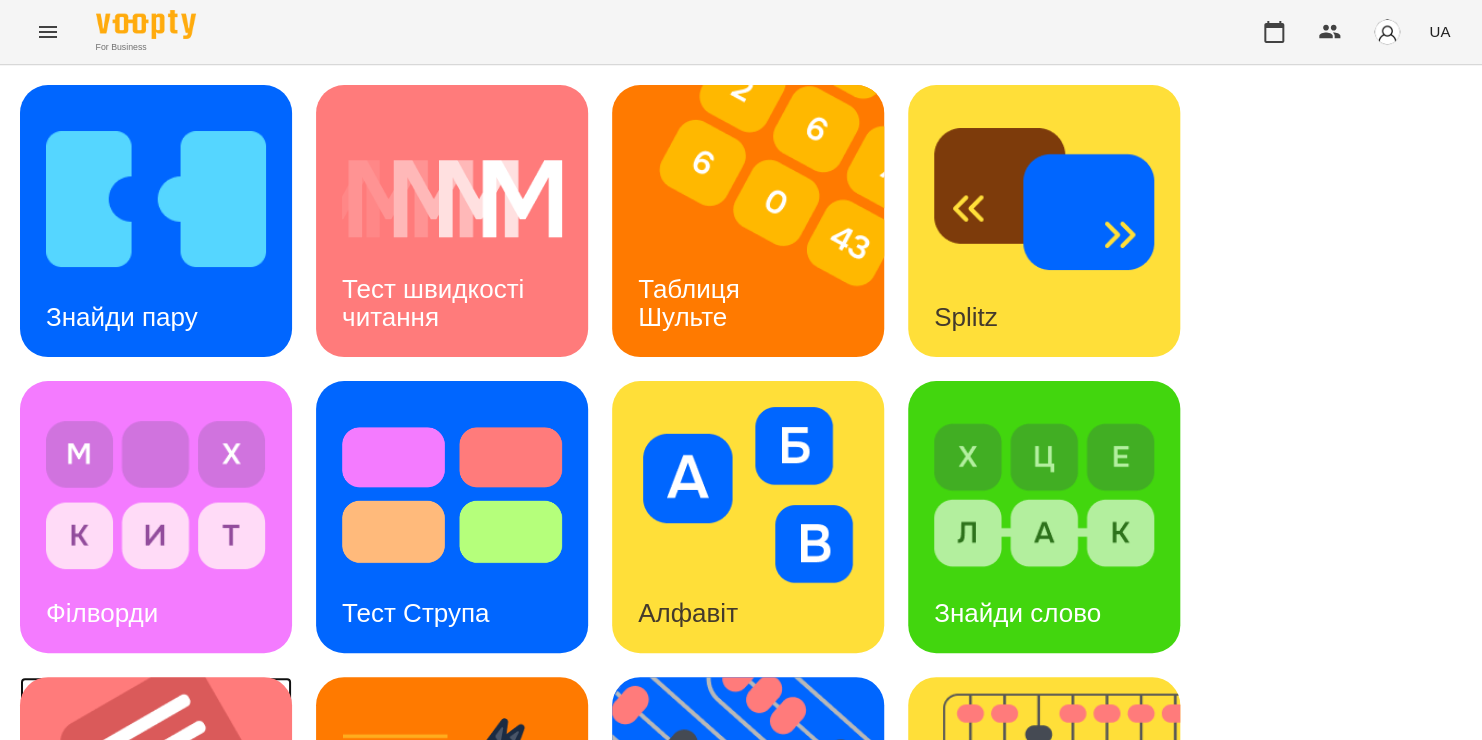 click at bounding box center (168, 813) 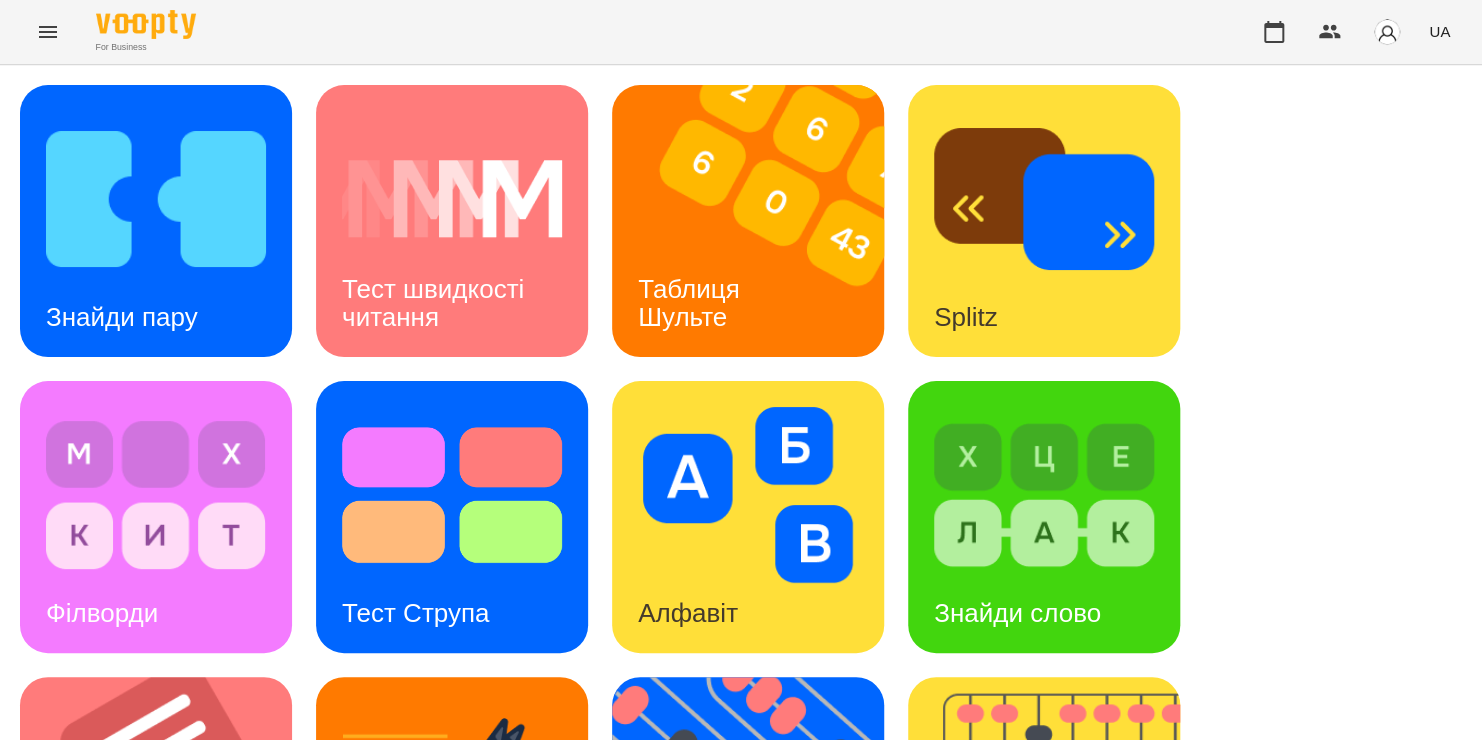 scroll, scrollTop: 0, scrollLeft: 0, axis: both 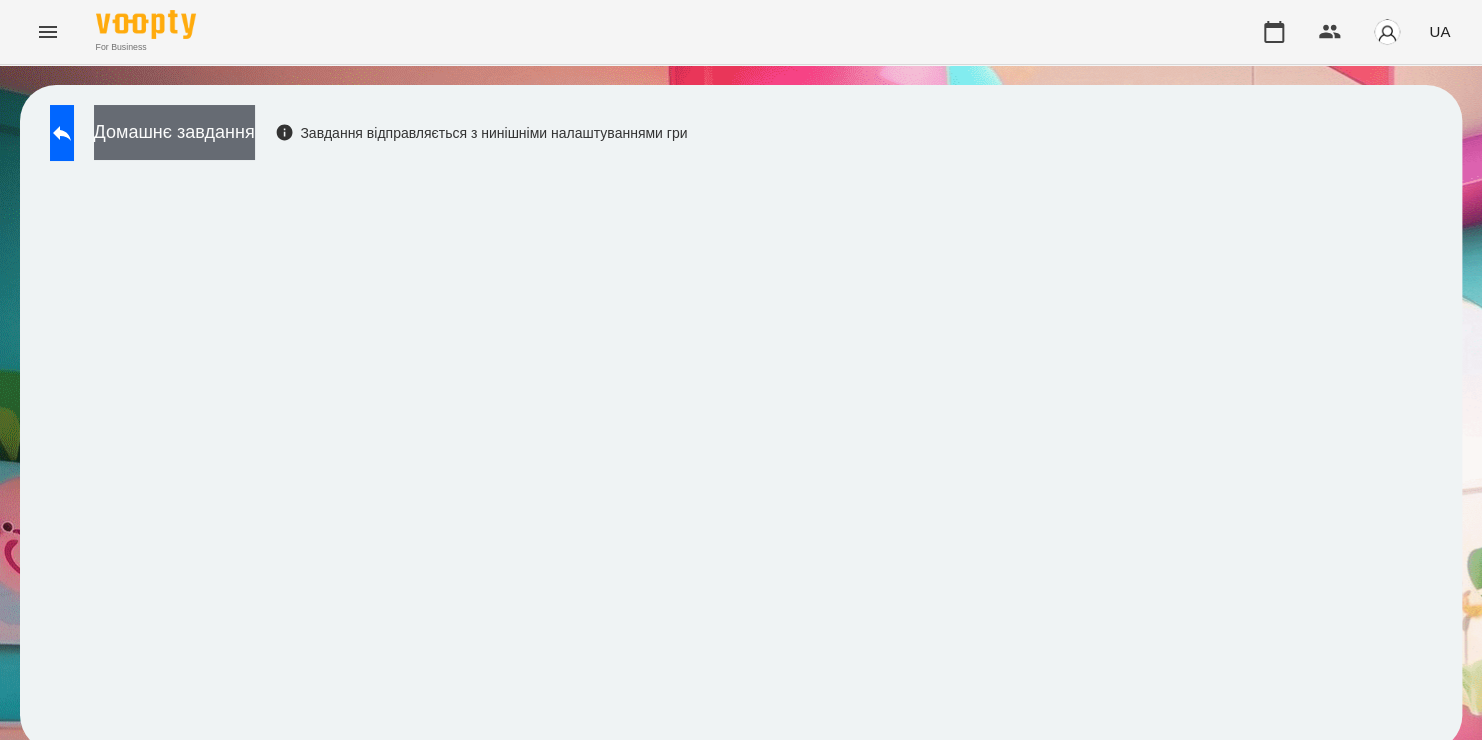 click on "Домашнє завдання" at bounding box center (174, 132) 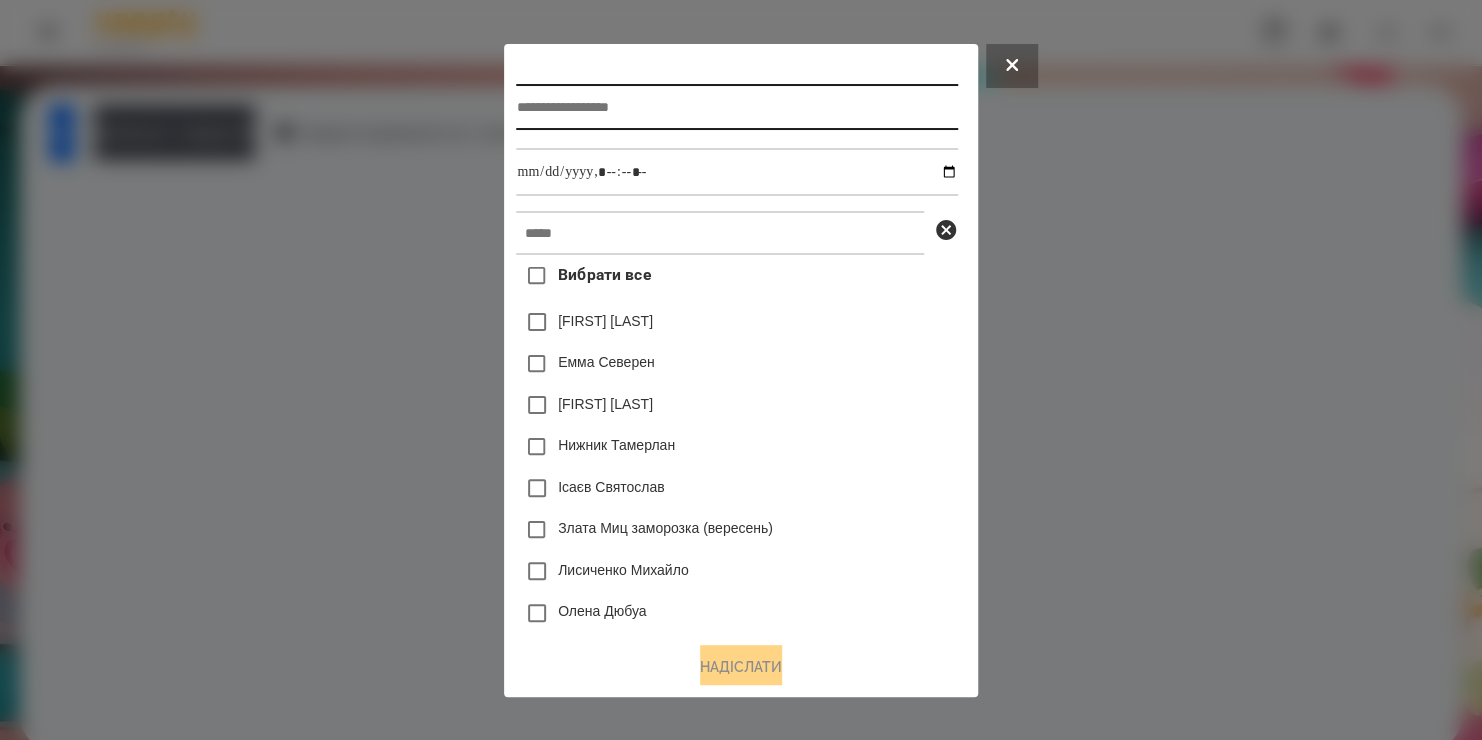 click at bounding box center (736, 107) 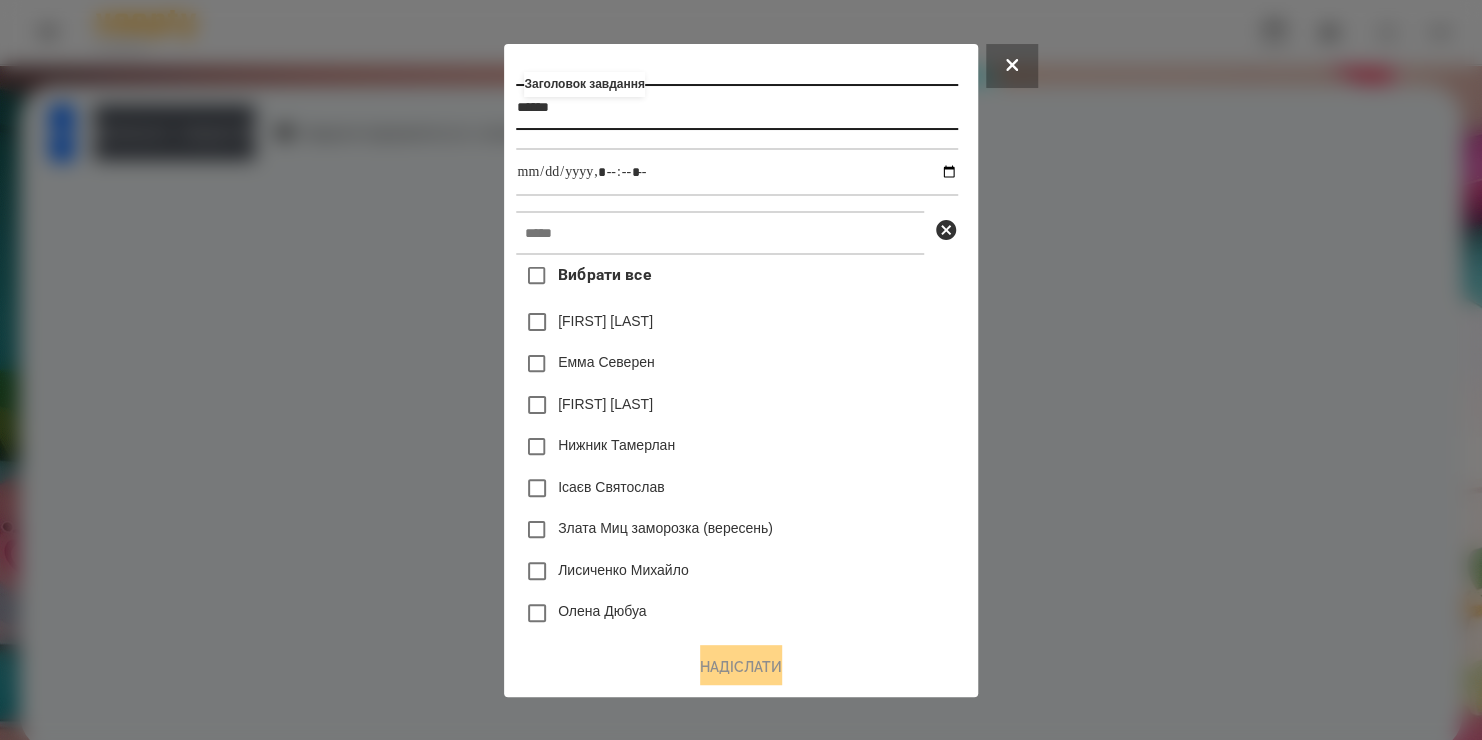 type on "******" 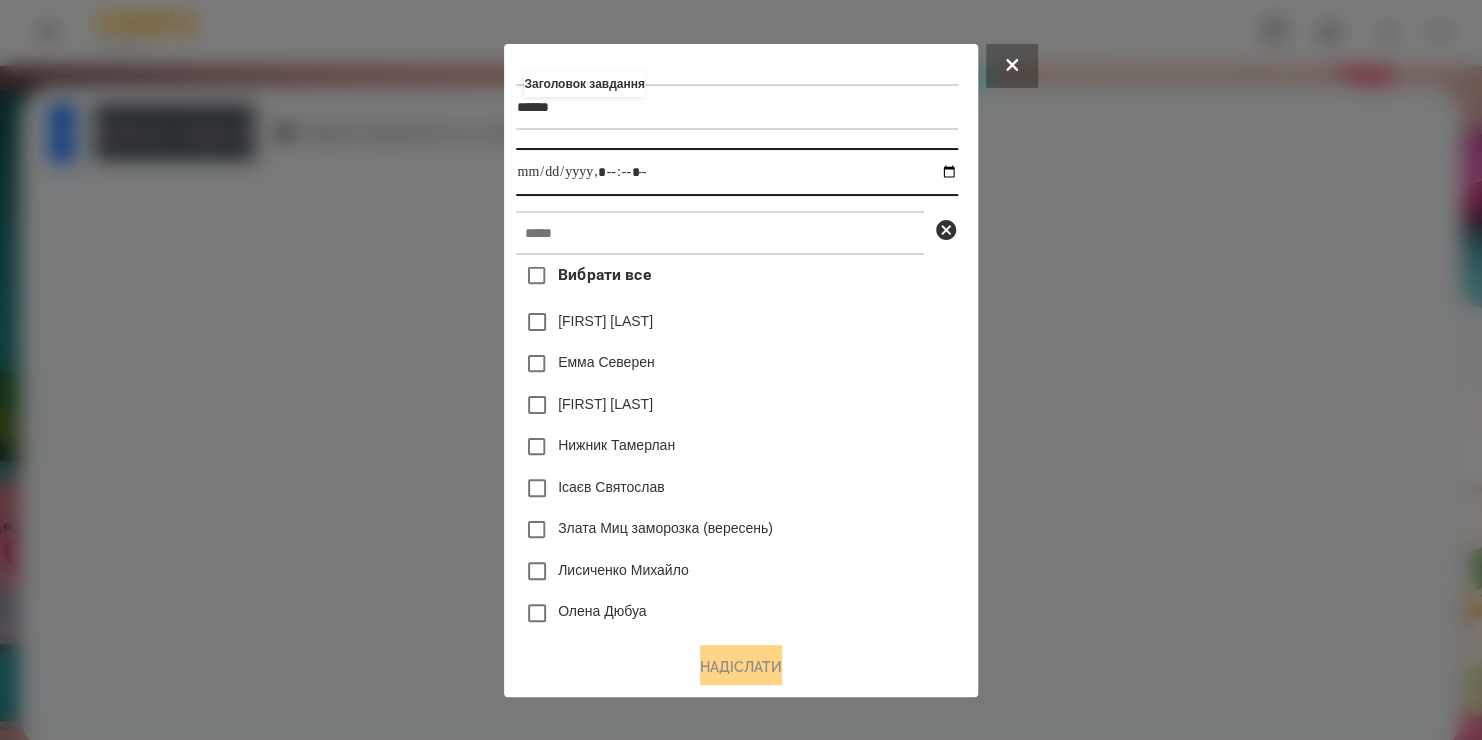 click at bounding box center [736, 172] 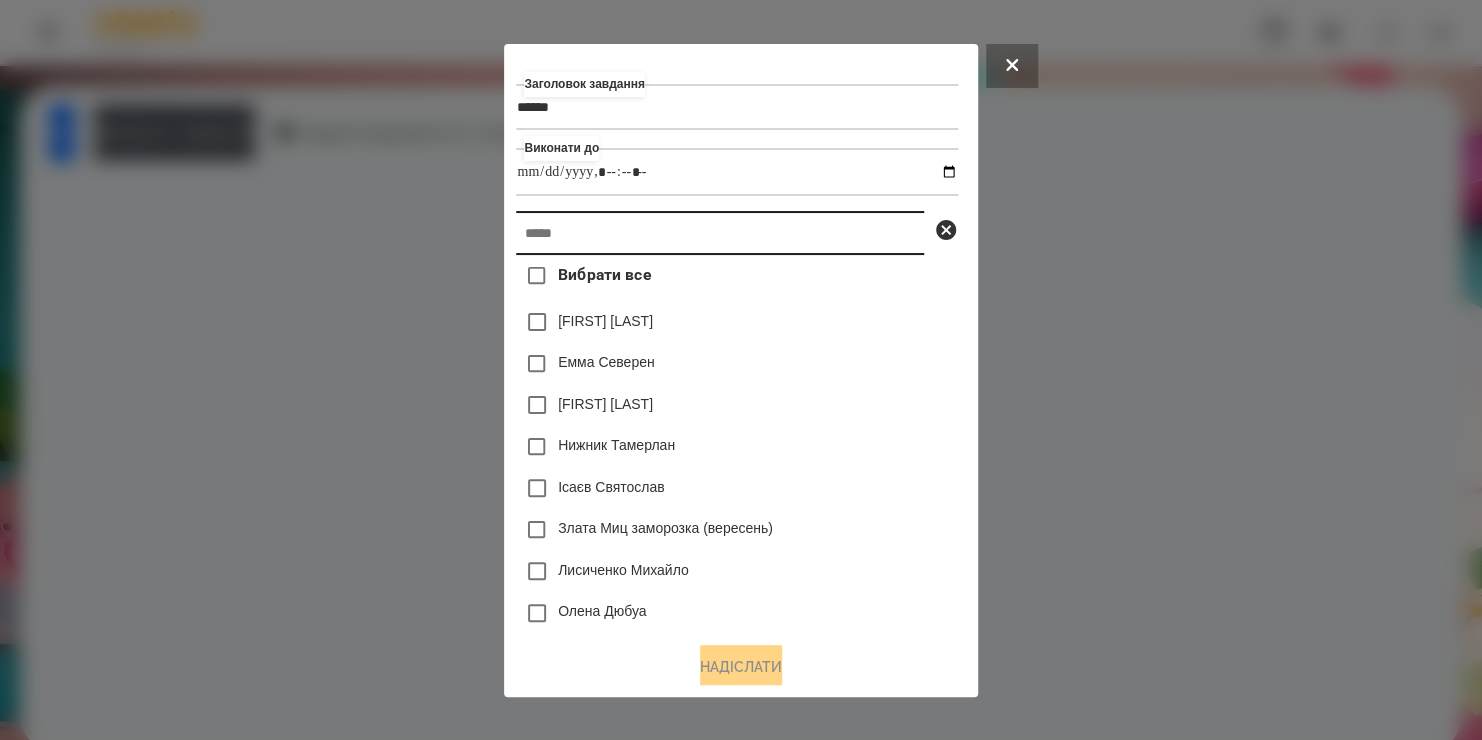 type on "**********" 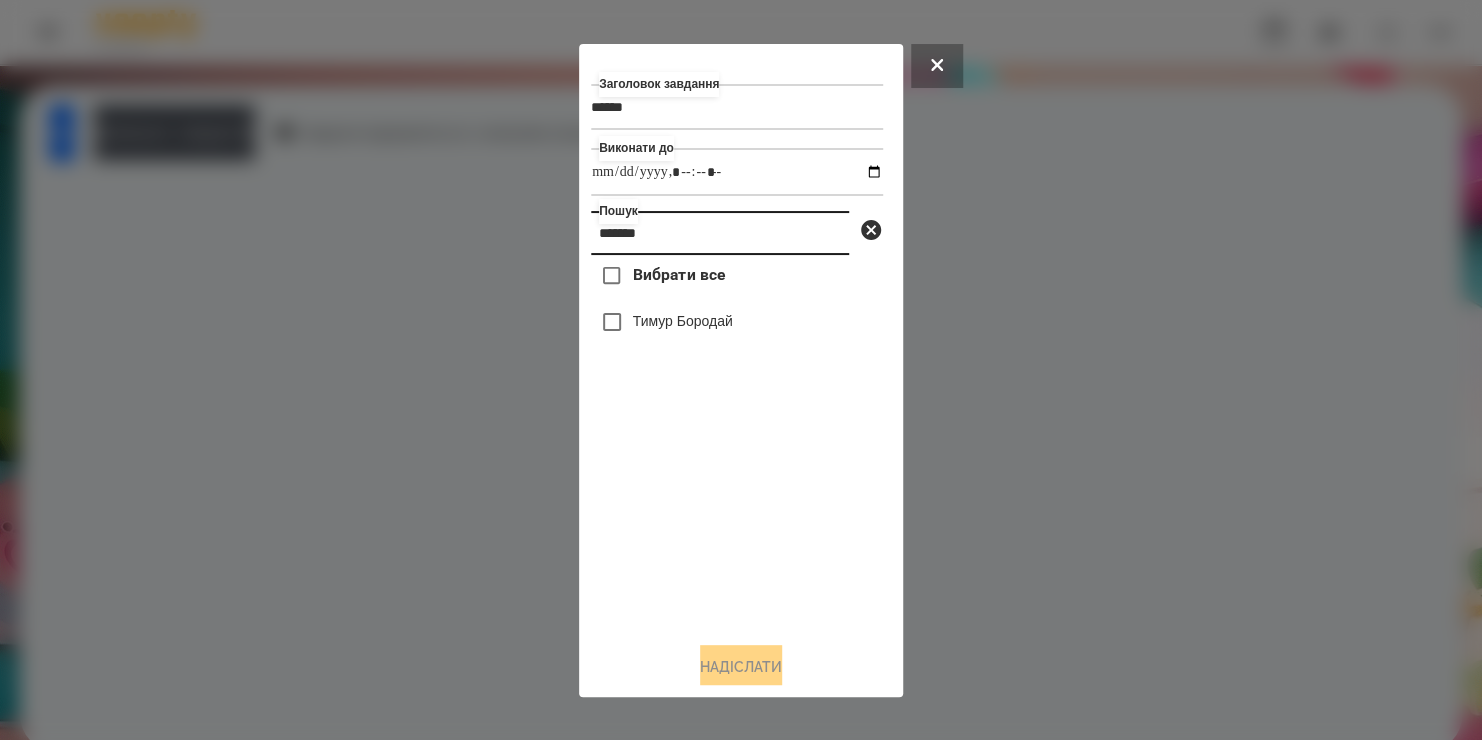 type on "*******" 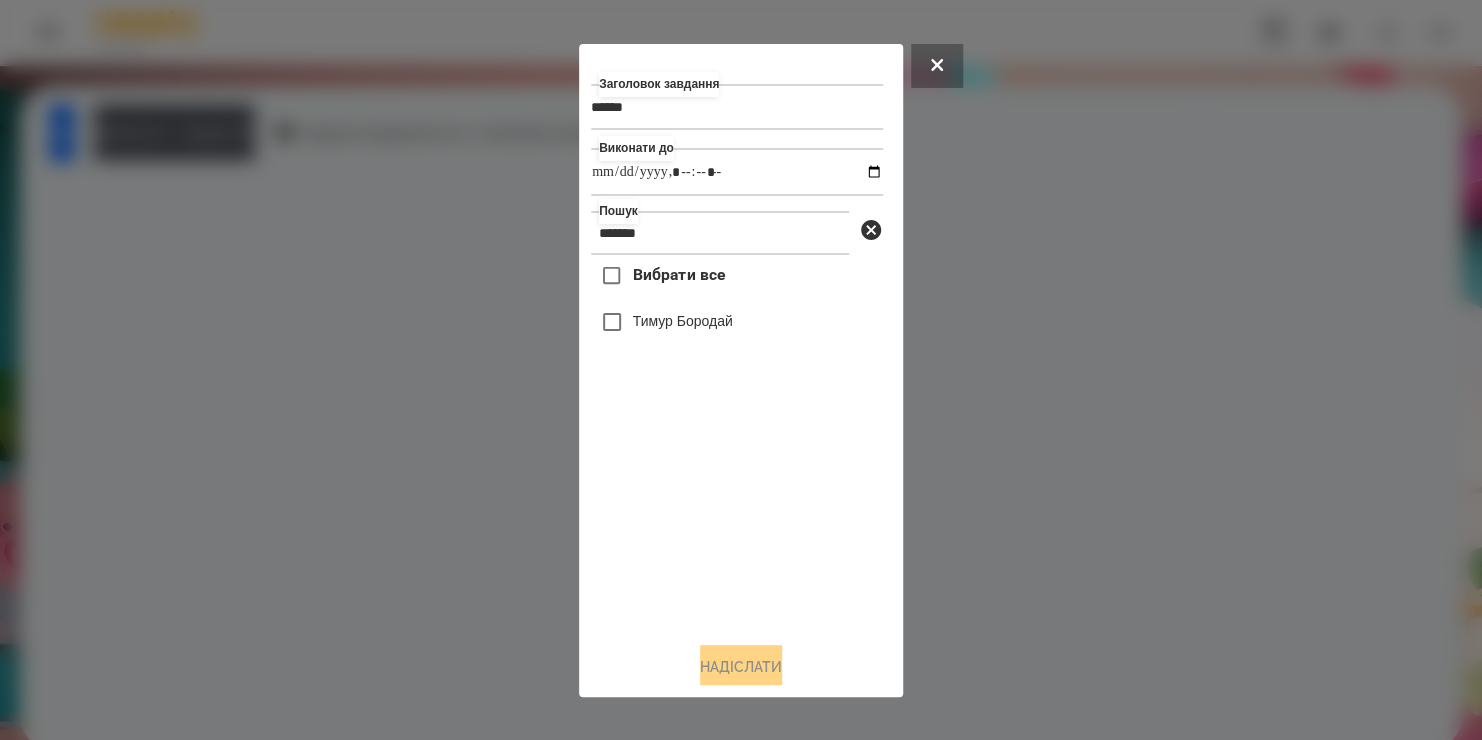 click on "Тимур Бородай" at bounding box center [683, 321] 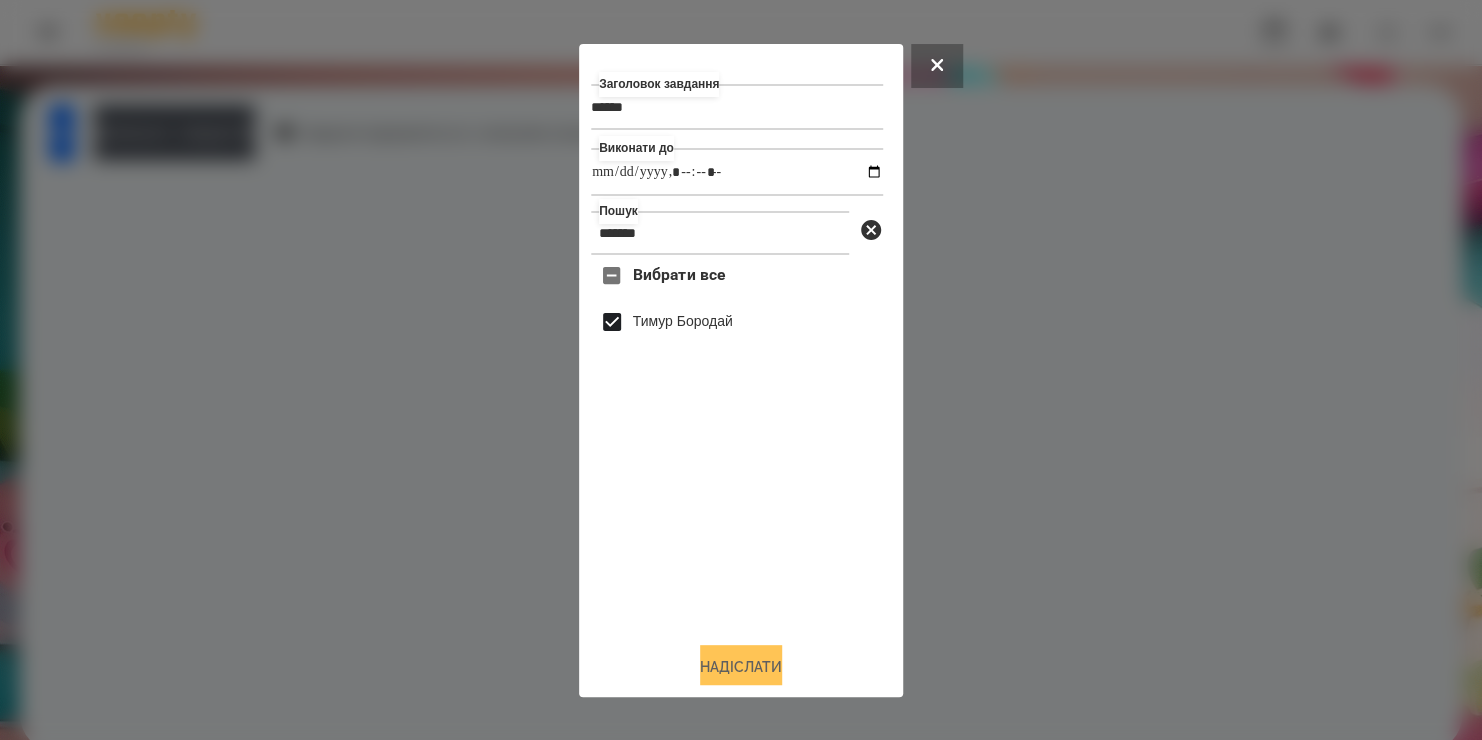 click on "Надіслати" at bounding box center (741, 667) 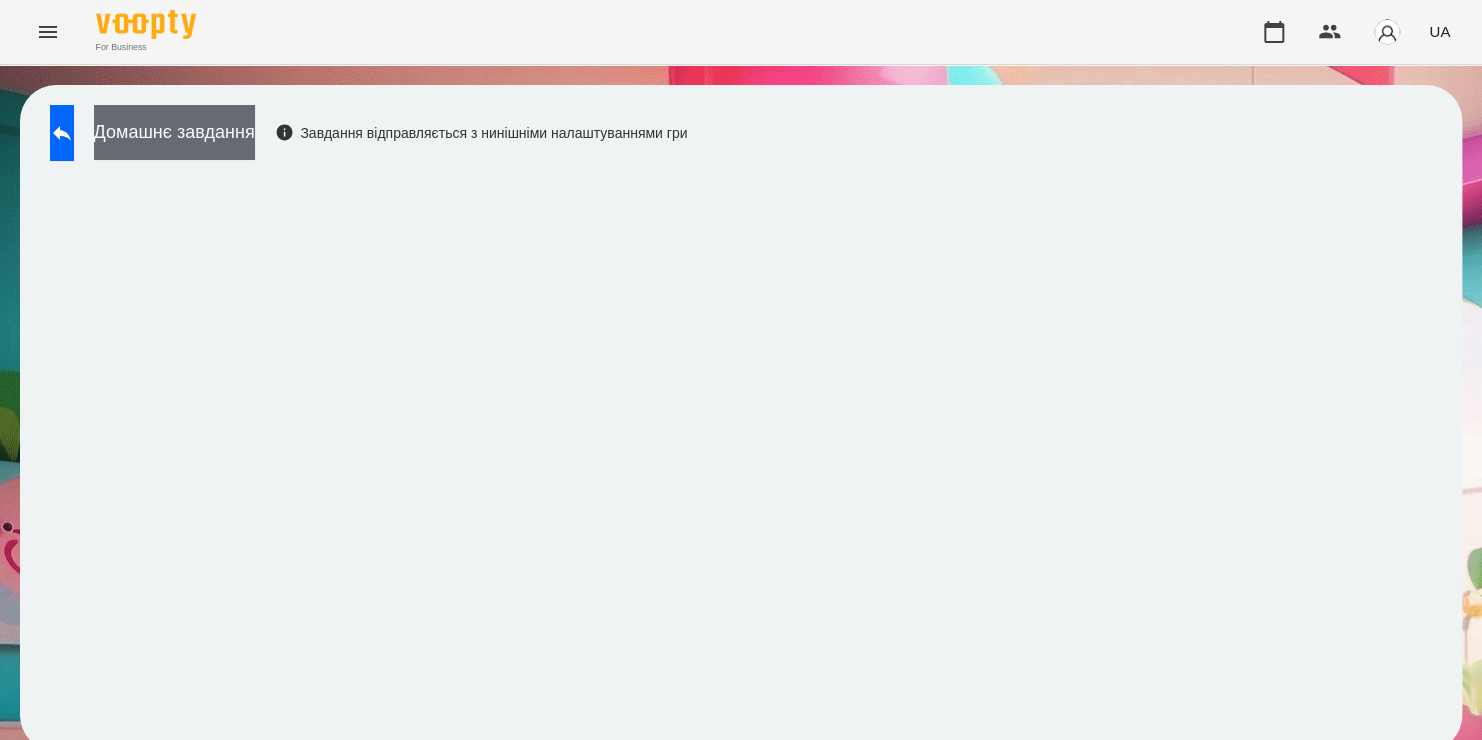 click on "Домашнє завдання" at bounding box center [174, 132] 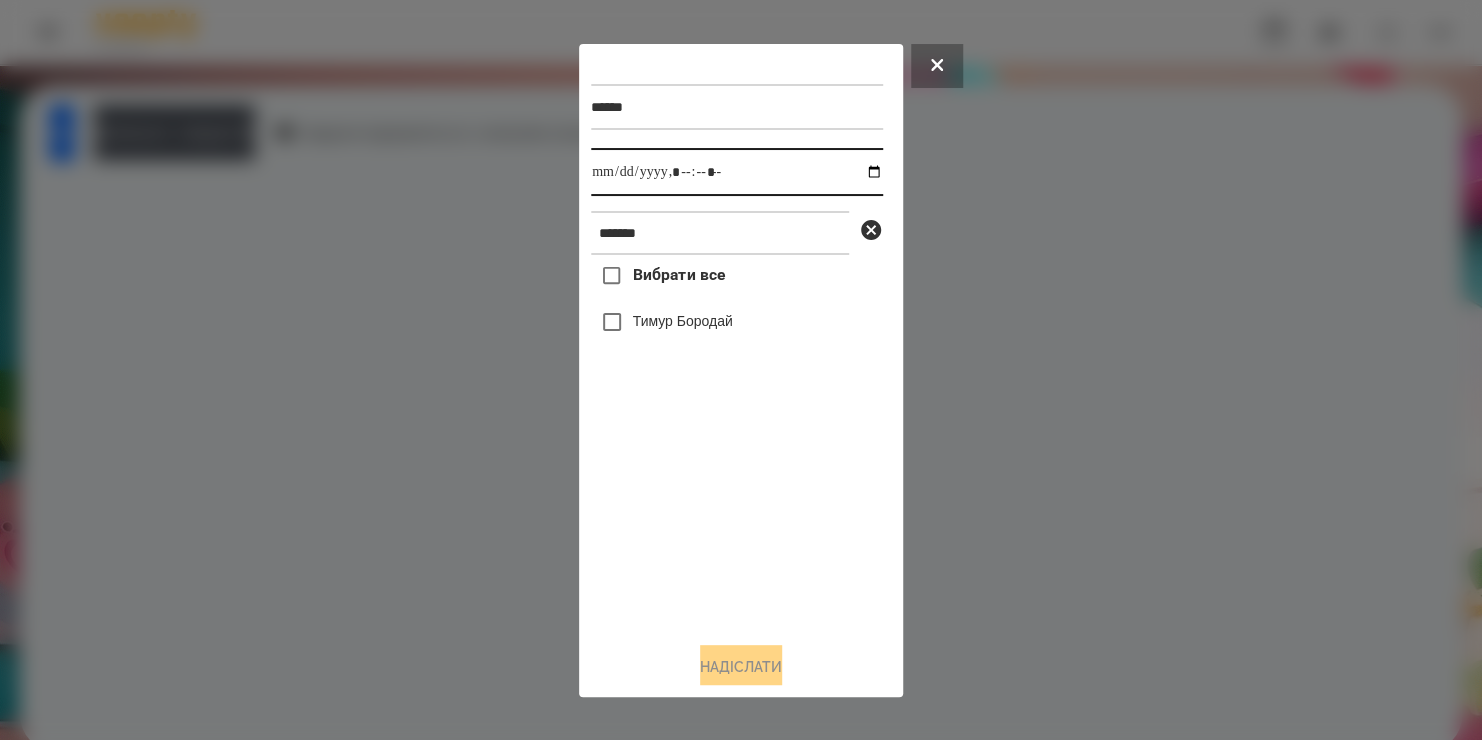click at bounding box center [737, 172] 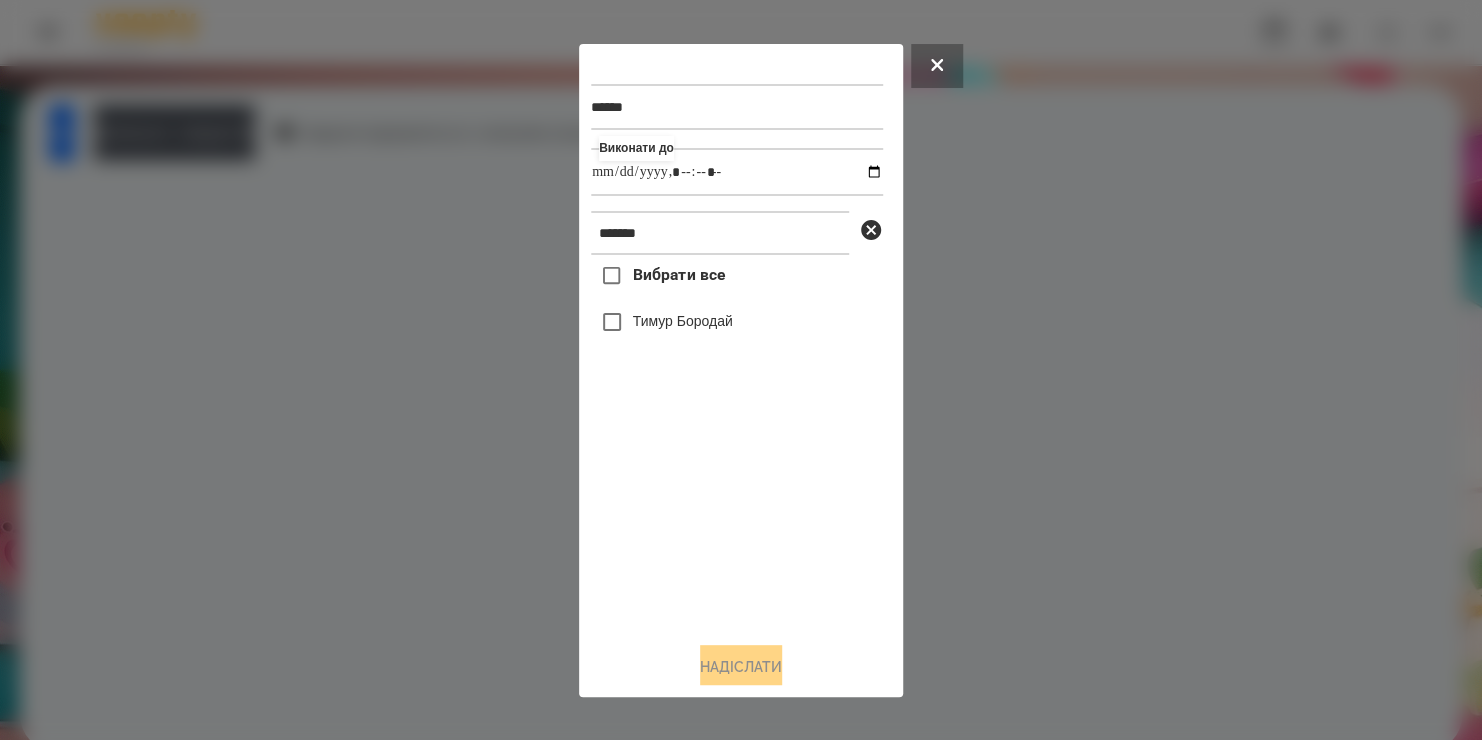 type on "**********" 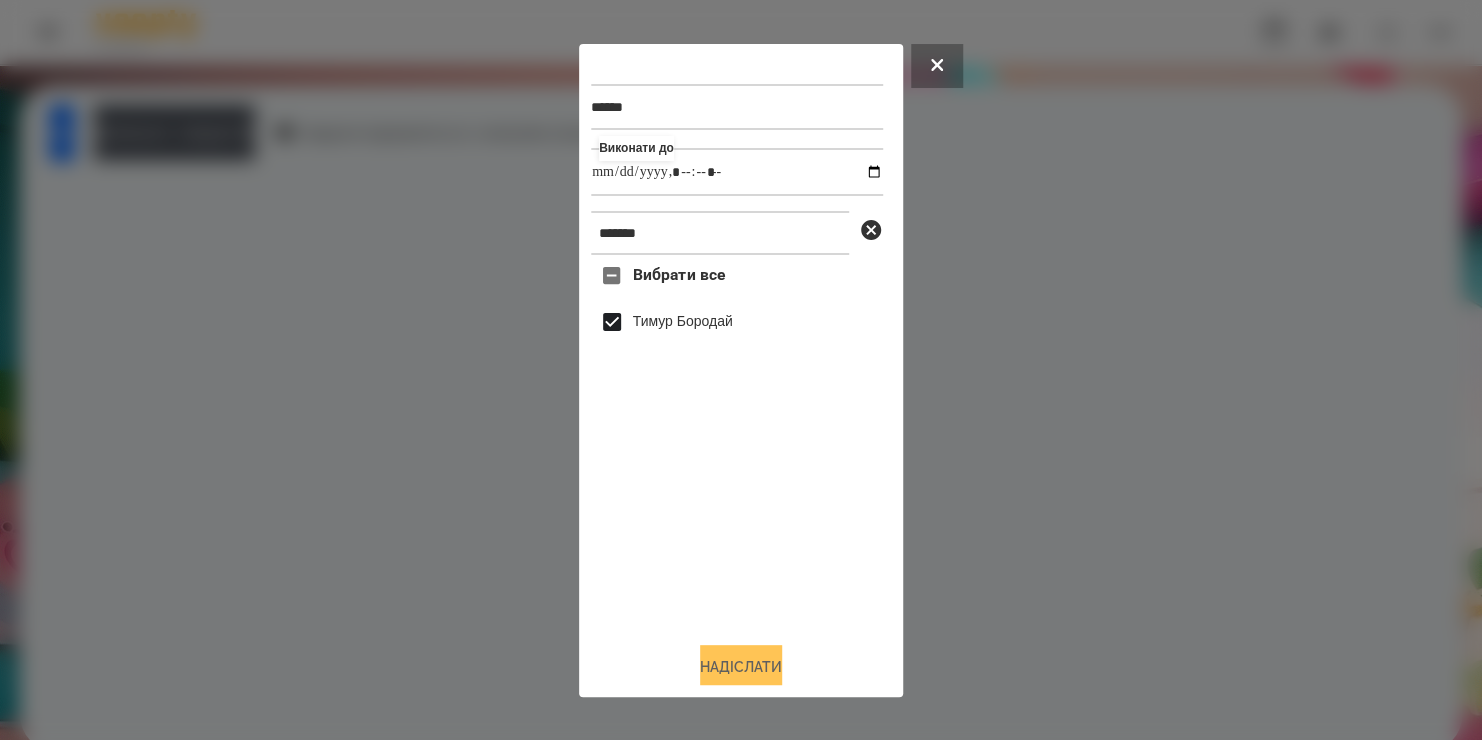 click on "Надіслати" at bounding box center [741, 667] 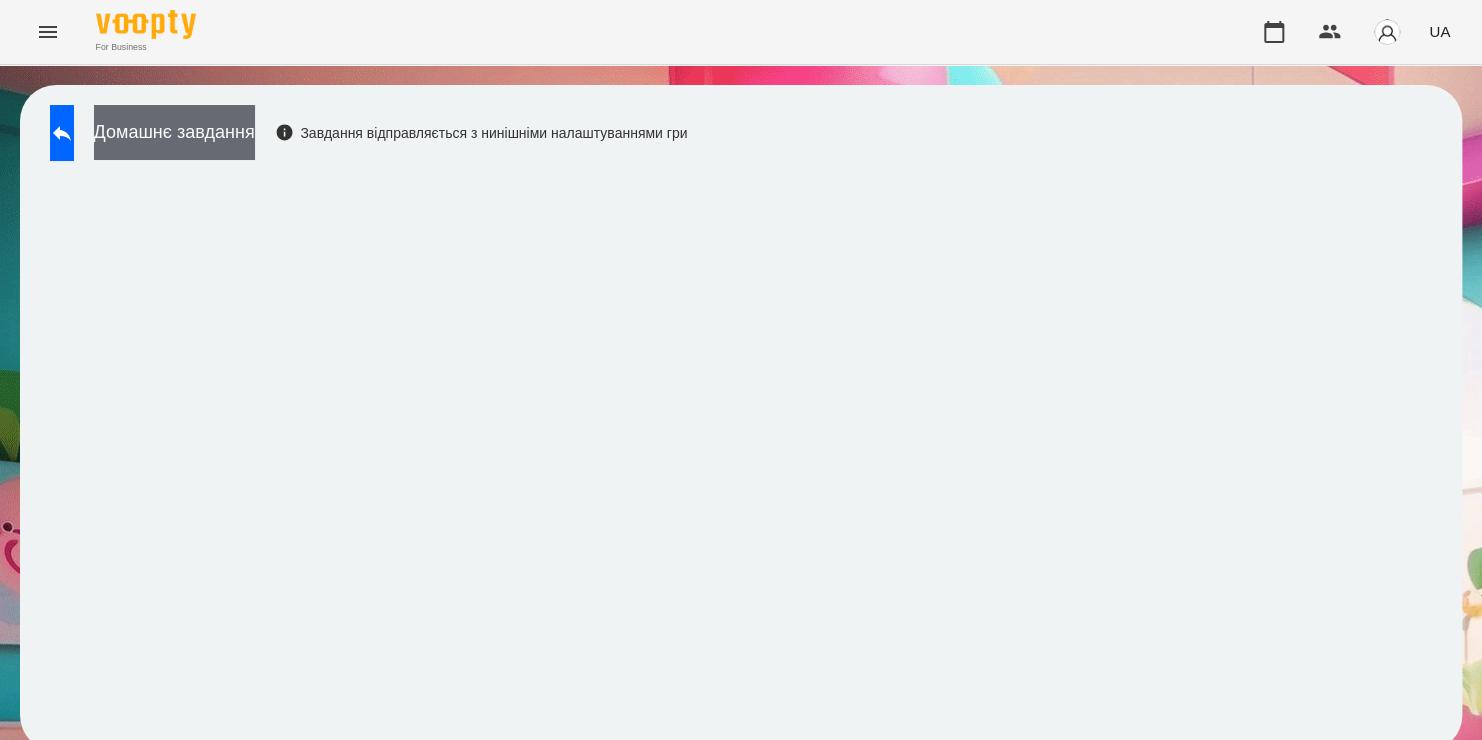 click on "Домашнє завдання" at bounding box center [174, 132] 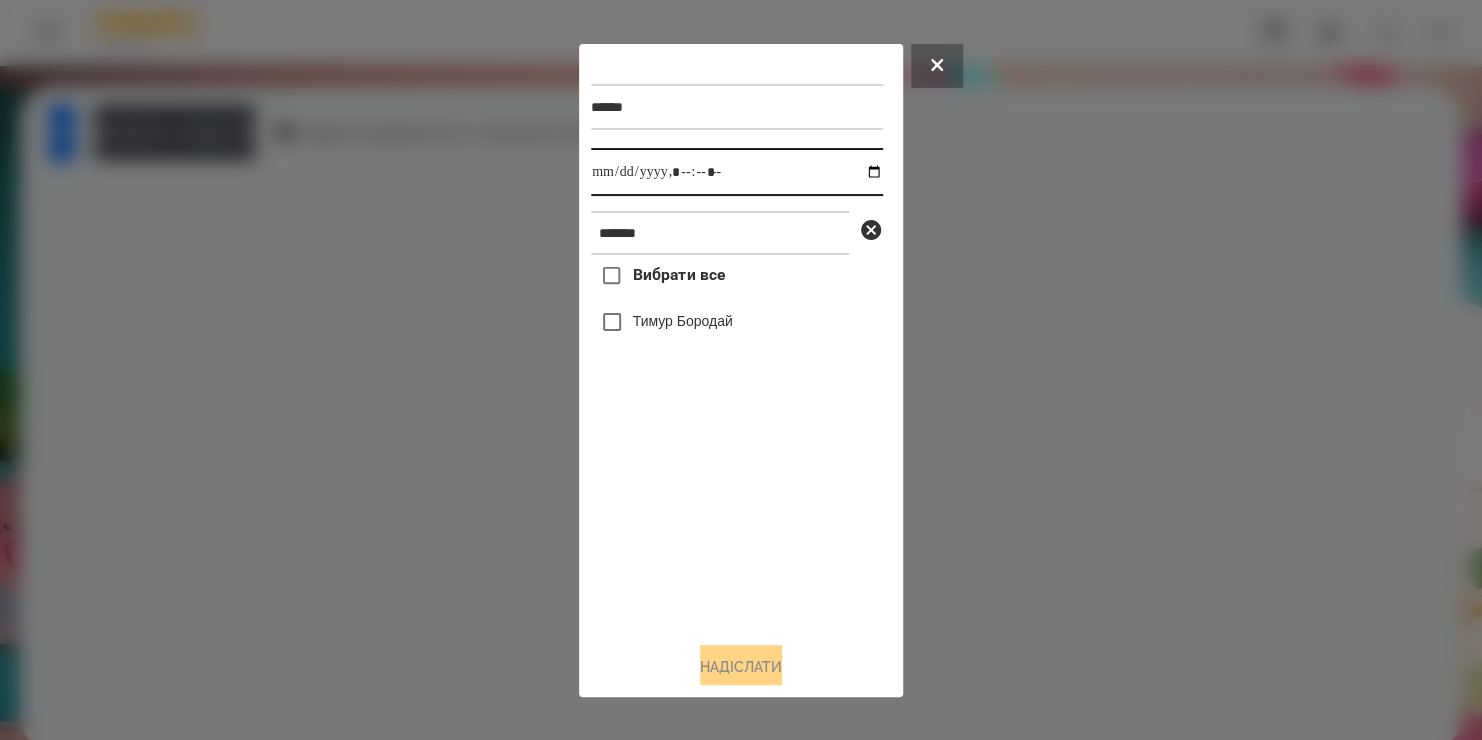 click at bounding box center (737, 172) 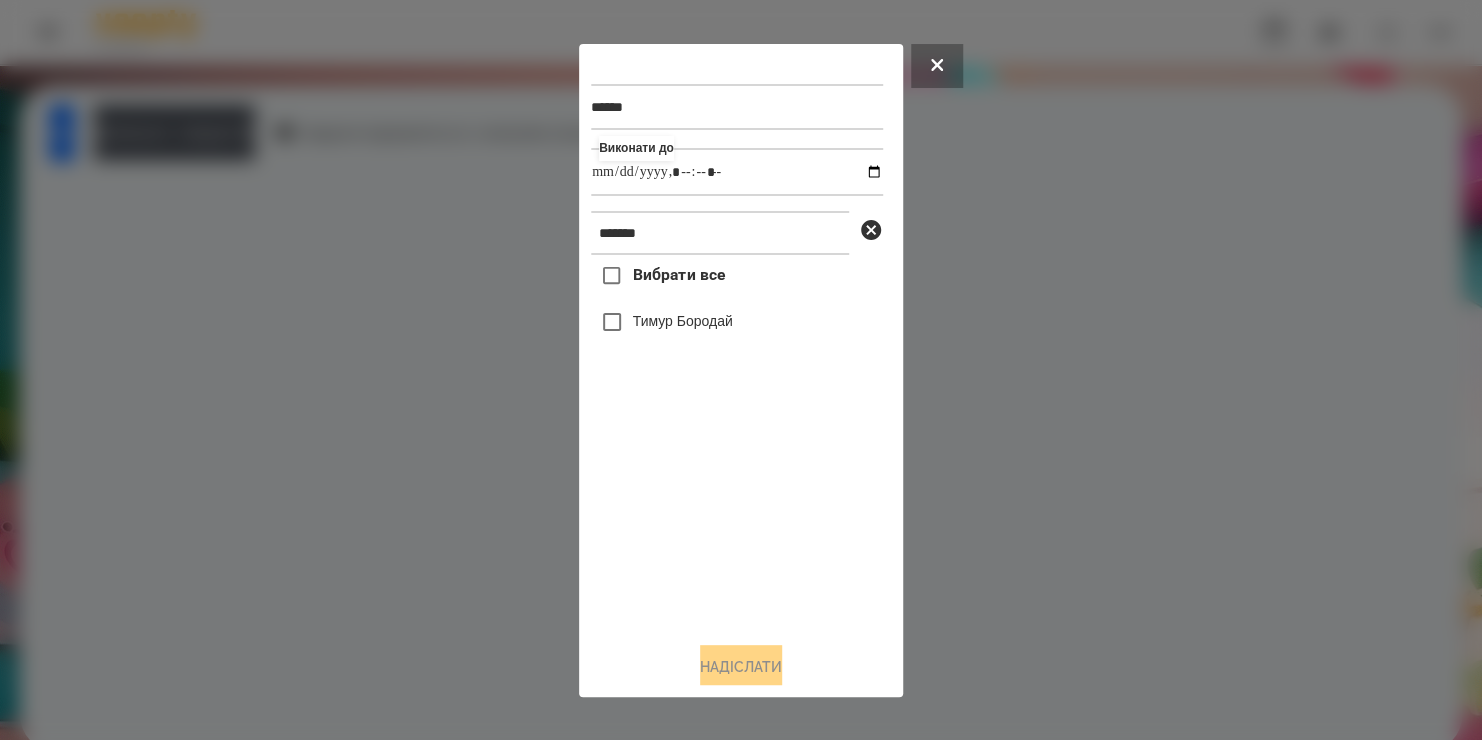 type on "**********" 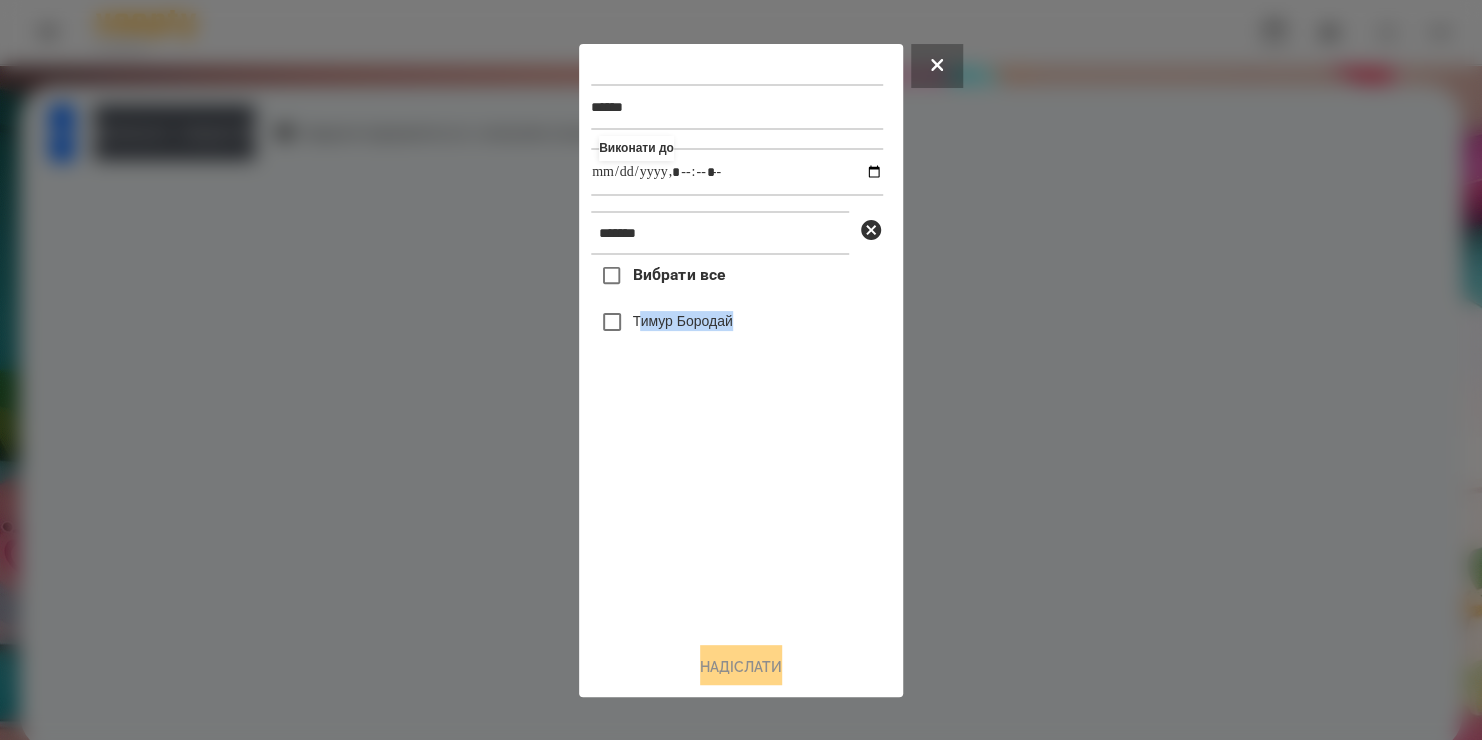 drag, startPoint x: 696, startPoint y: 524, endPoint x: 636, endPoint y: 327, distance: 205.93445 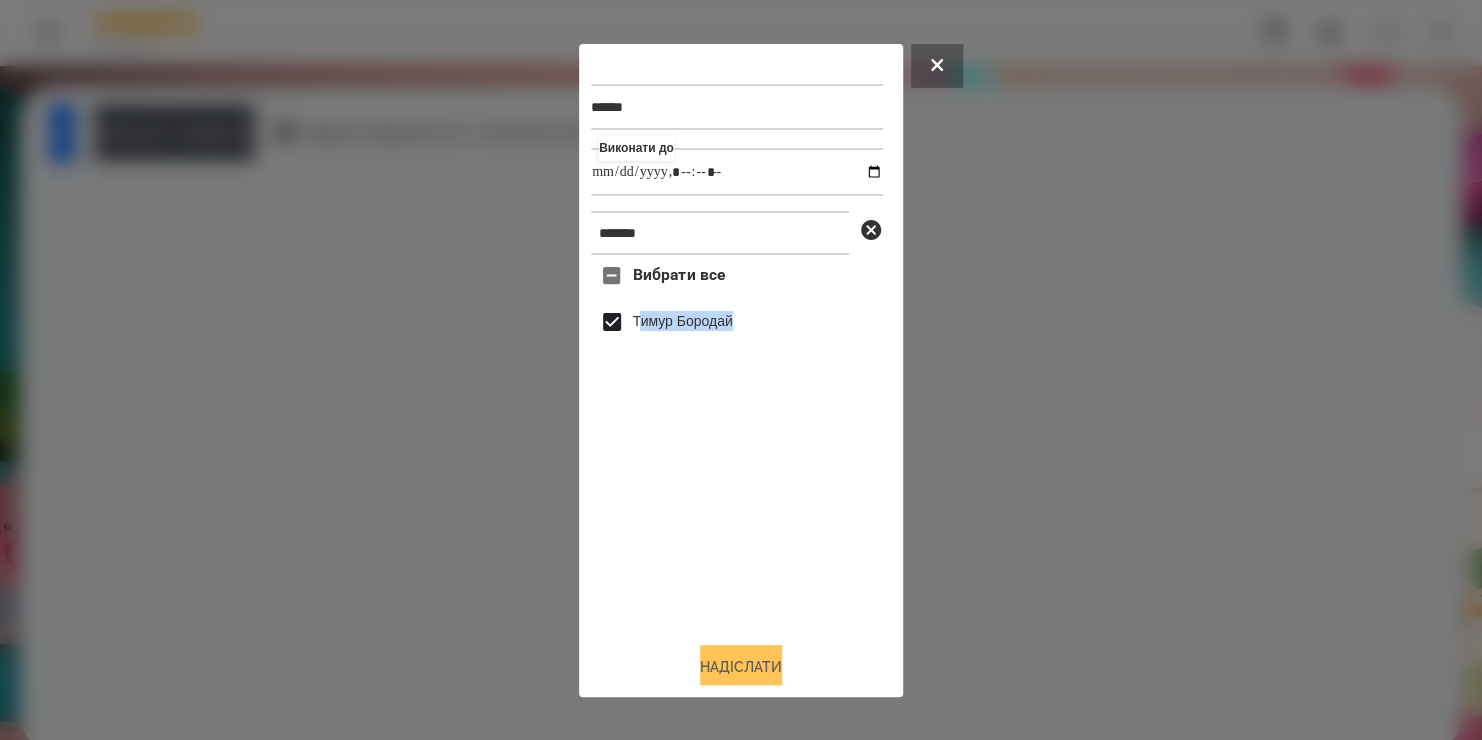 click on "Надіслати" at bounding box center [741, 667] 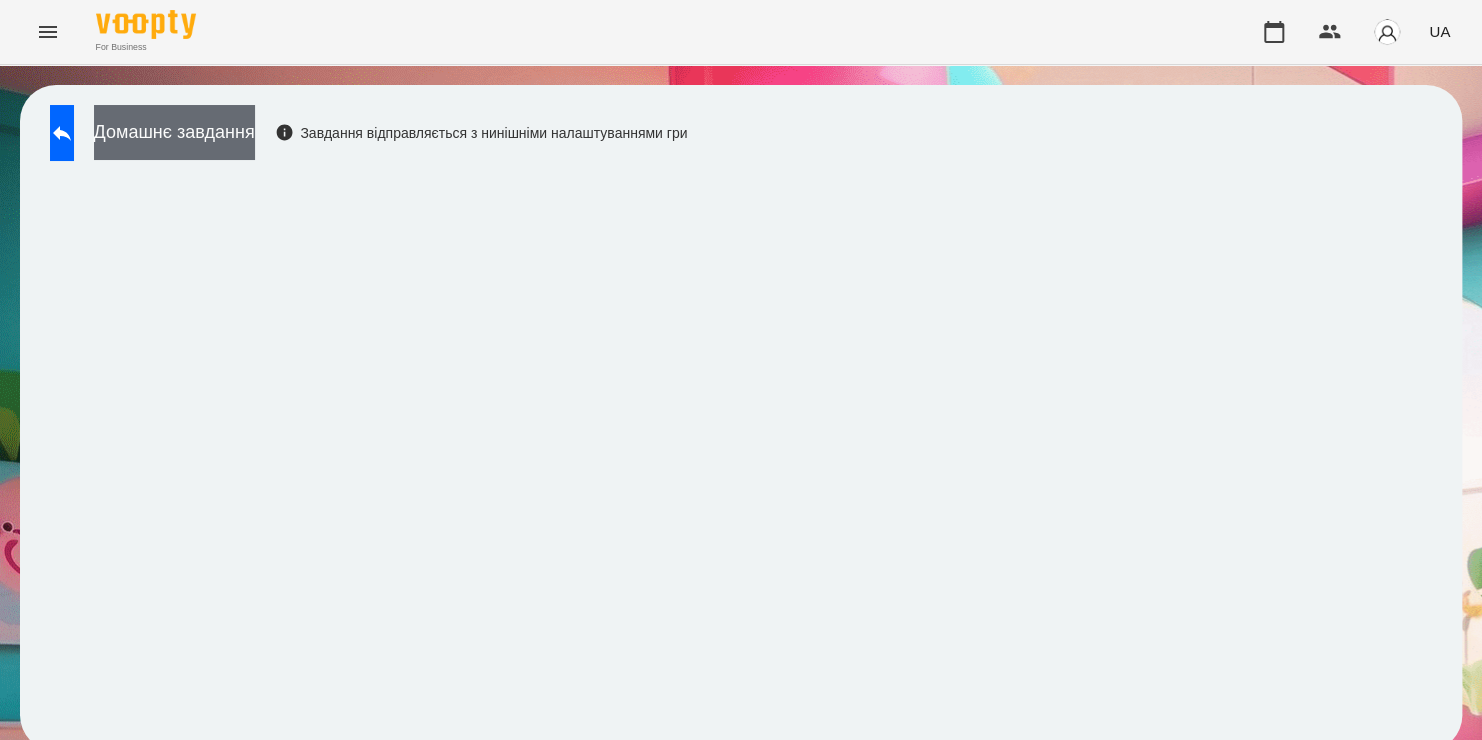 click on "Домашнє завдання" at bounding box center [174, 132] 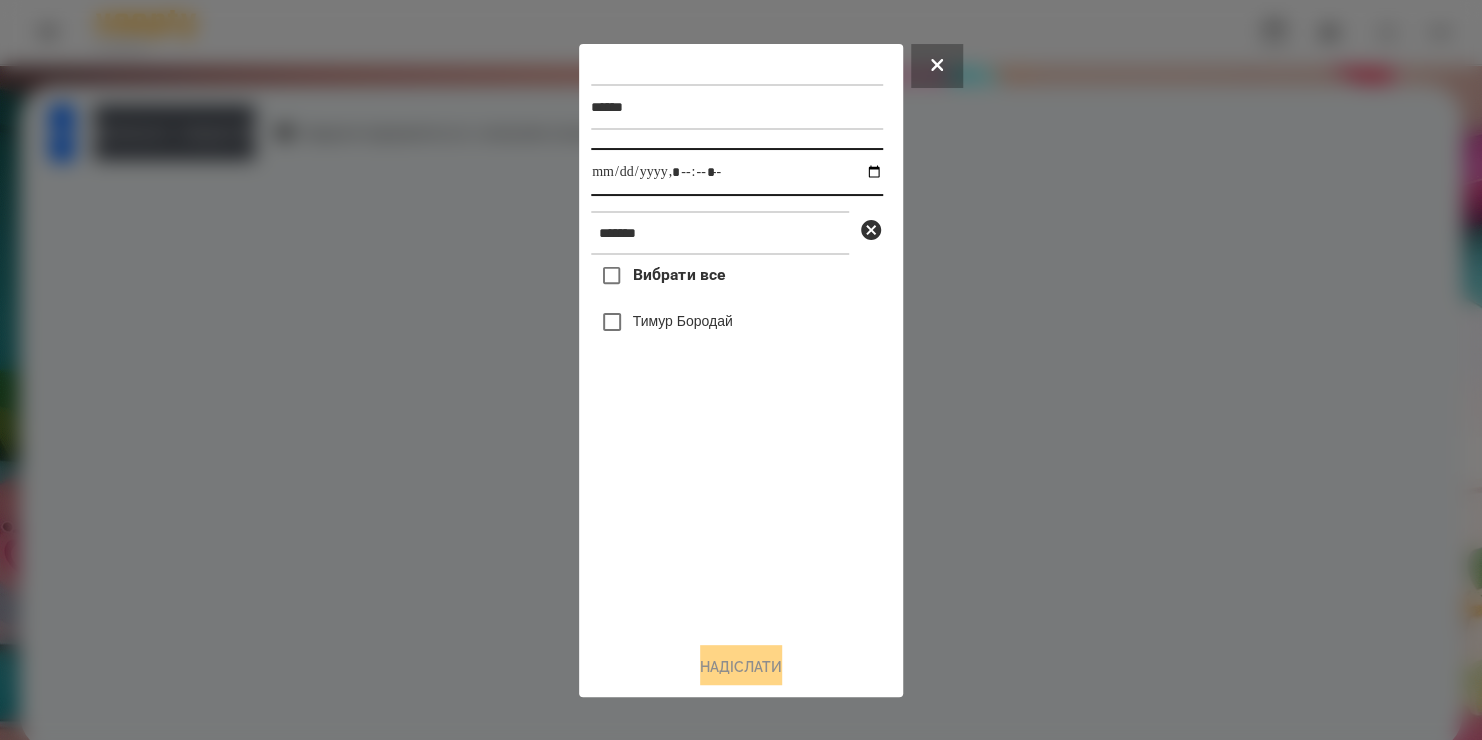 click at bounding box center (737, 172) 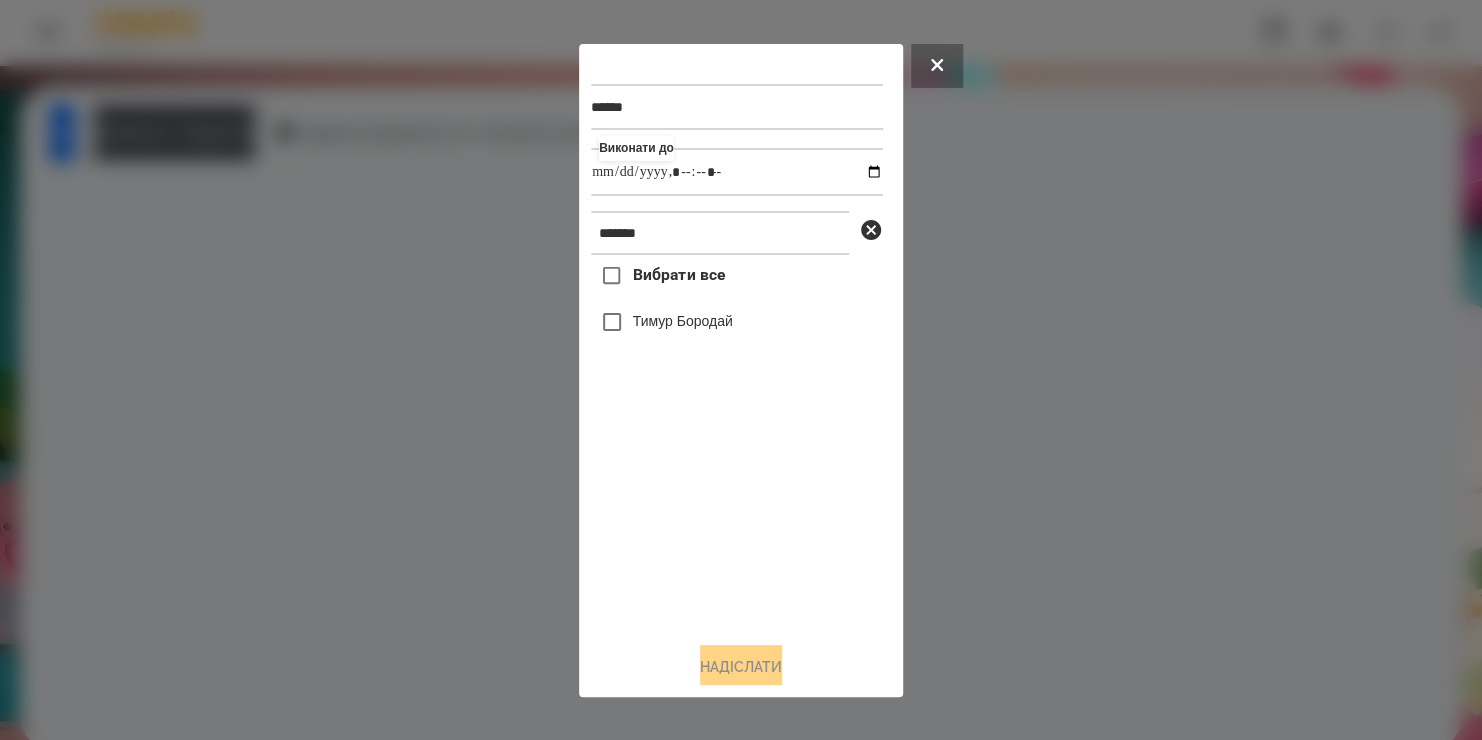 type on "**********" 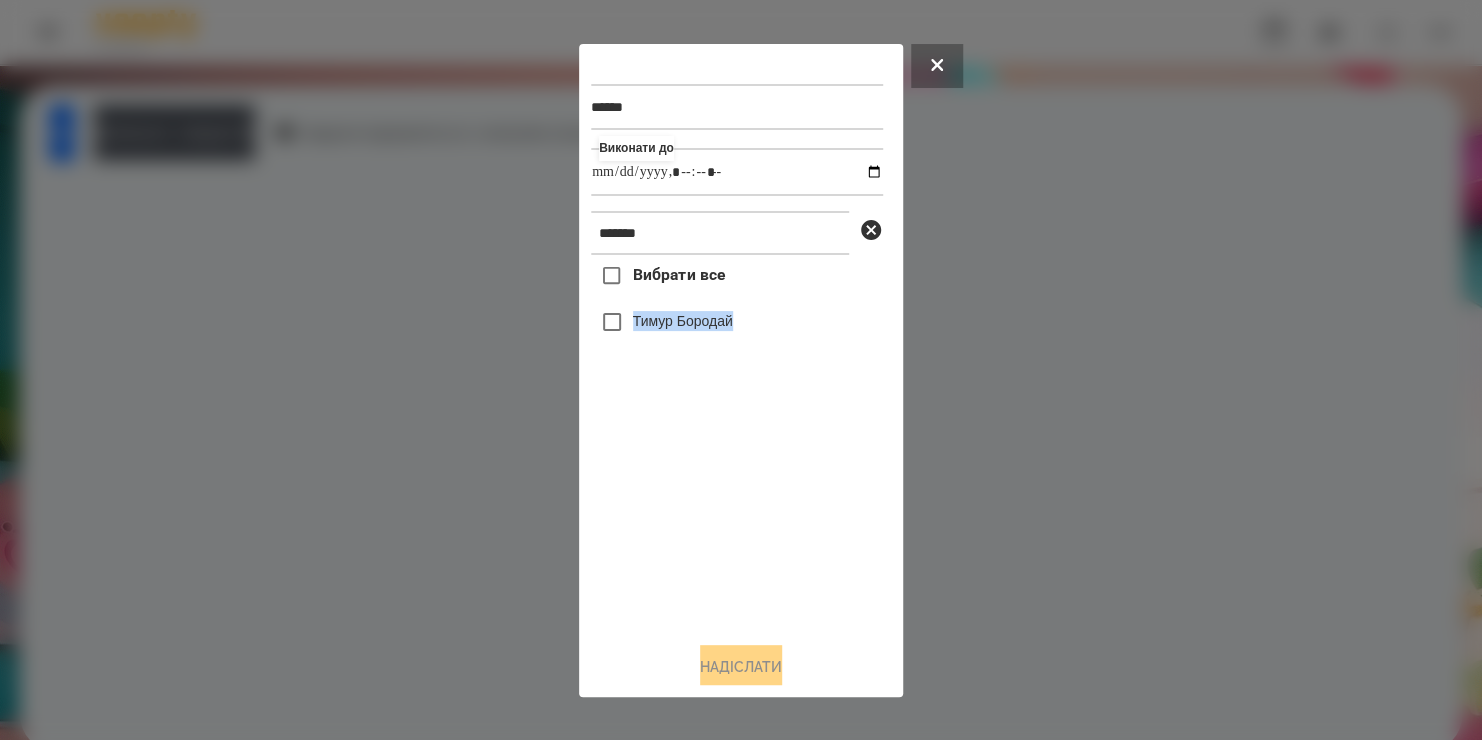 click on "Вибрати все [FIRST] [LAST]" at bounding box center [737, 440] 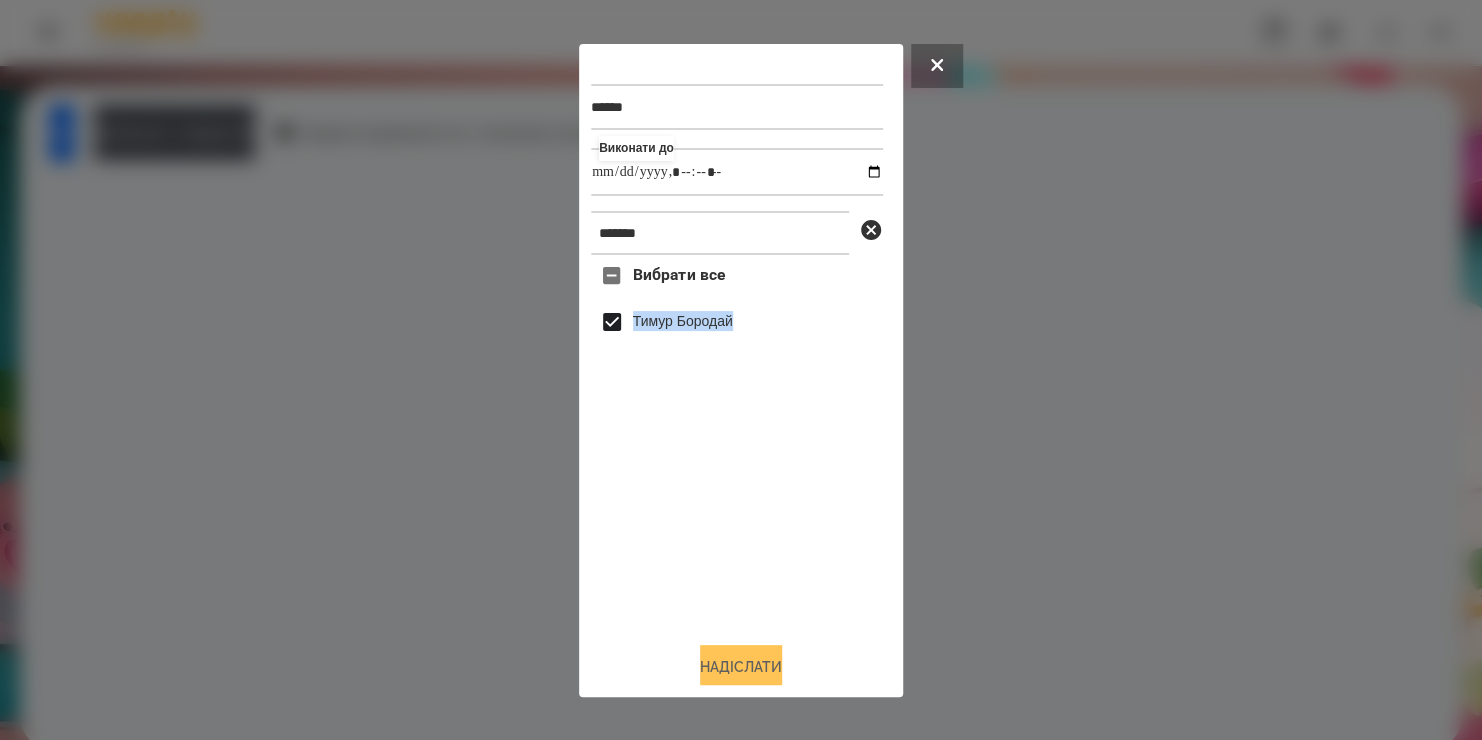 click on "Надіслати" at bounding box center (741, 667) 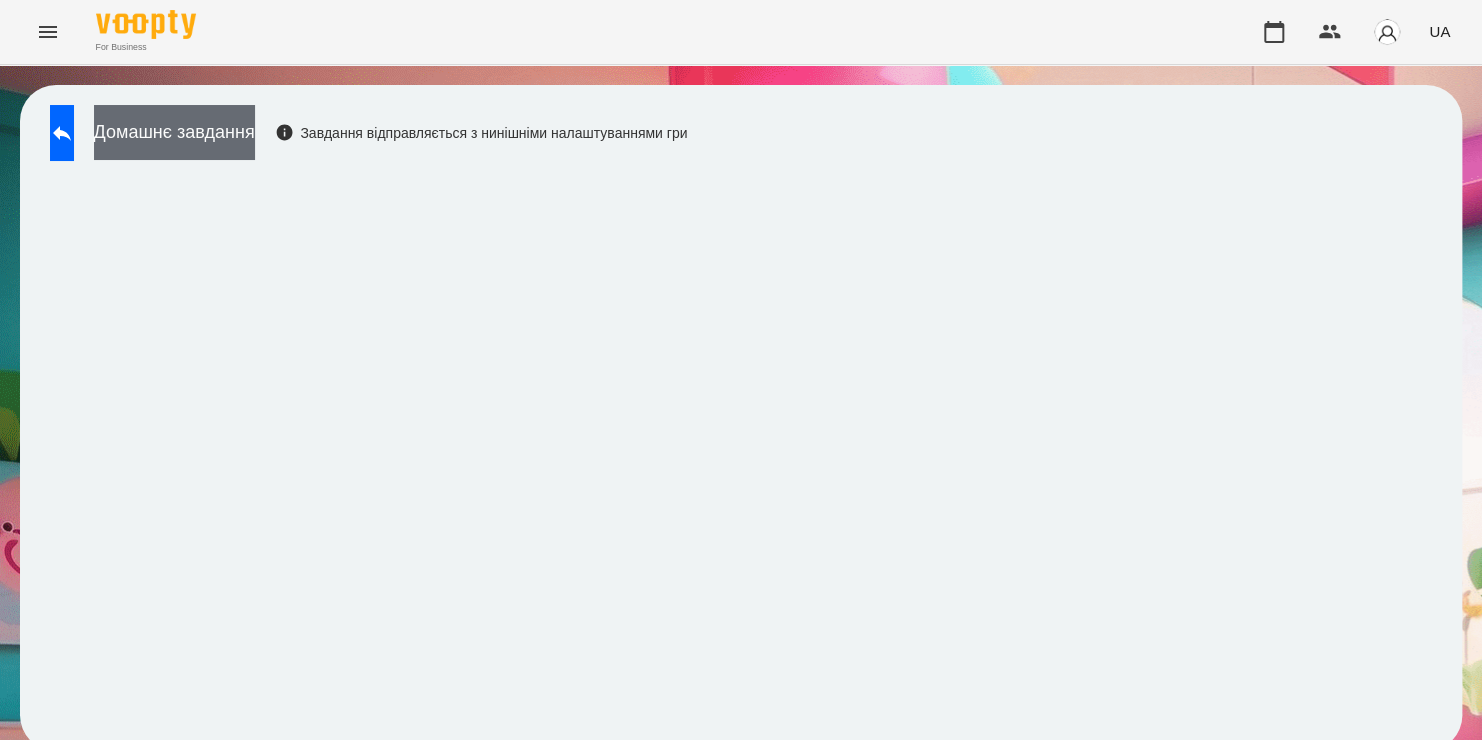 click on "Домашнє завдання" at bounding box center [174, 132] 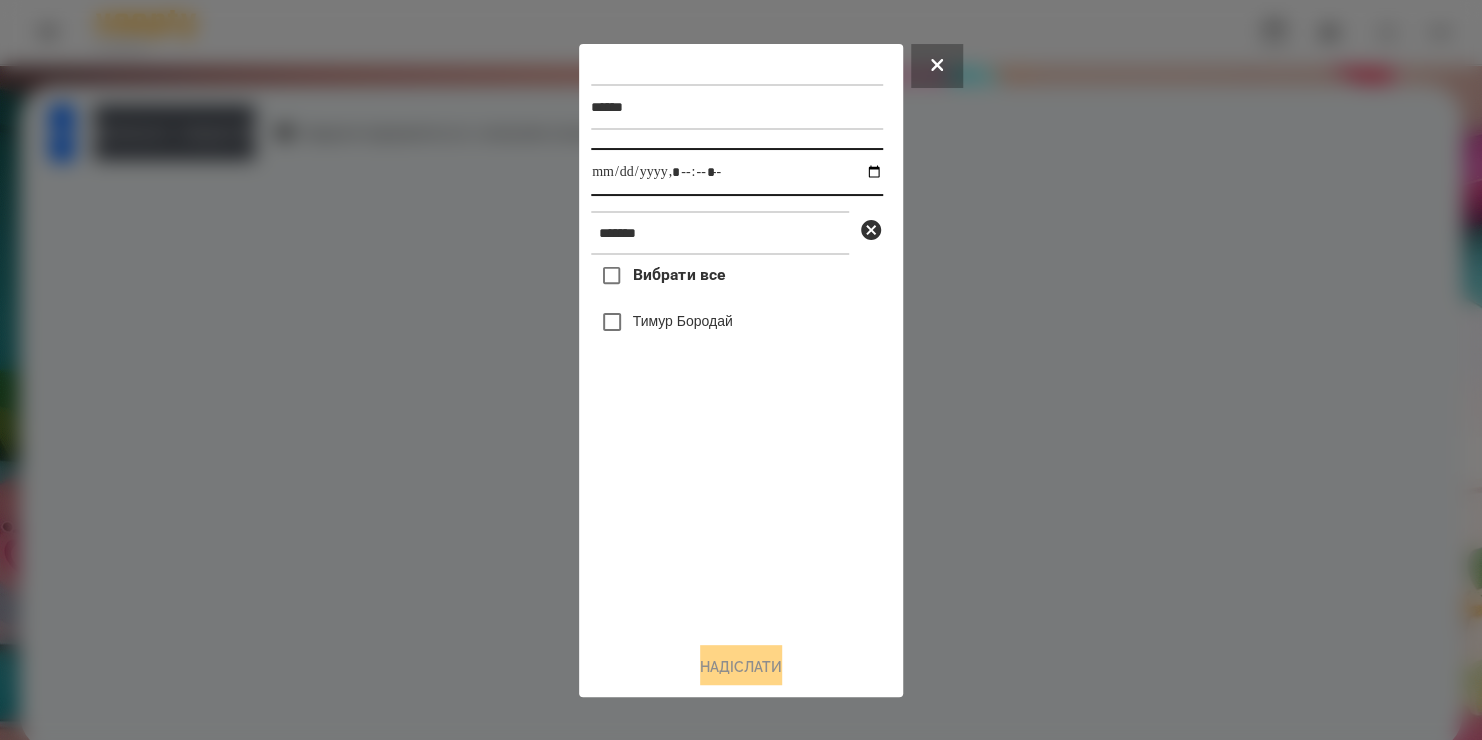 click at bounding box center (737, 172) 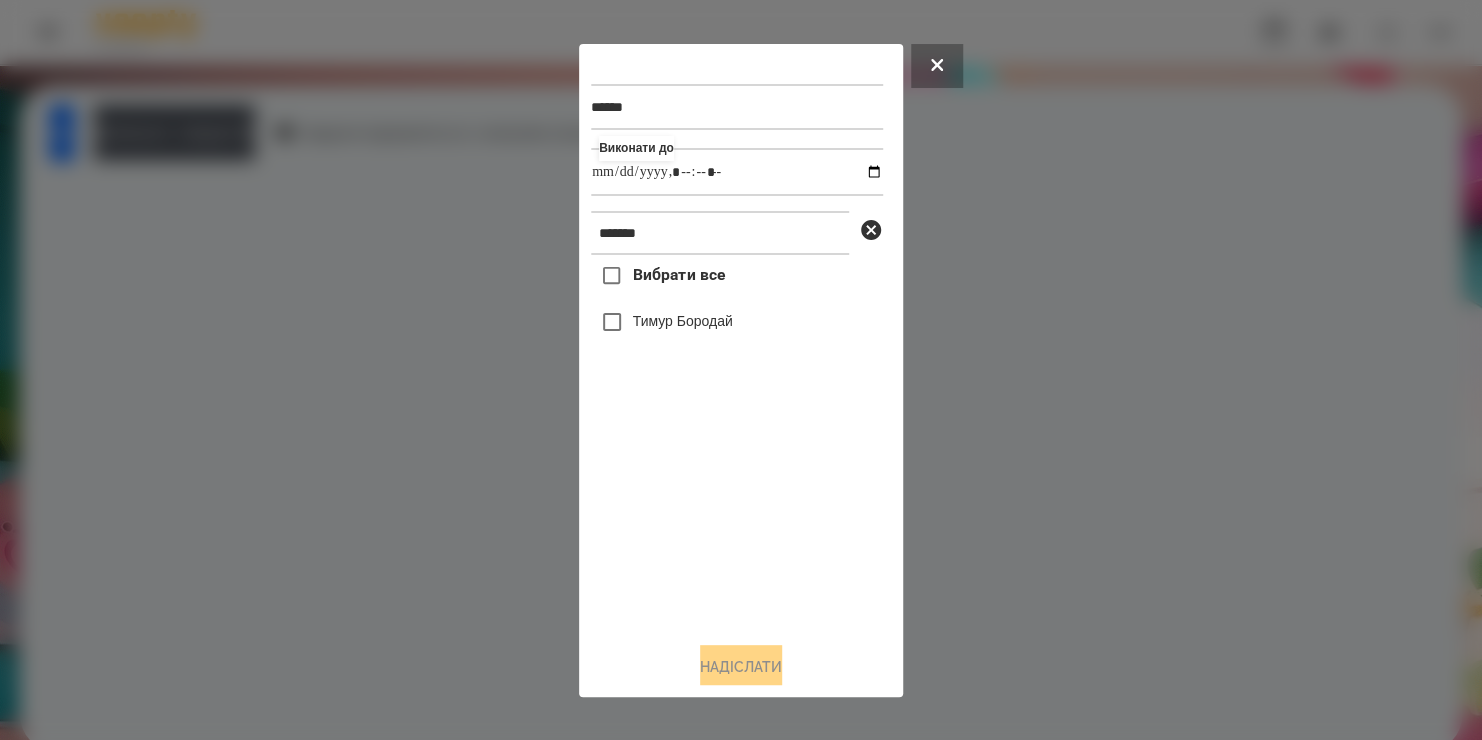 type on "**********" 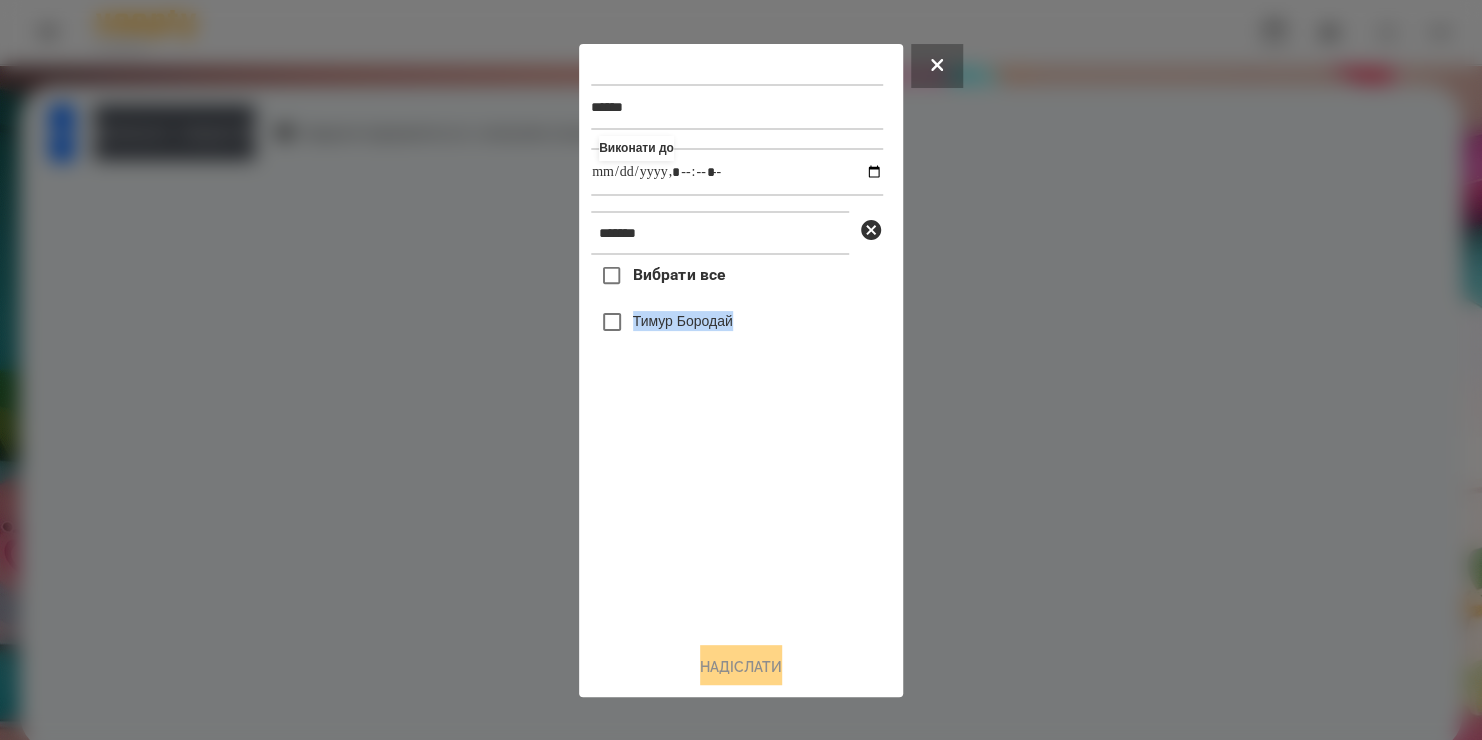 click on "Вибрати все [FIRST] [LAST]" at bounding box center [737, 440] 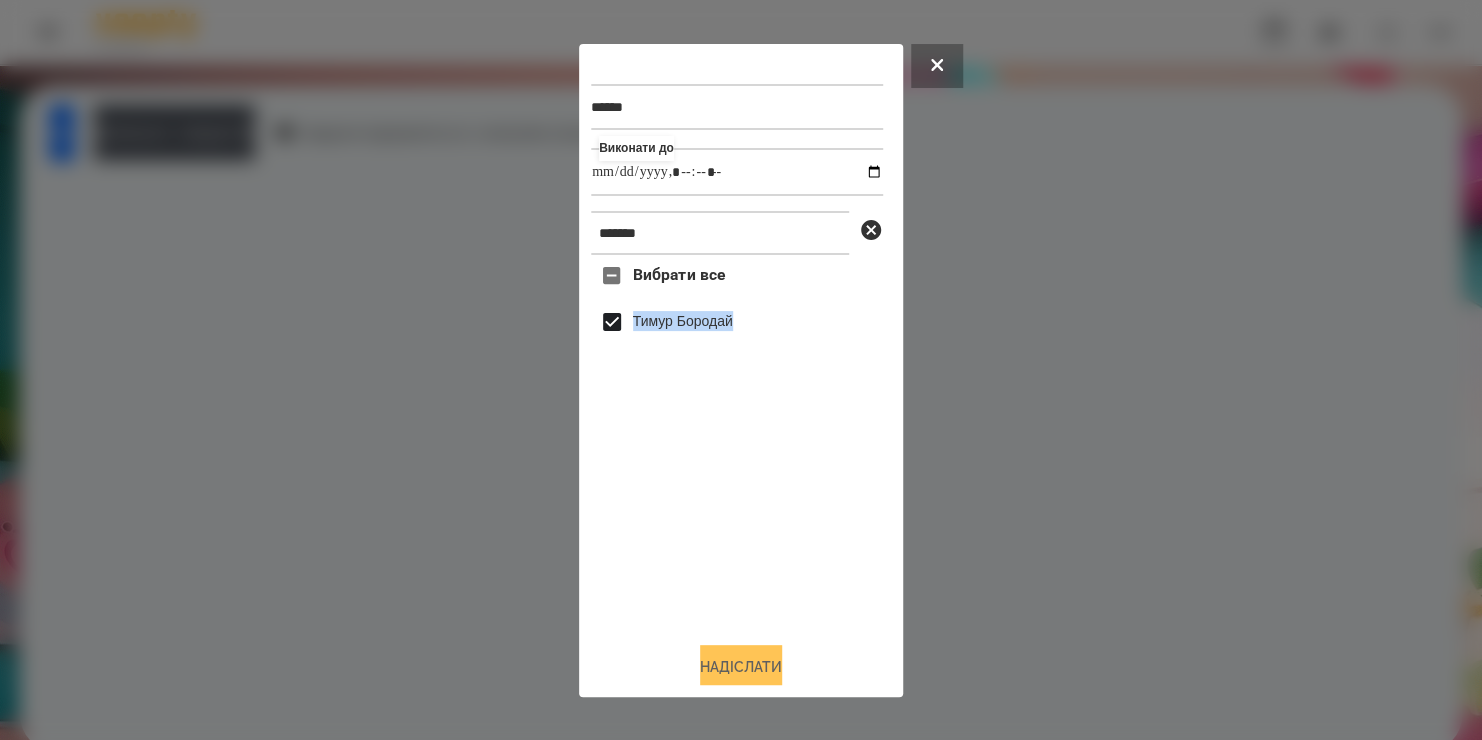click on "Надіслати" at bounding box center (741, 667) 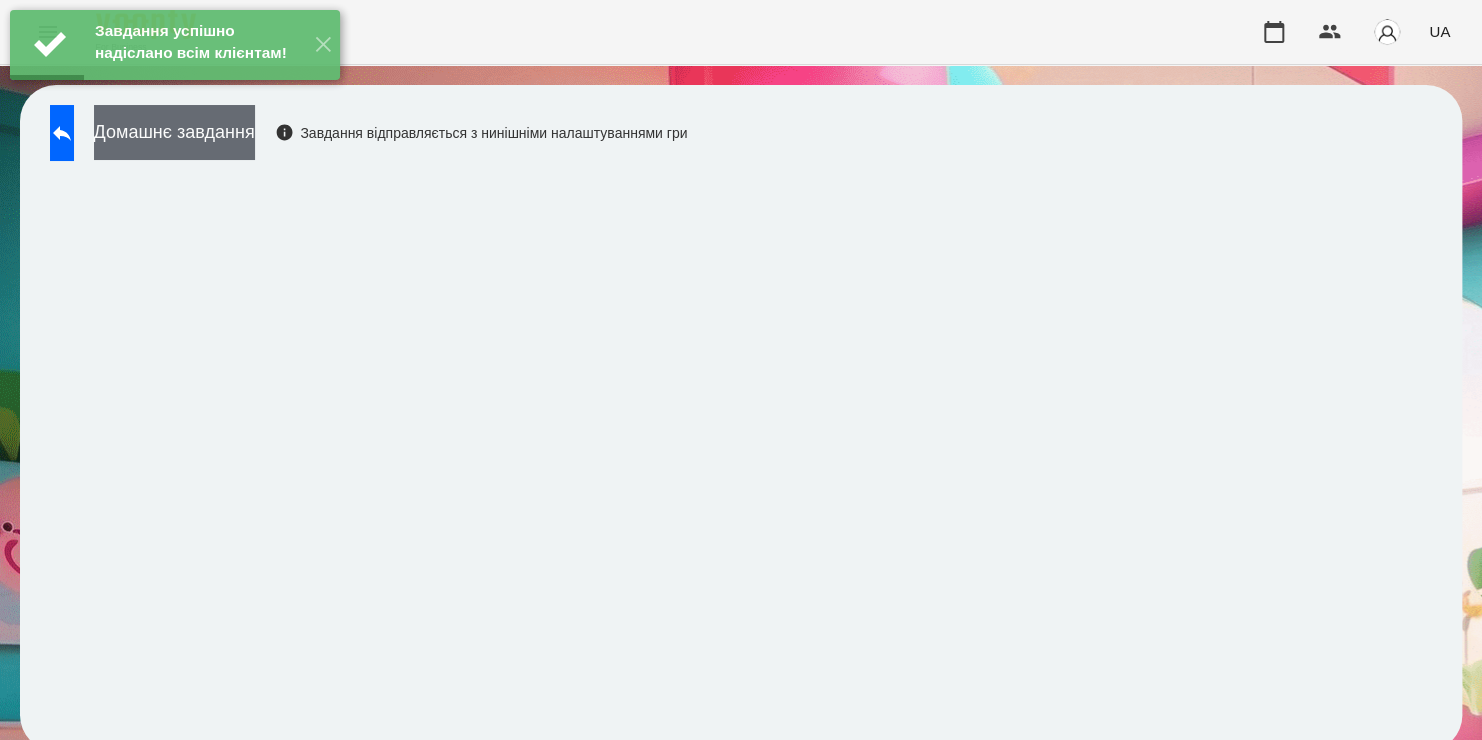 click on "Домашнє завдання" at bounding box center [174, 132] 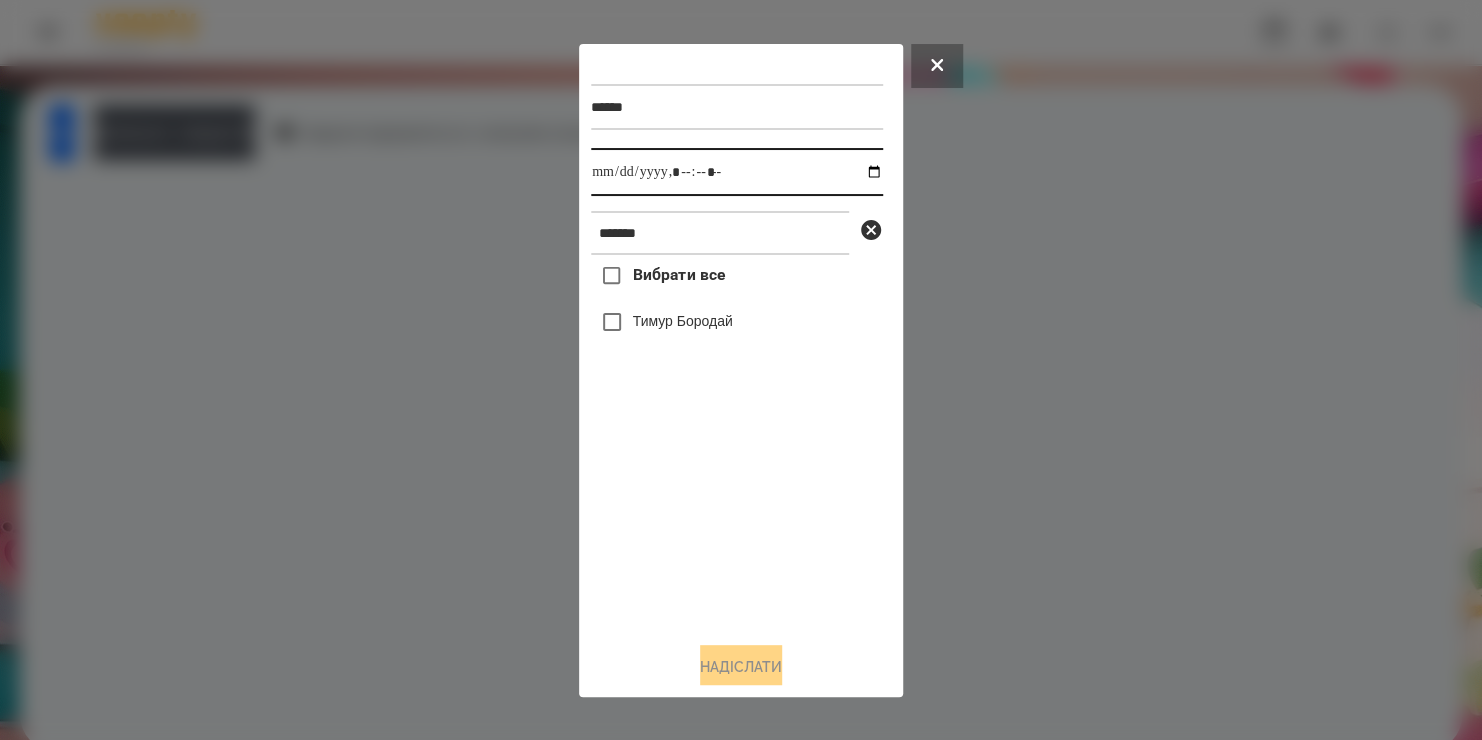 click at bounding box center (737, 172) 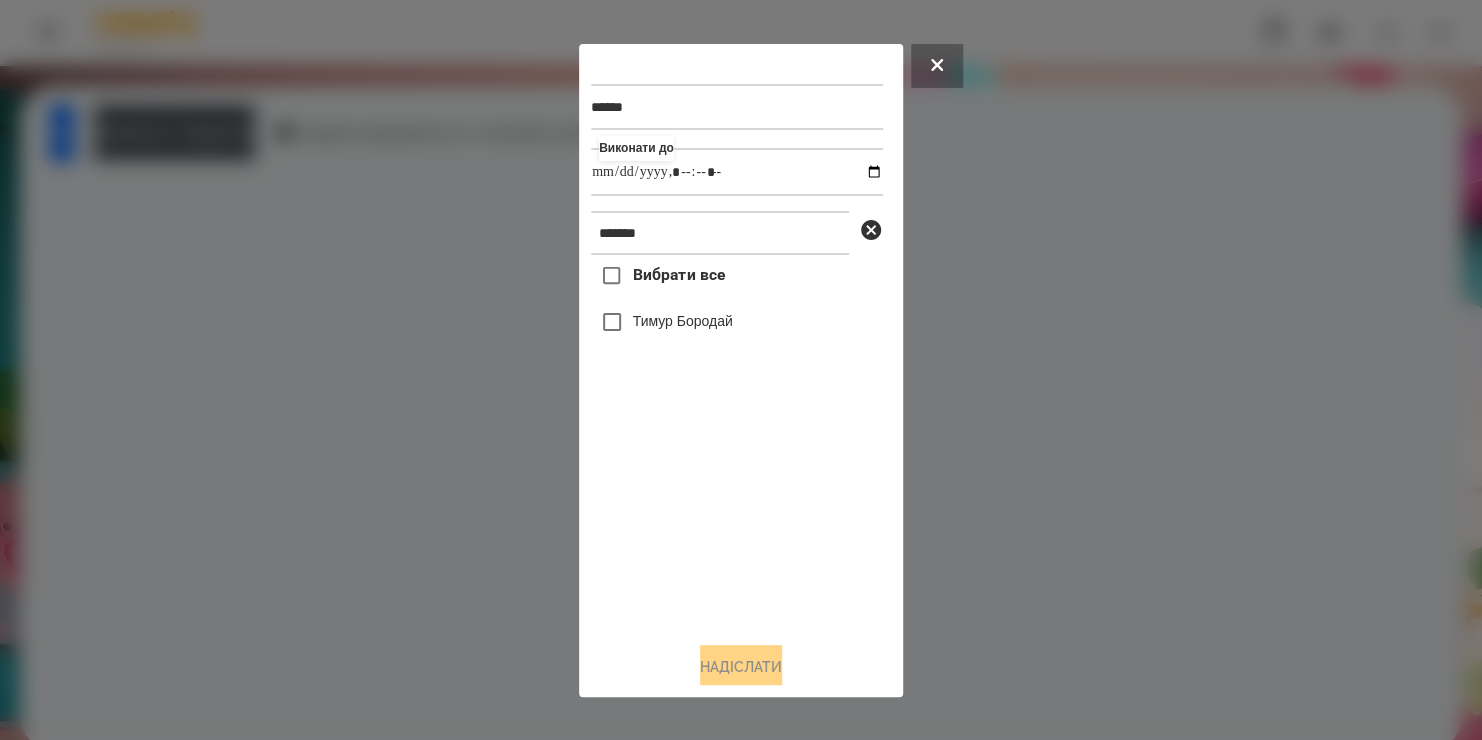 type on "**********" 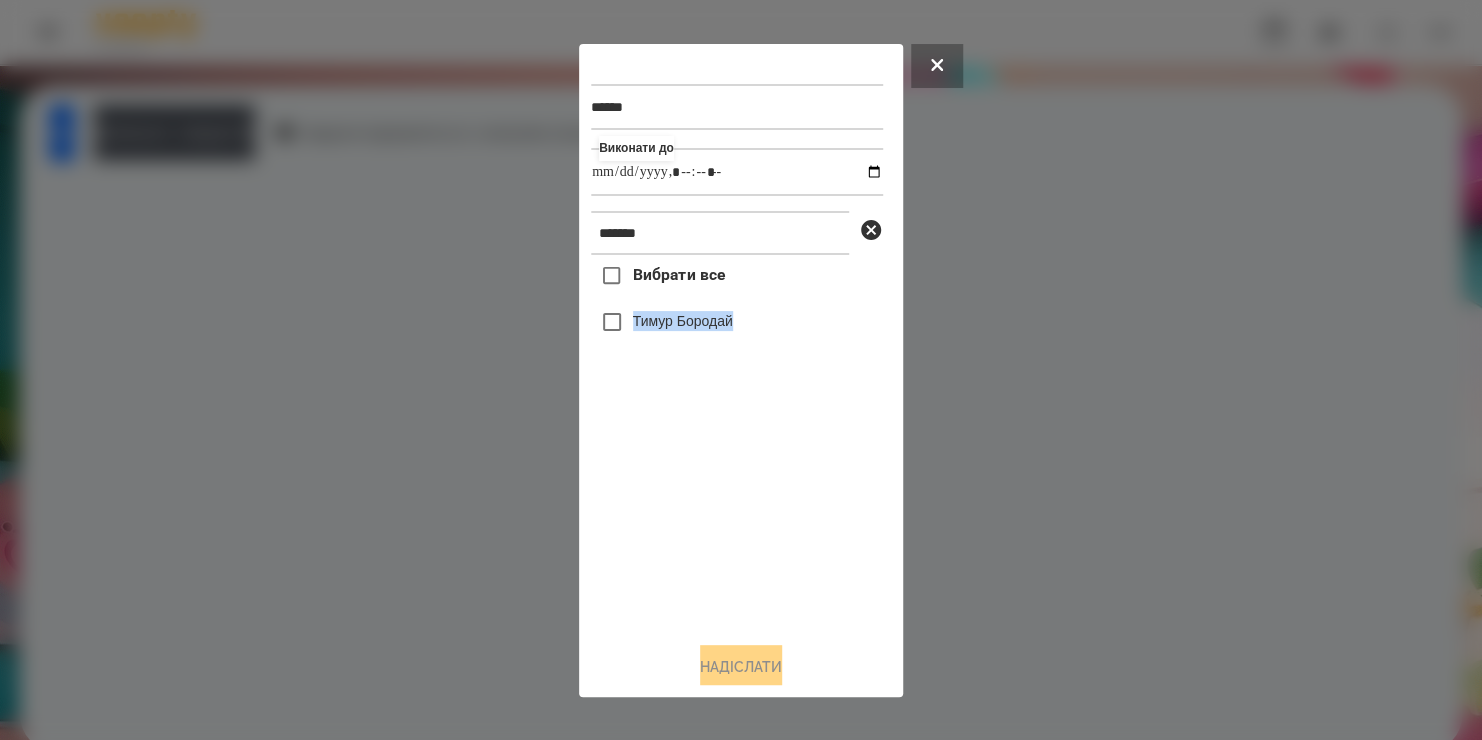 click on "Вибрати все [FIRST] [LAST]" at bounding box center (737, 440) 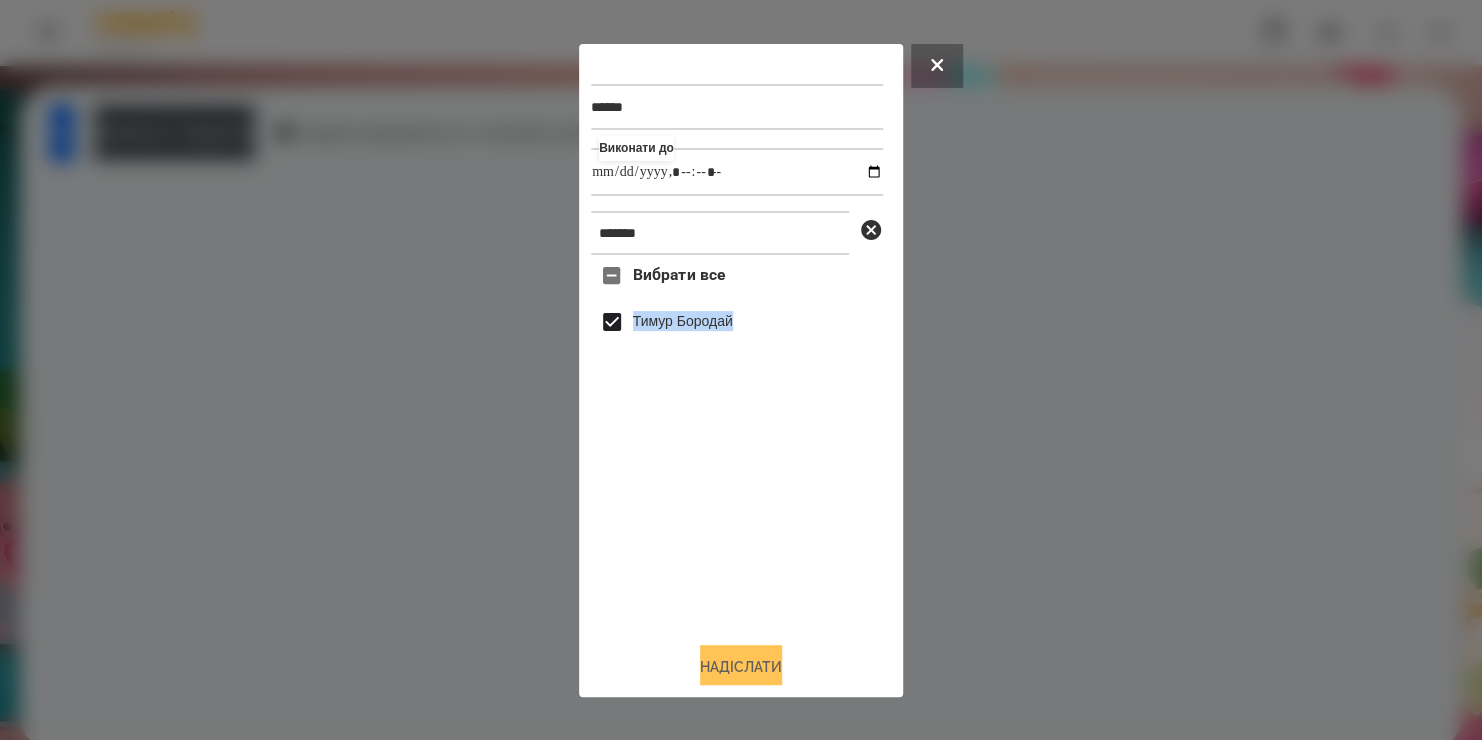 click on "Надіслати" at bounding box center (741, 667) 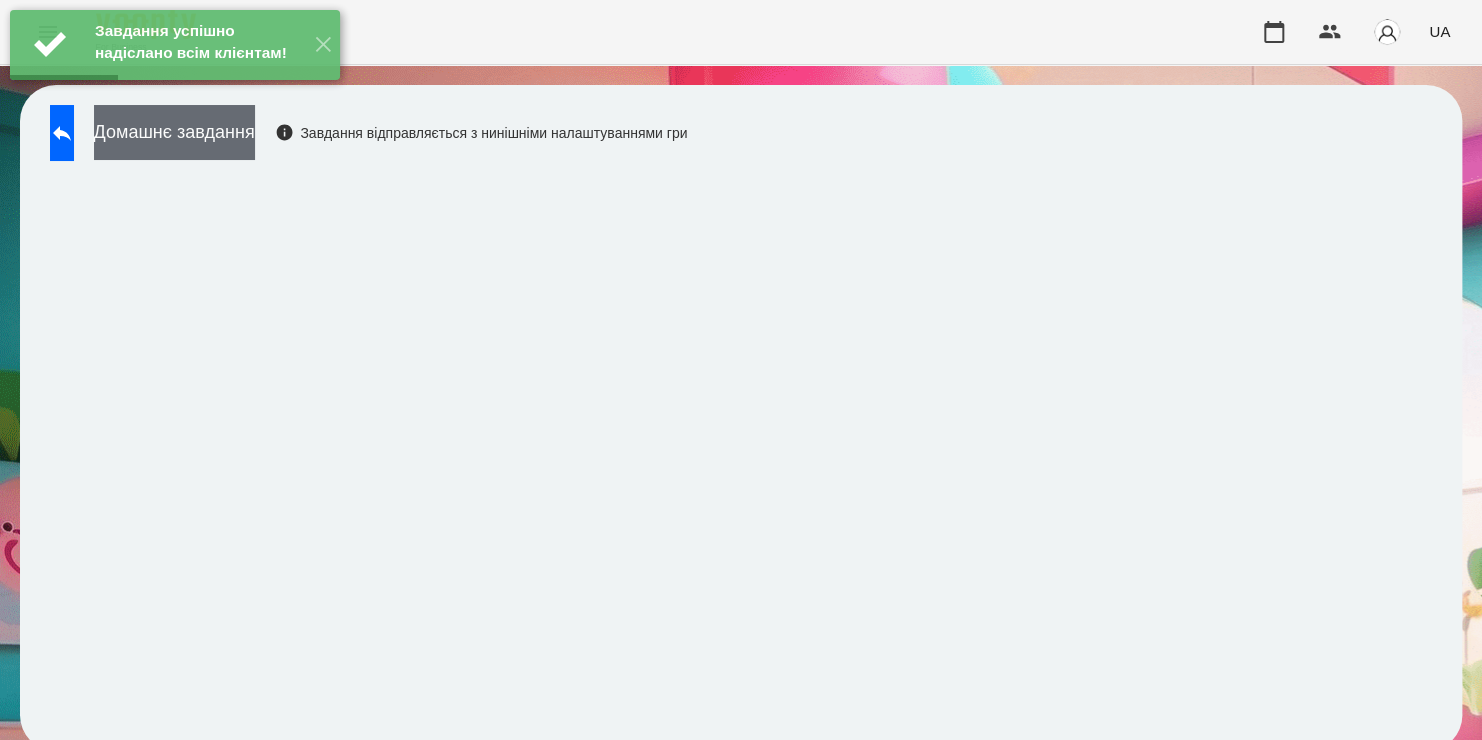 click on "Домашнє завдання" at bounding box center [174, 132] 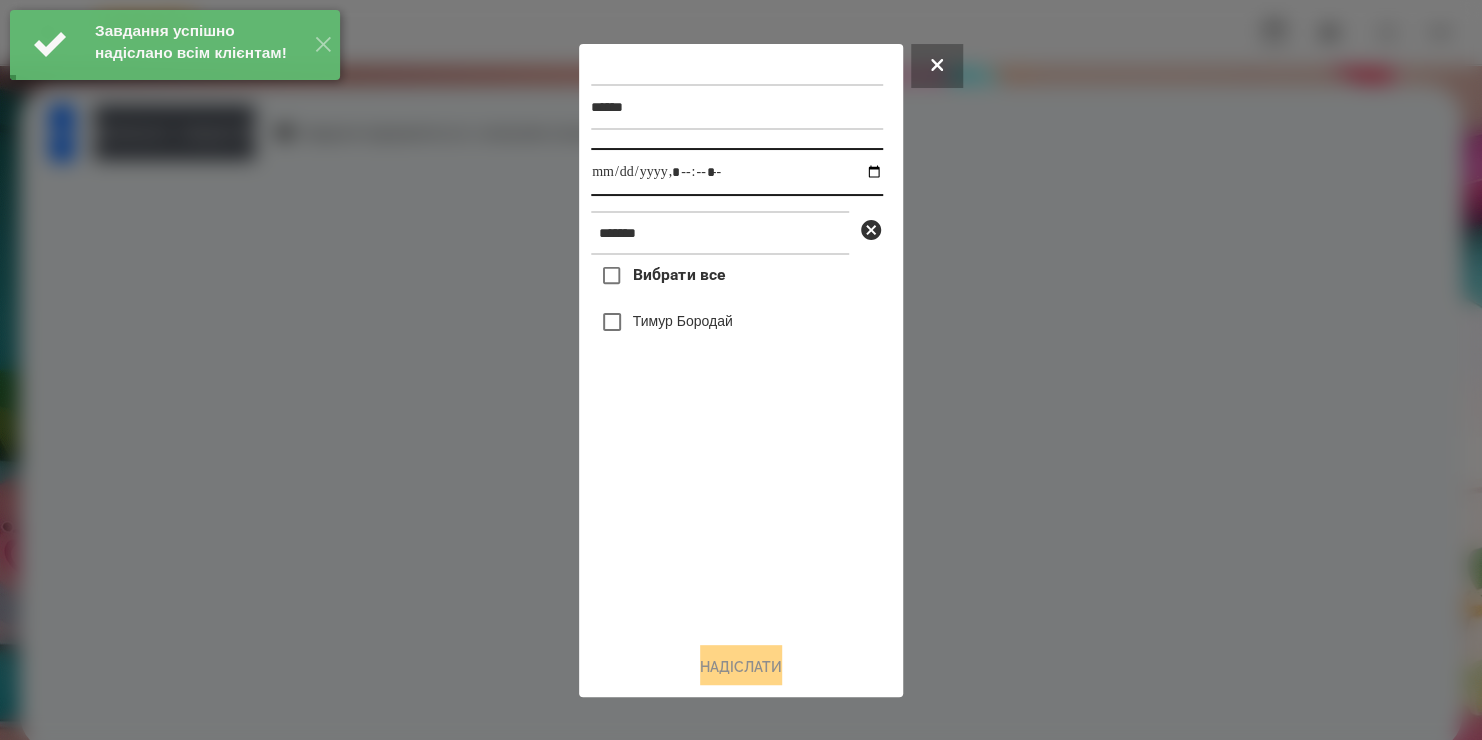 click at bounding box center (737, 172) 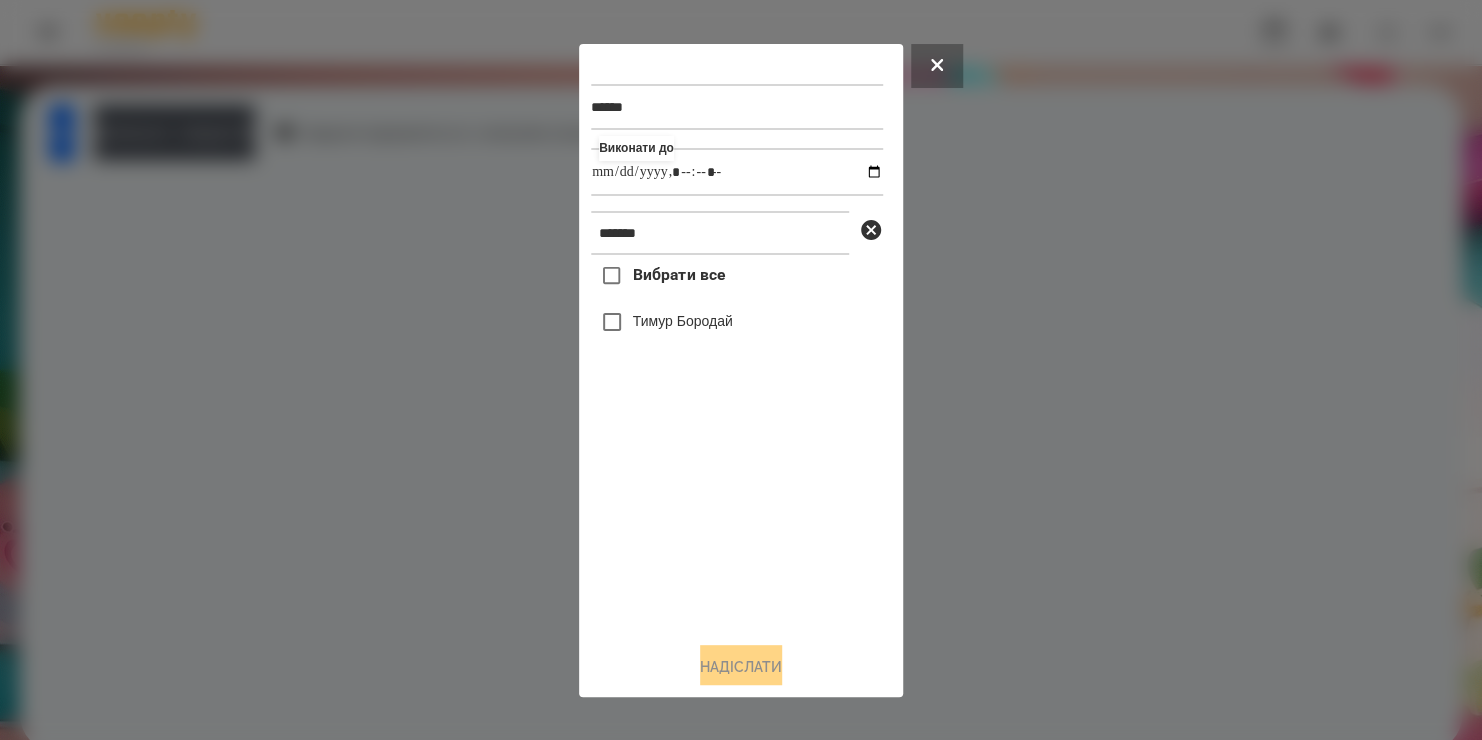 type on "**********" 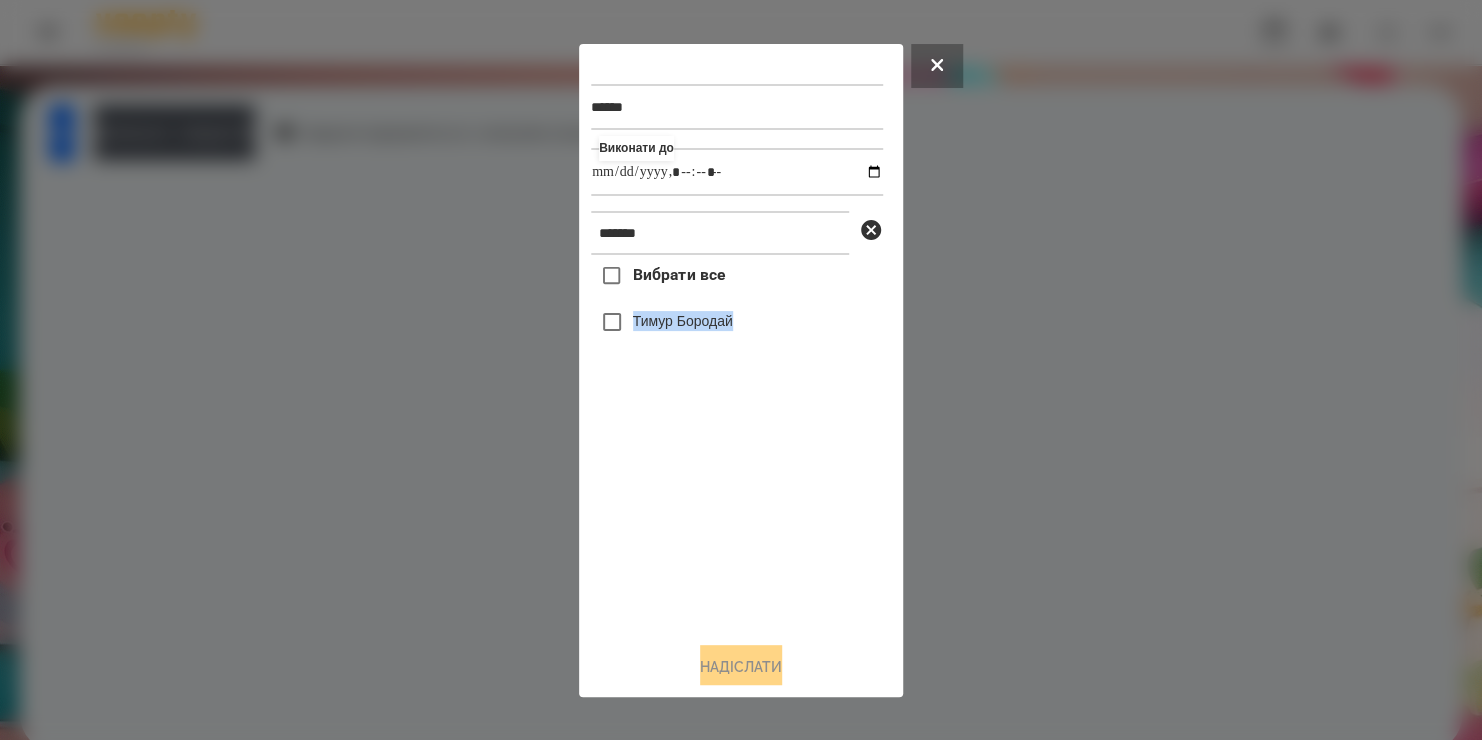 click on "Вибрати все [FIRST] [LAST]" at bounding box center (737, 440) 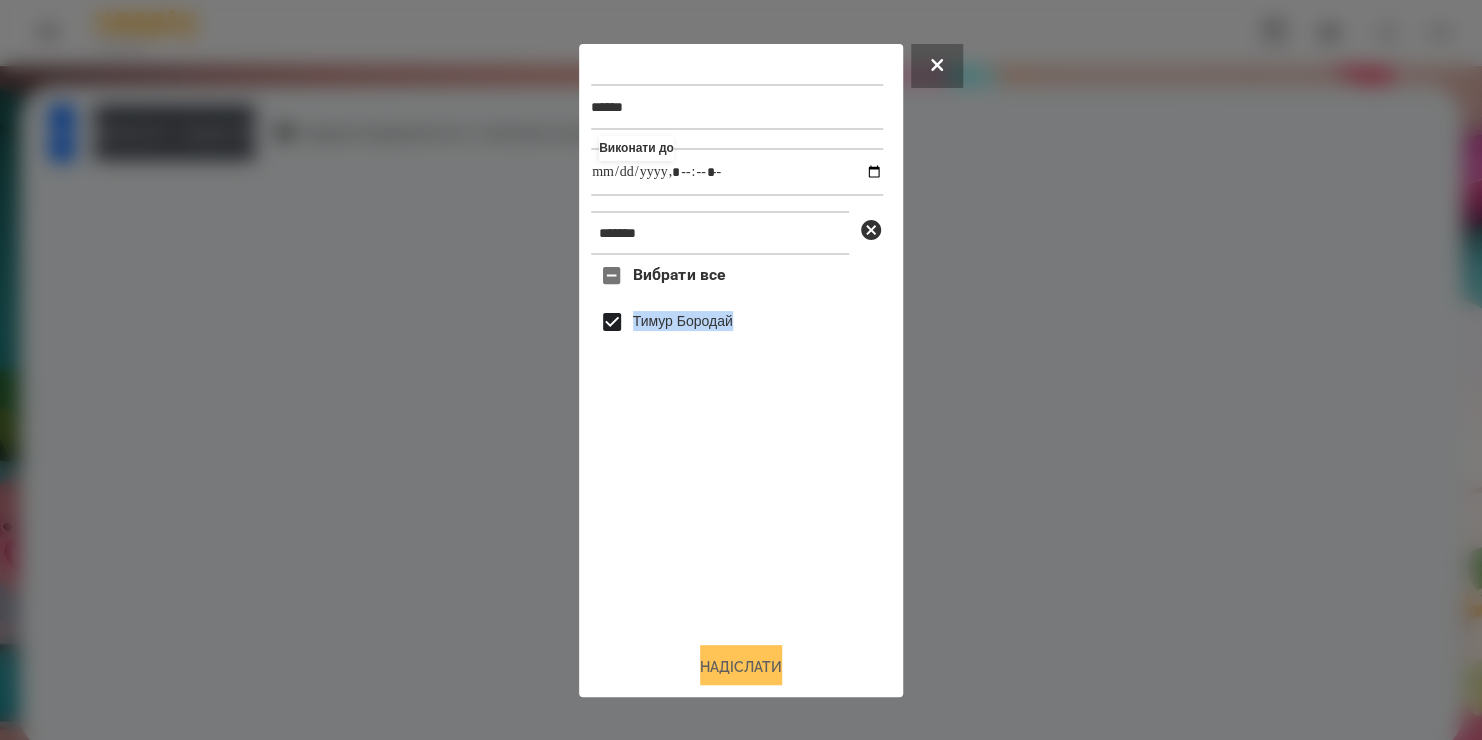 click on "Надіслати" at bounding box center [741, 667] 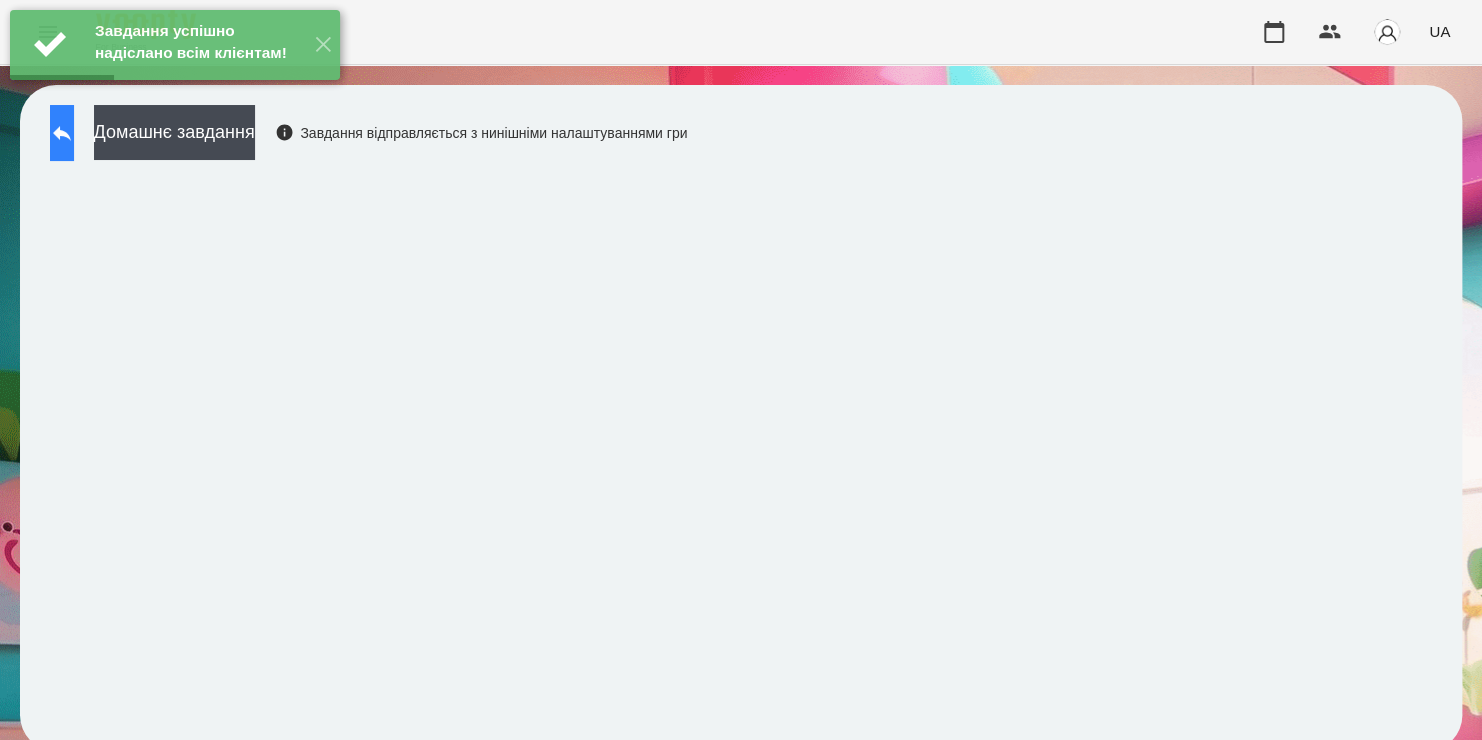 click at bounding box center (62, 133) 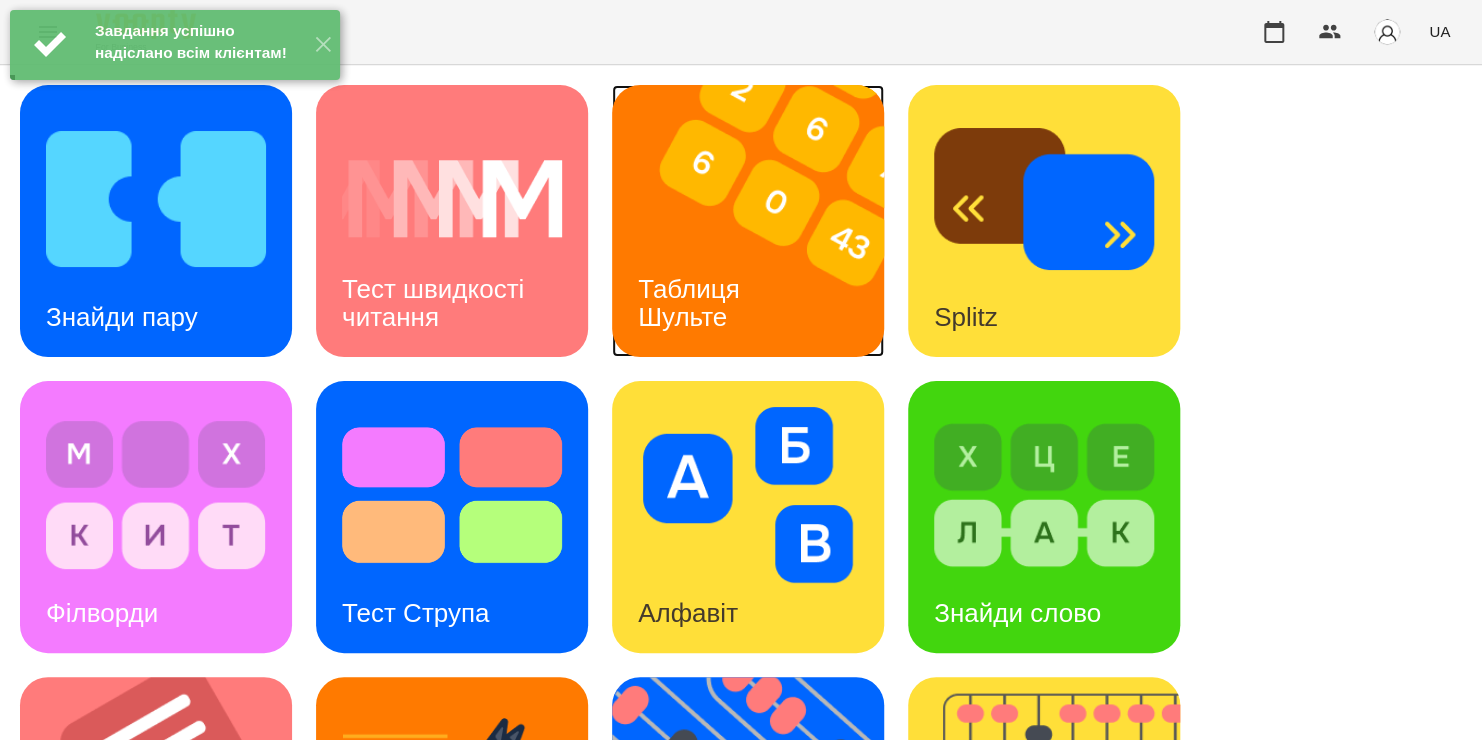 click on "Таблиця
Шульте" at bounding box center [692, 303] 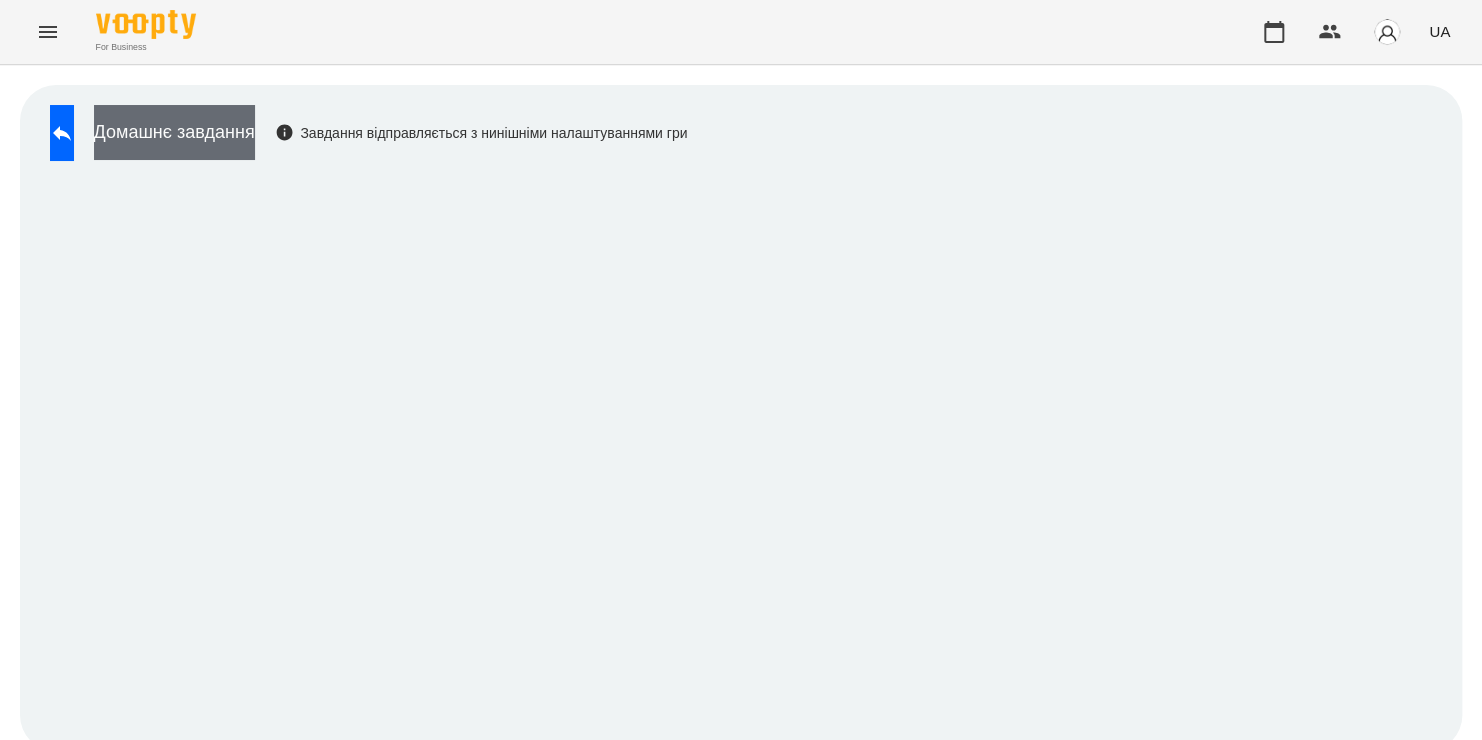 click on "Домашнє завдання" at bounding box center (174, 132) 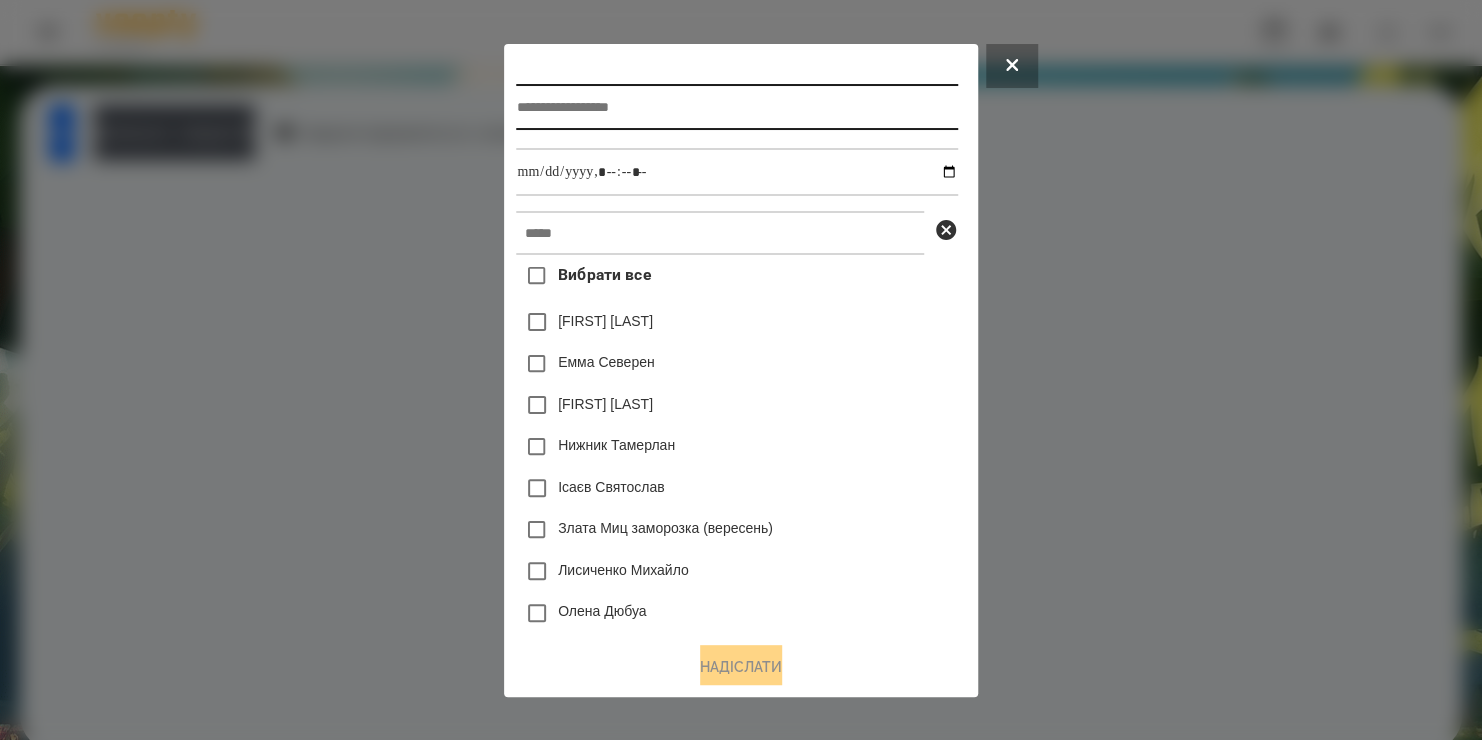 click at bounding box center (736, 107) 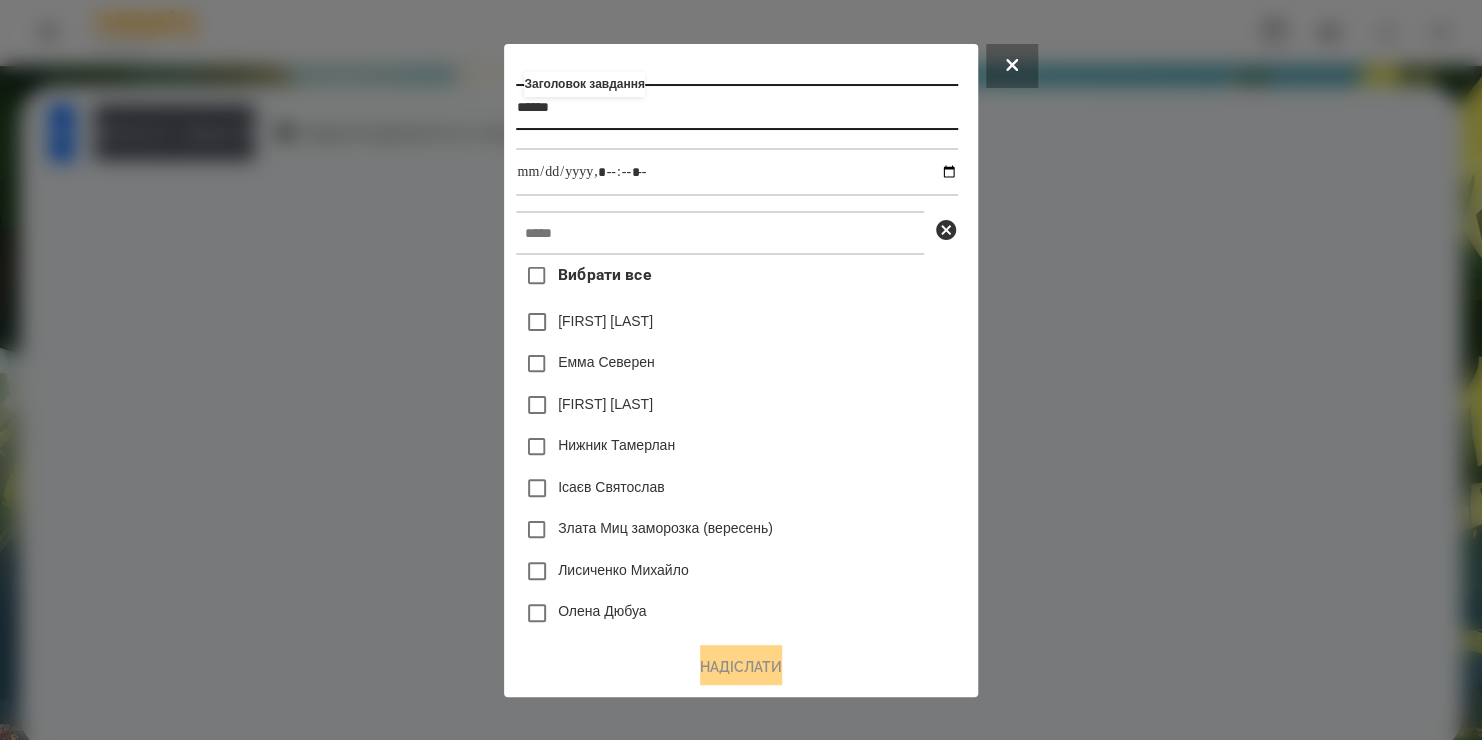 type on "******" 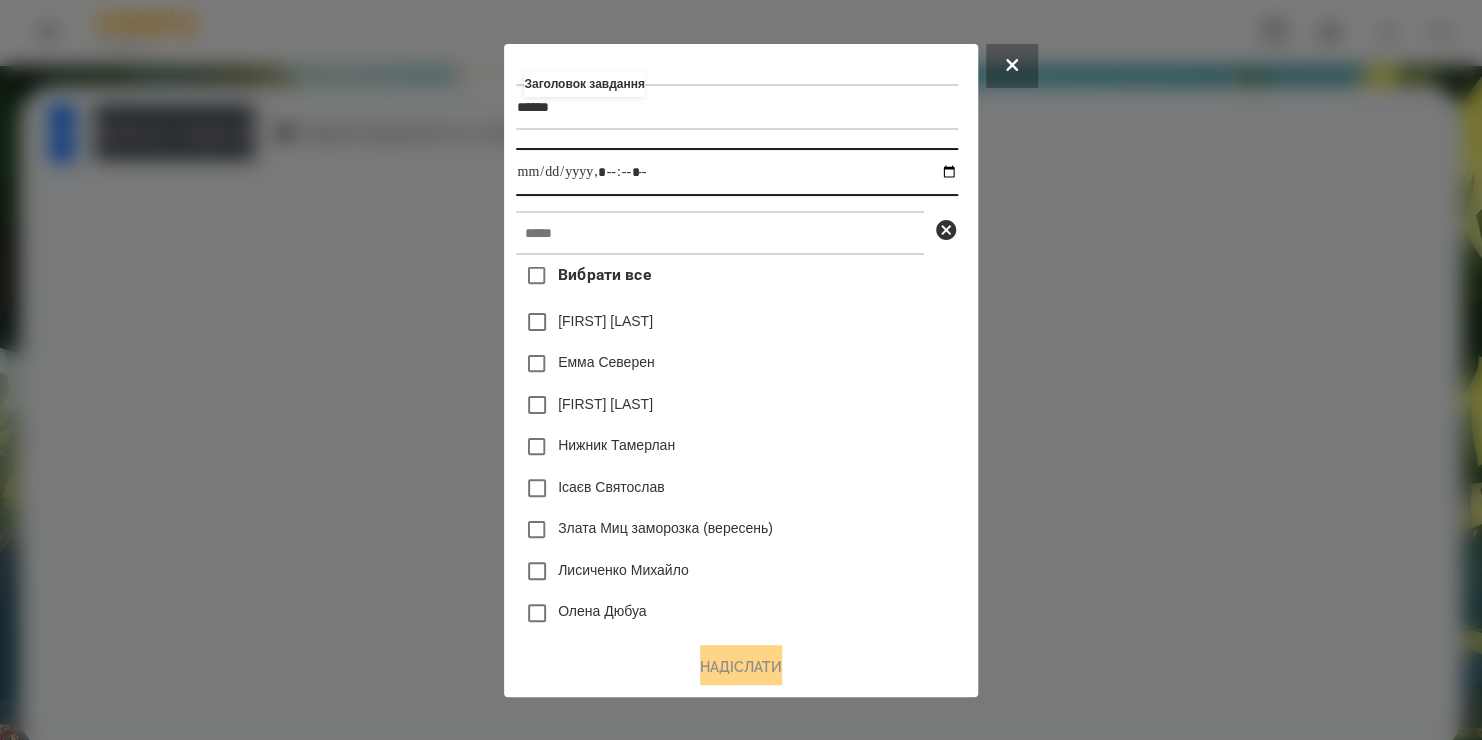 click at bounding box center (736, 172) 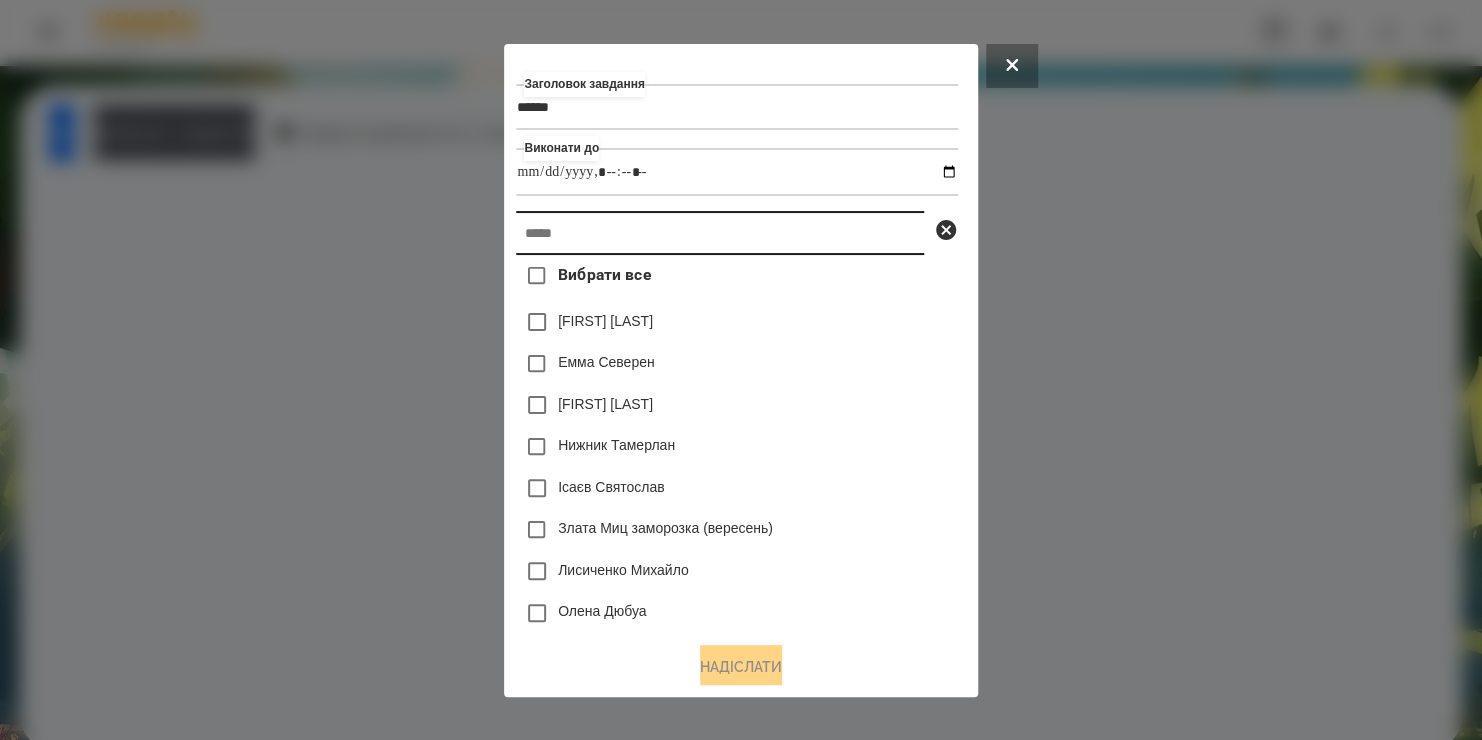 type on "**********" 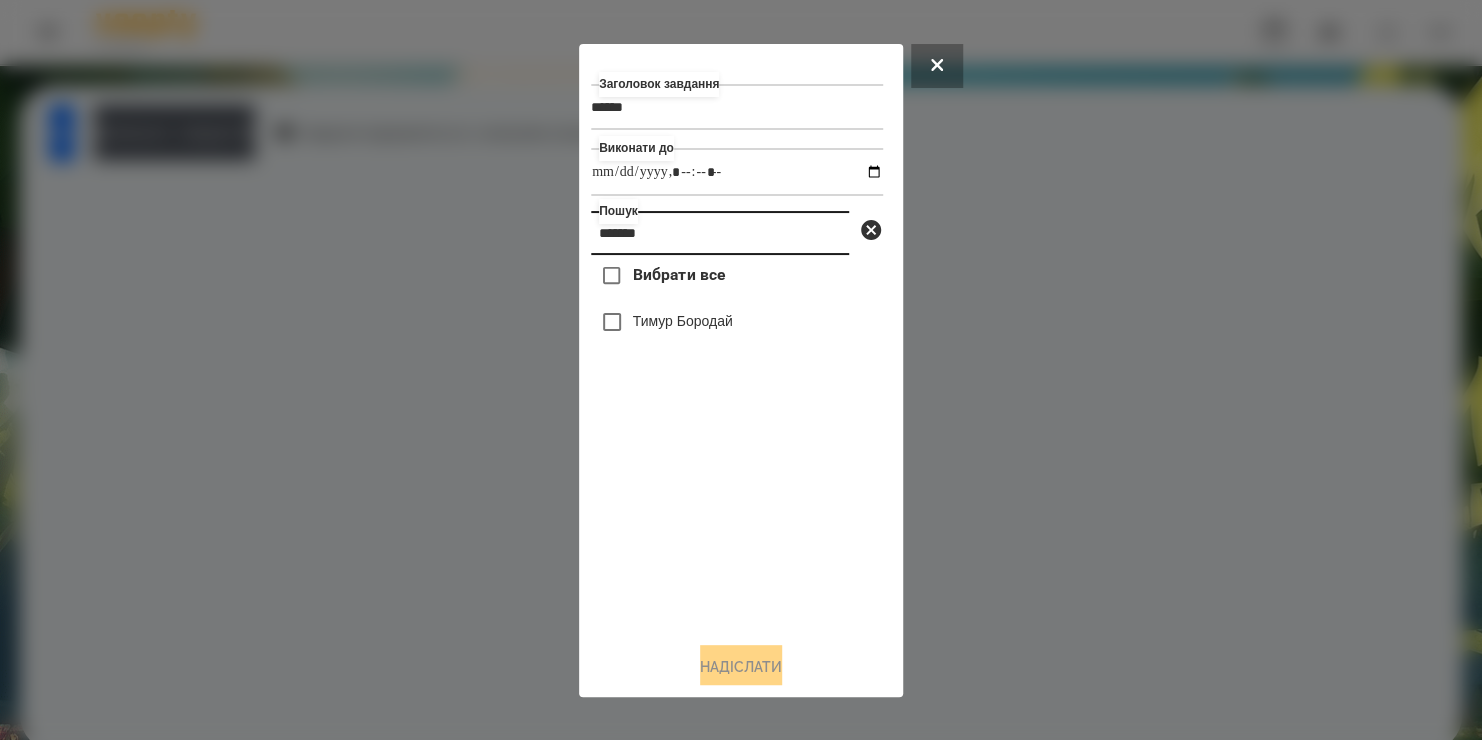 type on "*******" 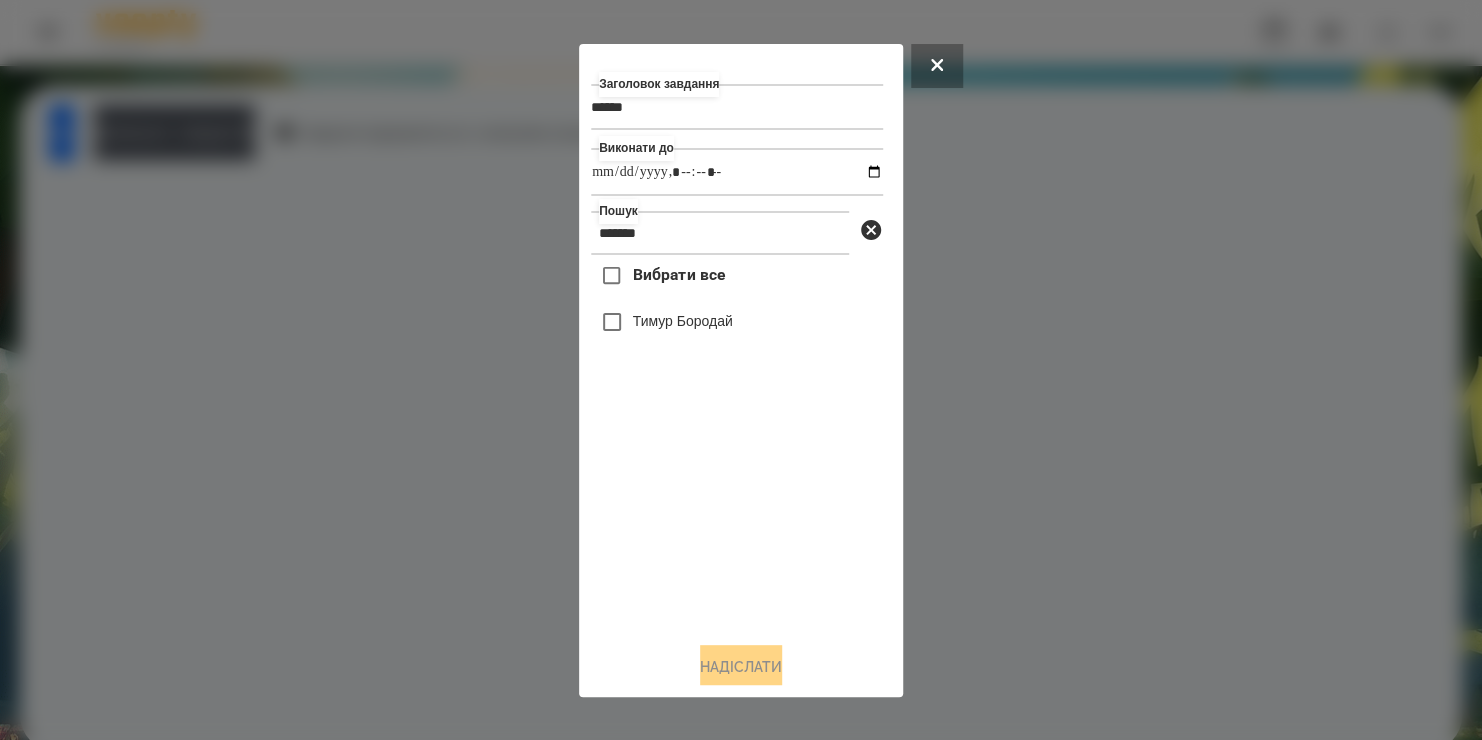 click on "Тимур Бородай" at bounding box center [683, 321] 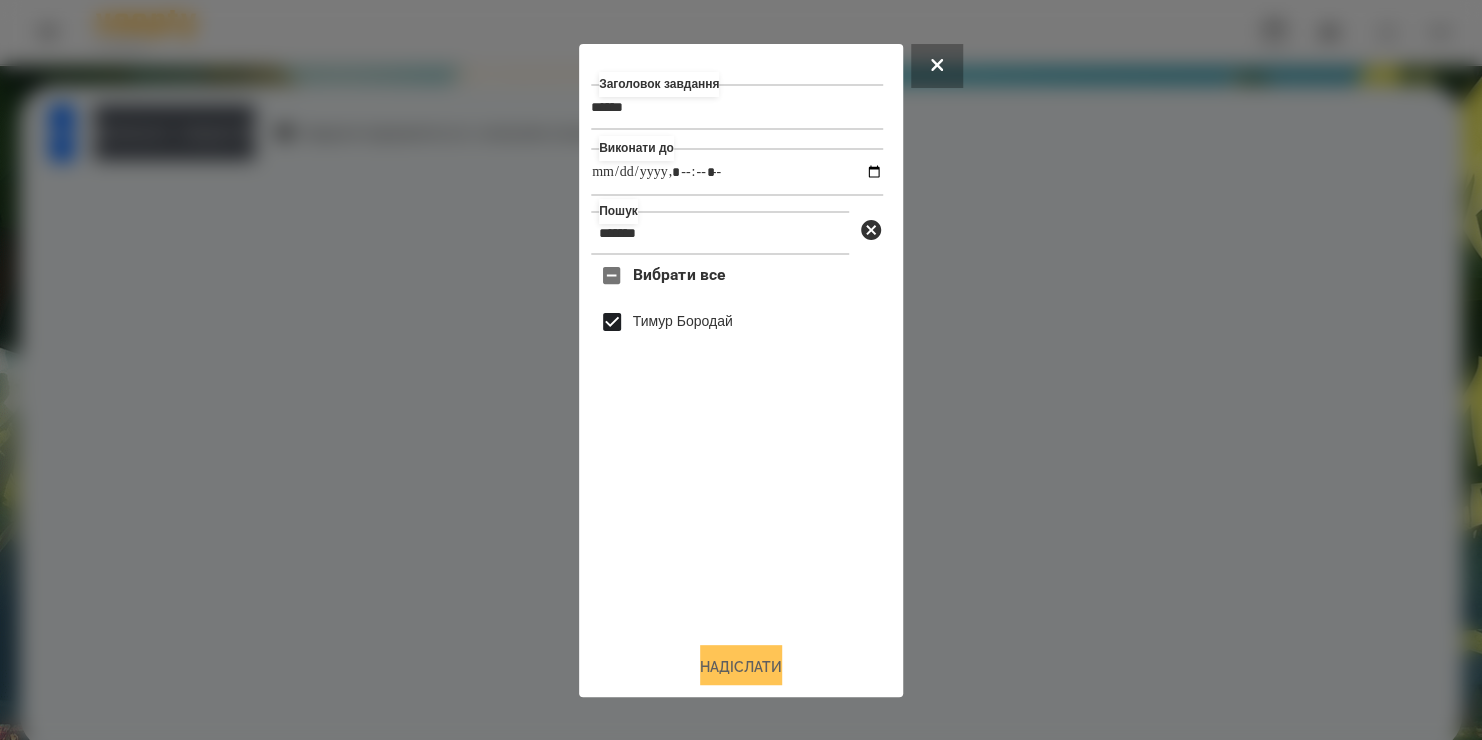 click on "Надіслати" at bounding box center [741, 667] 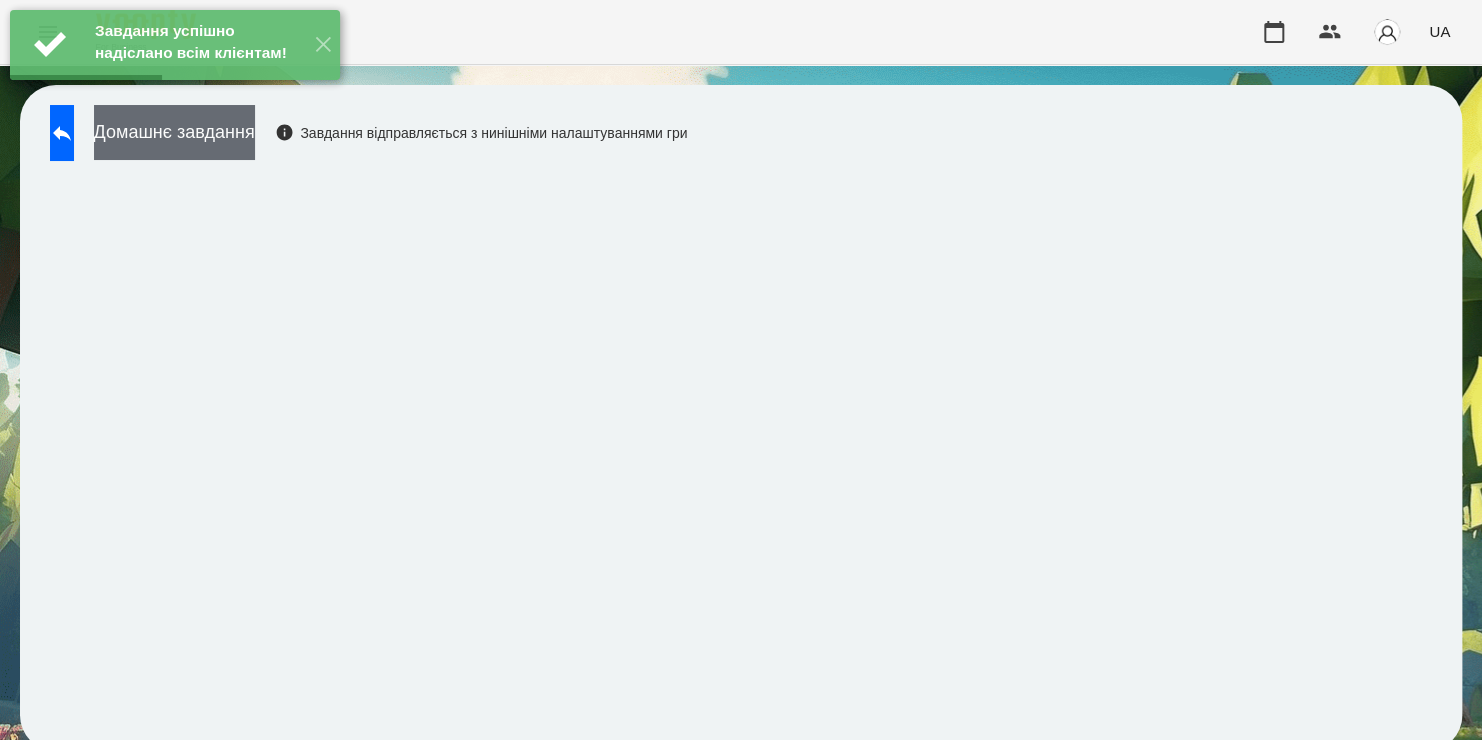 click on "Домашнє завдання" at bounding box center [174, 132] 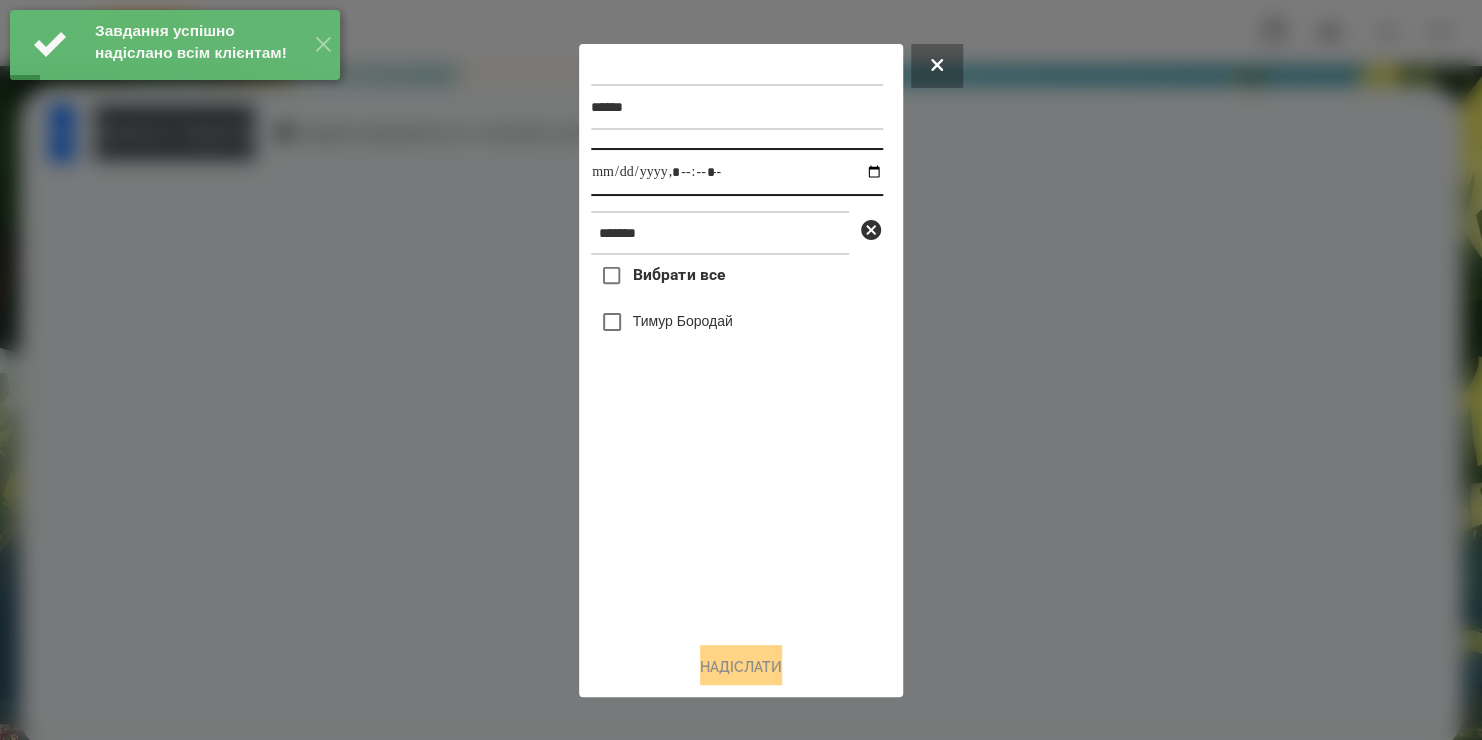 click at bounding box center (737, 172) 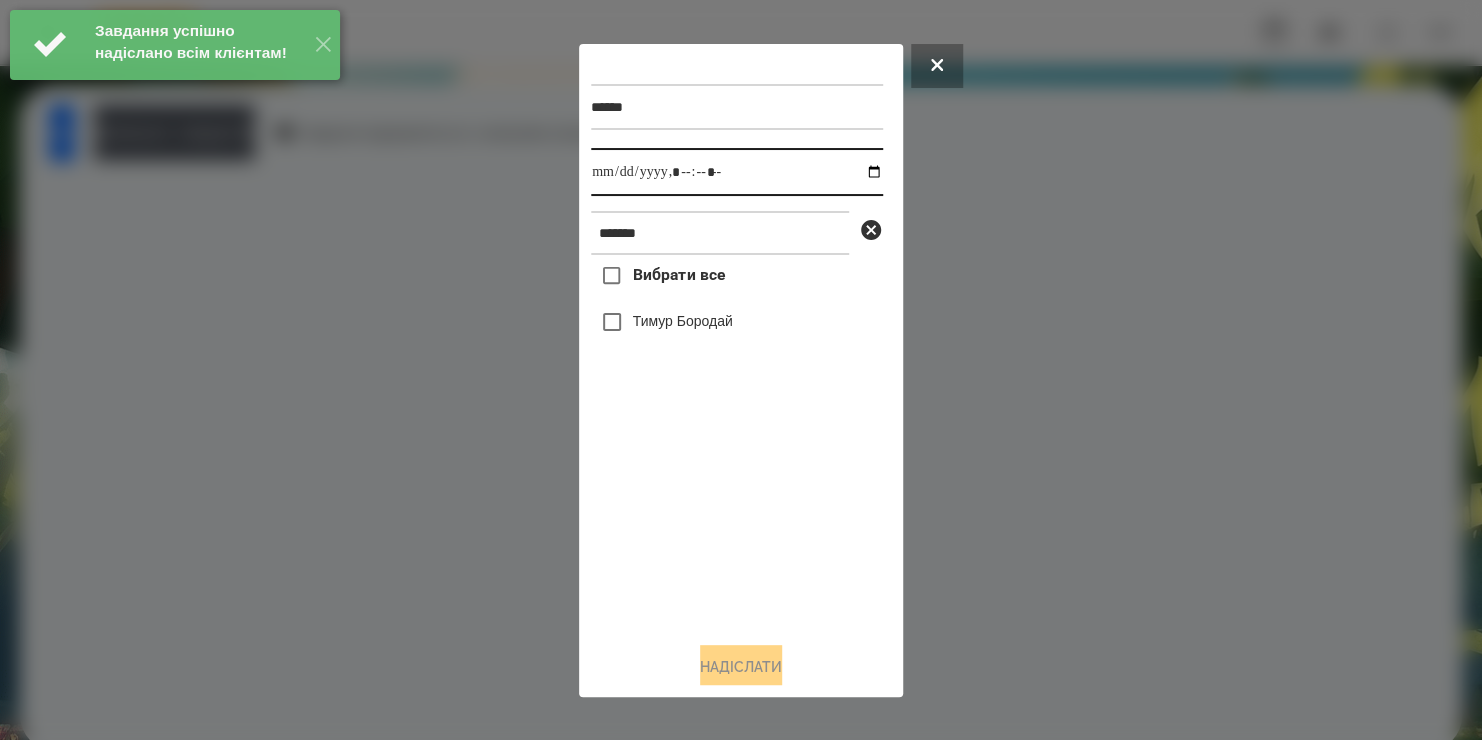 click at bounding box center (737, 172) 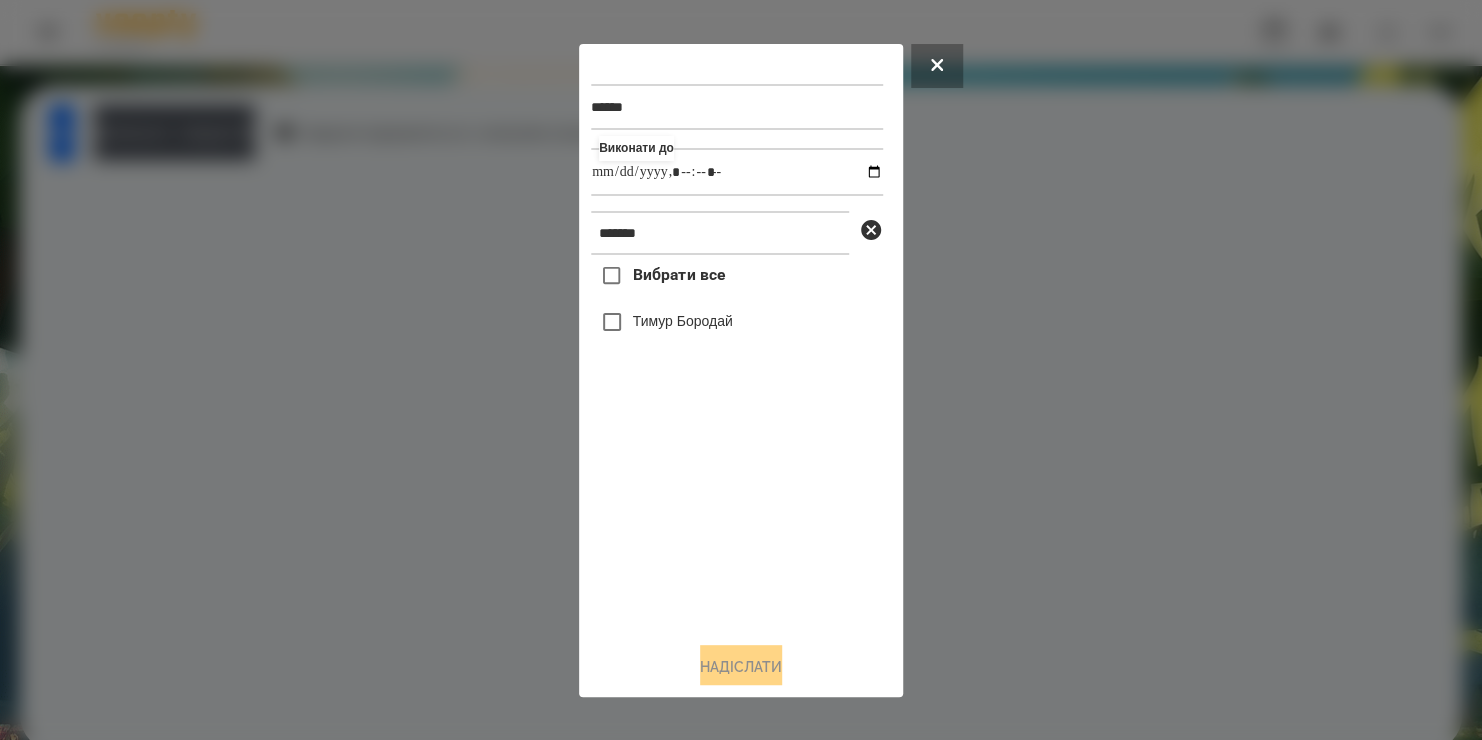type on "**********" 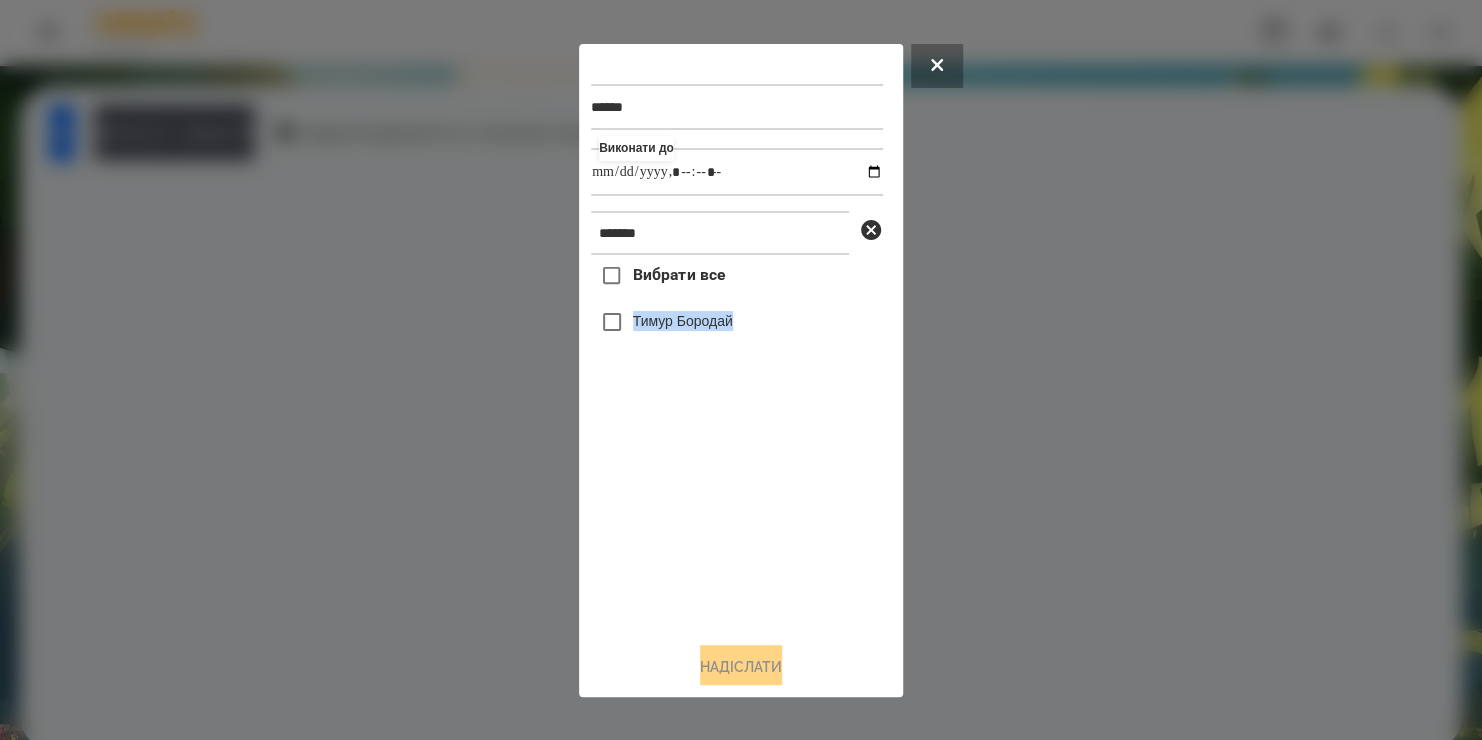 click on "Вибрати все [FIRST] [LAST]" at bounding box center (737, 440) 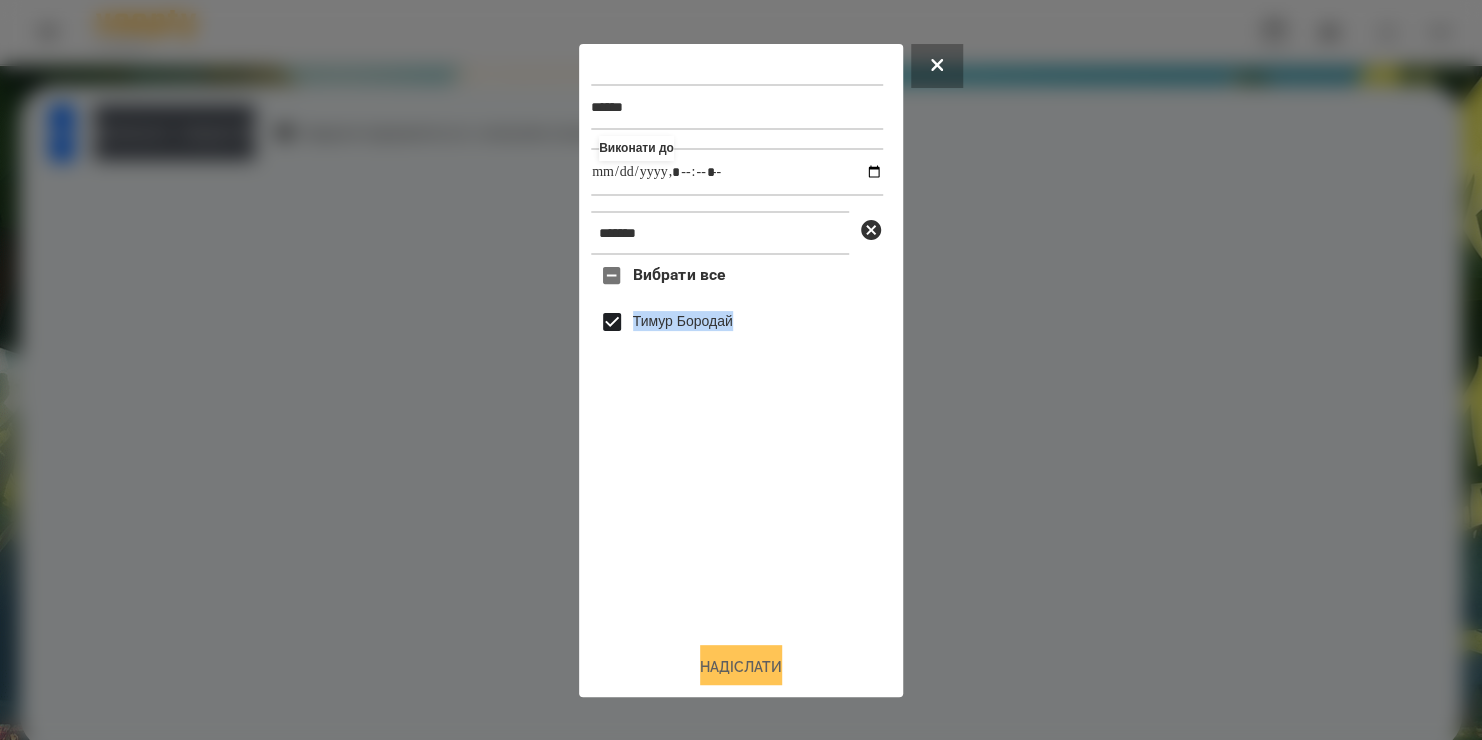 click on "Надіслати" at bounding box center [741, 667] 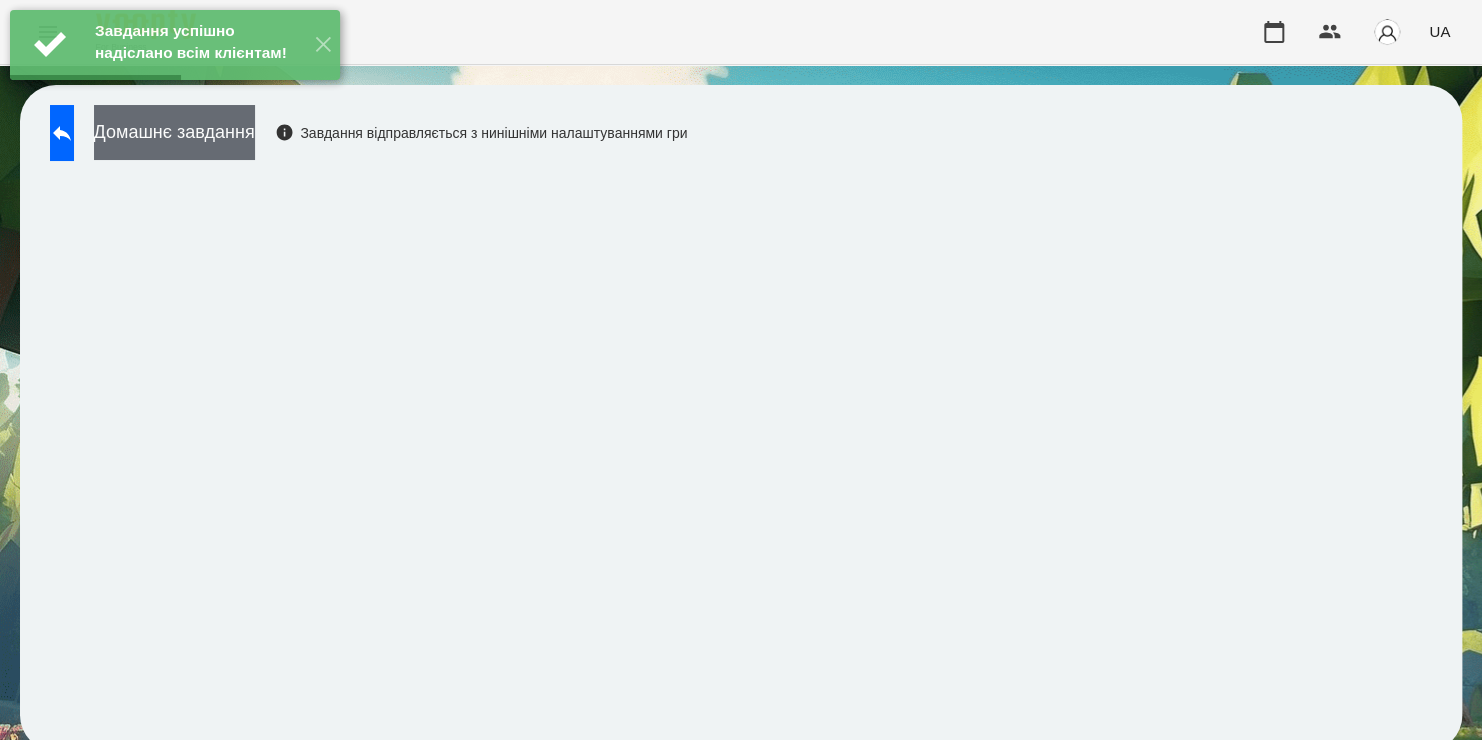 click on "Домашнє завдання" at bounding box center (174, 132) 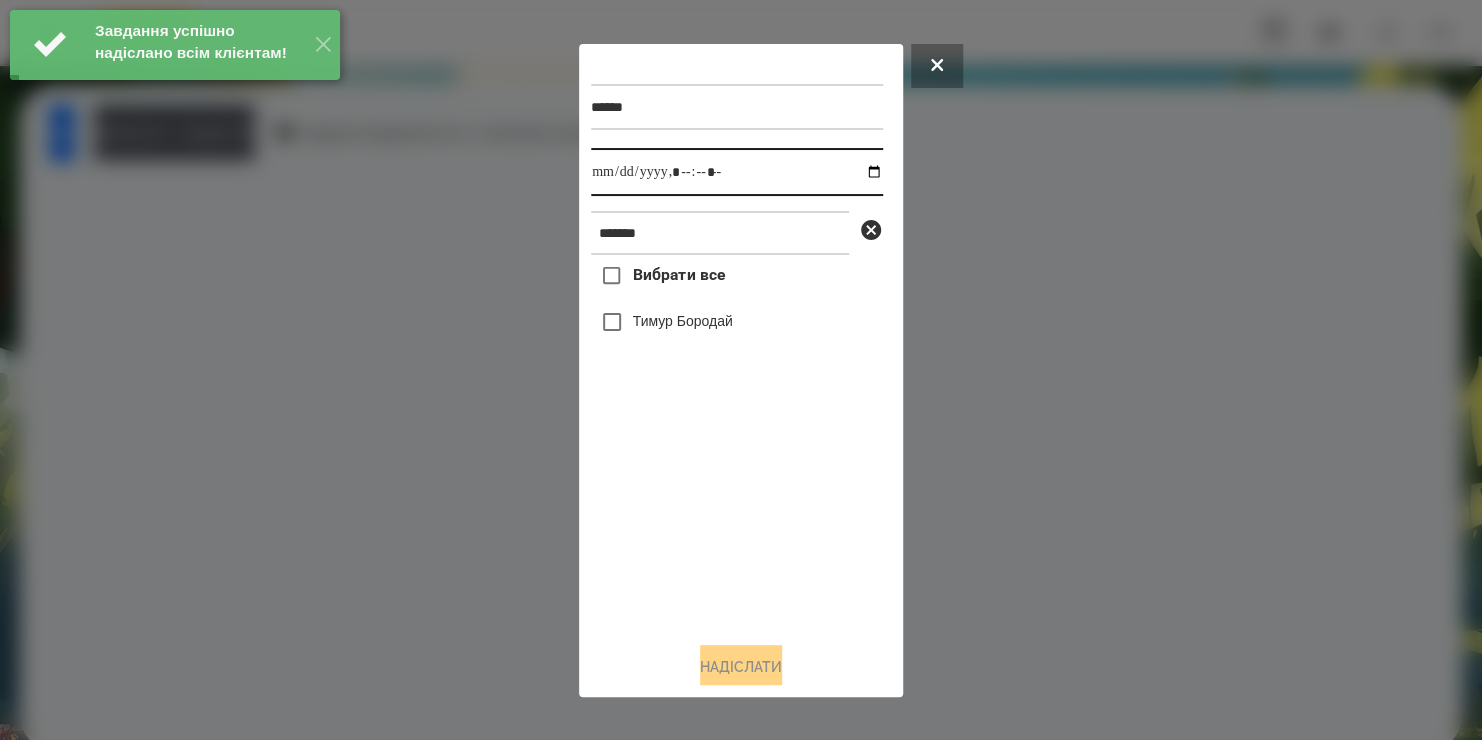 click at bounding box center [737, 172] 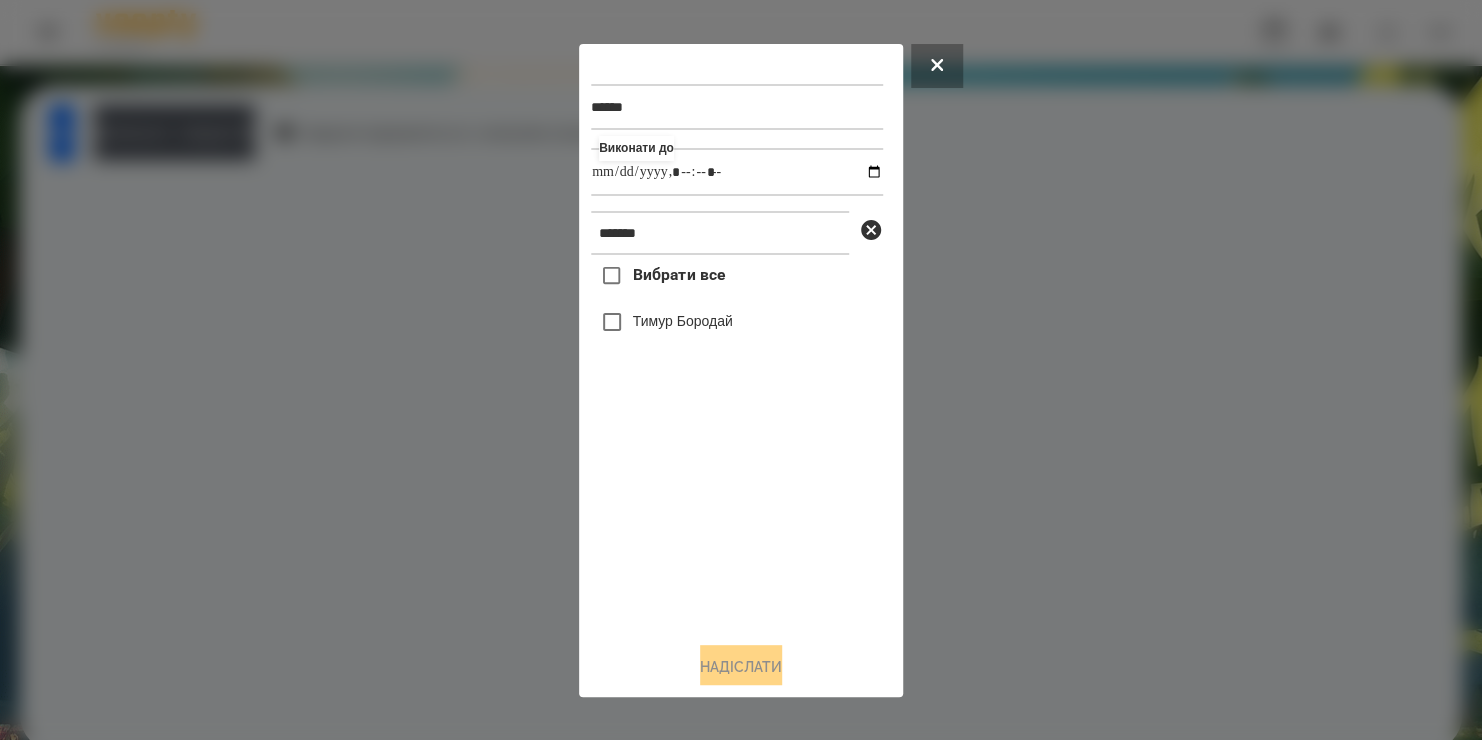 type on "**********" 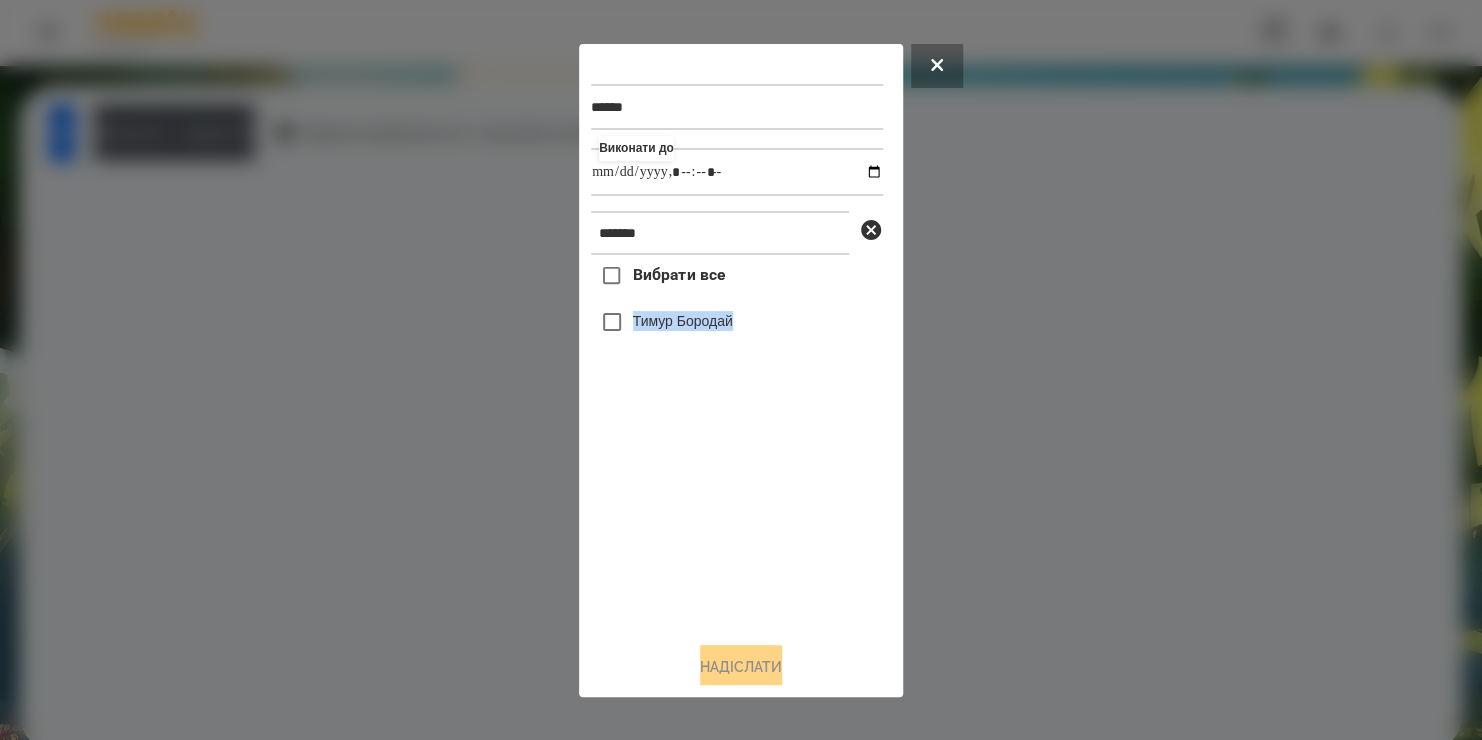 click on "Вибрати все [FIRST] [LAST]" at bounding box center [737, 440] 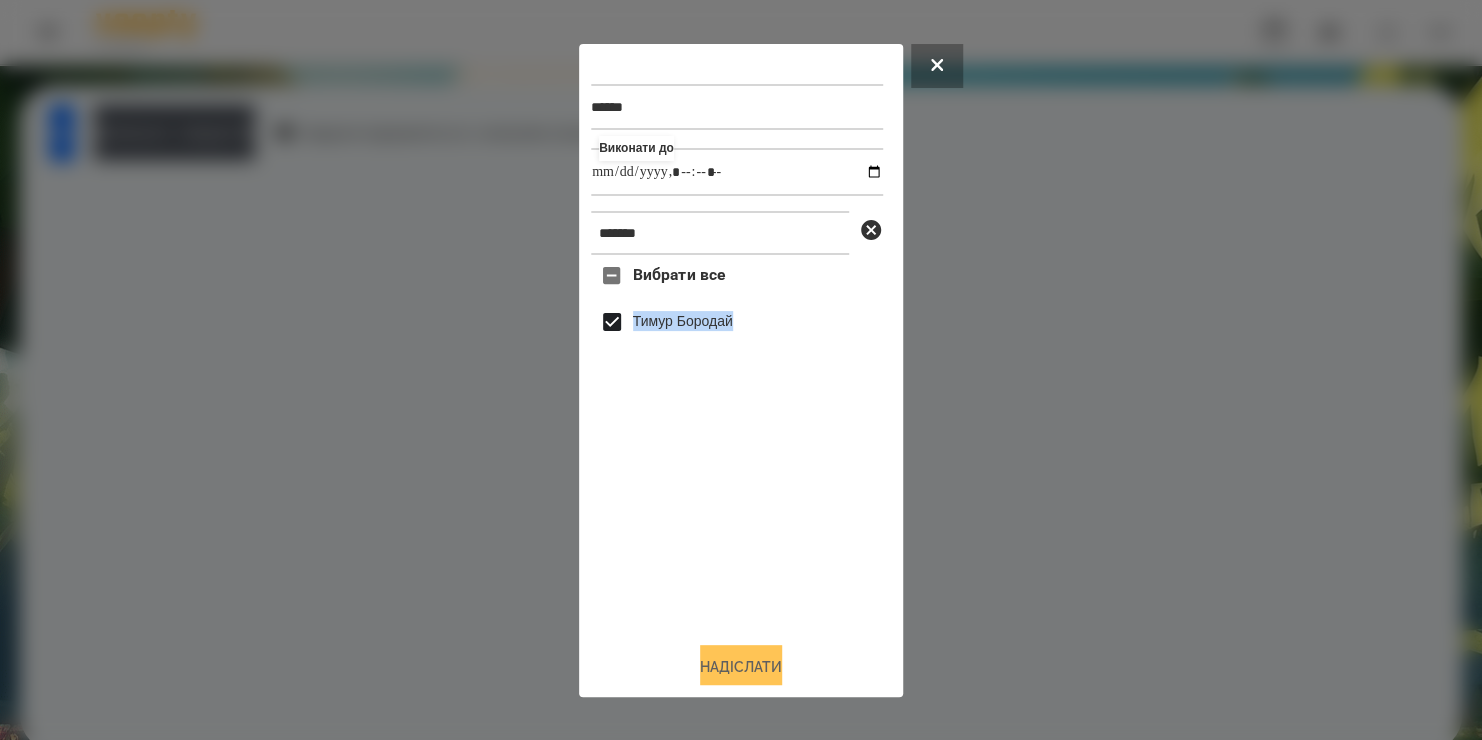 click on "Надіслати" at bounding box center (741, 667) 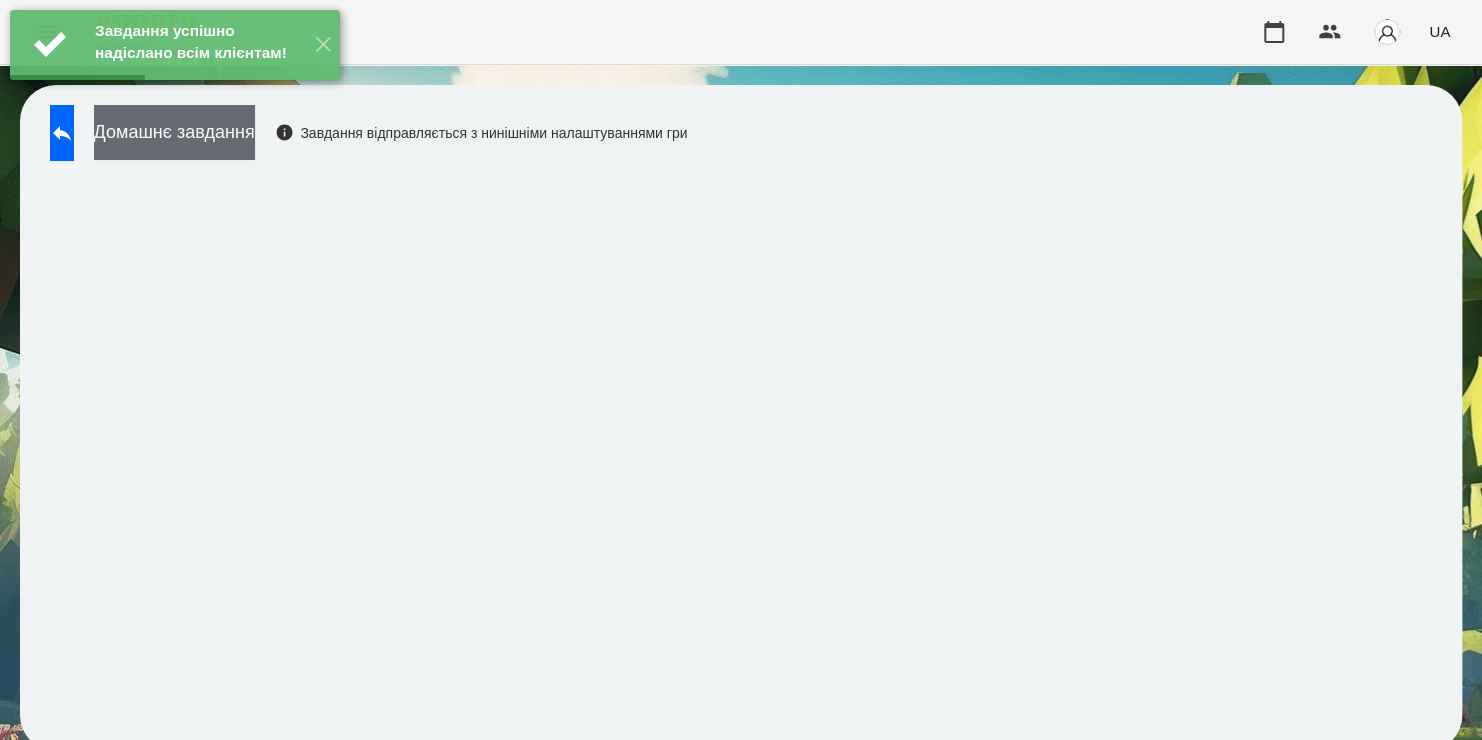 click on "Домашнє завдання" at bounding box center [174, 132] 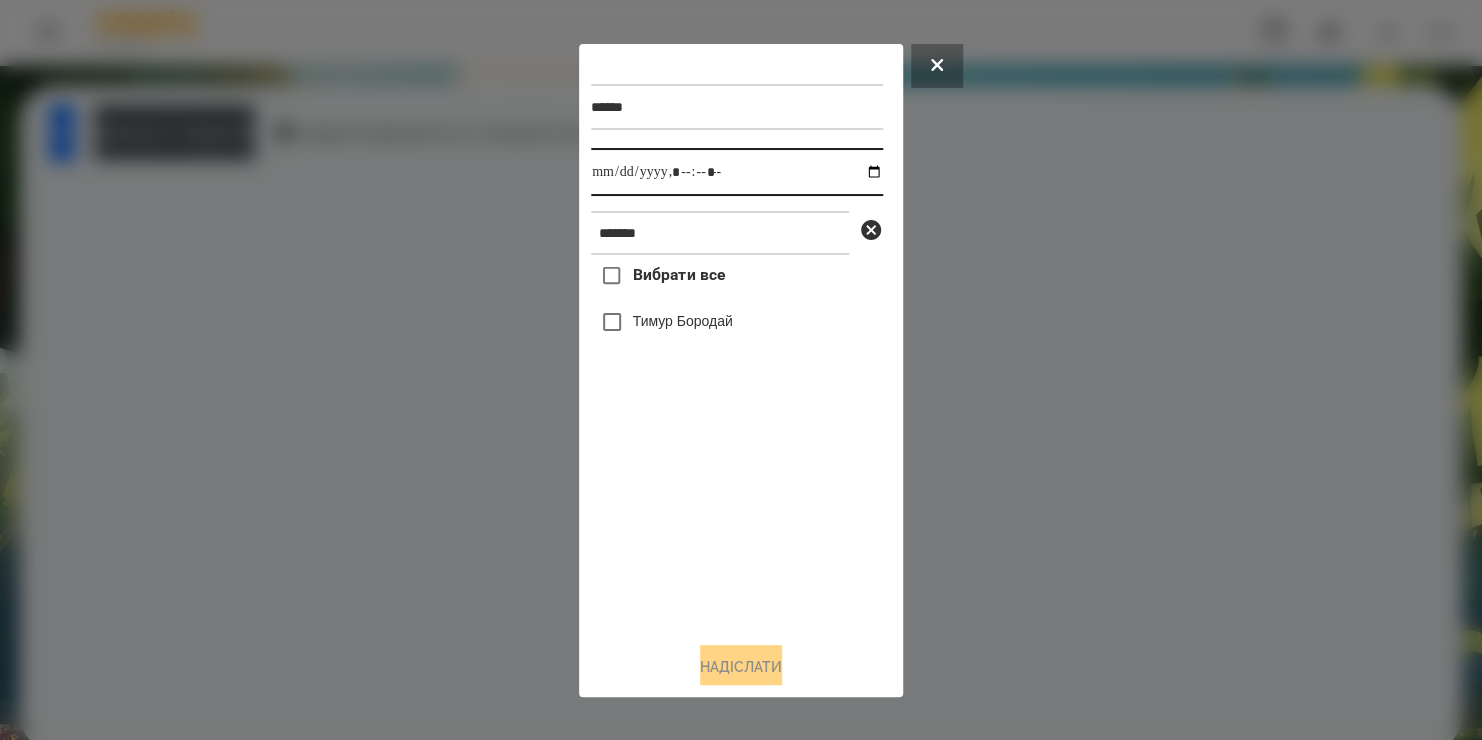 click at bounding box center (737, 172) 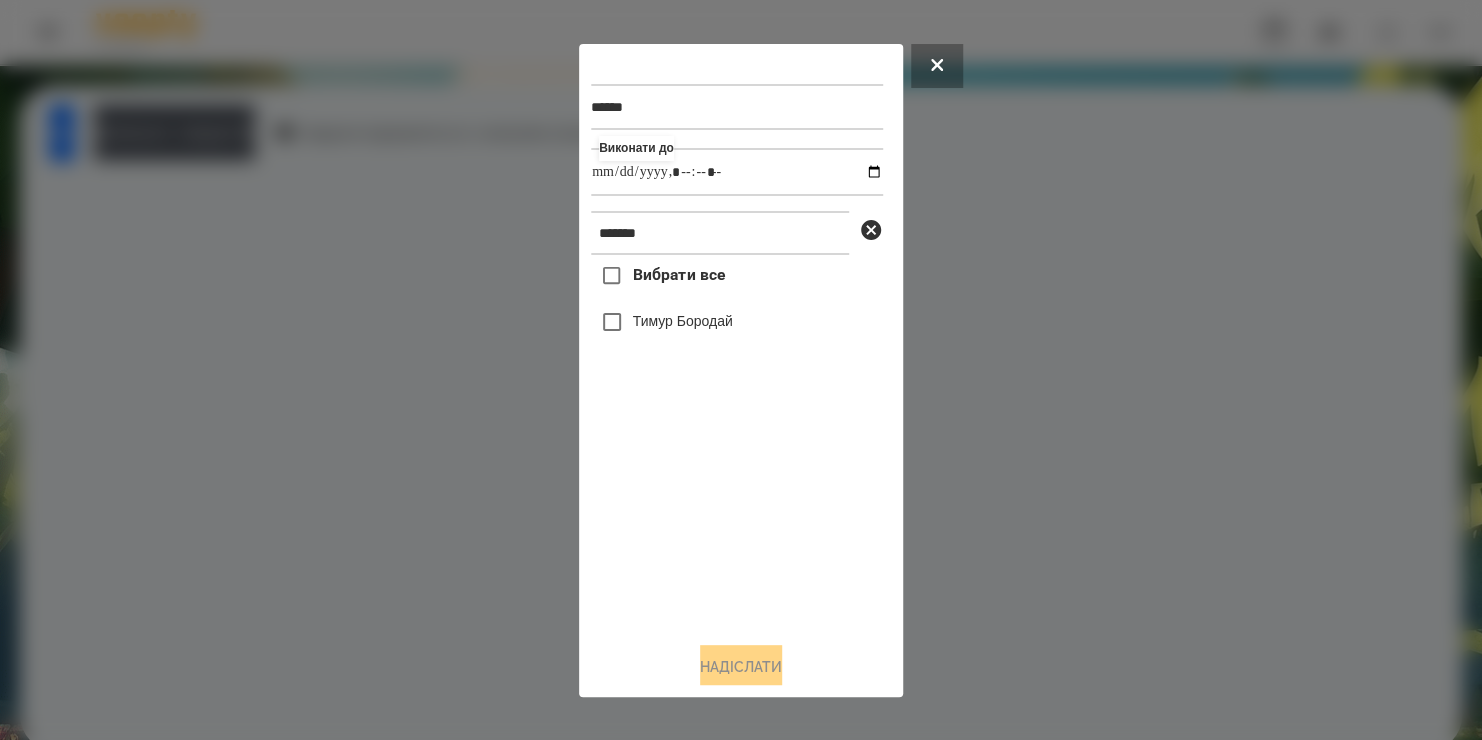 type on "**********" 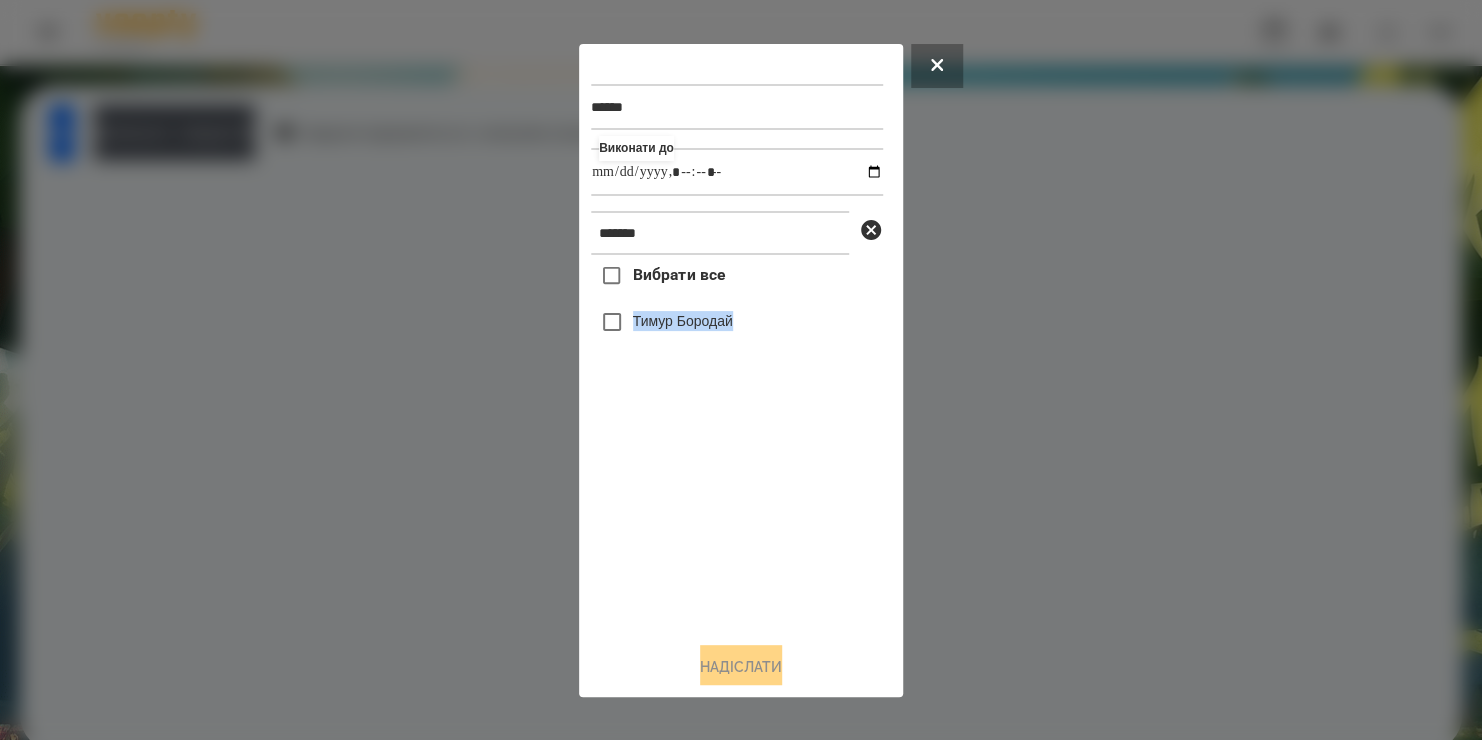click on "Вибрати все [FIRST] [LAST]" at bounding box center (737, 440) 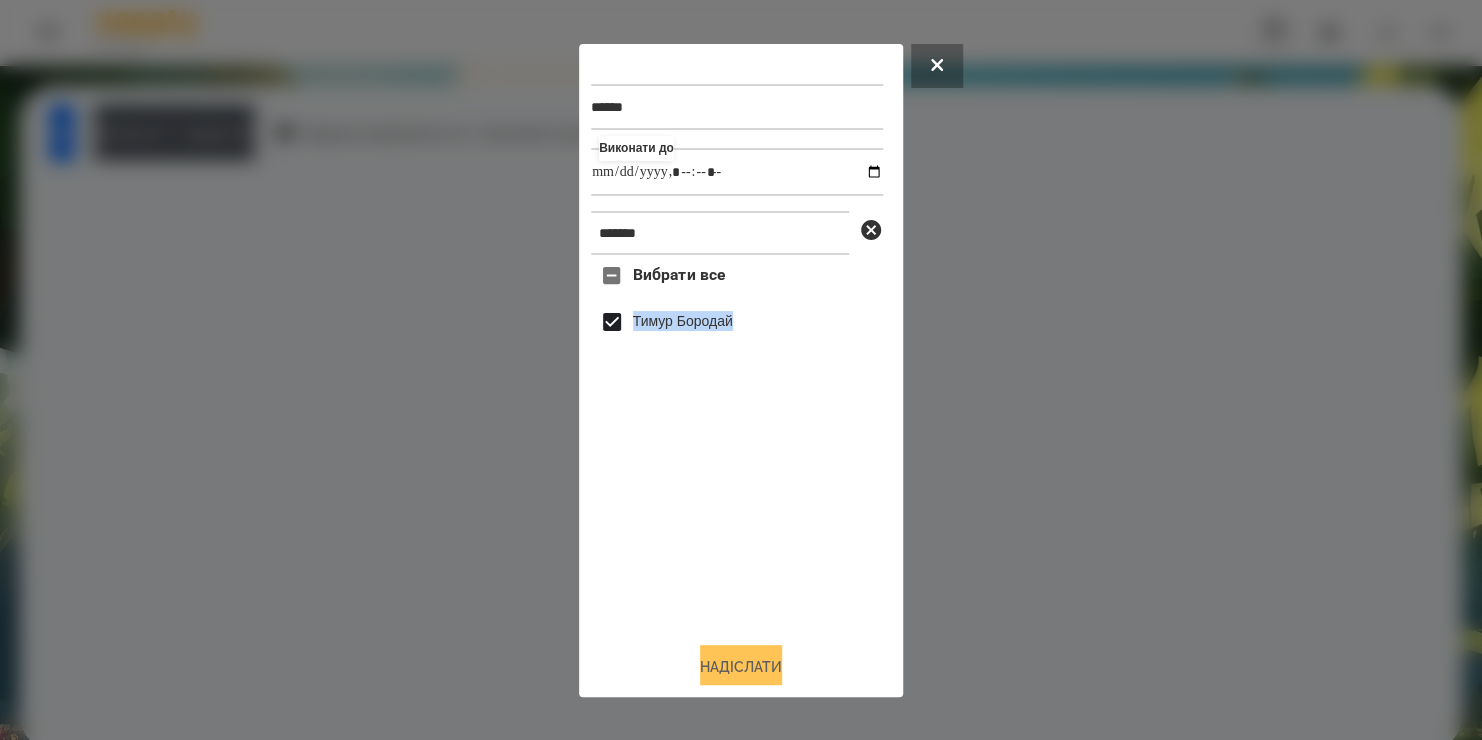 click on "Надіслати" at bounding box center [741, 667] 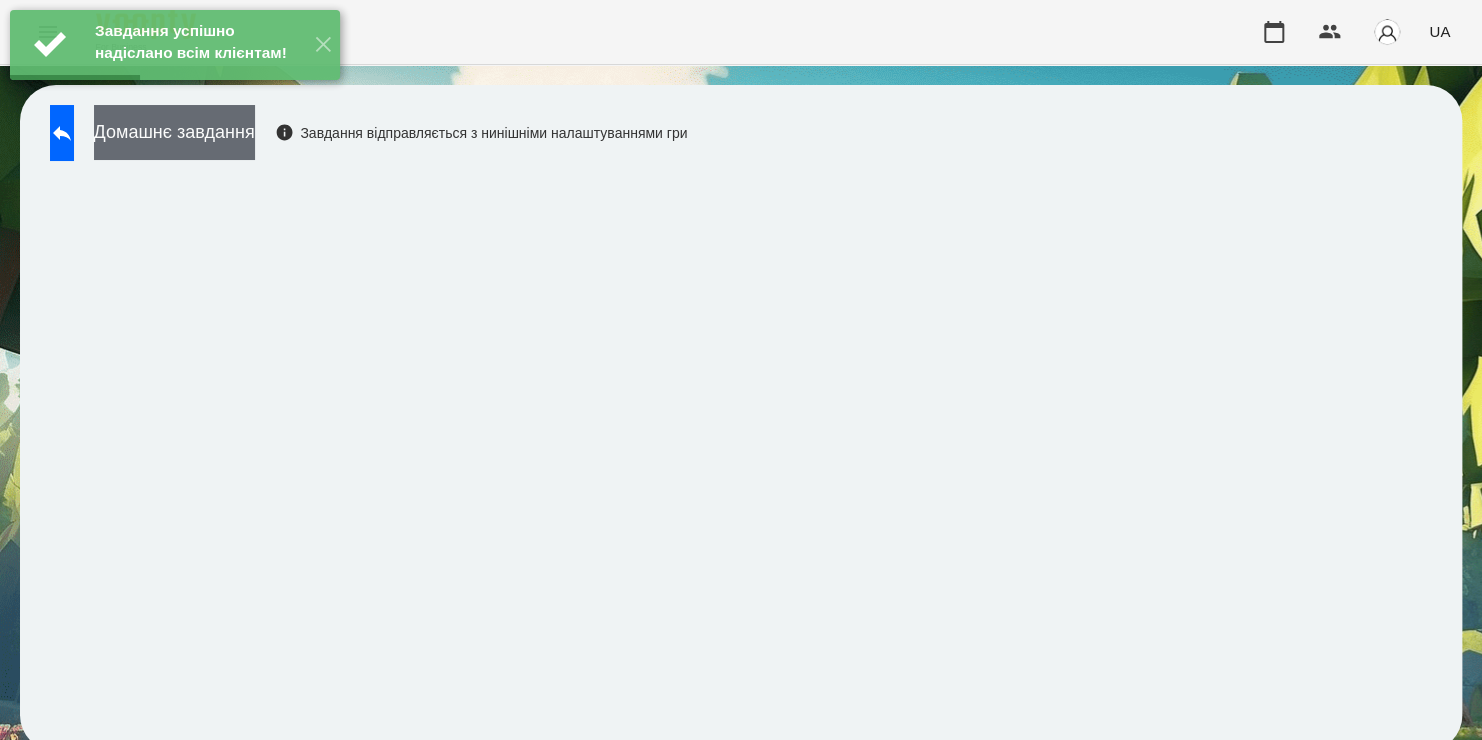 click on "Домашнє завдання" at bounding box center (174, 132) 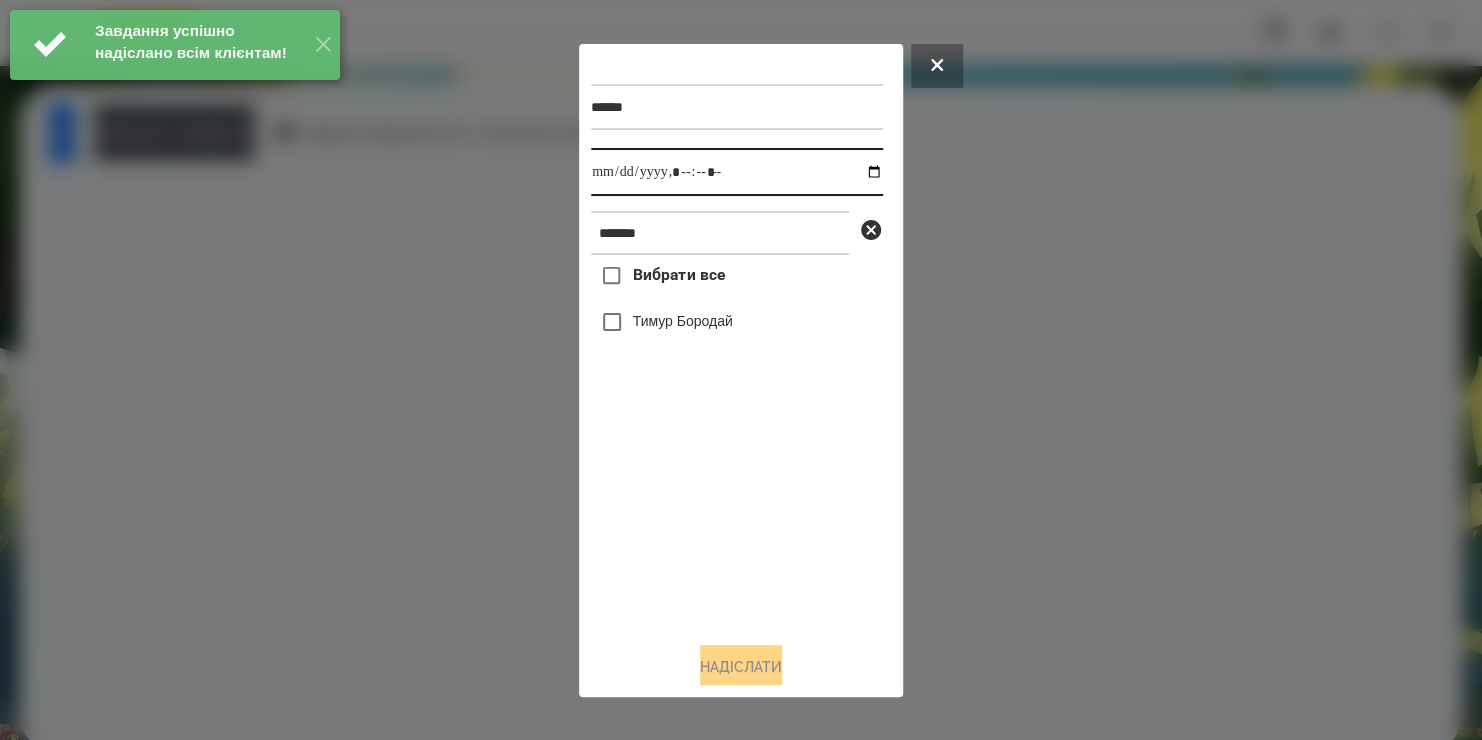 click at bounding box center (737, 172) 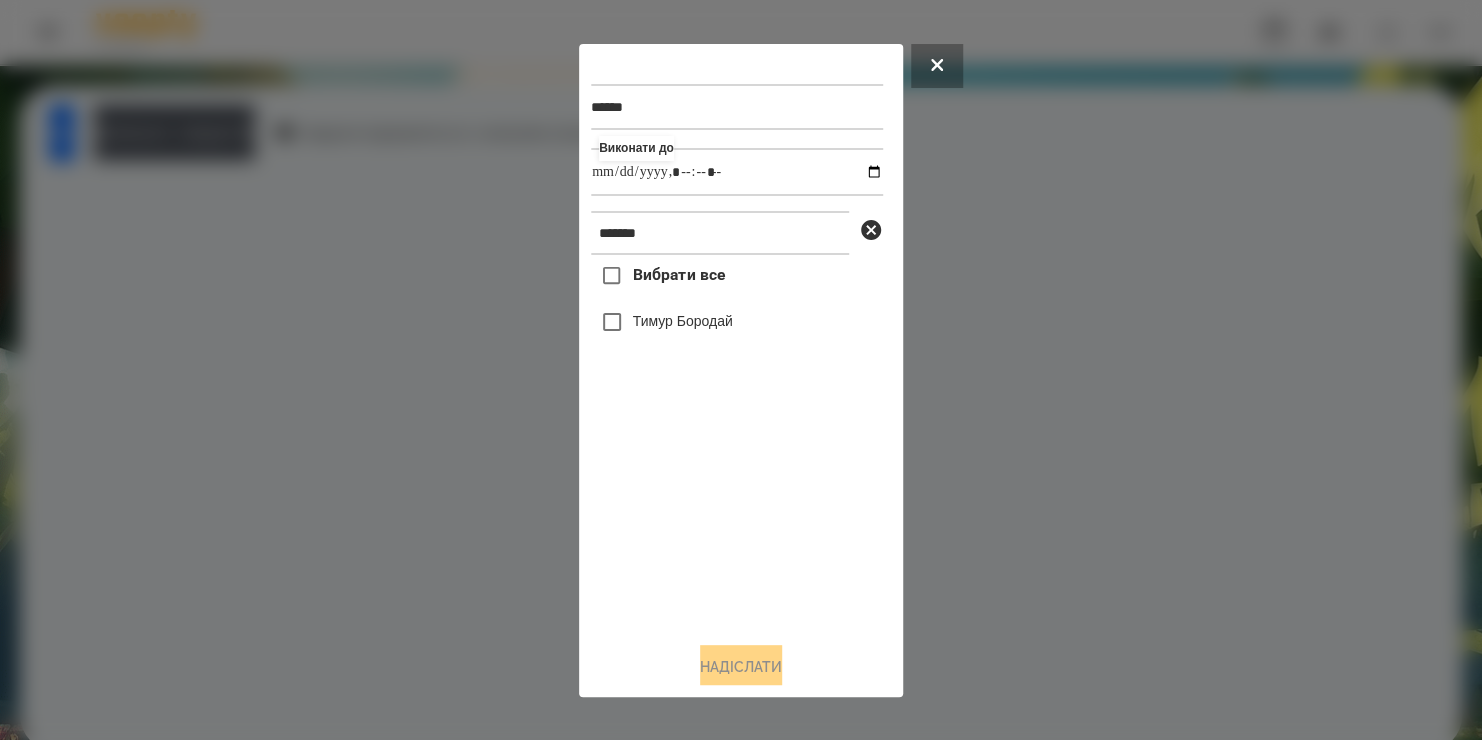 type on "**********" 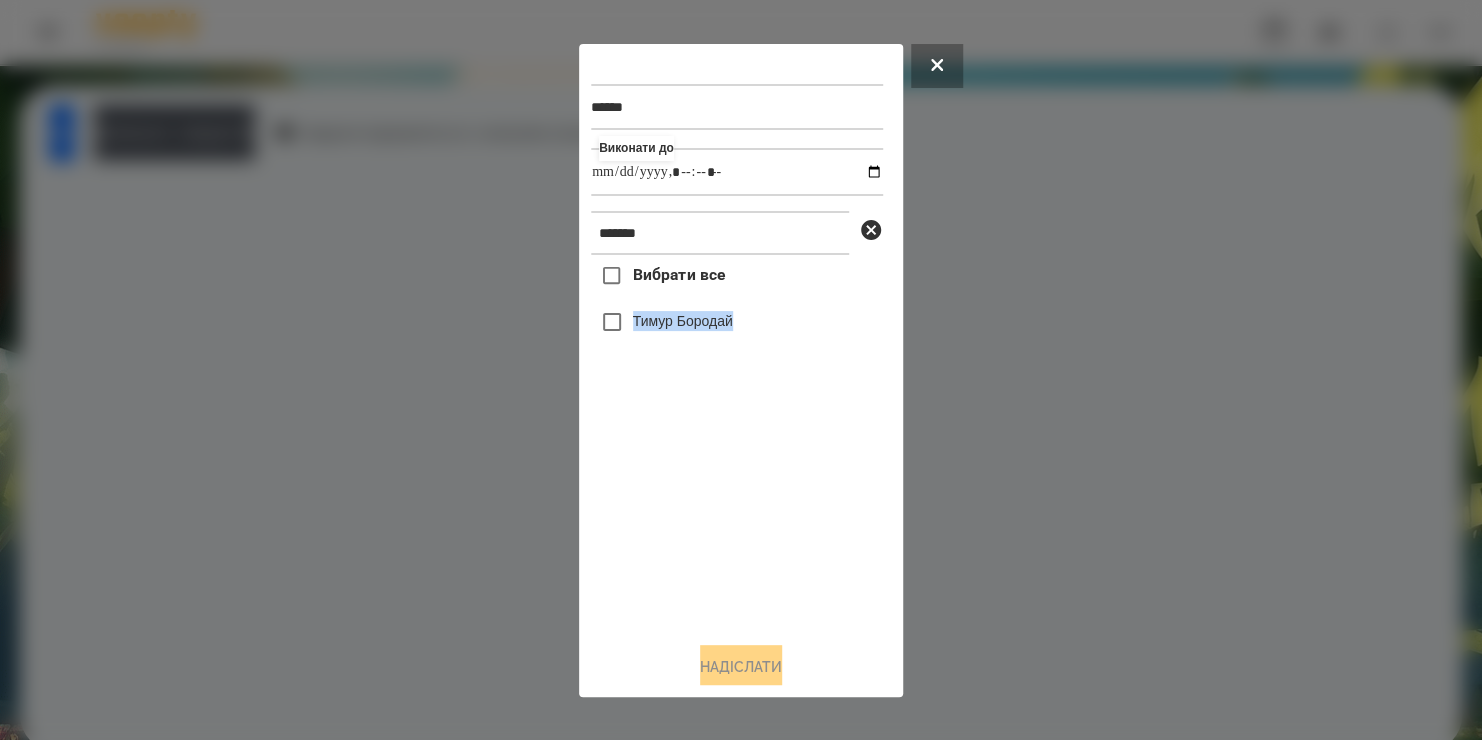 click on "Вибрати все [FIRST] [LAST]" at bounding box center (737, 440) 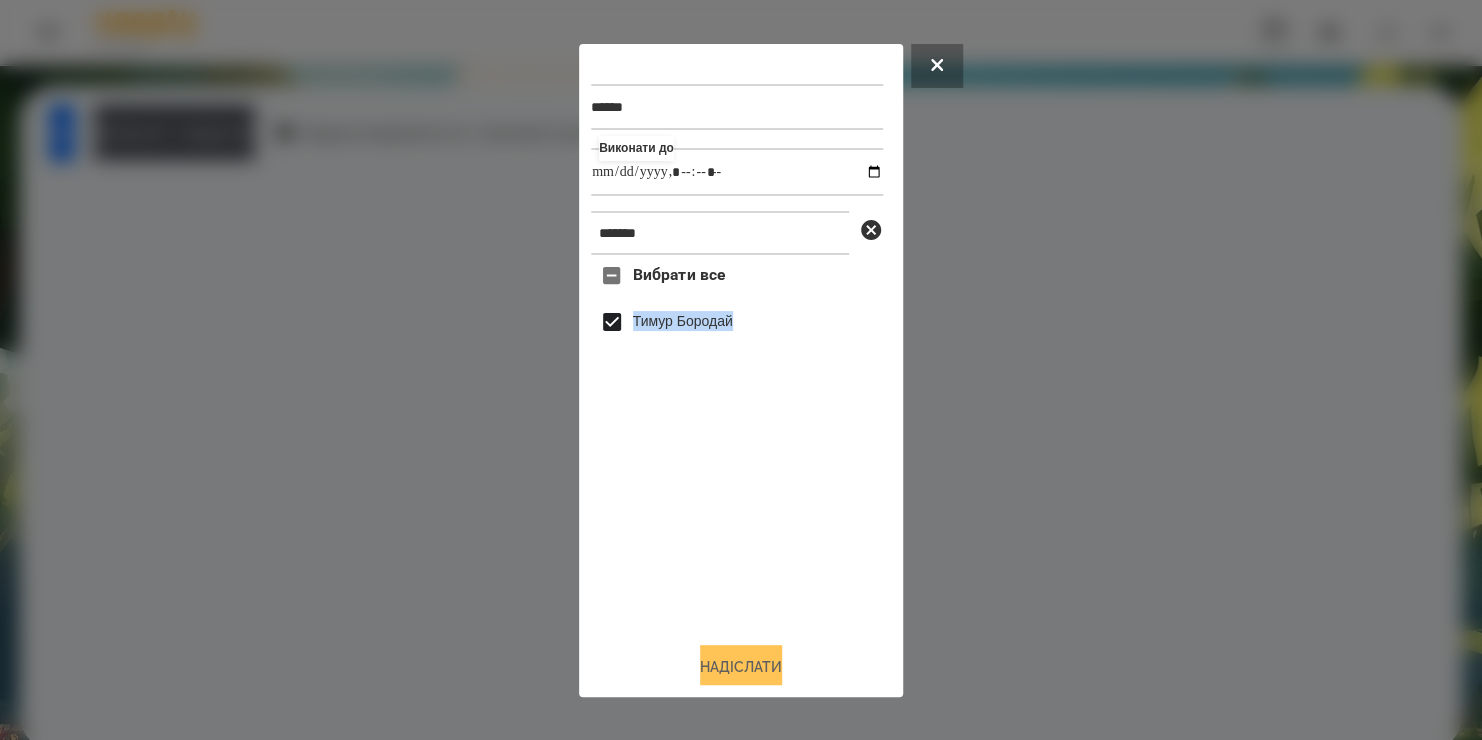 click on "Надіслати" at bounding box center (741, 667) 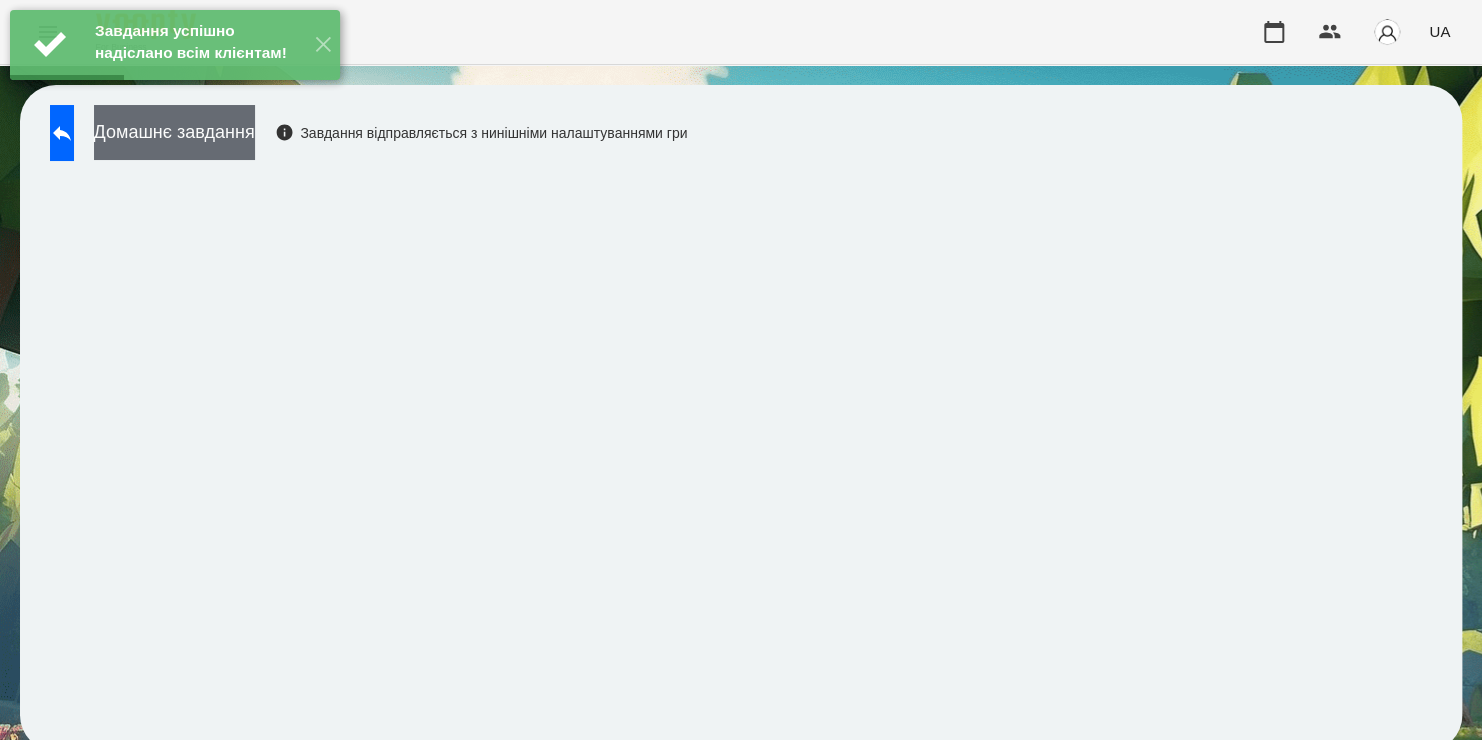 click on "Домашнє завдання" at bounding box center (174, 132) 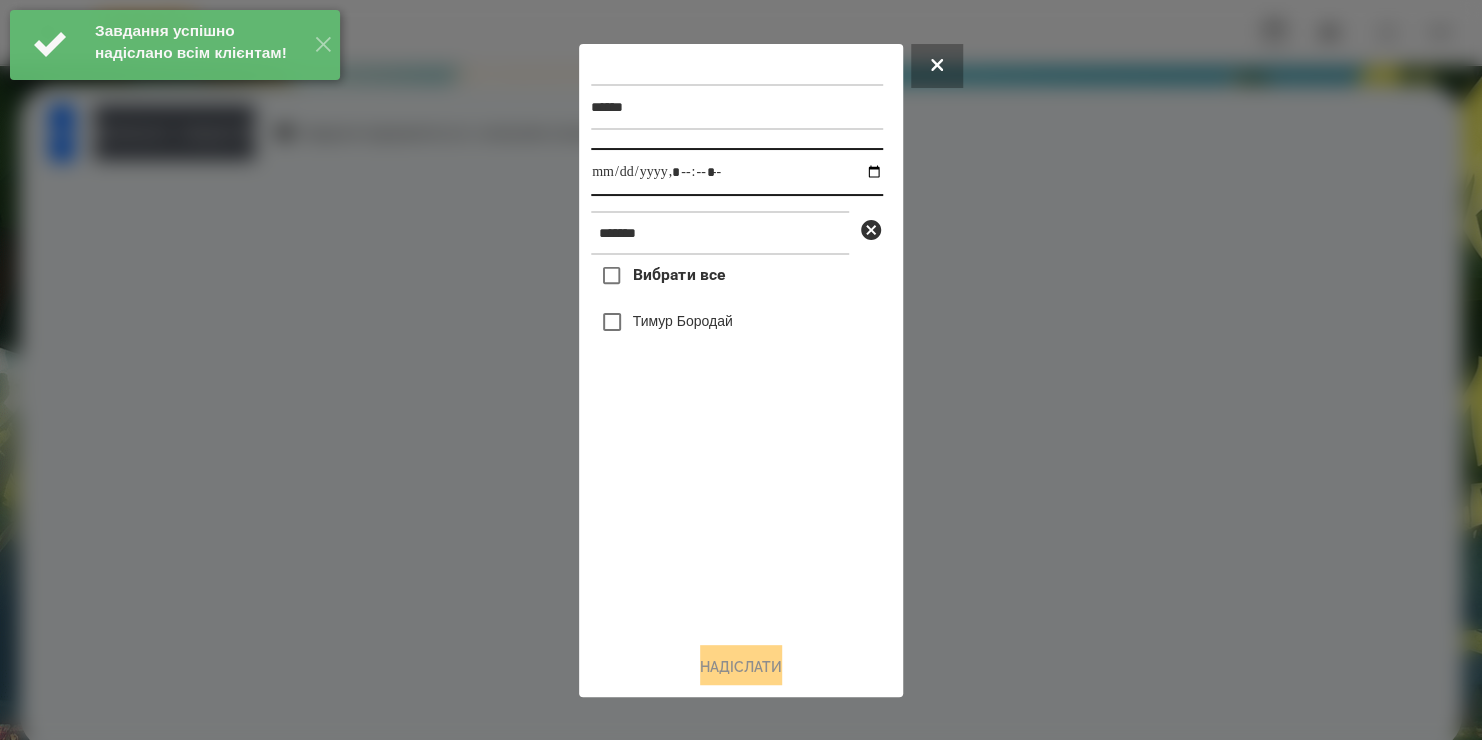 click at bounding box center [737, 172] 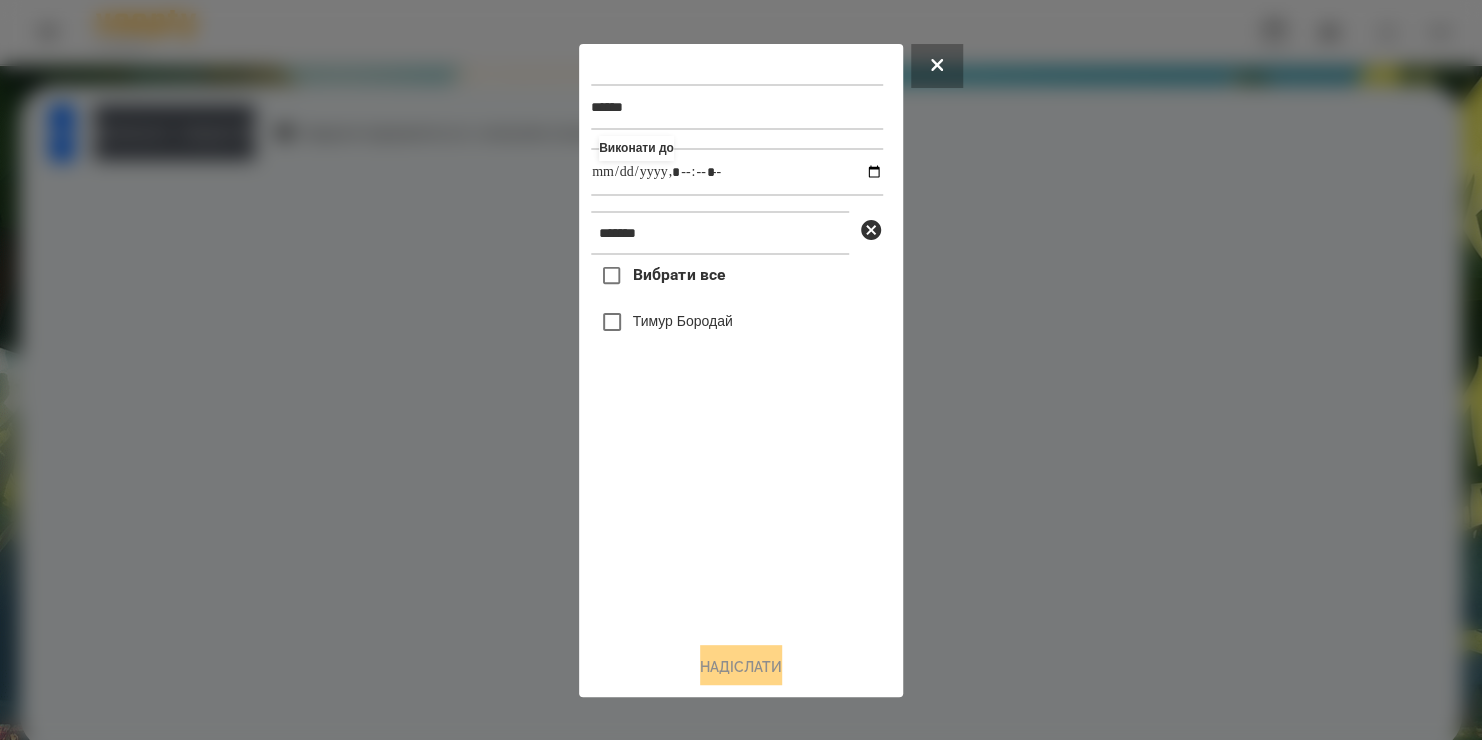 type on "**********" 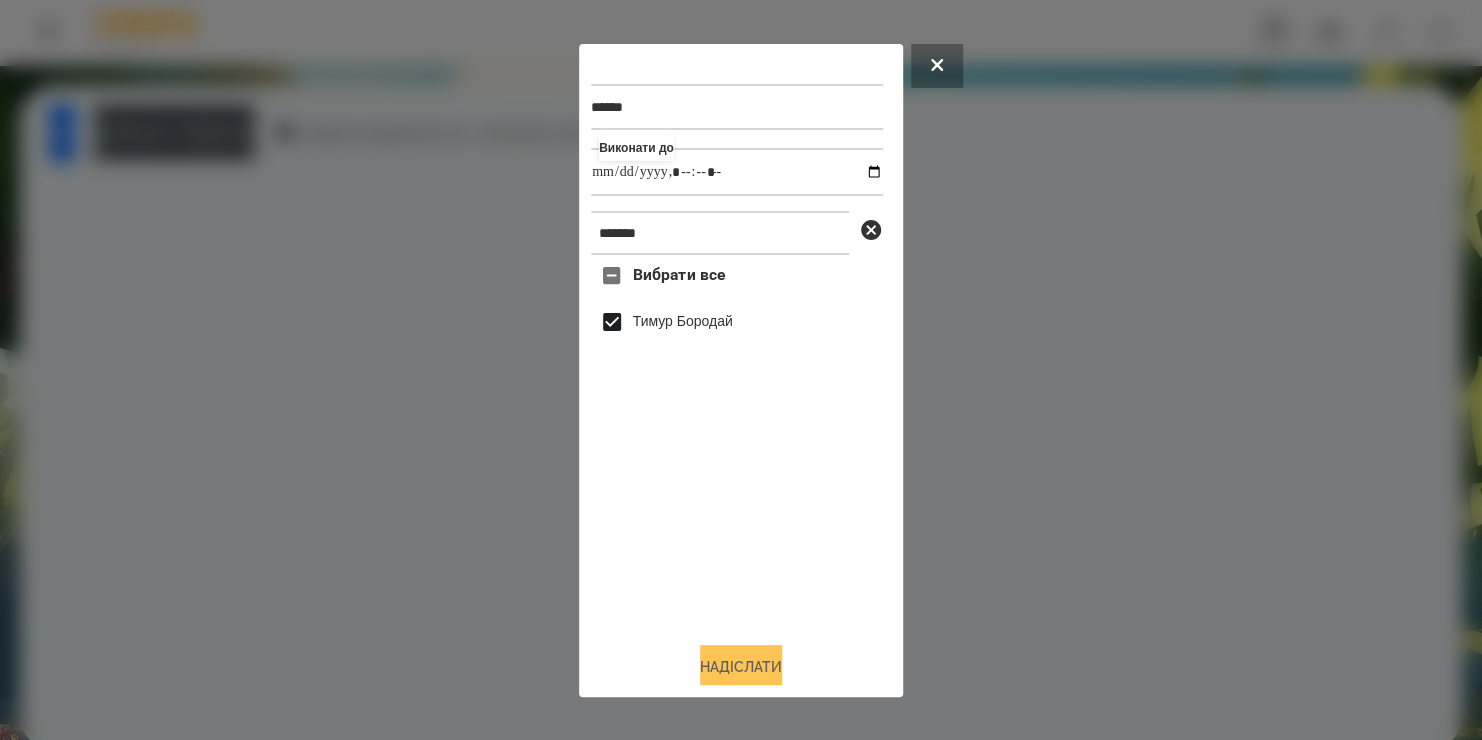 click on "Надіслати" at bounding box center (741, 667) 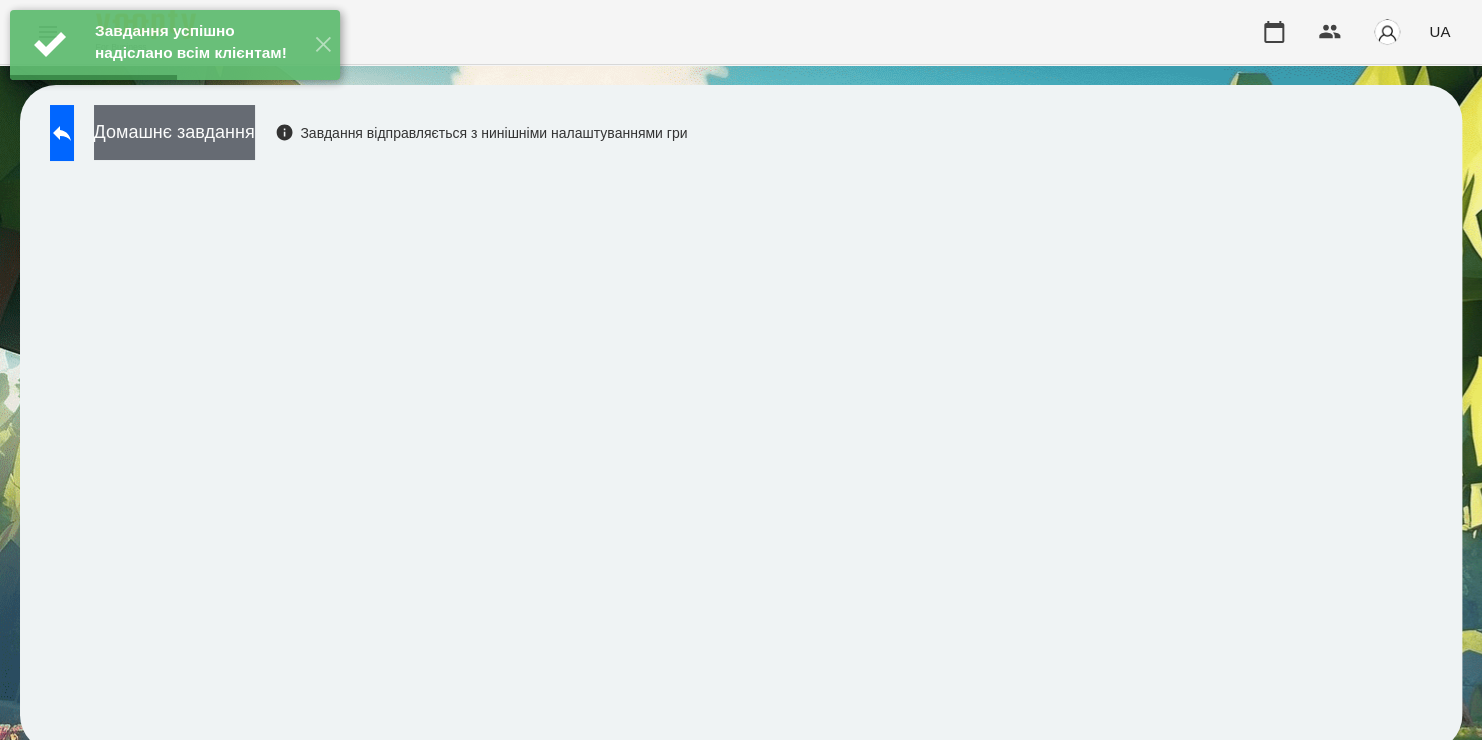 click on "Домашнє завдання" at bounding box center (174, 132) 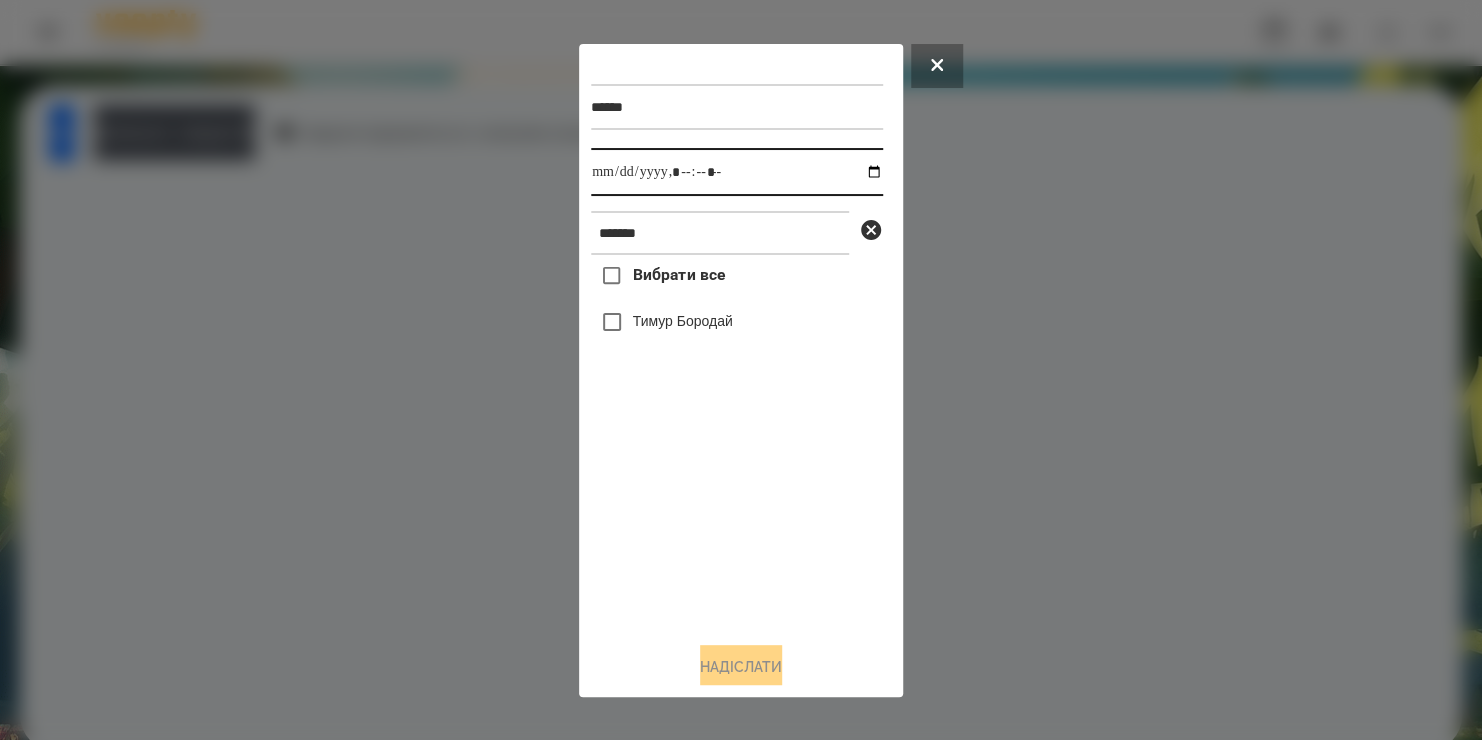 click at bounding box center [737, 172] 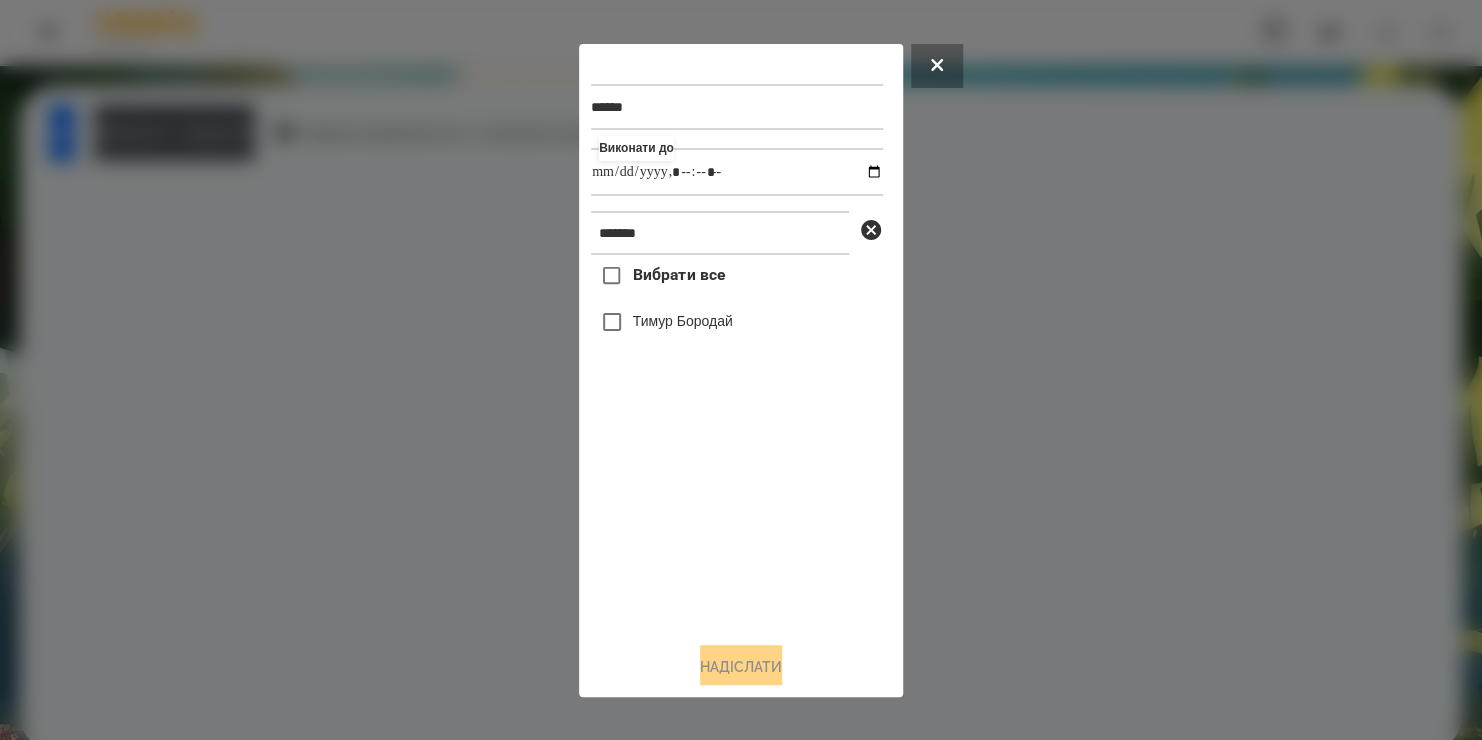 type on "**********" 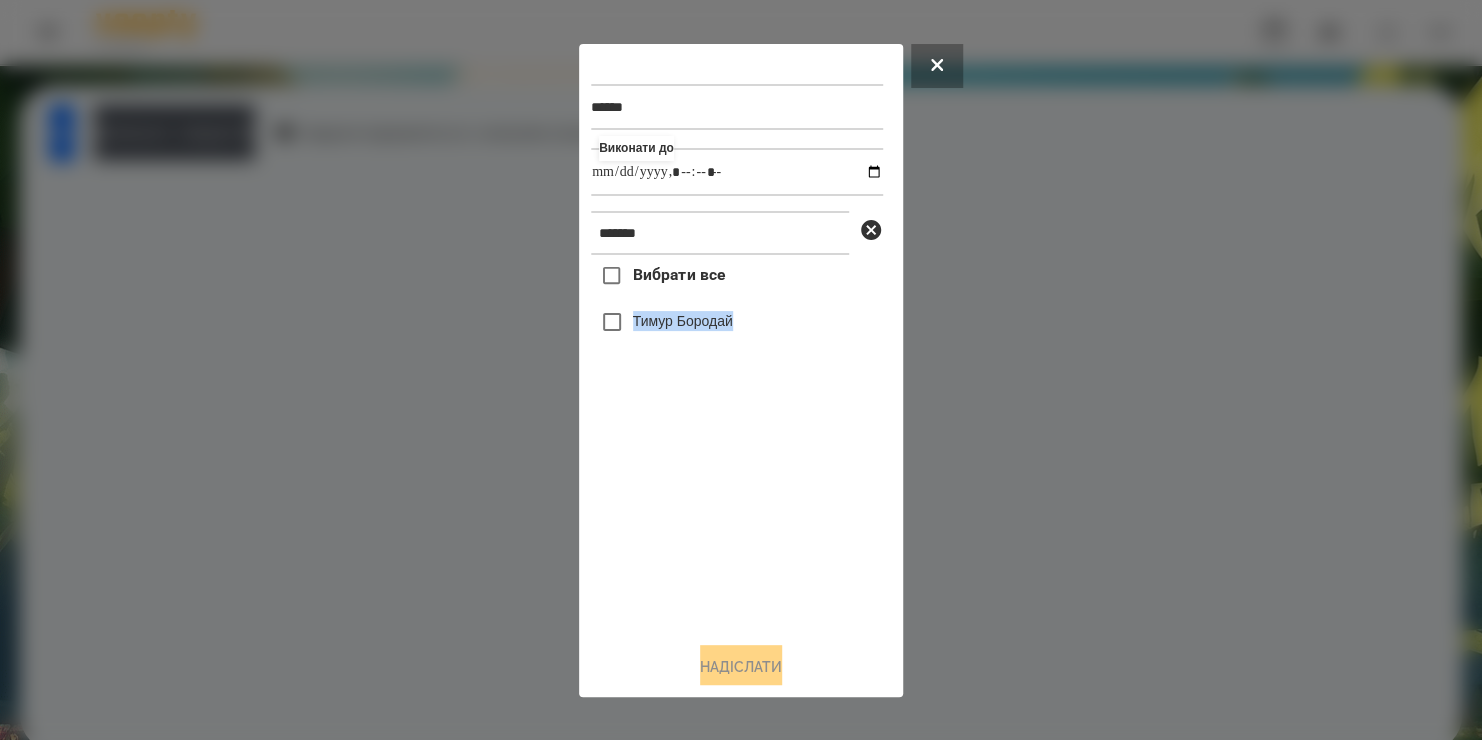 click on "Вибрати все [FIRST] [LAST]" at bounding box center [737, 440] 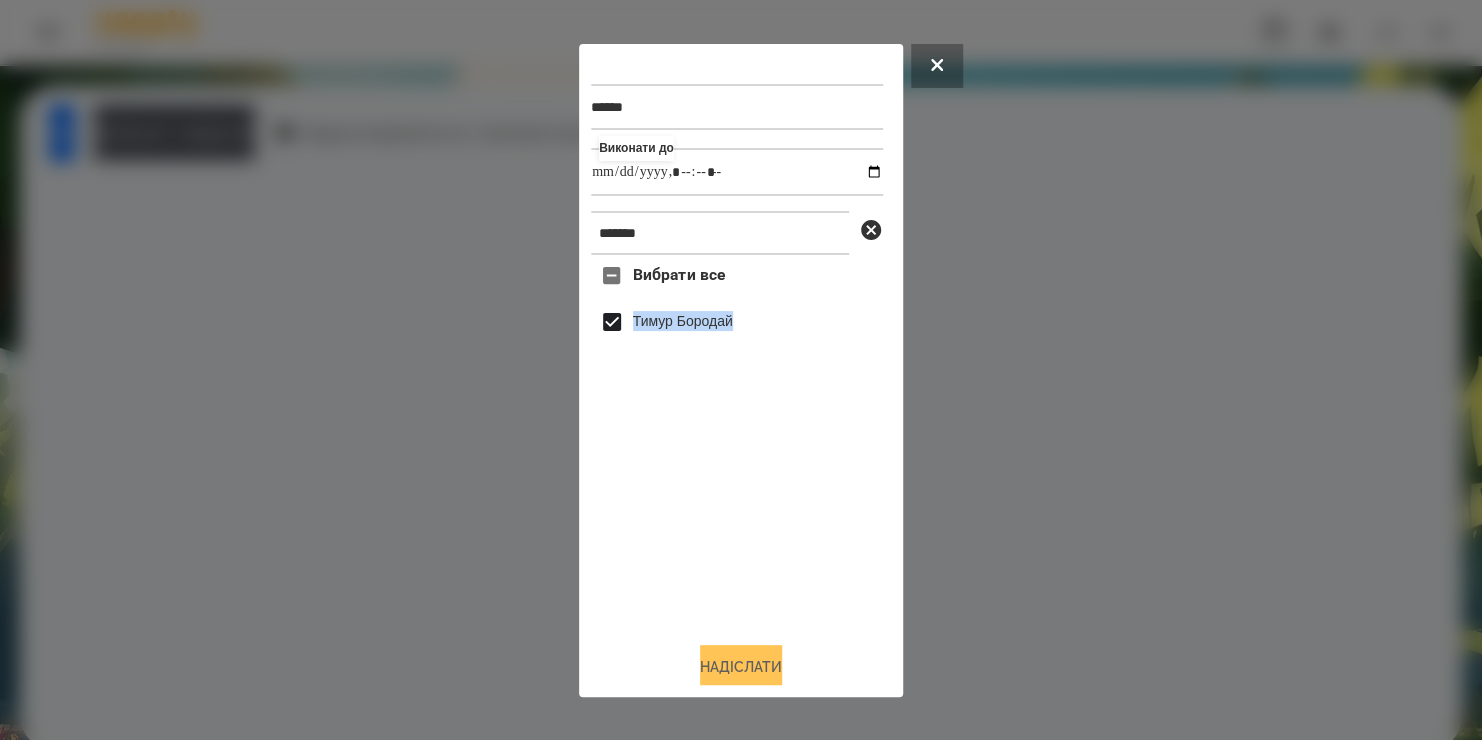 click on "Надіслати" at bounding box center (741, 667) 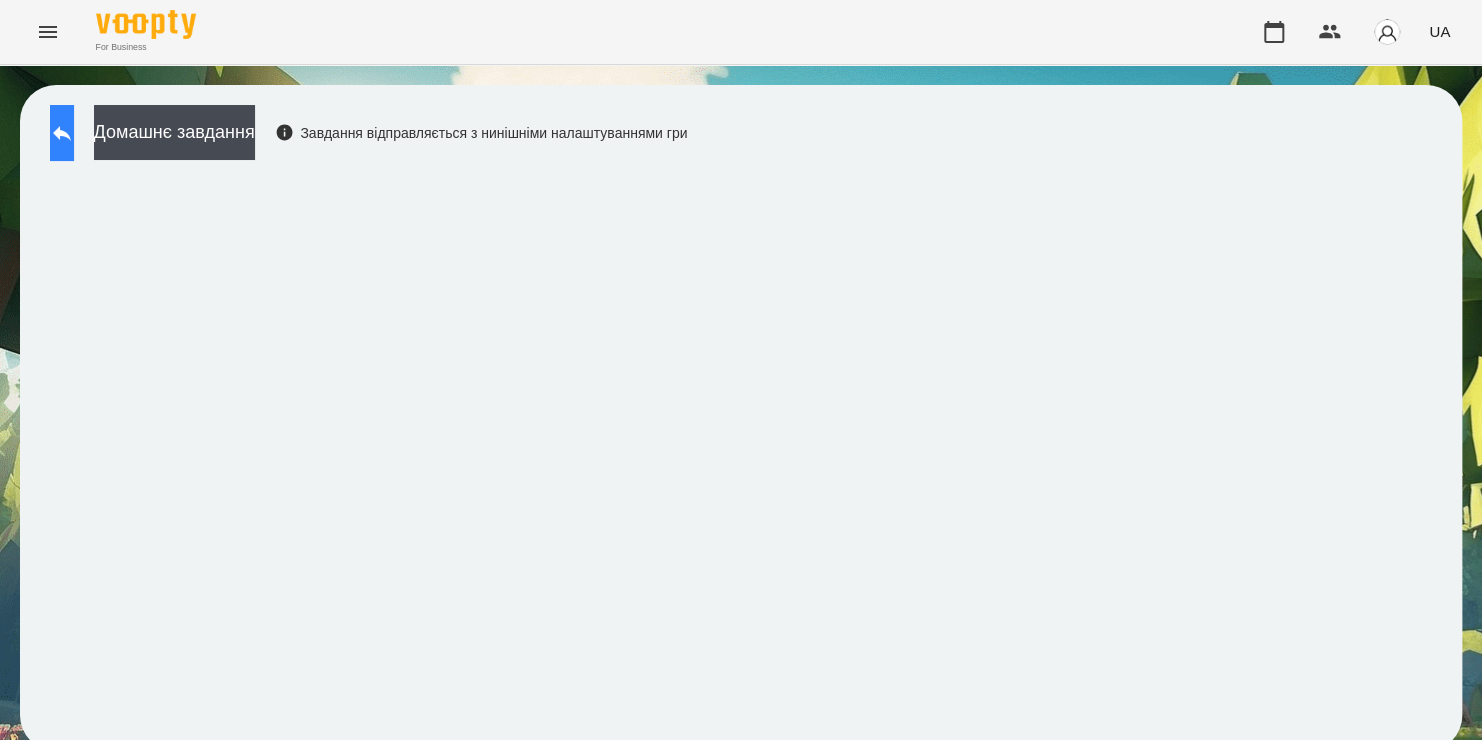 click 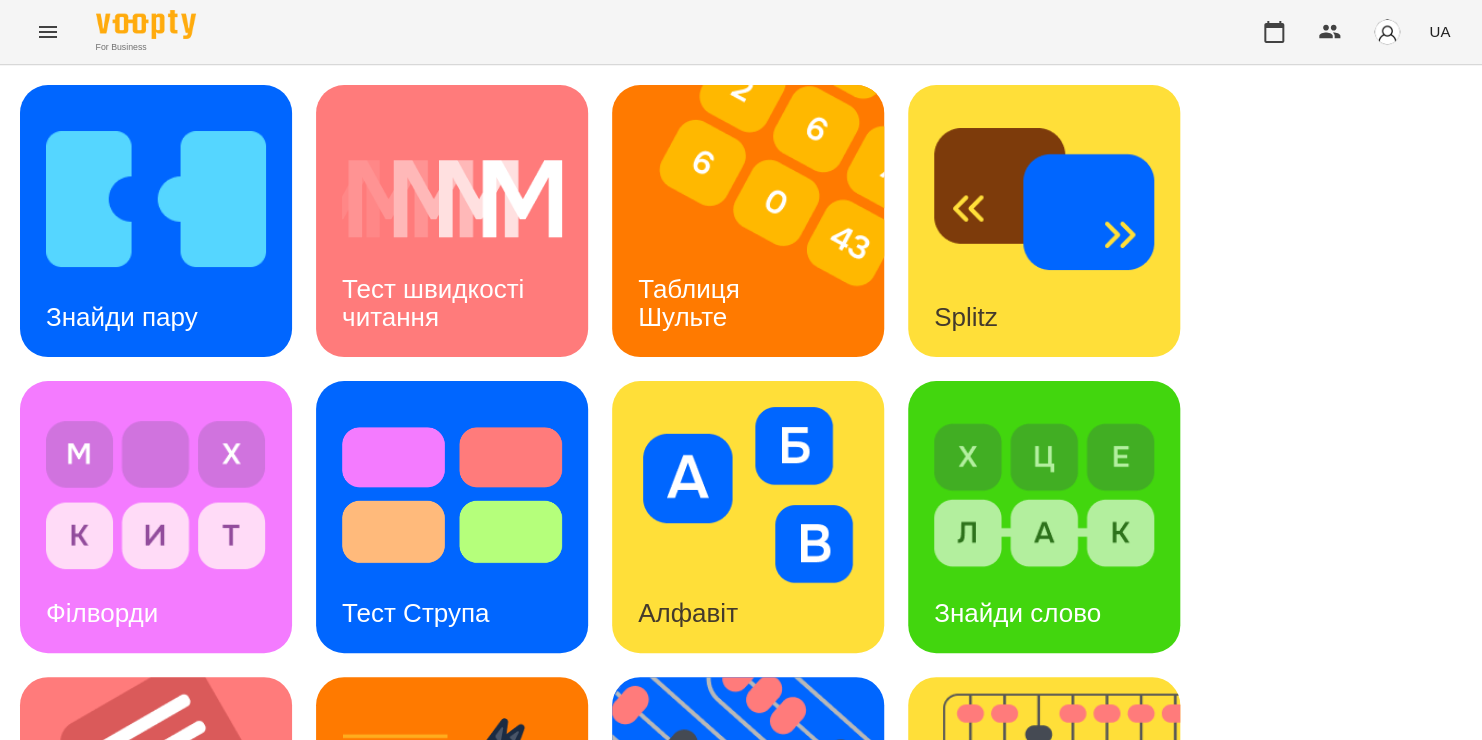 scroll, scrollTop: 464, scrollLeft: 0, axis: vertical 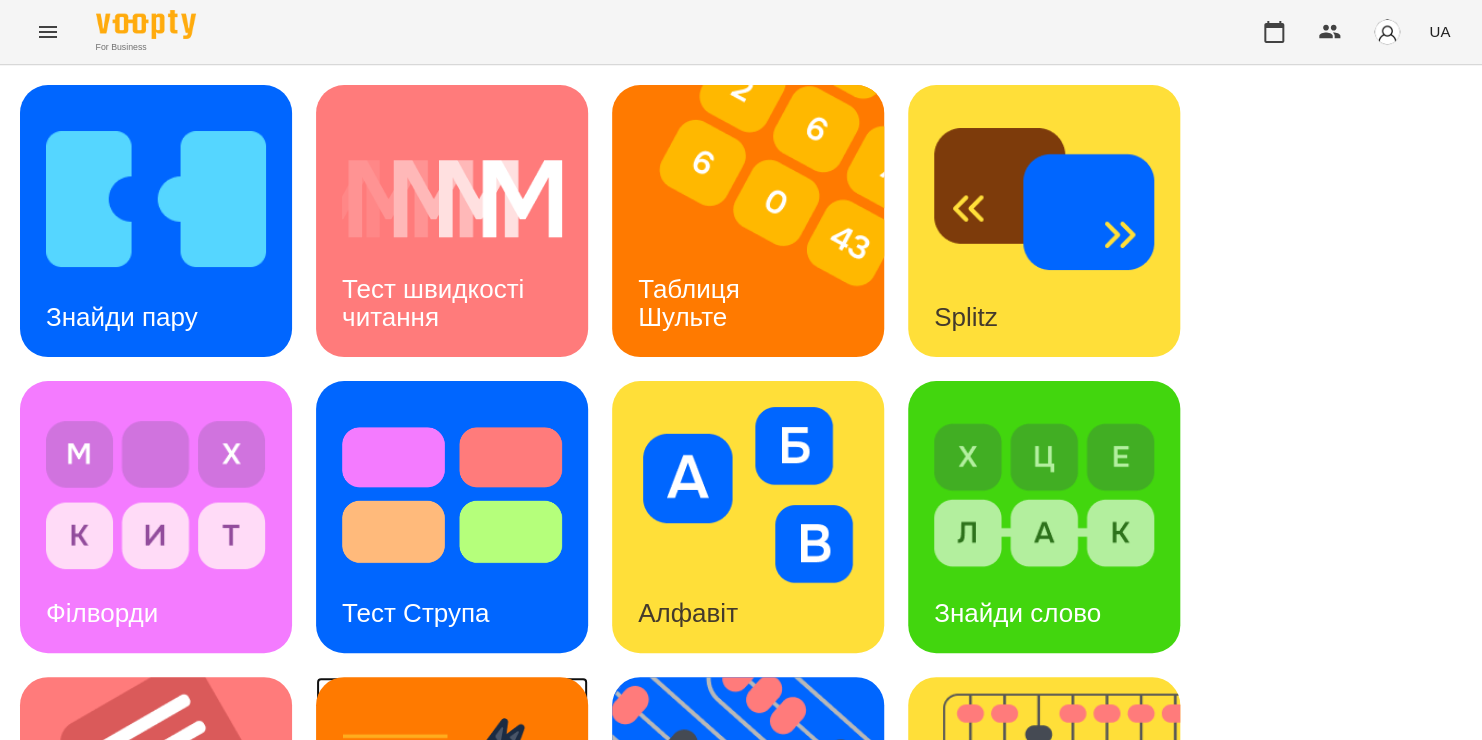 click at bounding box center [452, 791] 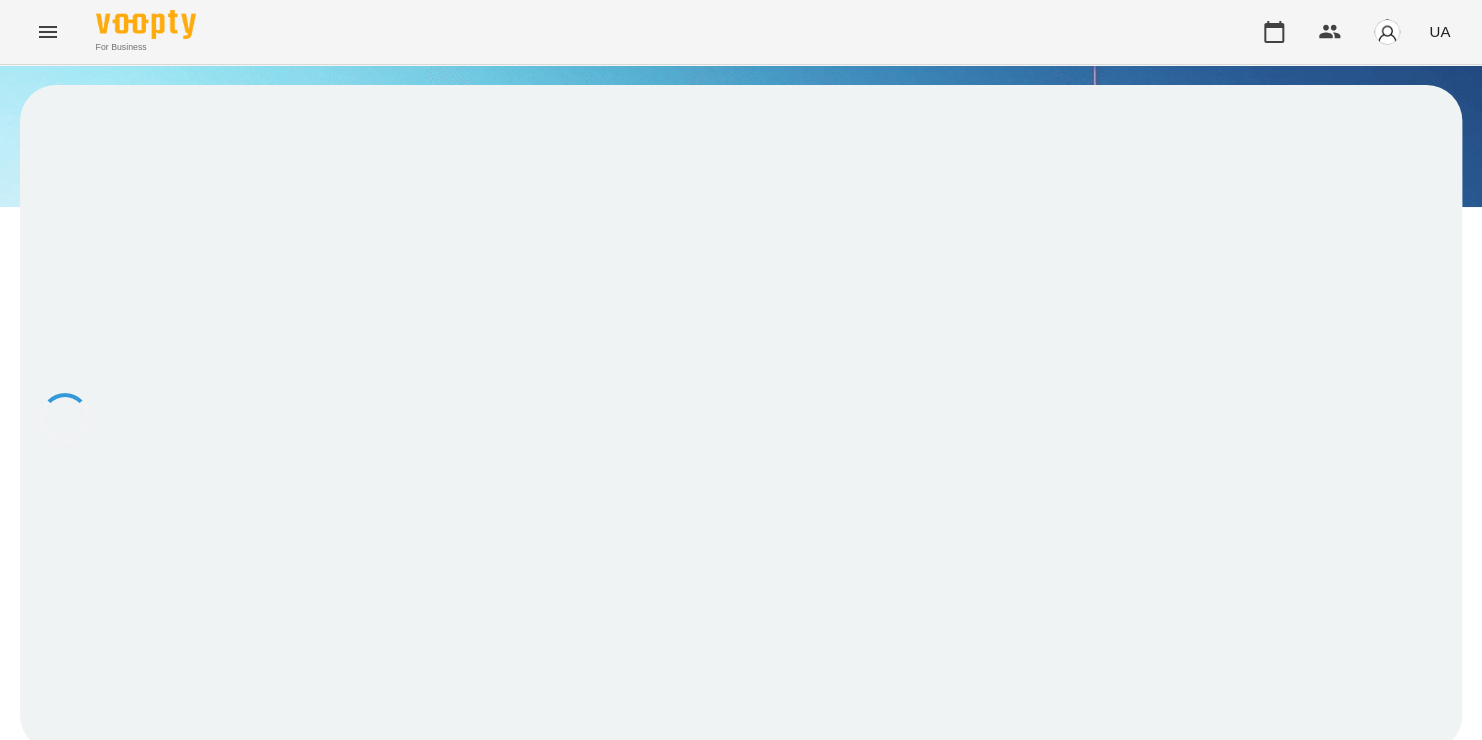 scroll, scrollTop: 0, scrollLeft: 0, axis: both 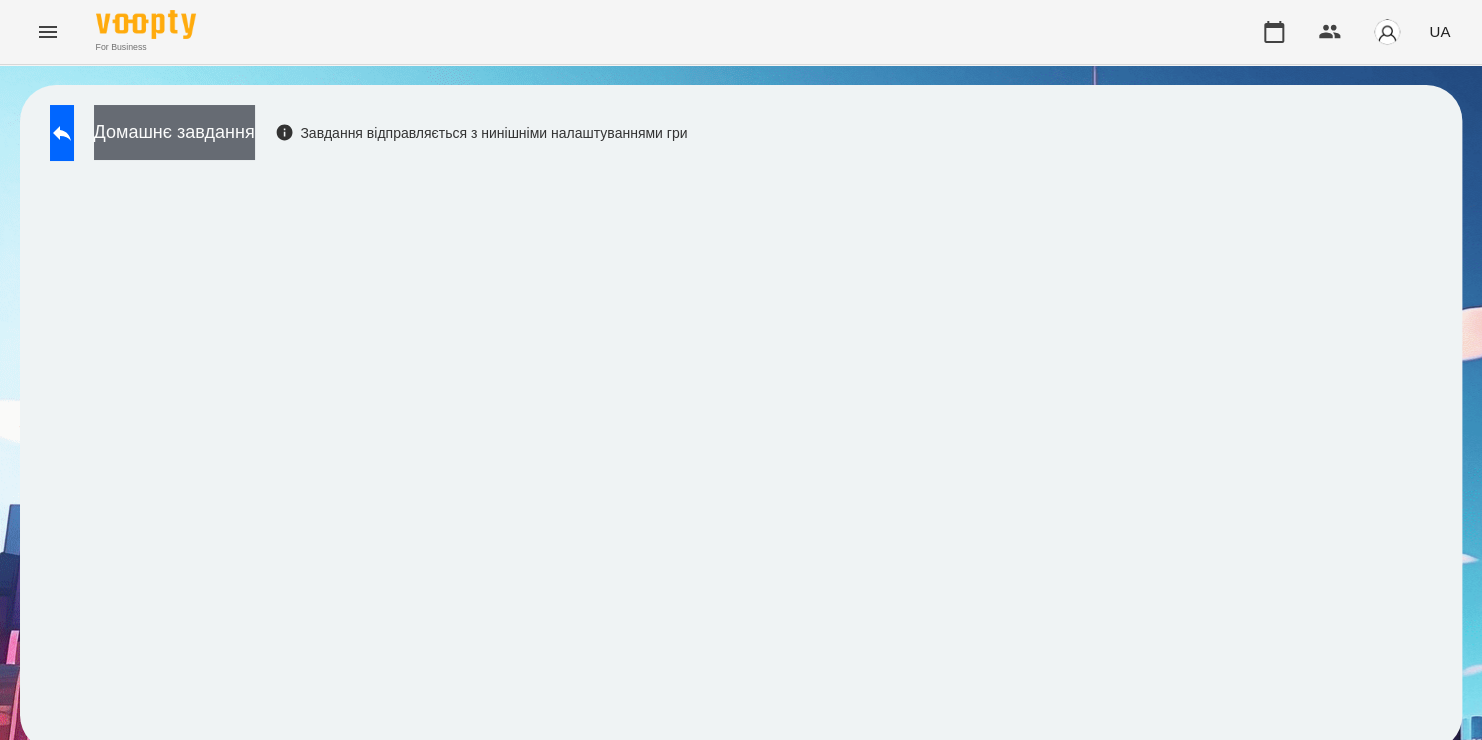 click on "Домашнє завдання" at bounding box center [174, 132] 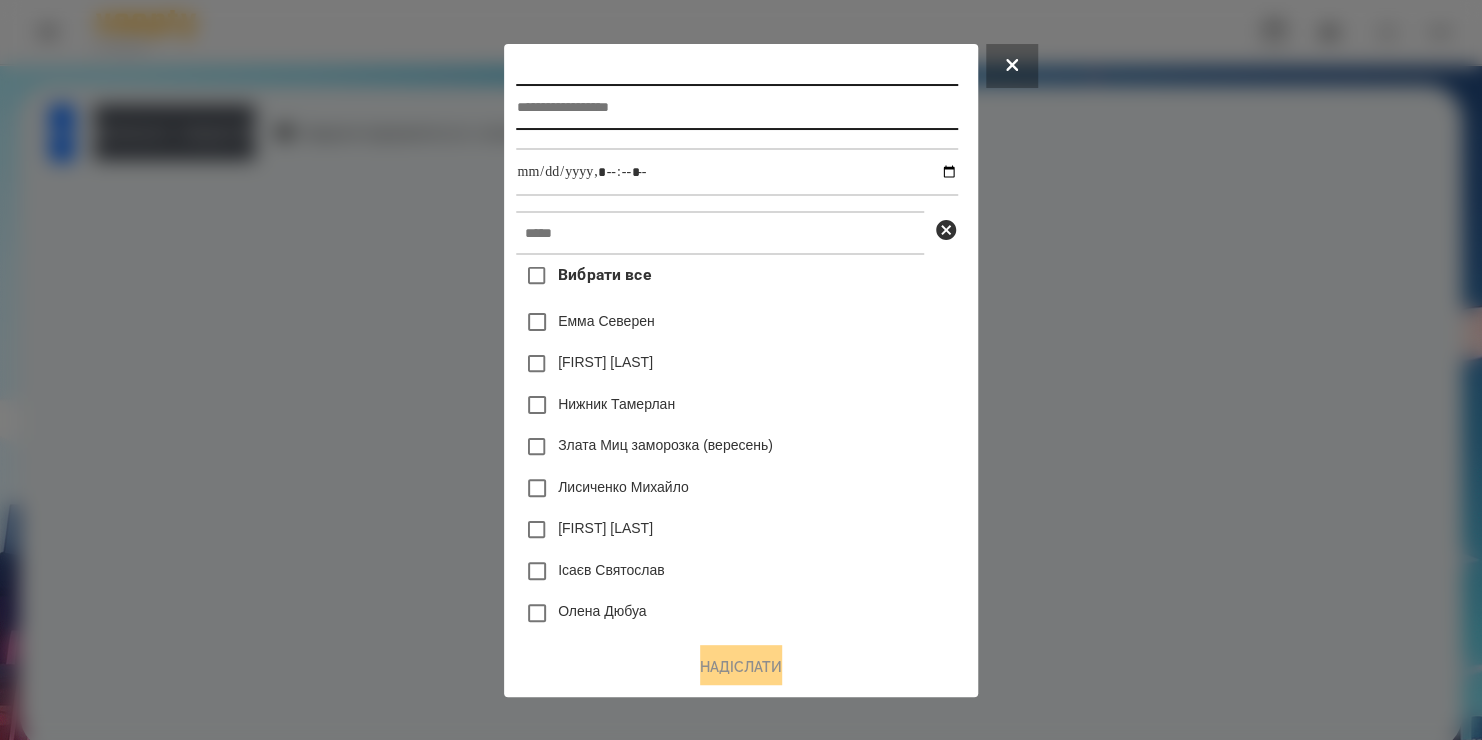 click at bounding box center [736, 107] 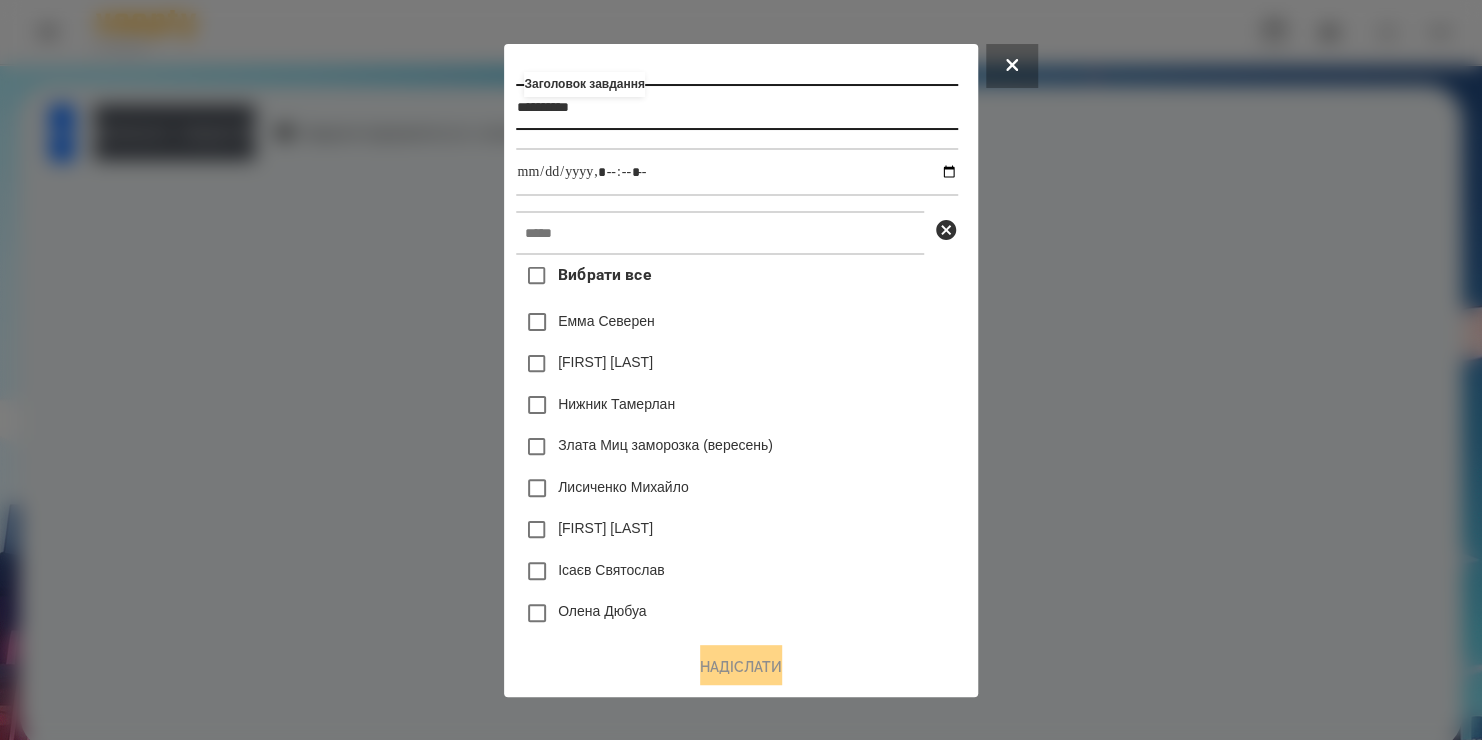 type on "**********" 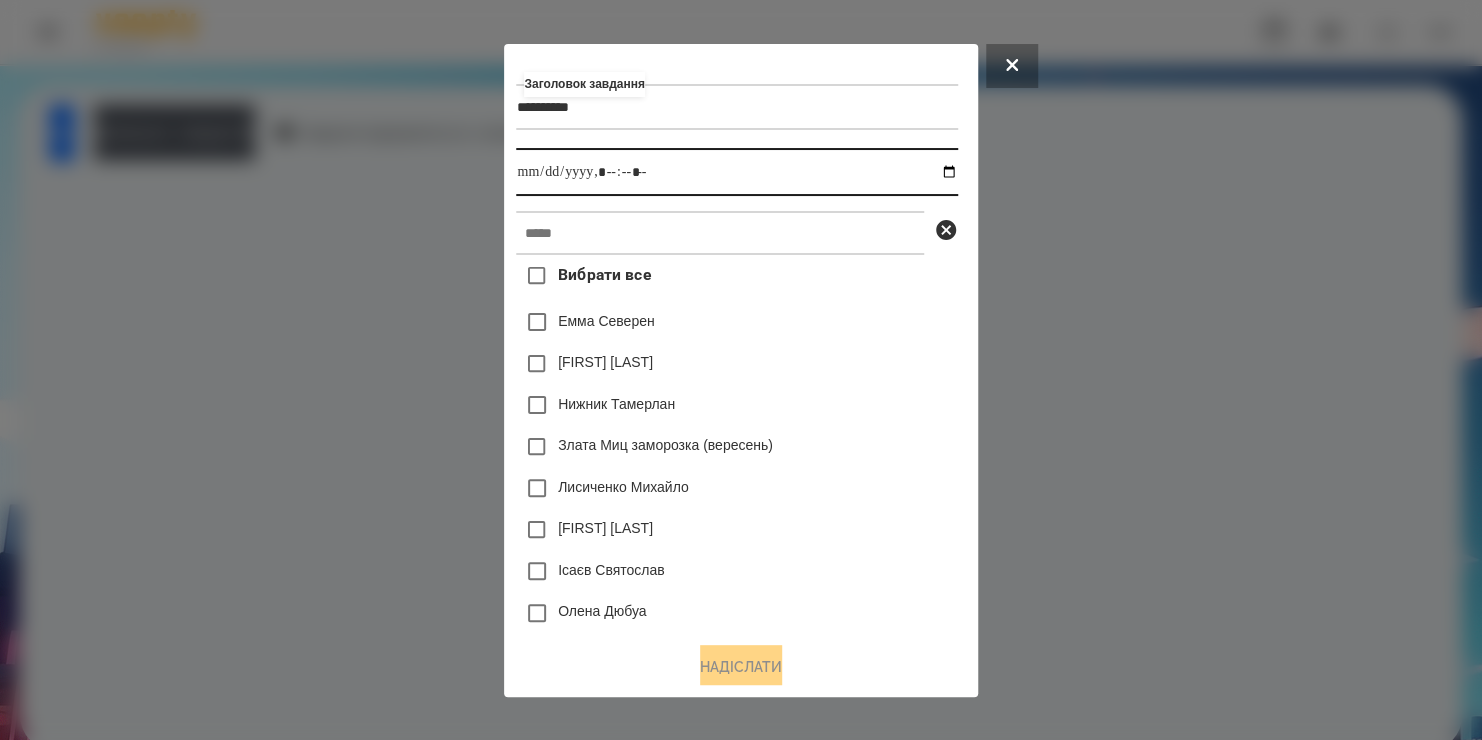 click at bounding box center (736, 172) 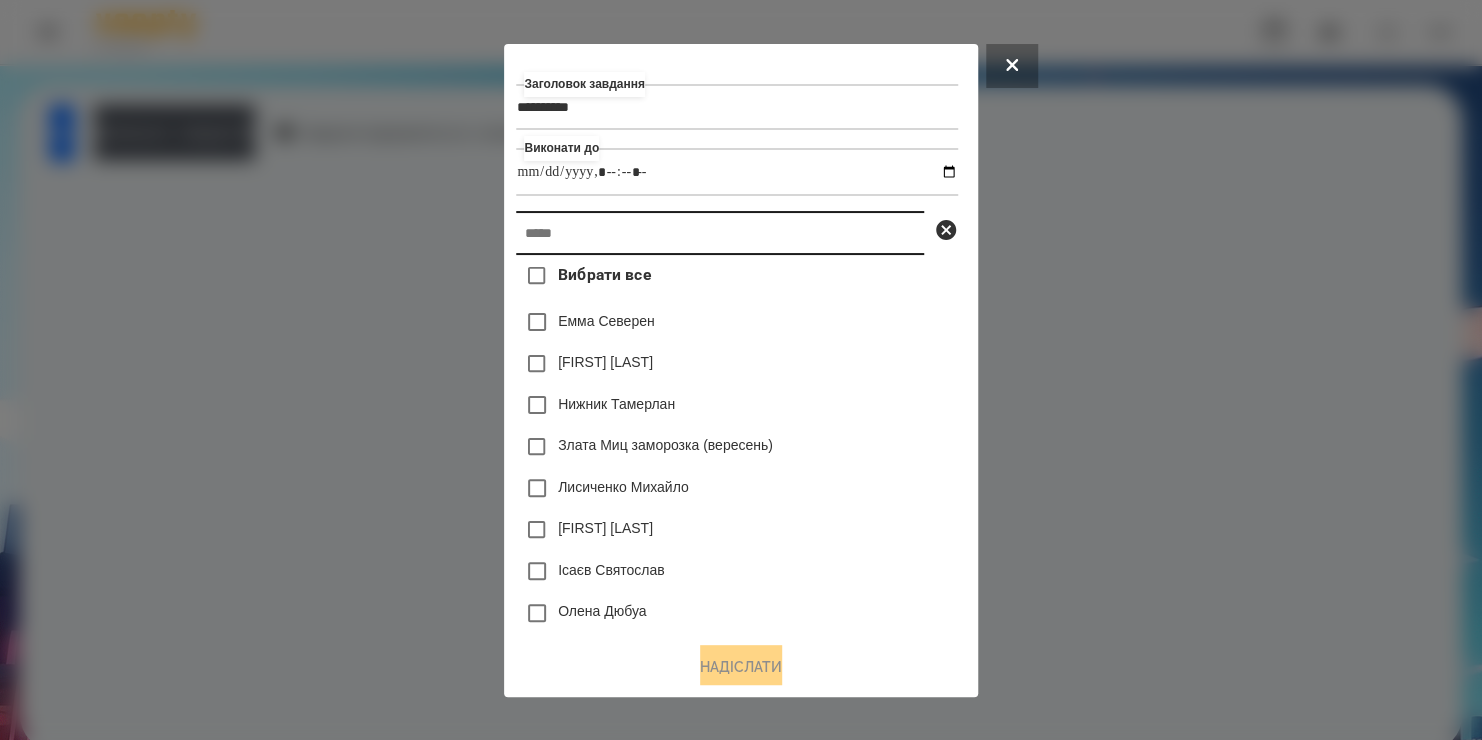 type on "**********" 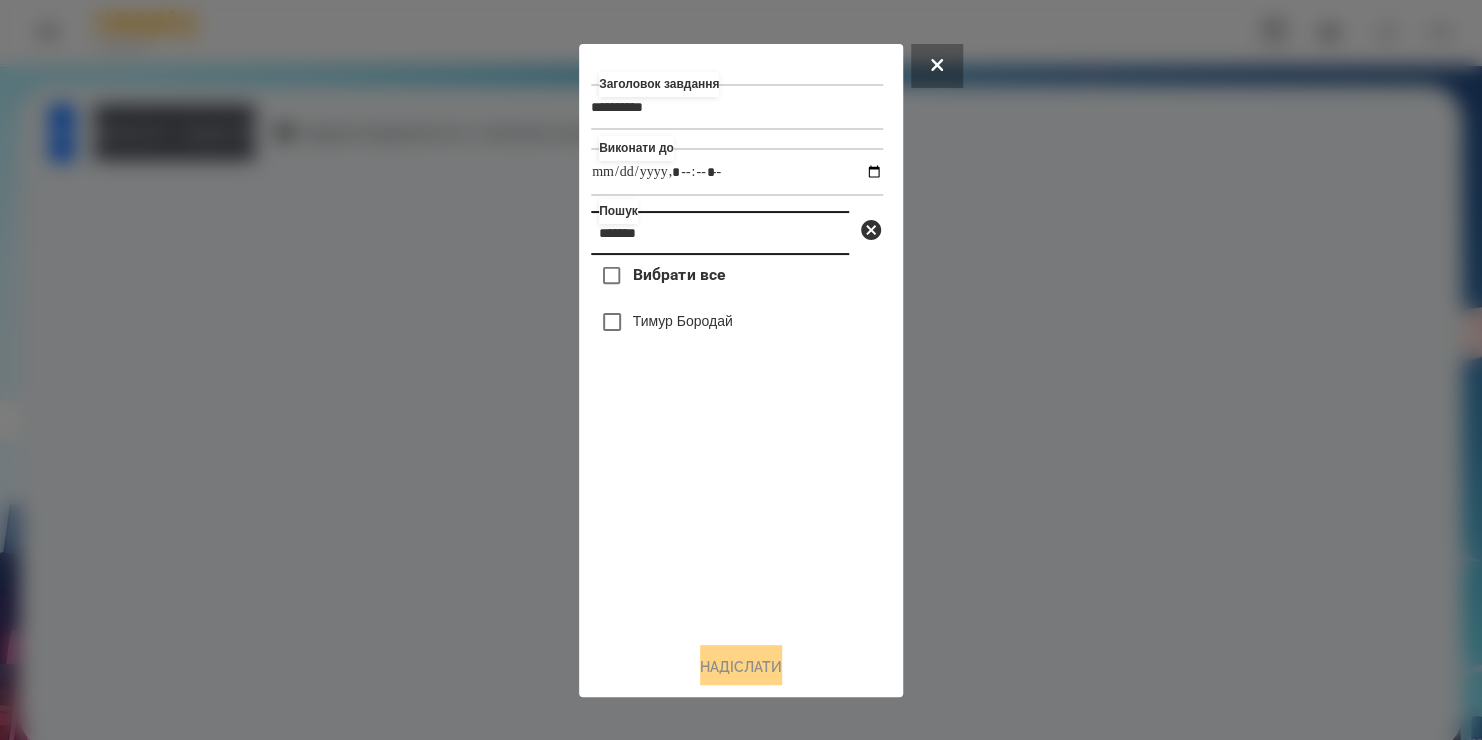 type on "*******" 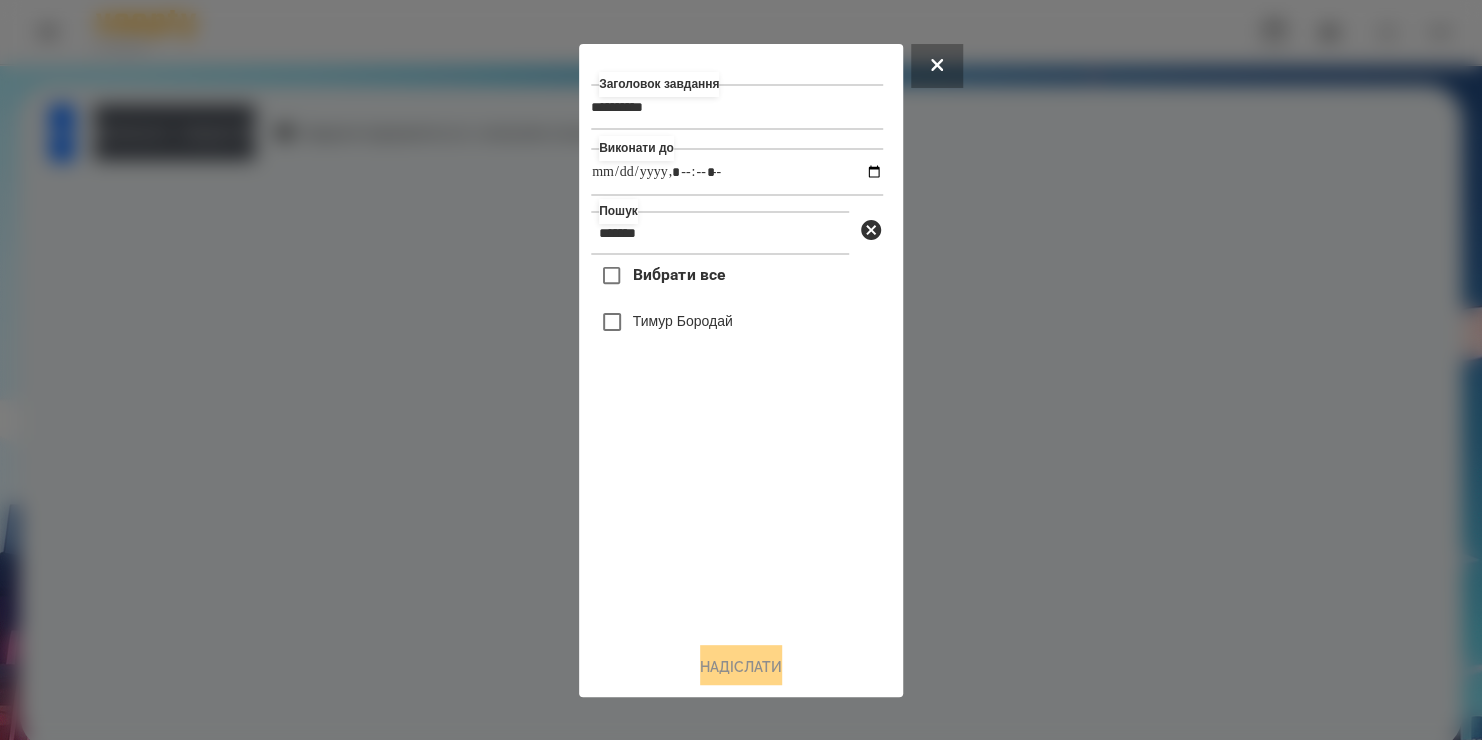 click on "Тимур Бородай" at bounding box center [683, 321] 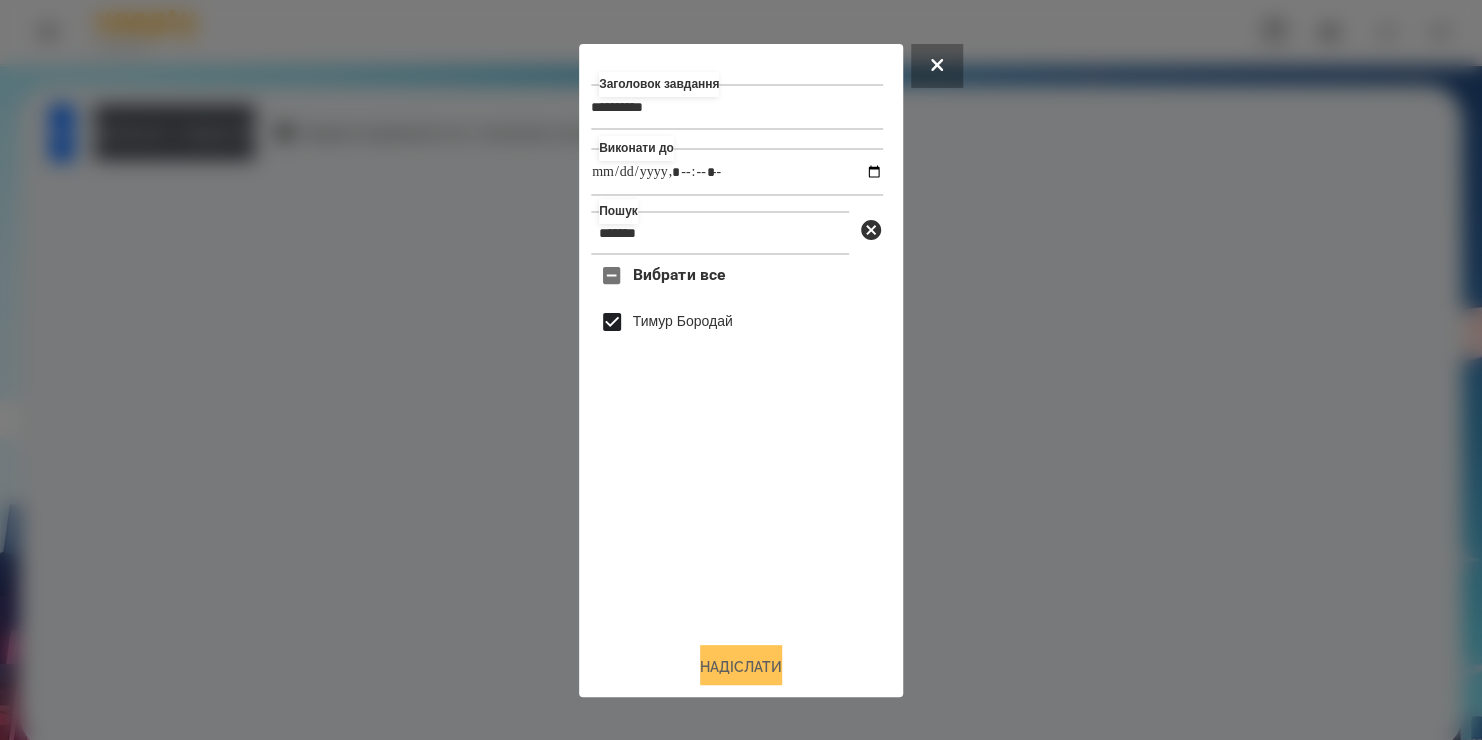 click on "Надіслати" at bounding box center (741, 667) 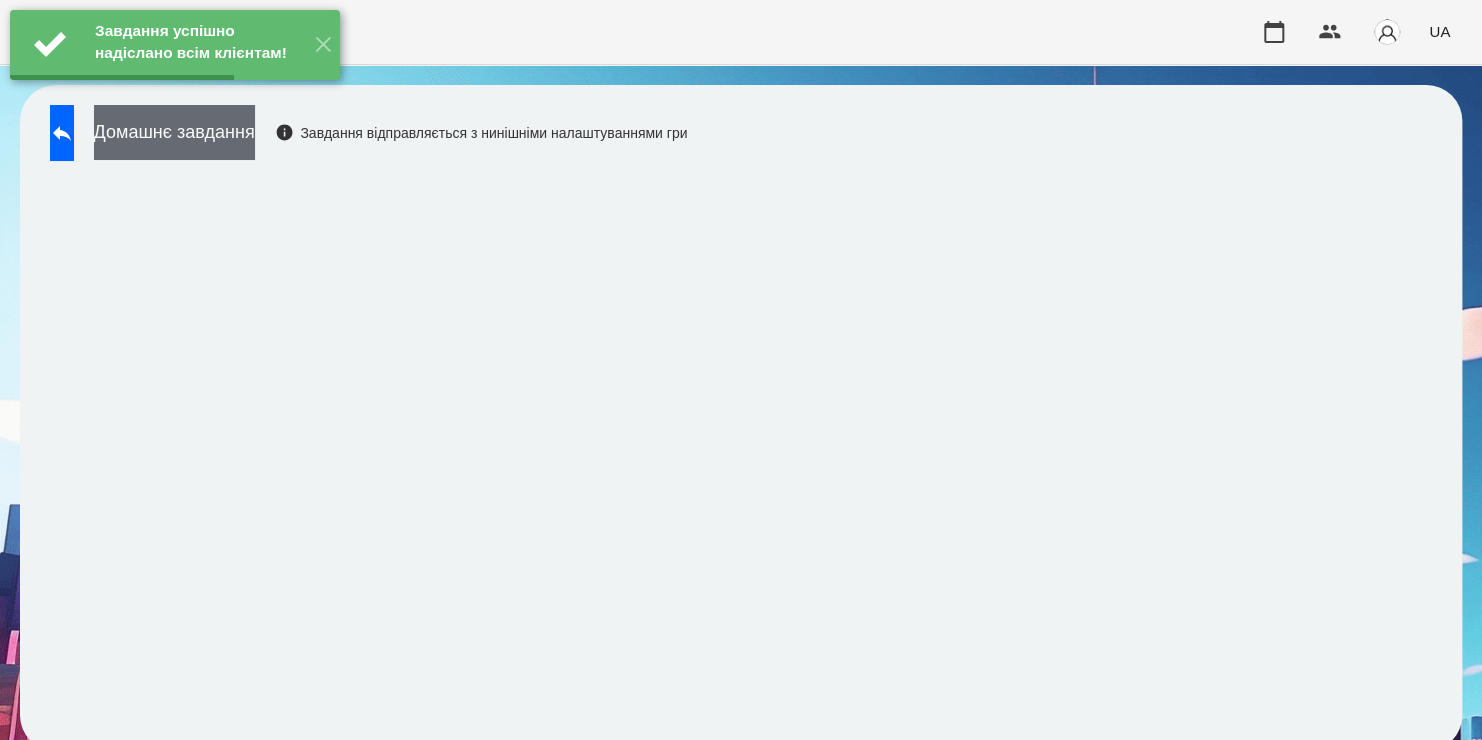 click on "Домашнє завдання" at bounding box center (174, 132) 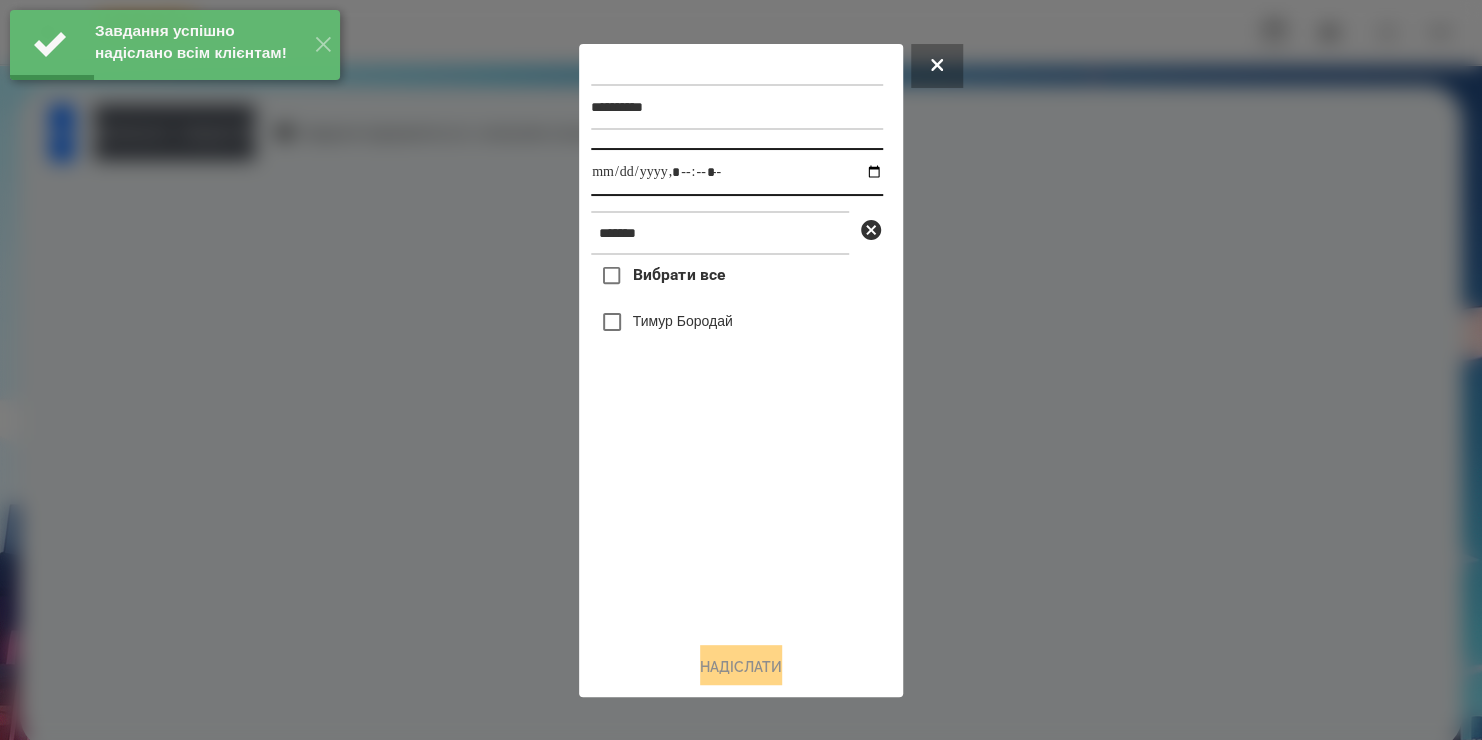 click at bounding box center [737, 172] 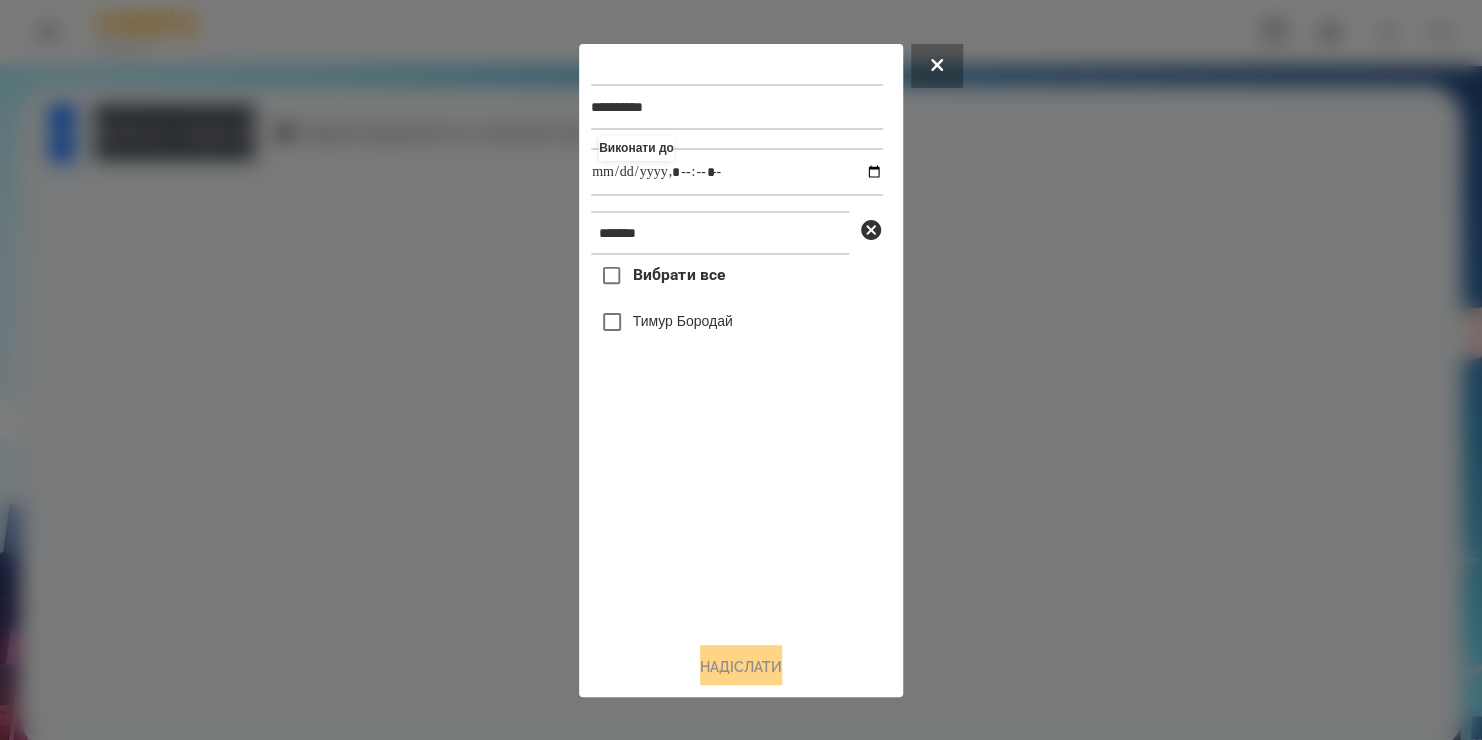 type on "**********" 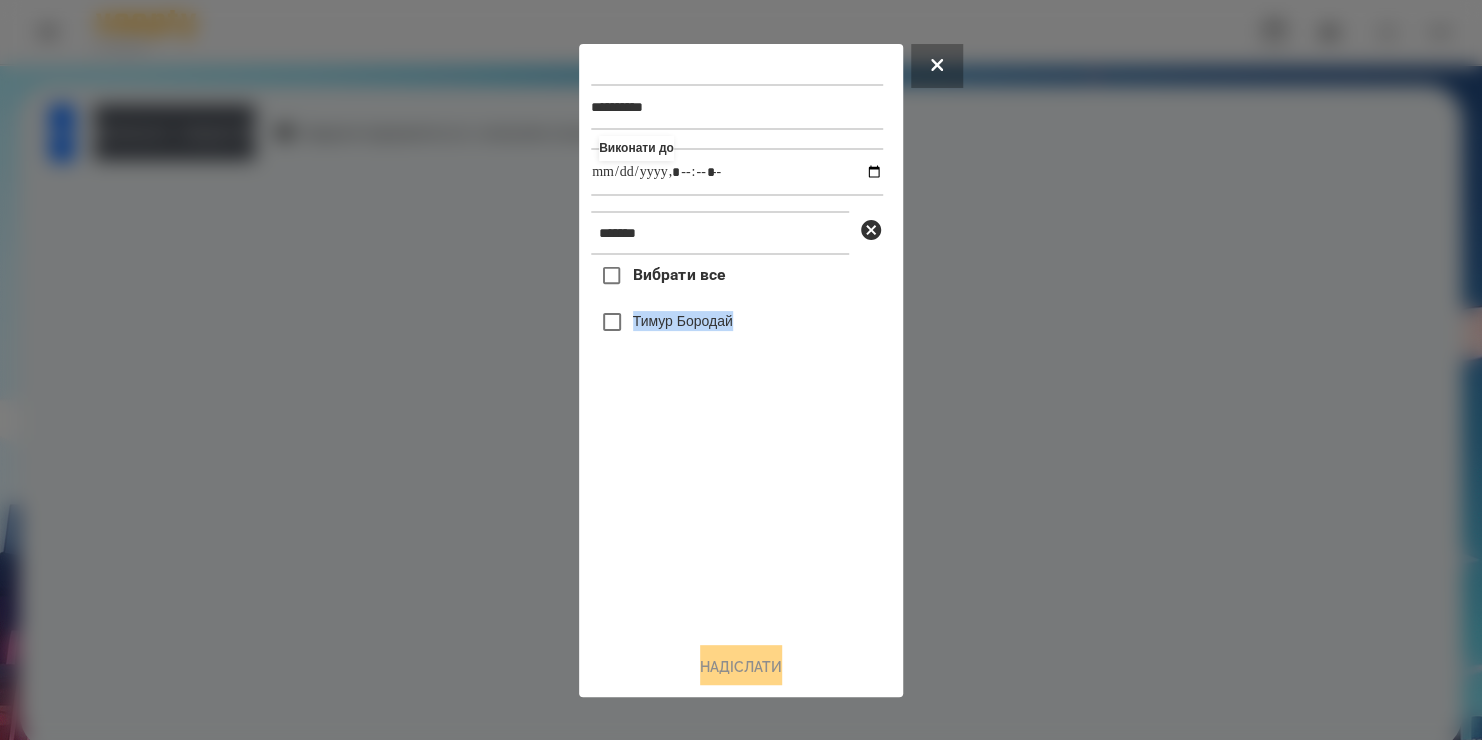 click on "Вибрати все [FIRST] [LAST]" at bounding box center [737, 440] 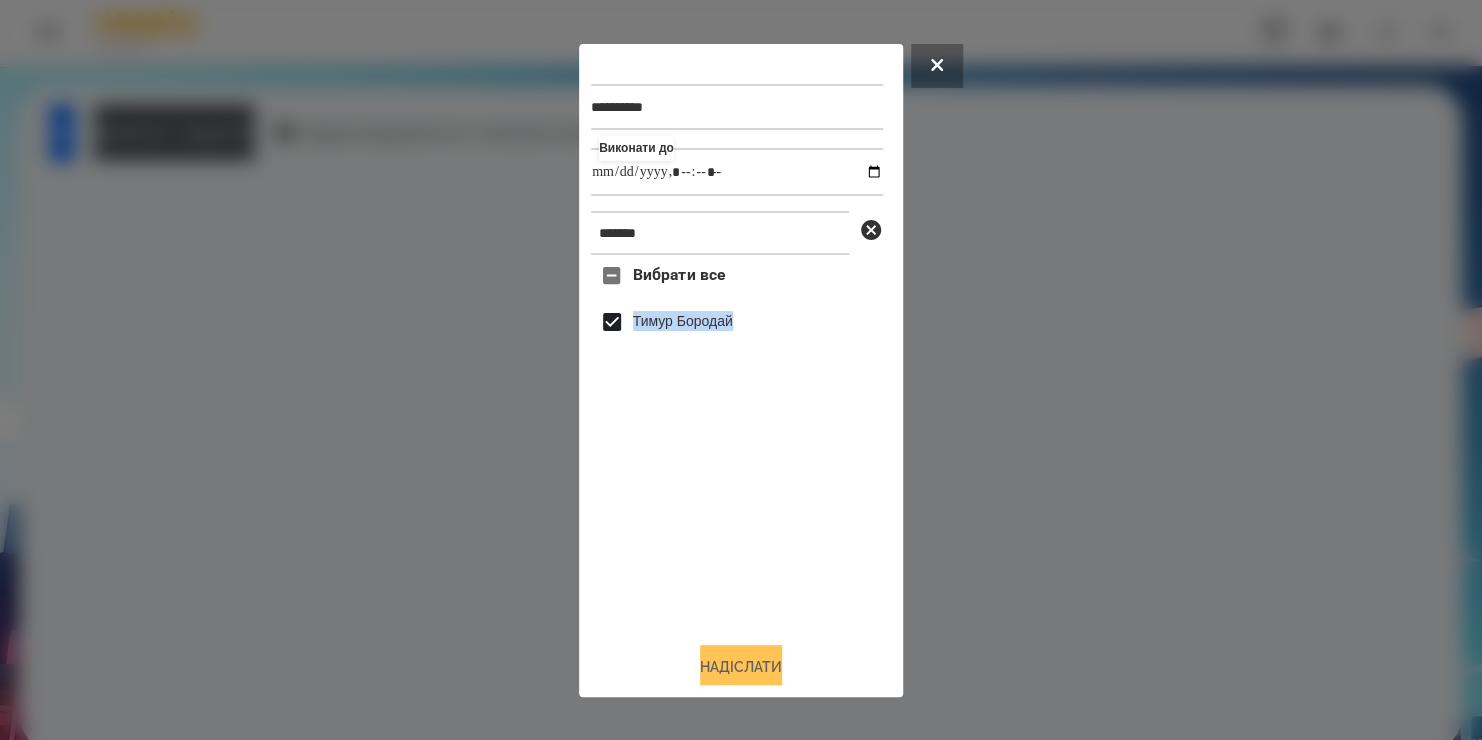 click on "Надіслати" at bounding box center [741, 667] 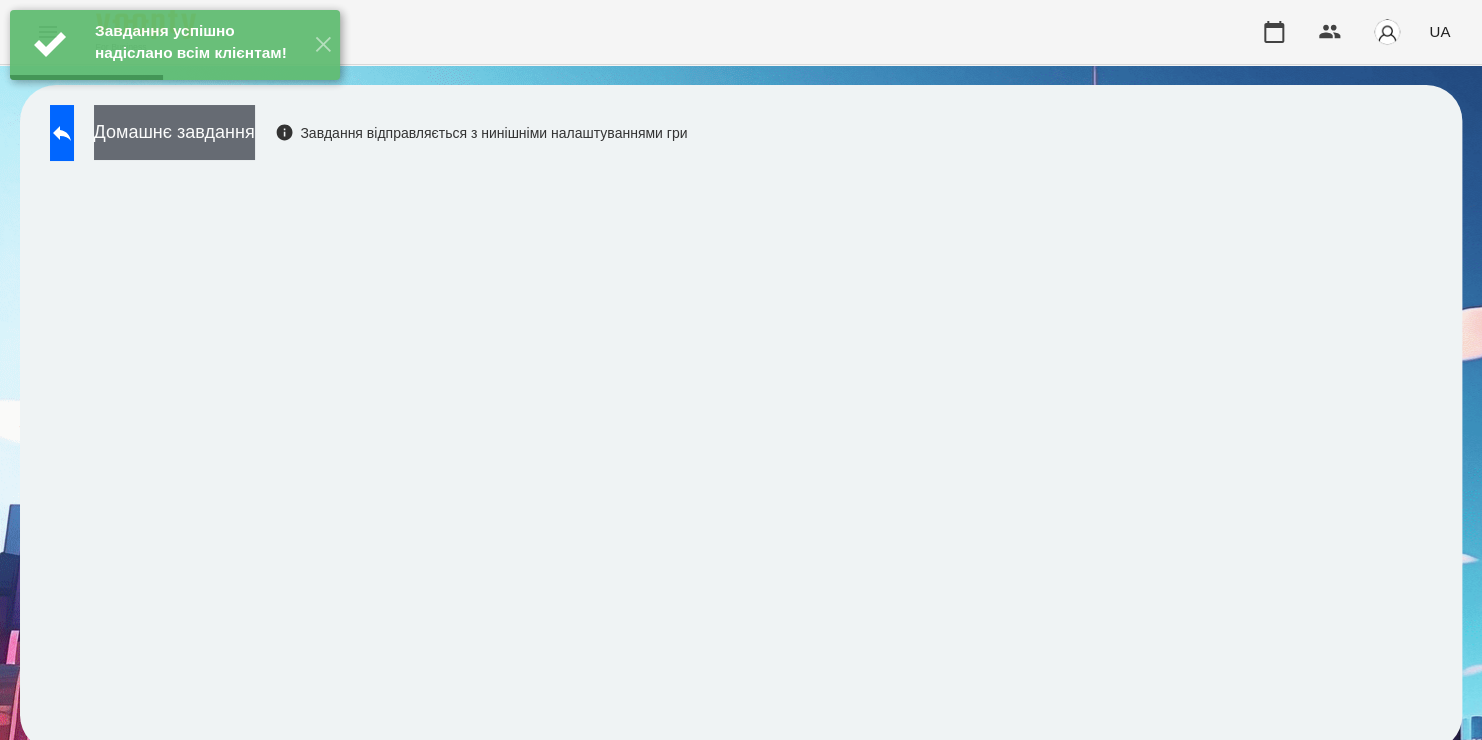 click on "Домашнє завдання" at bounding box center [174, 132] 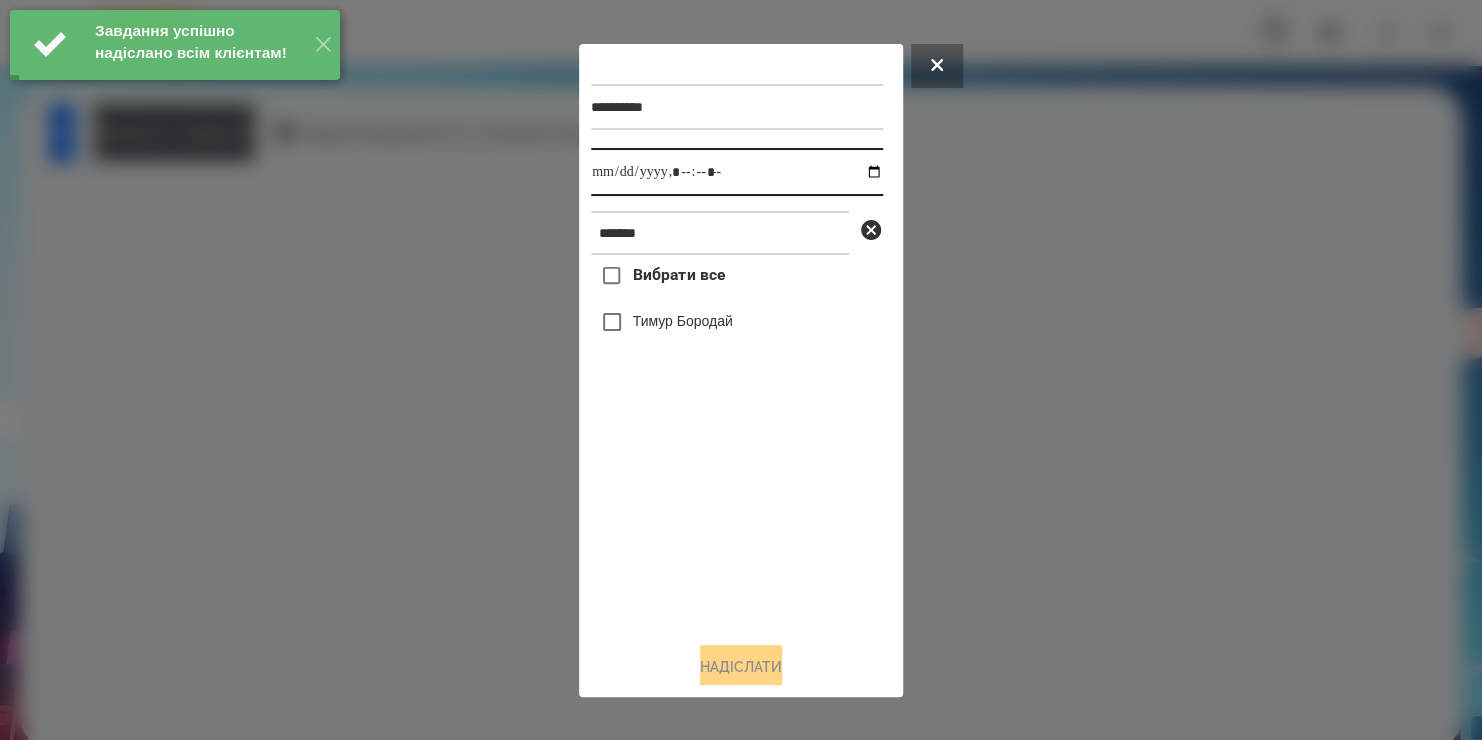 click at bounding box center (737, 172) 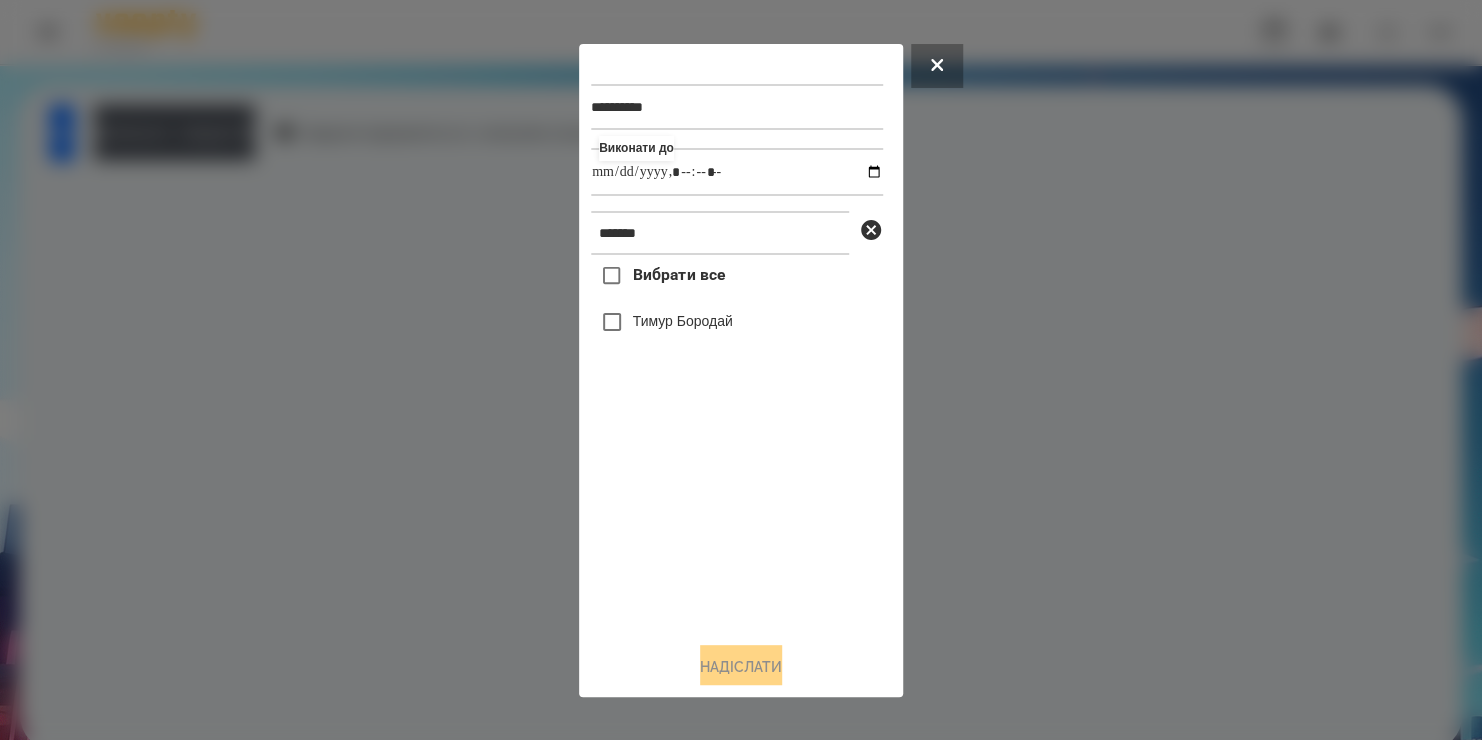 type on "**********" 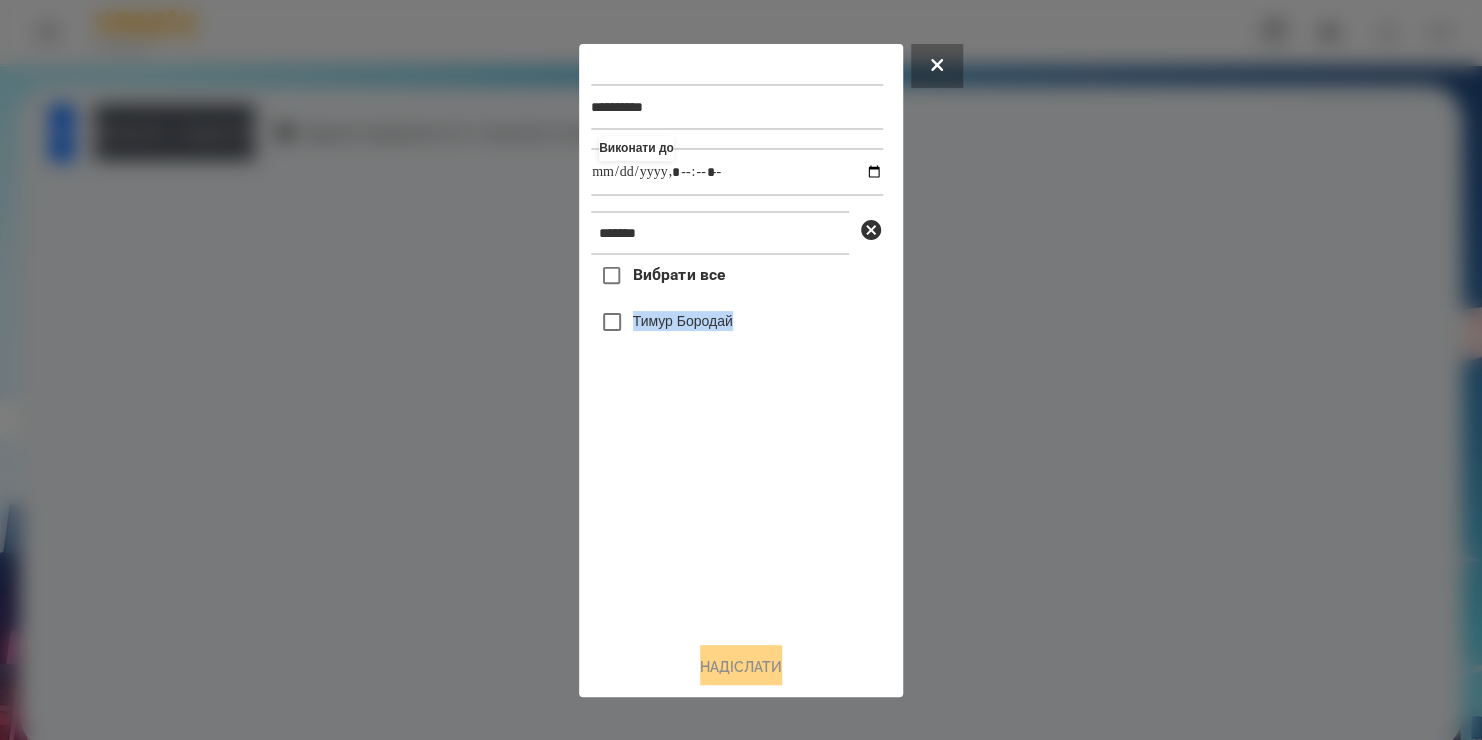 click on "Вибрати все [FIRST] [LAST]" at bounding box center (737, 440) 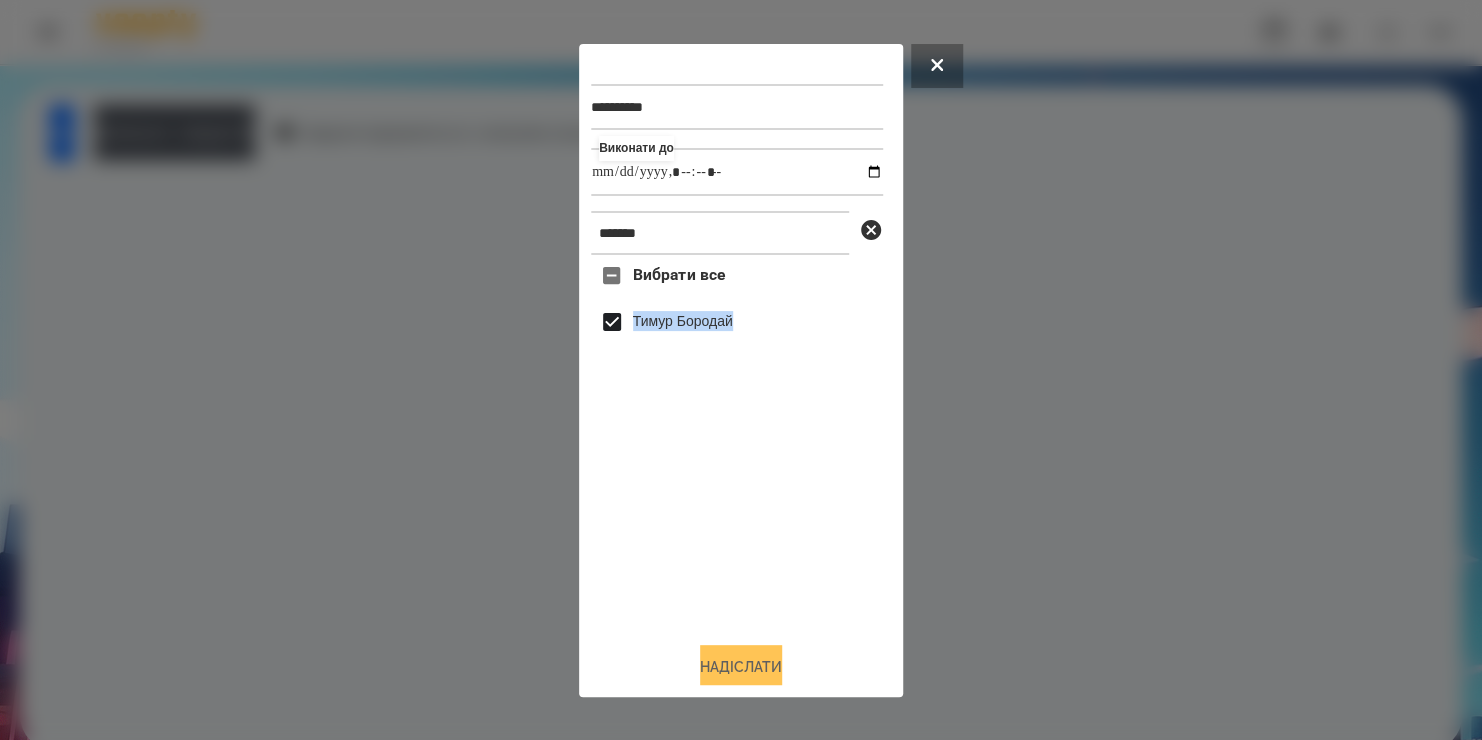 click on "Надіслати" at bounding box center (741, 667) 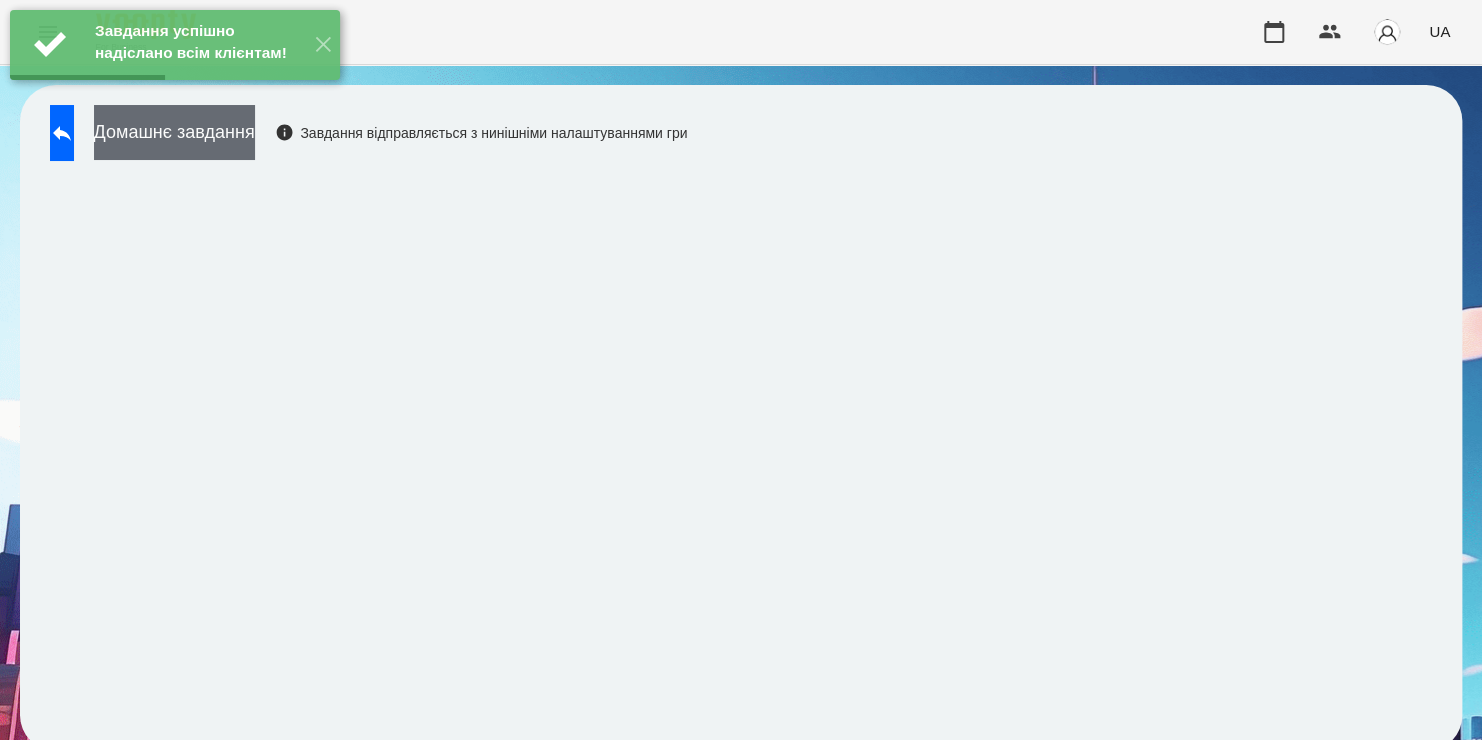 click on "Домашнє завдання" at bounding box center (174, 132) 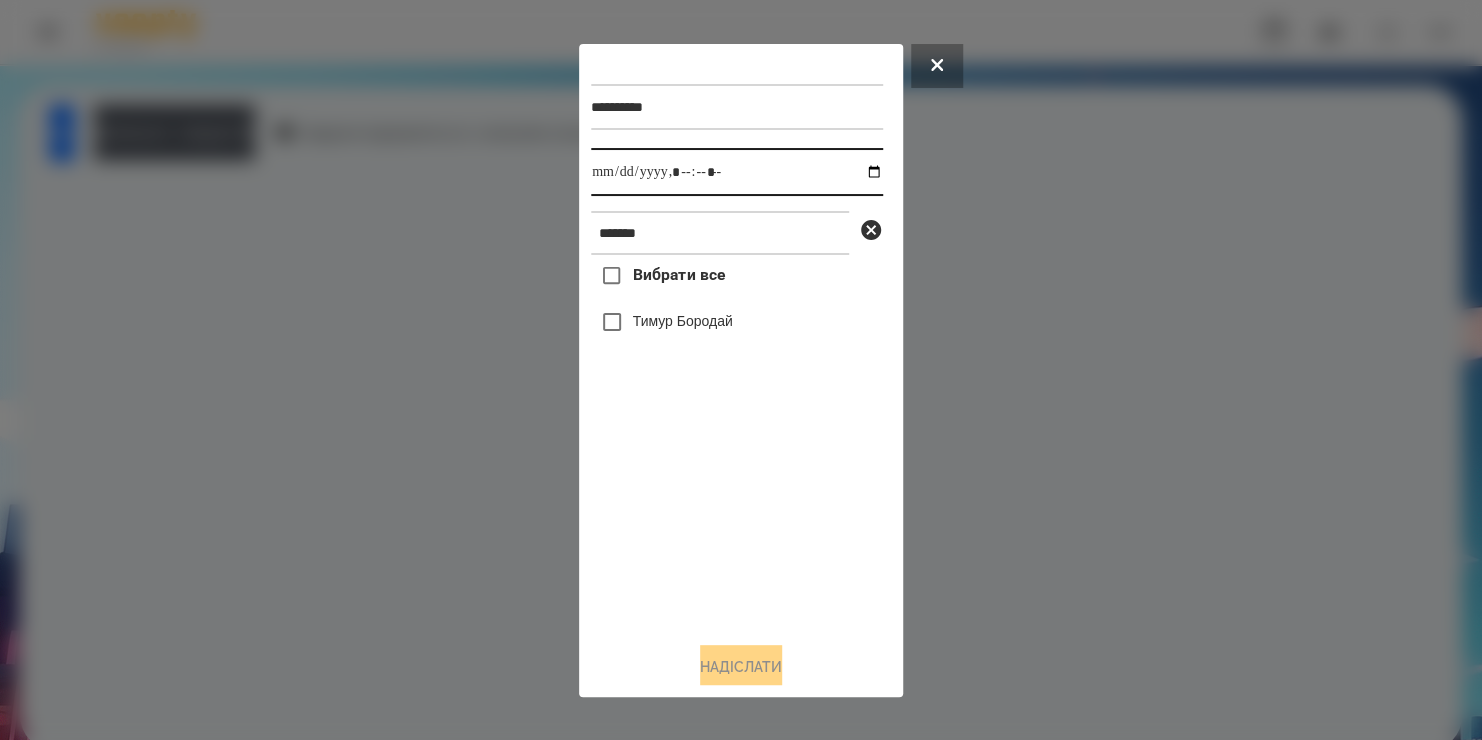 click at bounding box center (737, 172) 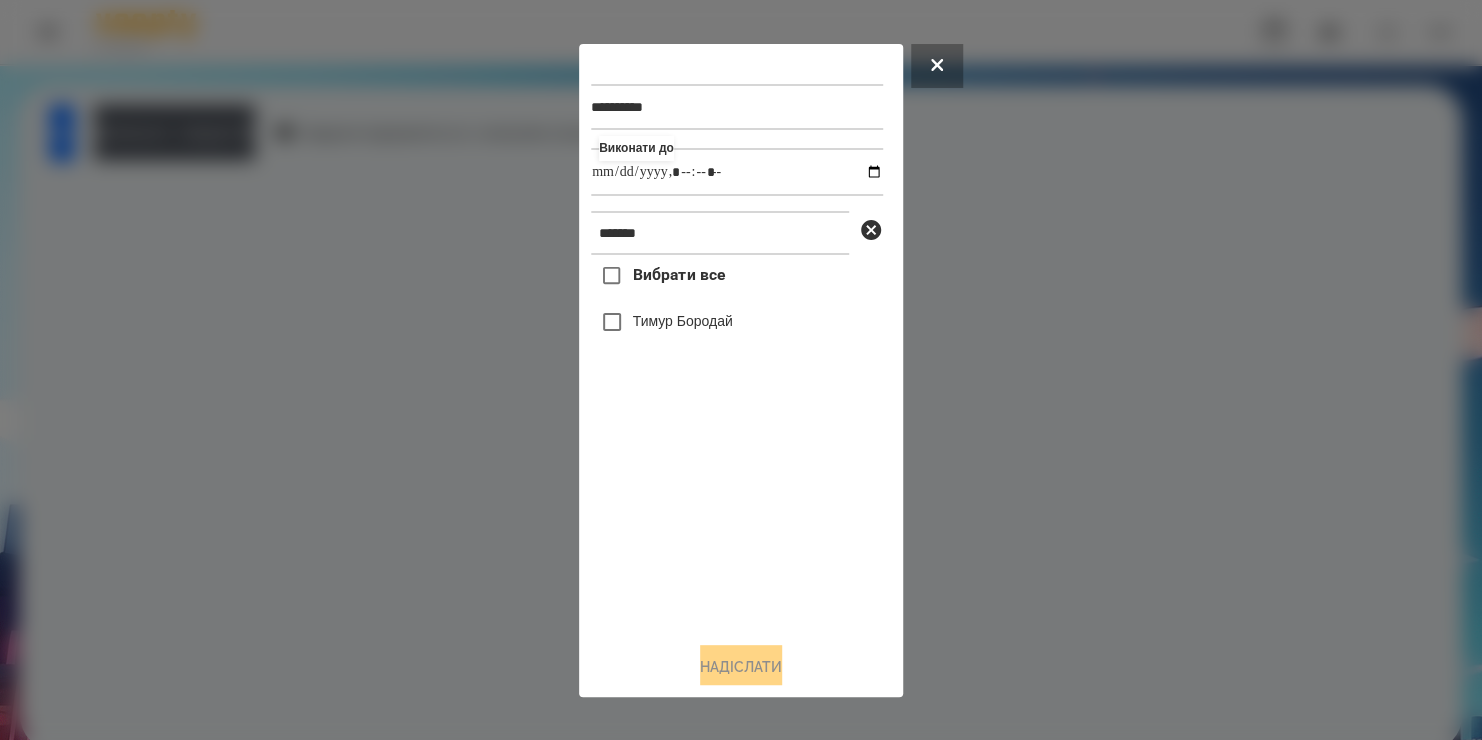 type on "**********" 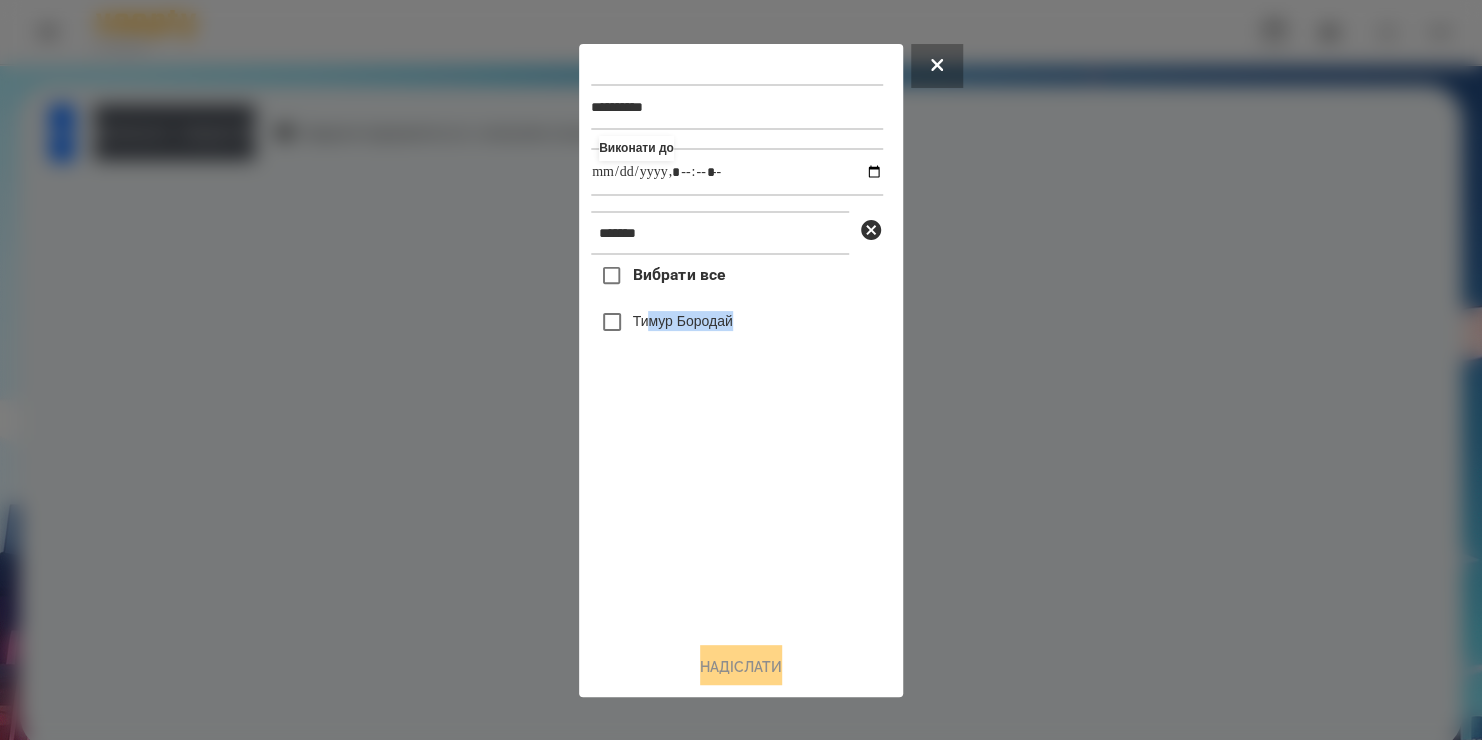 drag, startPoint x: 668, startPoint y: 560, endPoint x: 644, endPoint y: 327, distance: 234.23279 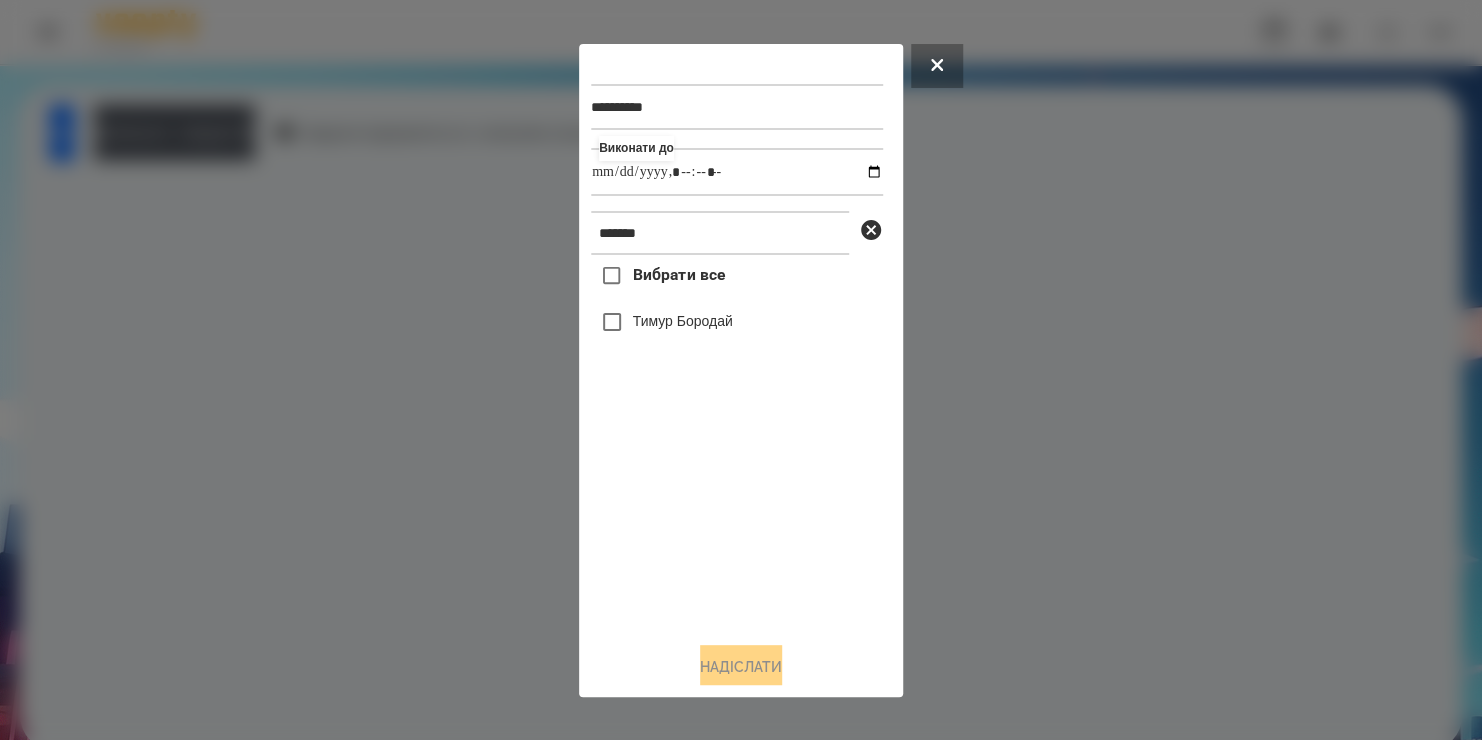 click on "Тимур Бородай" at bounding box center (683, 321) 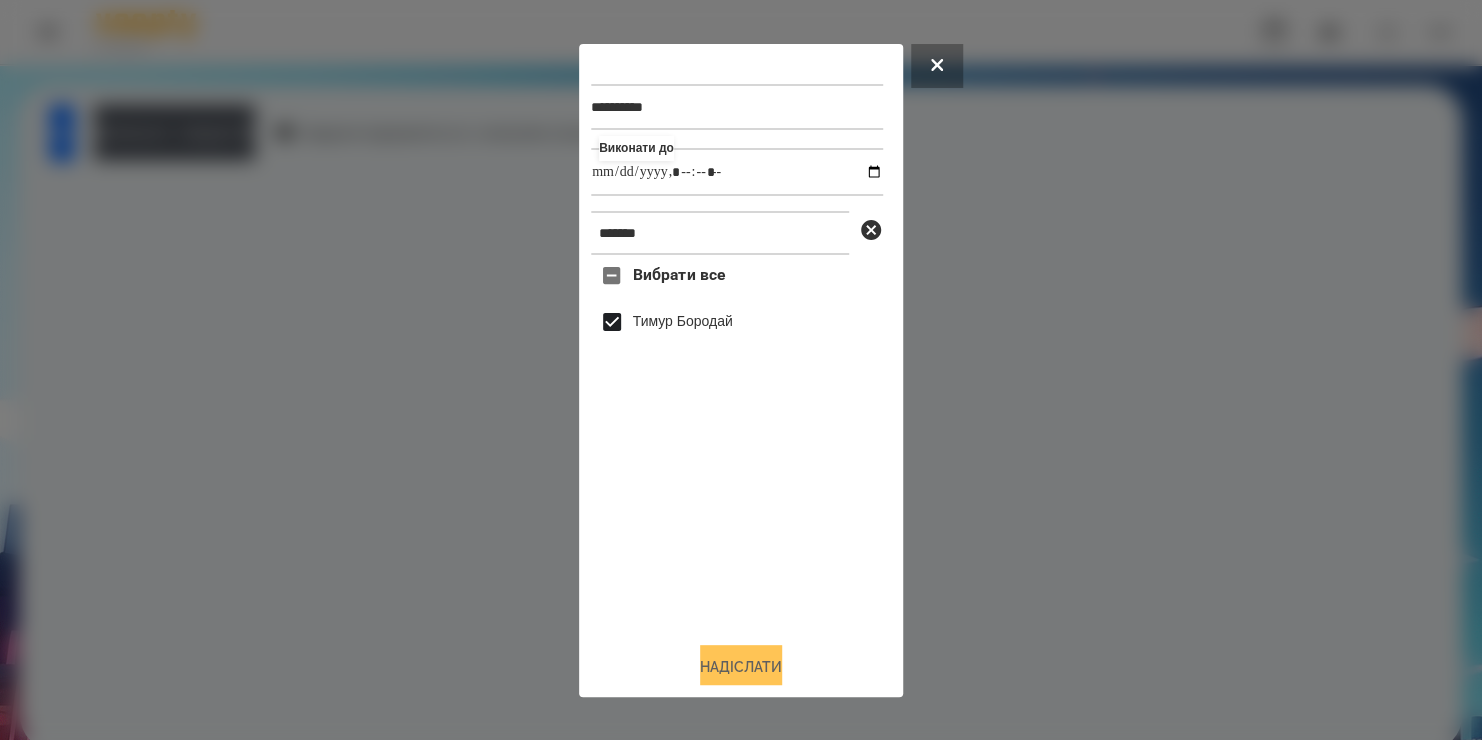 click on "Надіслати" at bounding box center [741, 667] 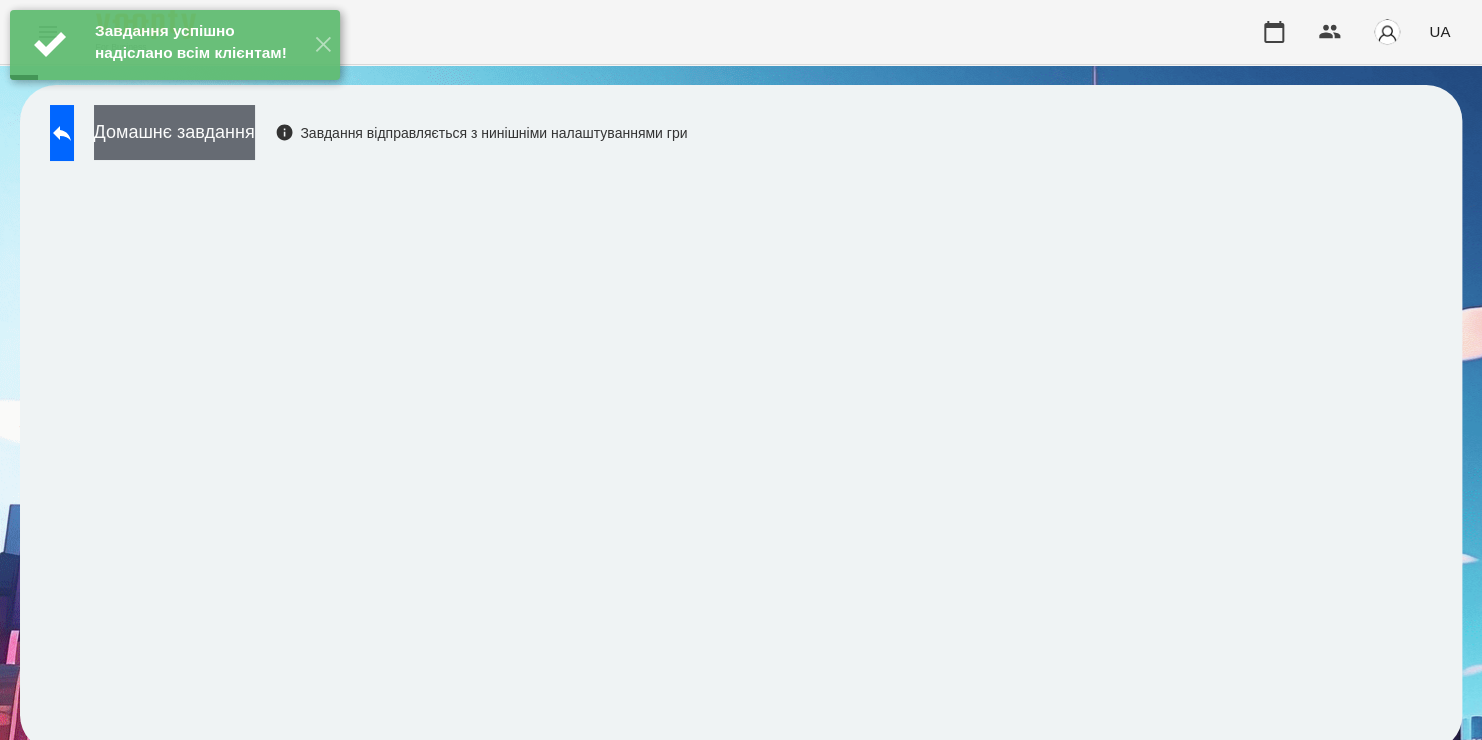 click on "Домашнє завдання" at bounding box center [174, 132] 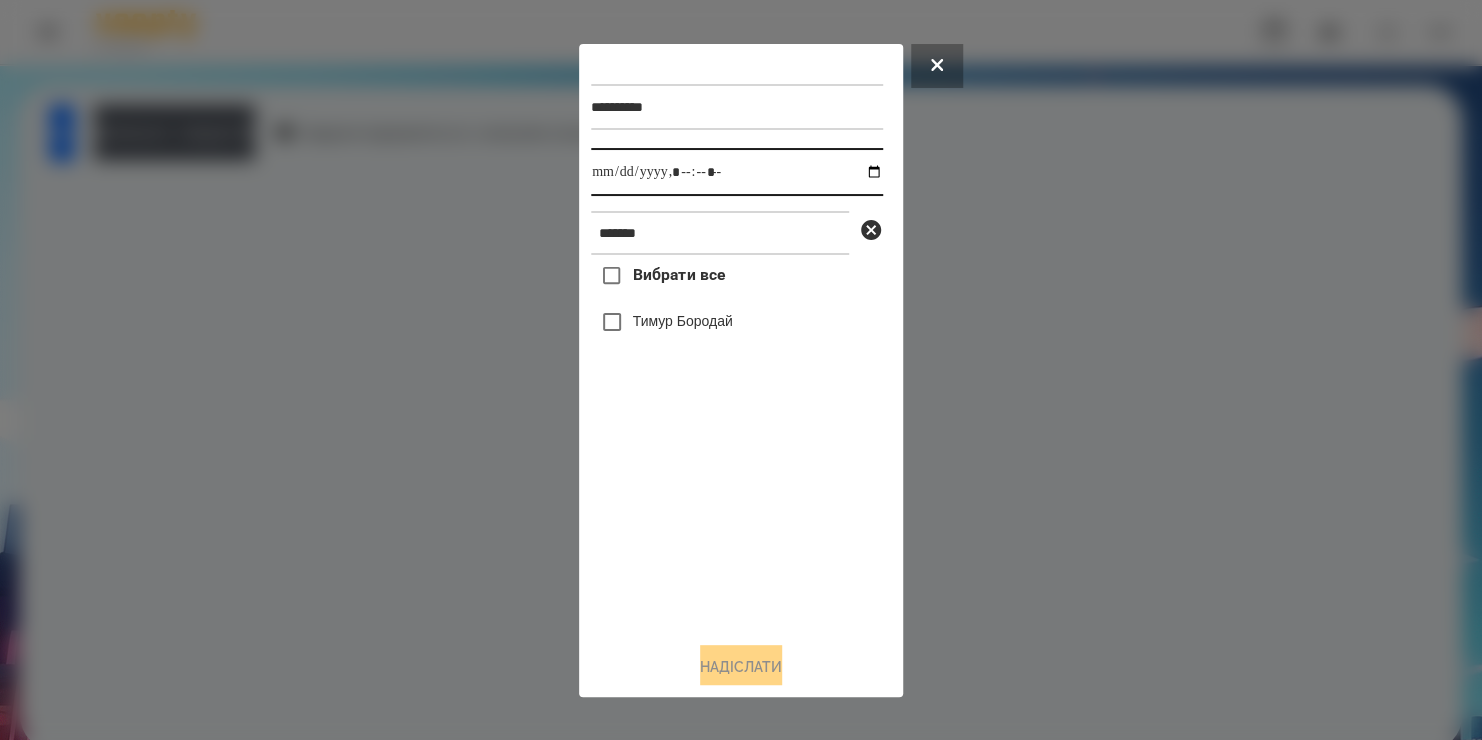 click at bounding box center [737, 172] 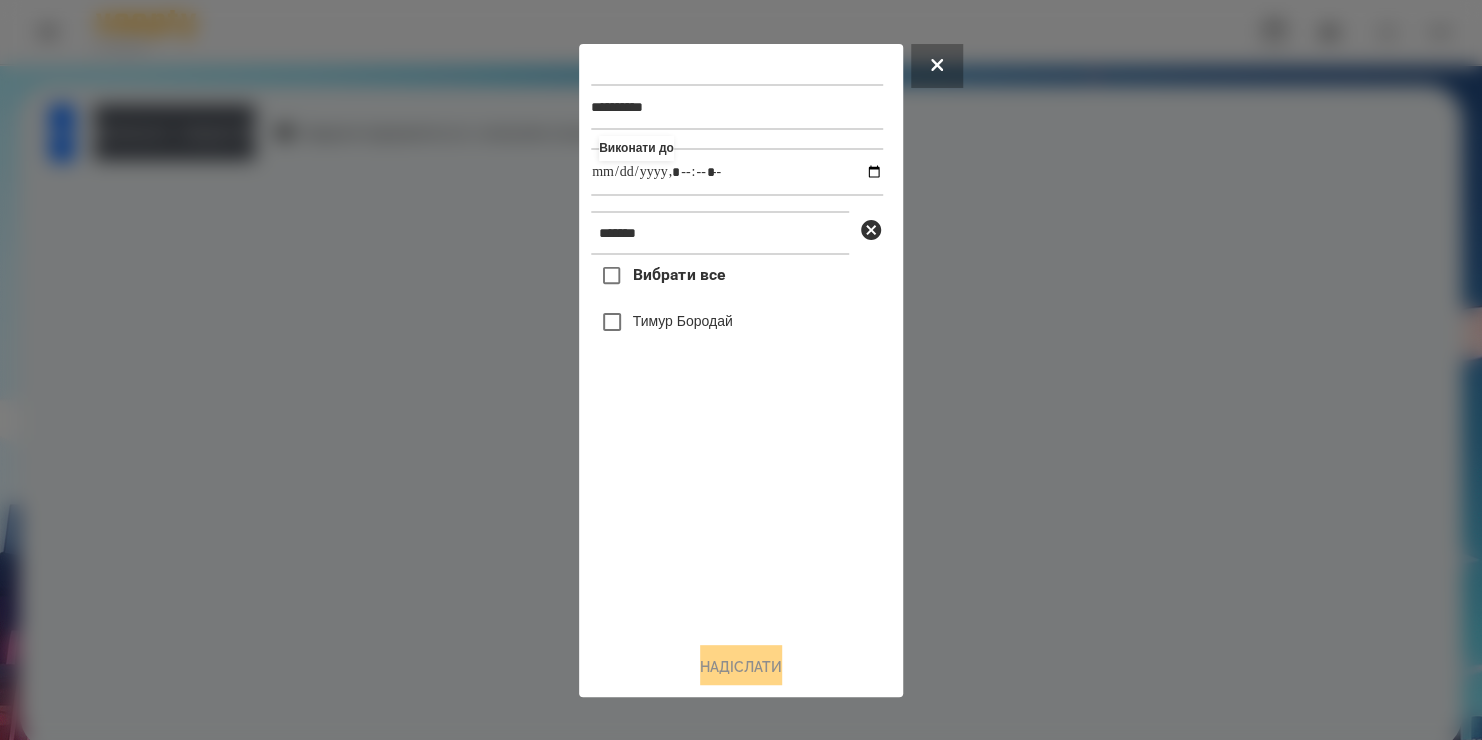 type on "**********" 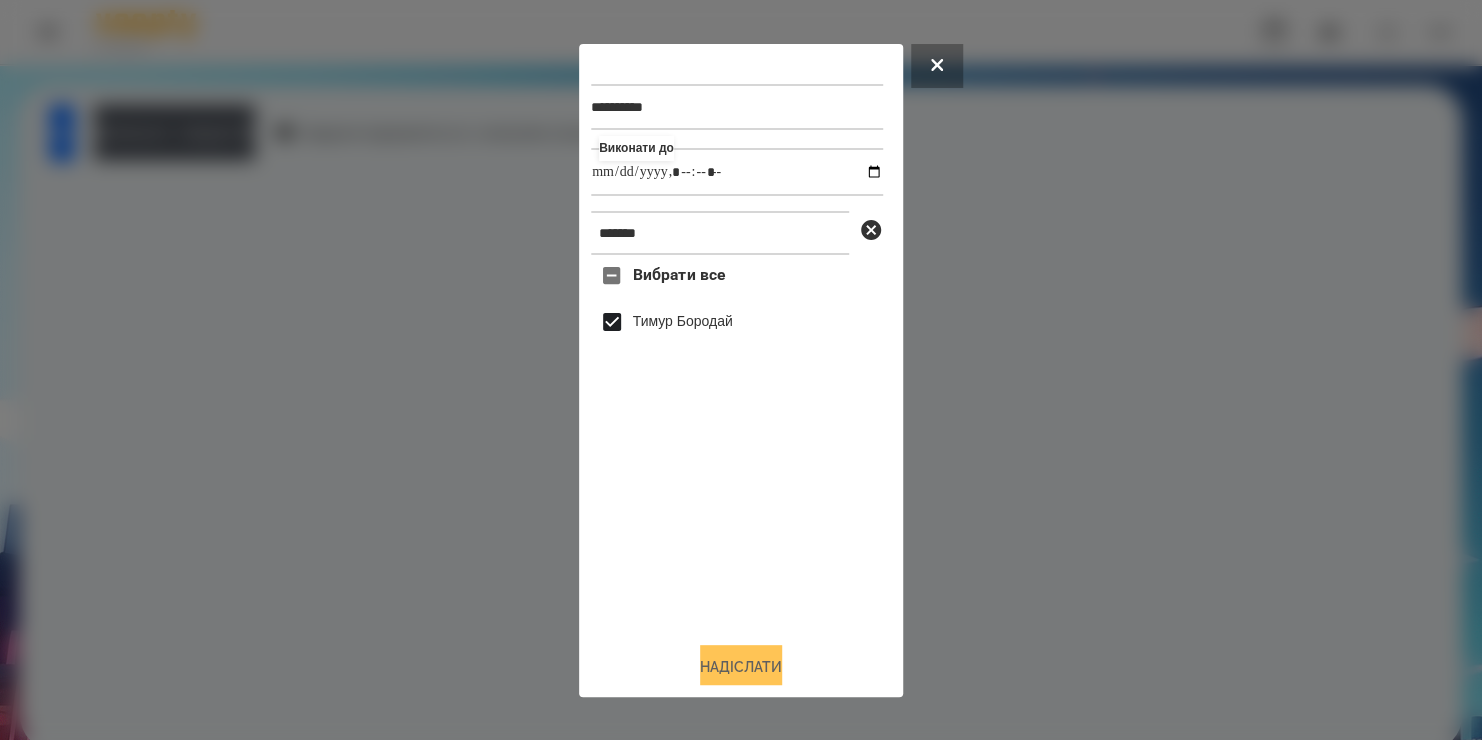 click on "Надіслати" at bounding box center (741, 667) 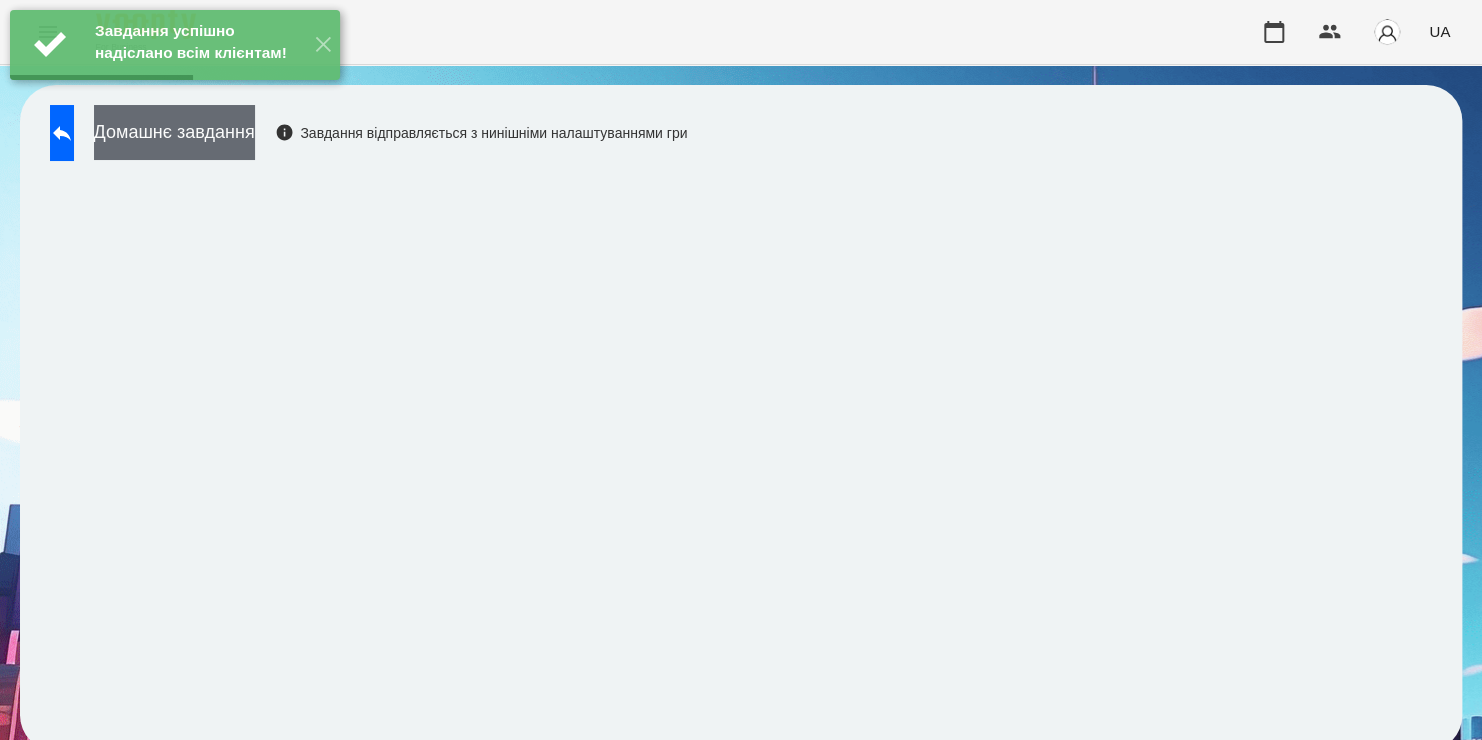 click on "Домашнє завдання" at bounding box center [174, 132] 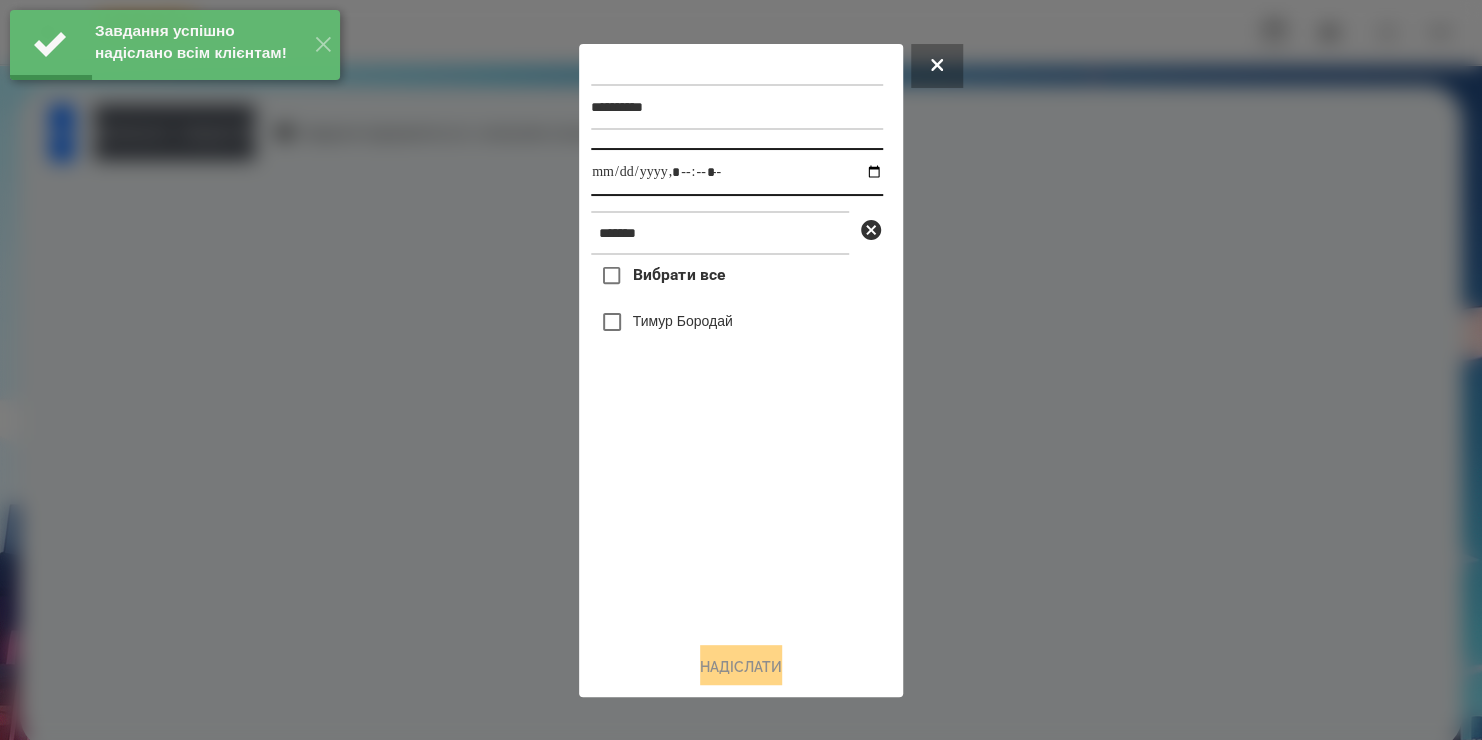 click at bounding box center [737, 172] 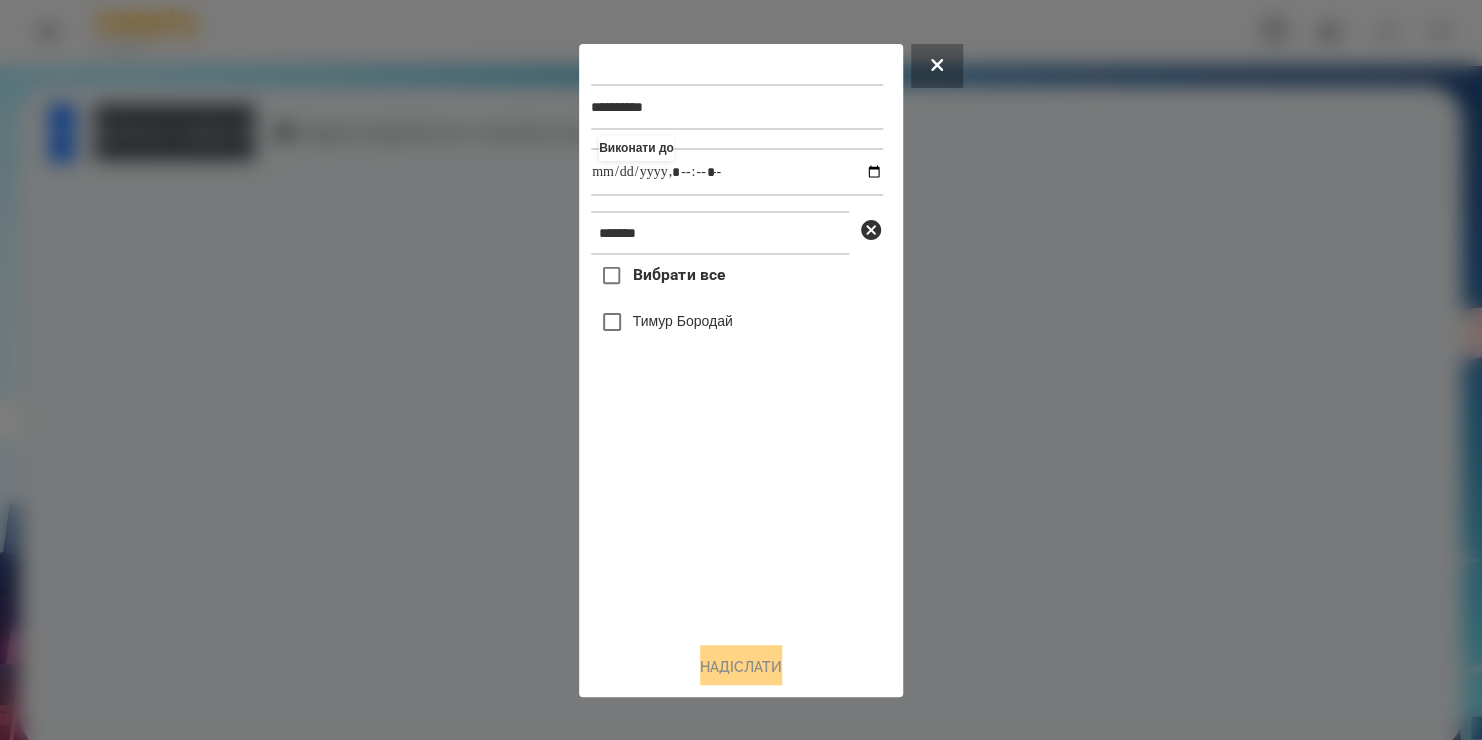type on "**********" 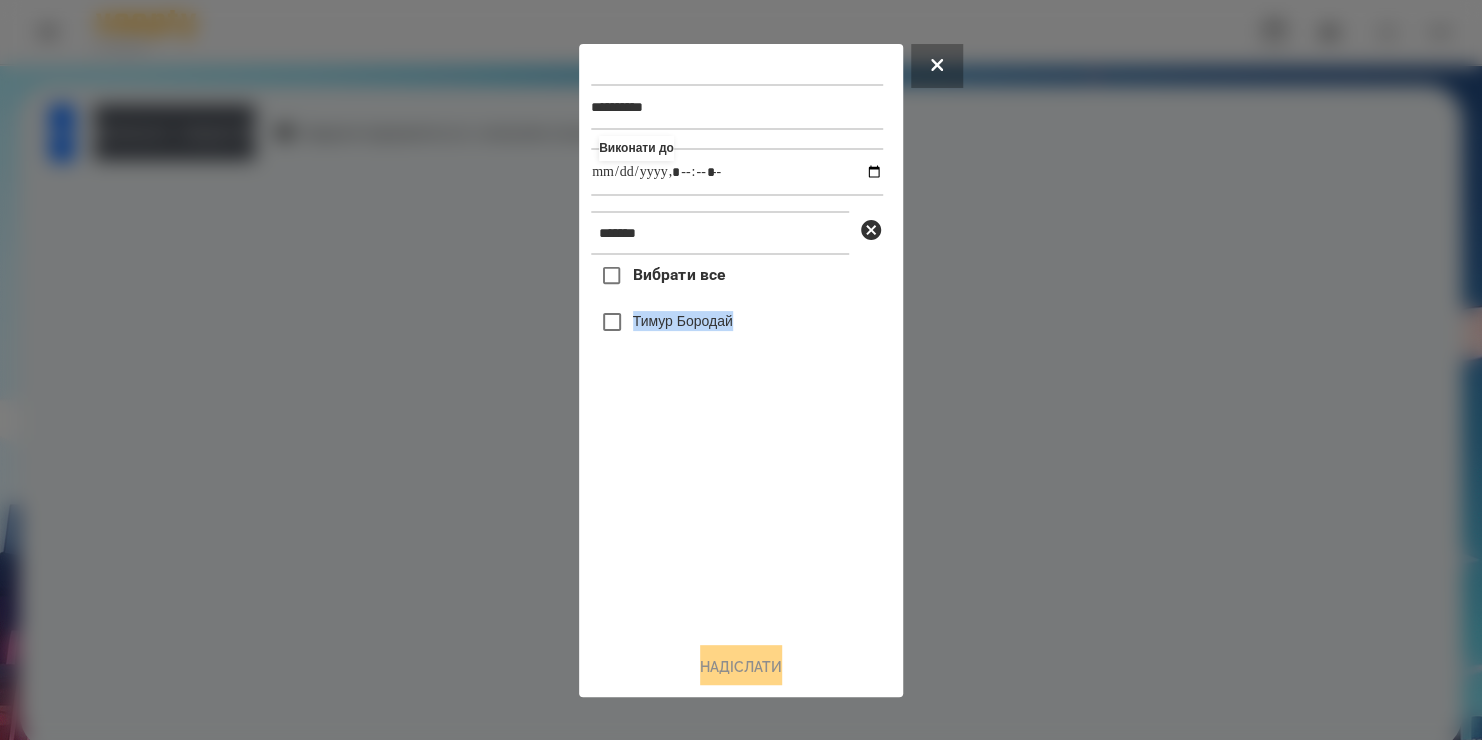 click on "Вибрати все [FIRST] [LAST]" at bounding box center [737, 440] 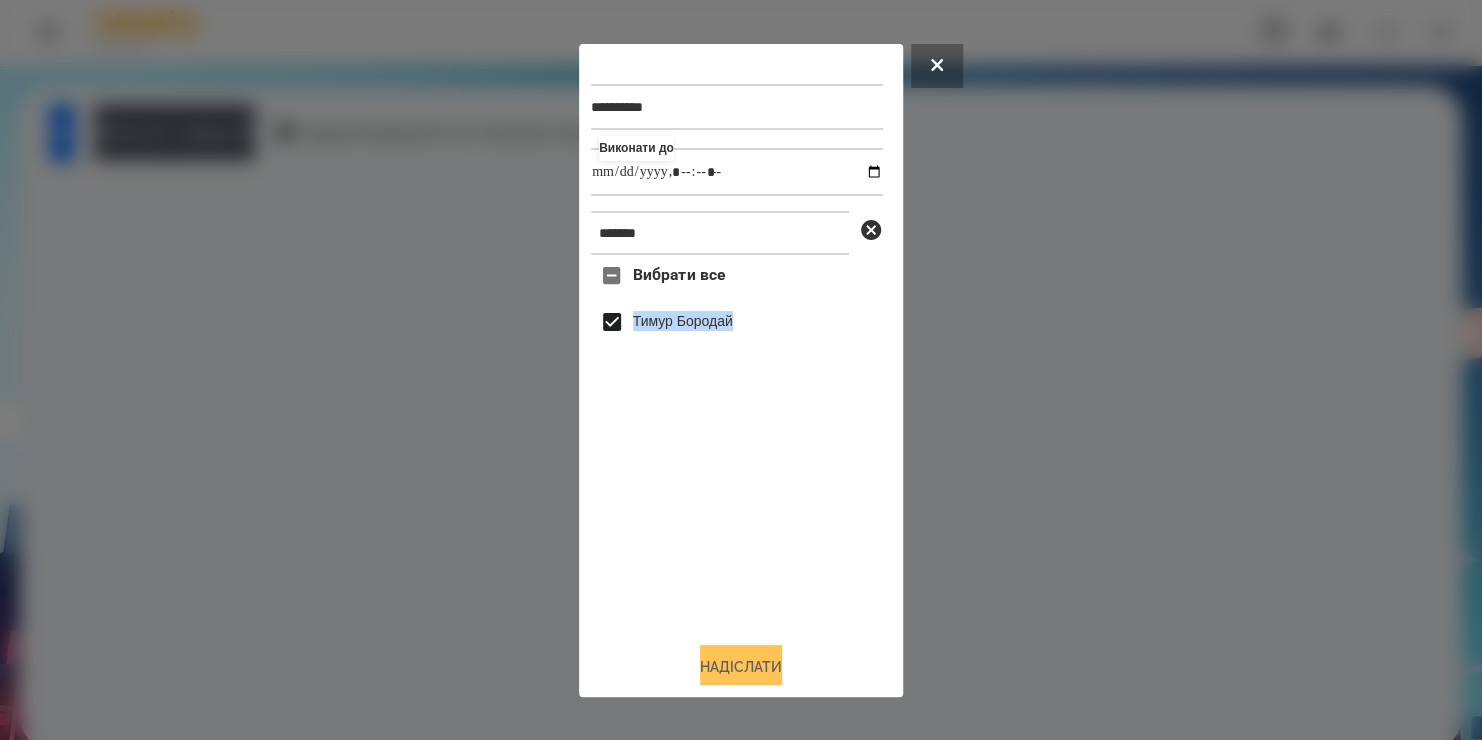 click on "Надіслати" at bounding box center [741, 667] 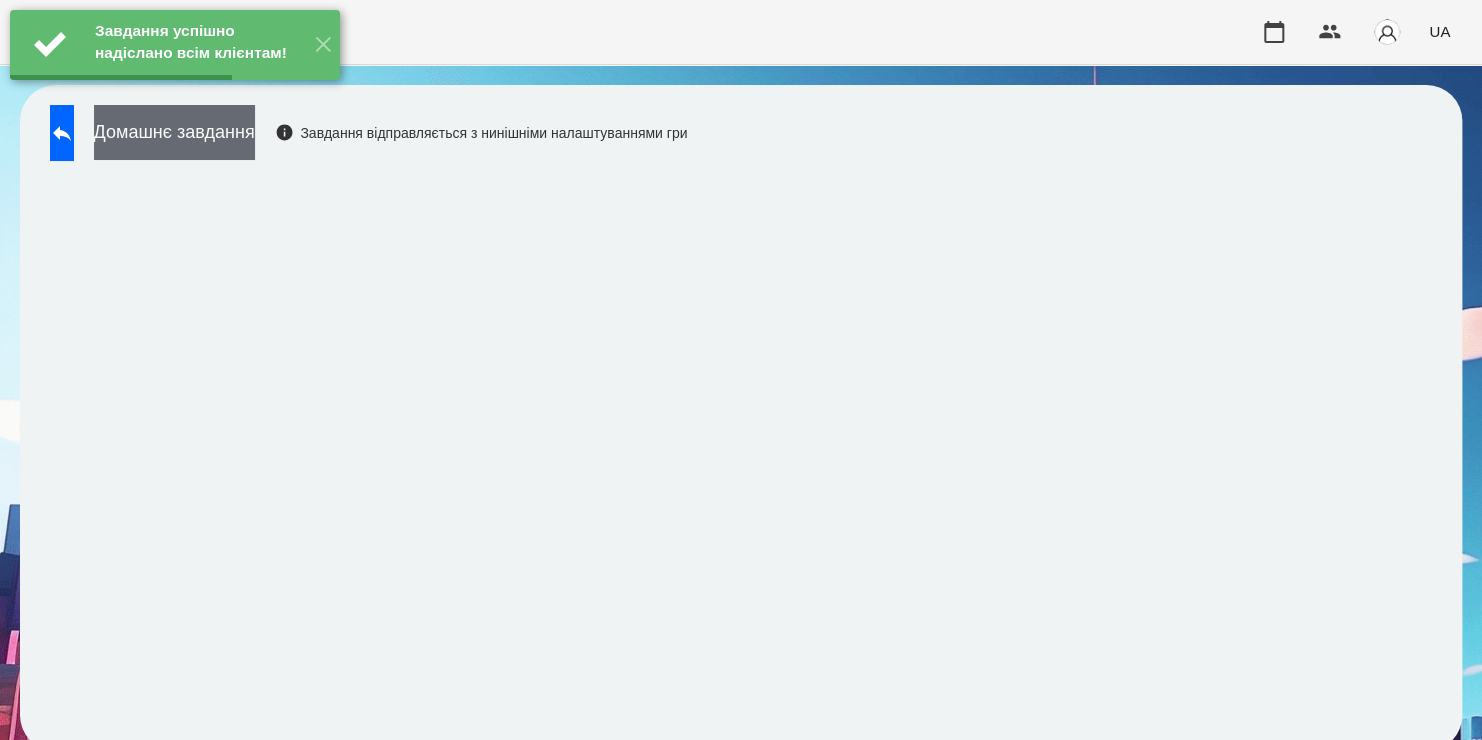 click on "Домашнє завдання" at bounding box center [174, 132] 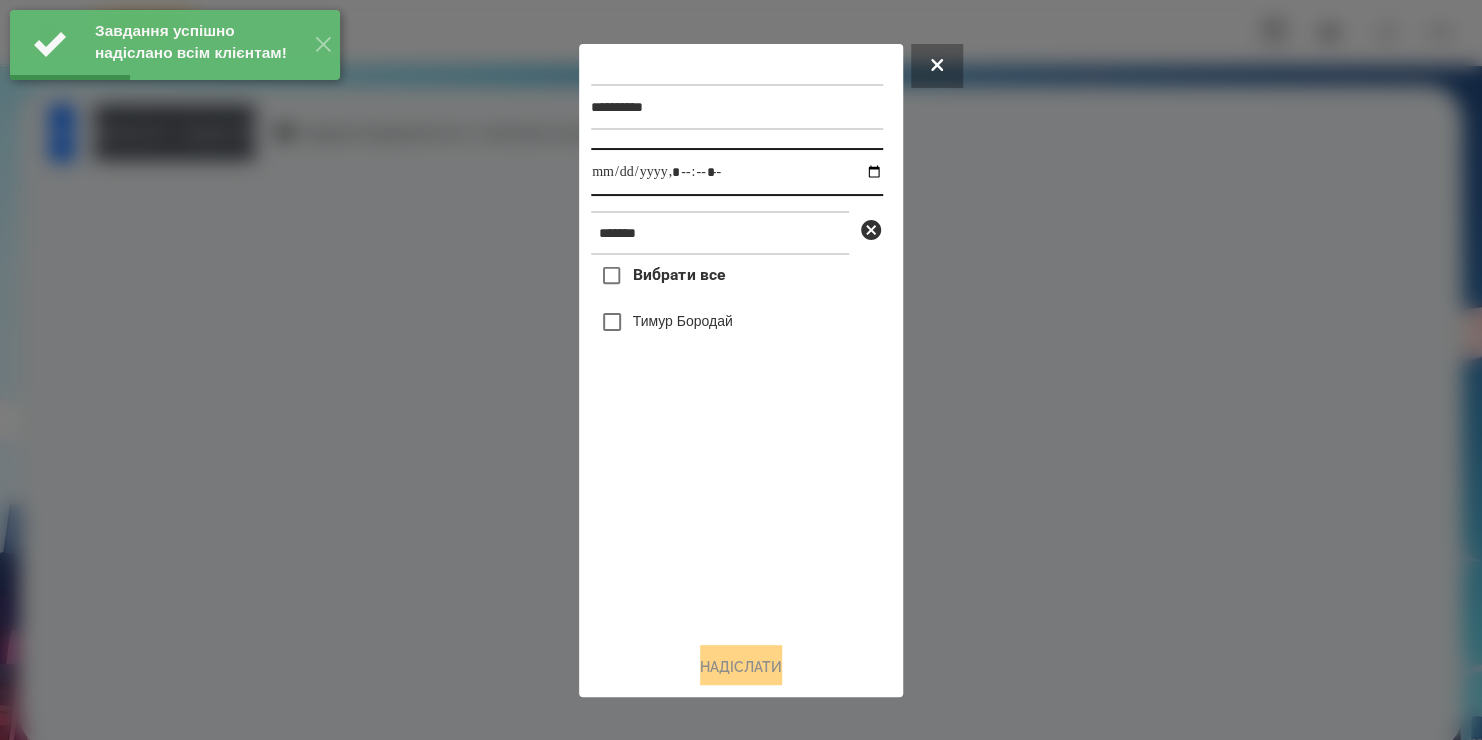 click at bounding box center [737, 172] 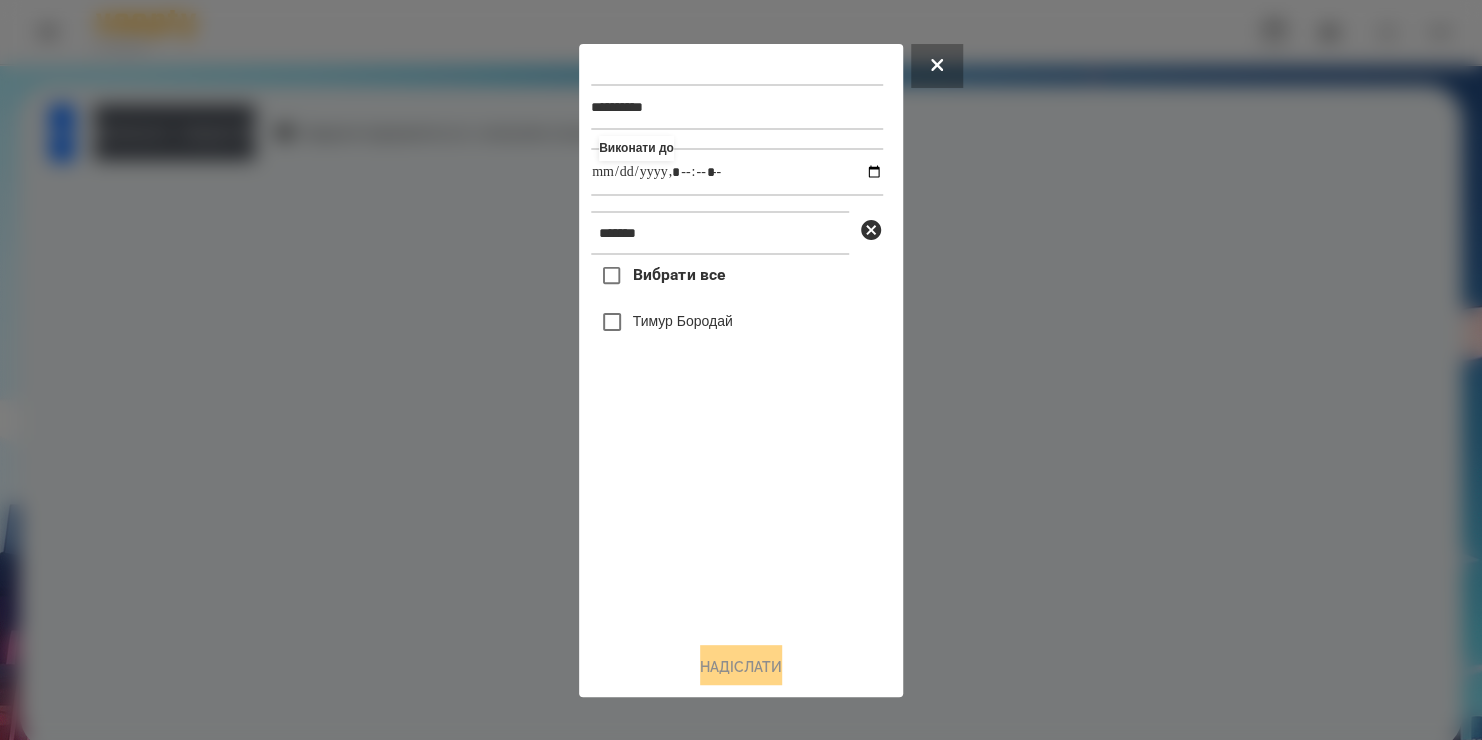 type on "**********" 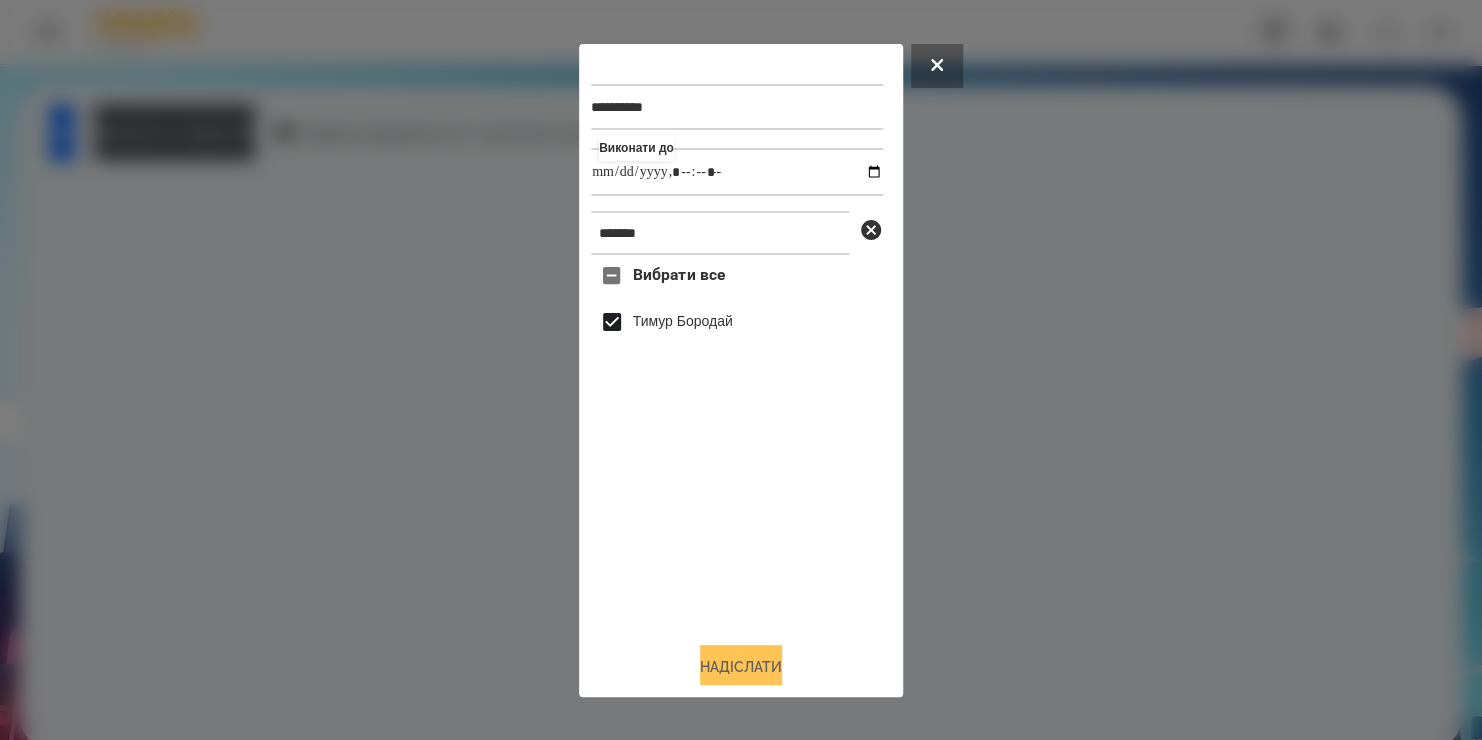click on "Надіслати" at bounding box center [741, 667] 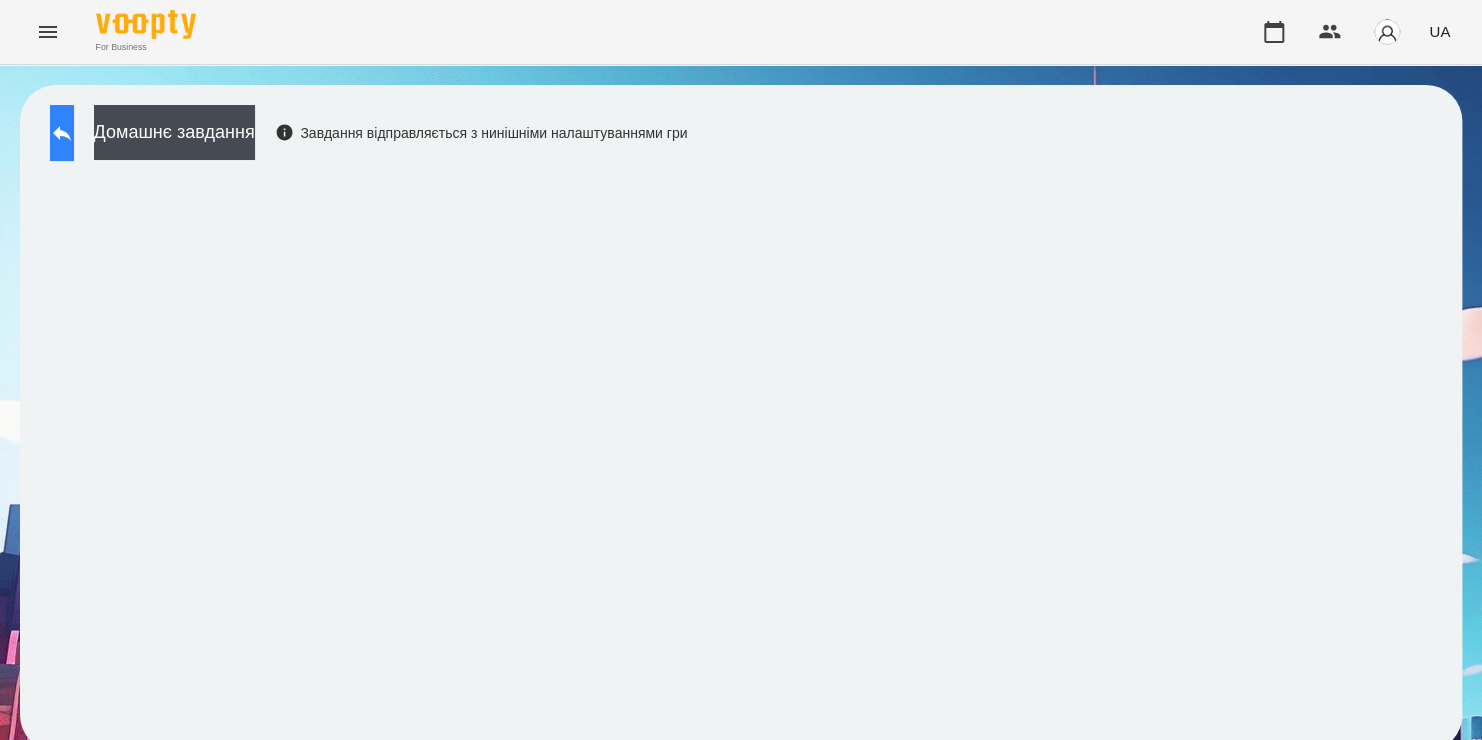 click 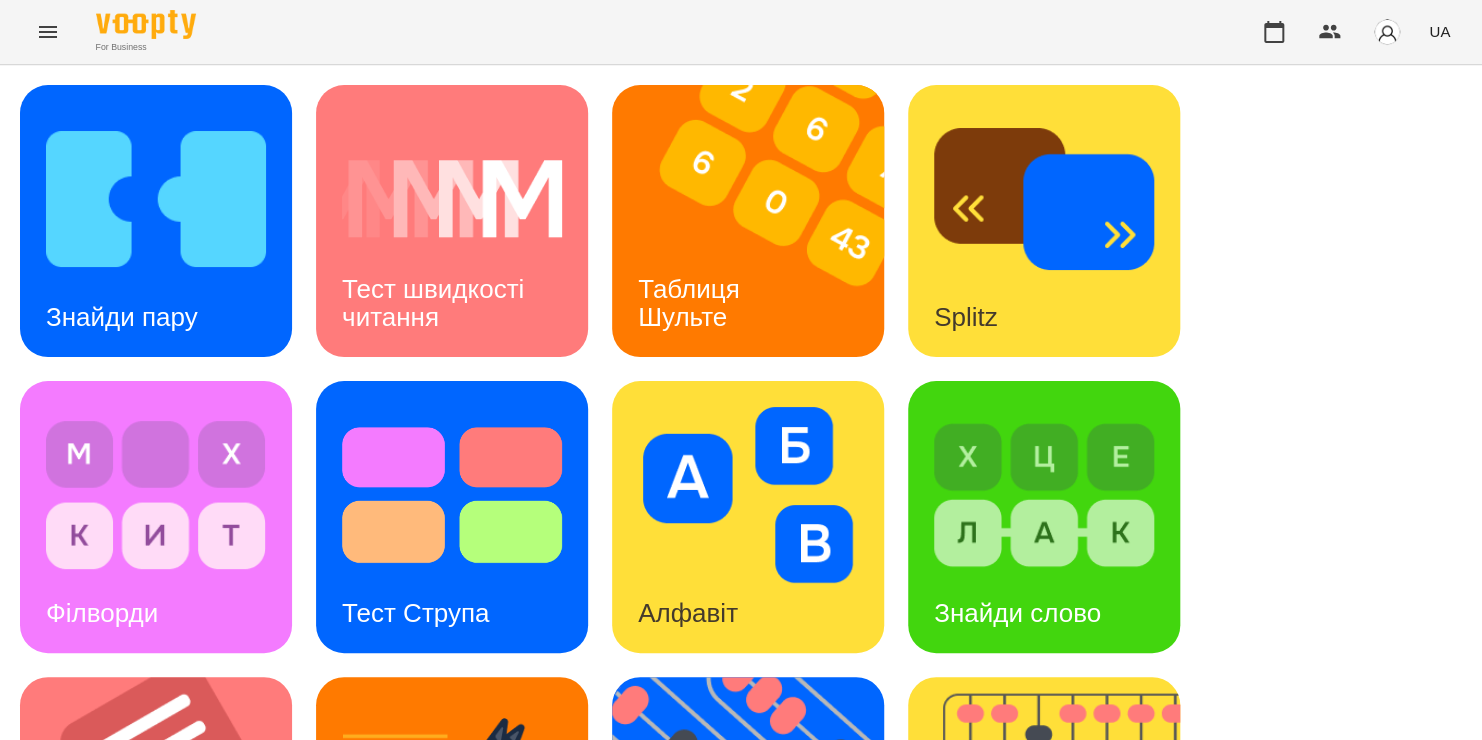 scroll, scrollTop: 788, scrollLeft: 0, axis: vertical 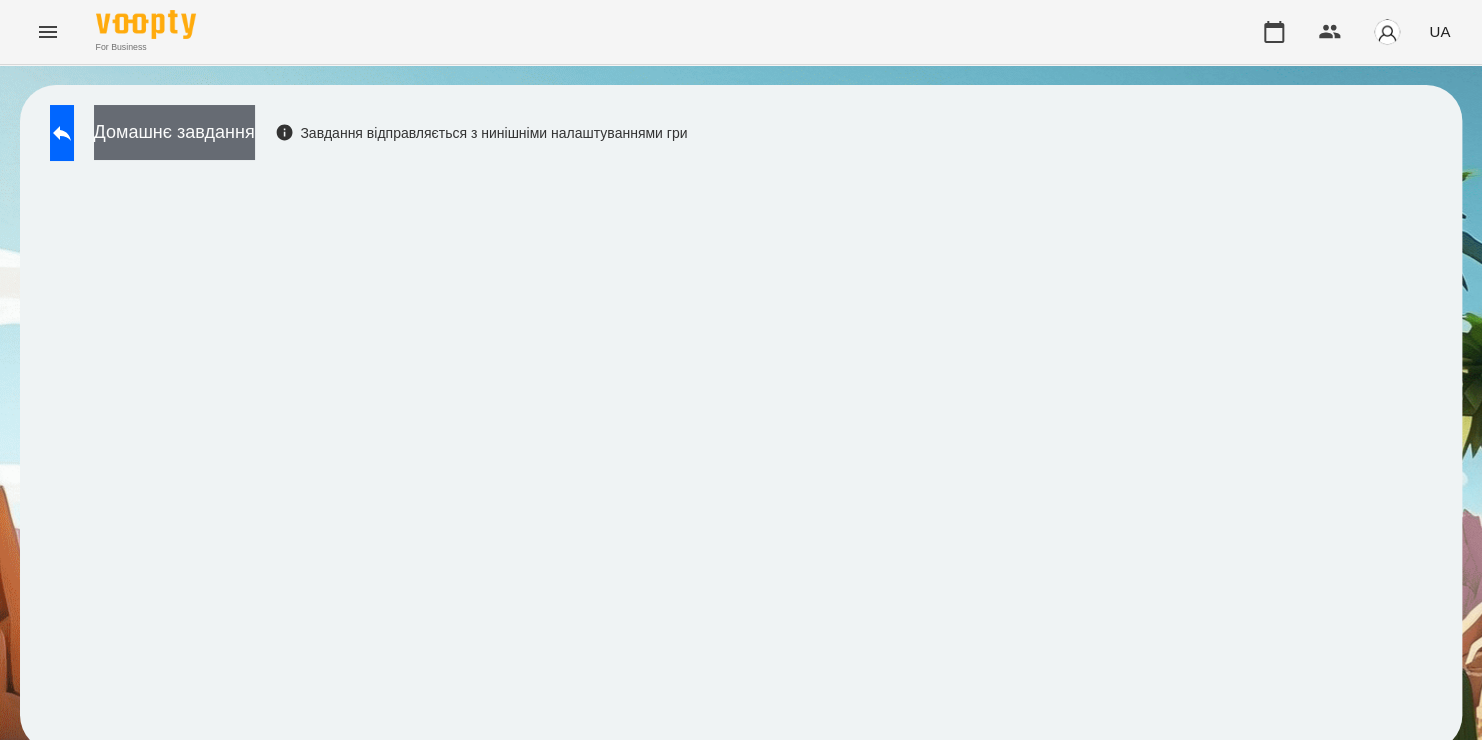 click on "Домашнє завдання" at bounding box center [174, 132] 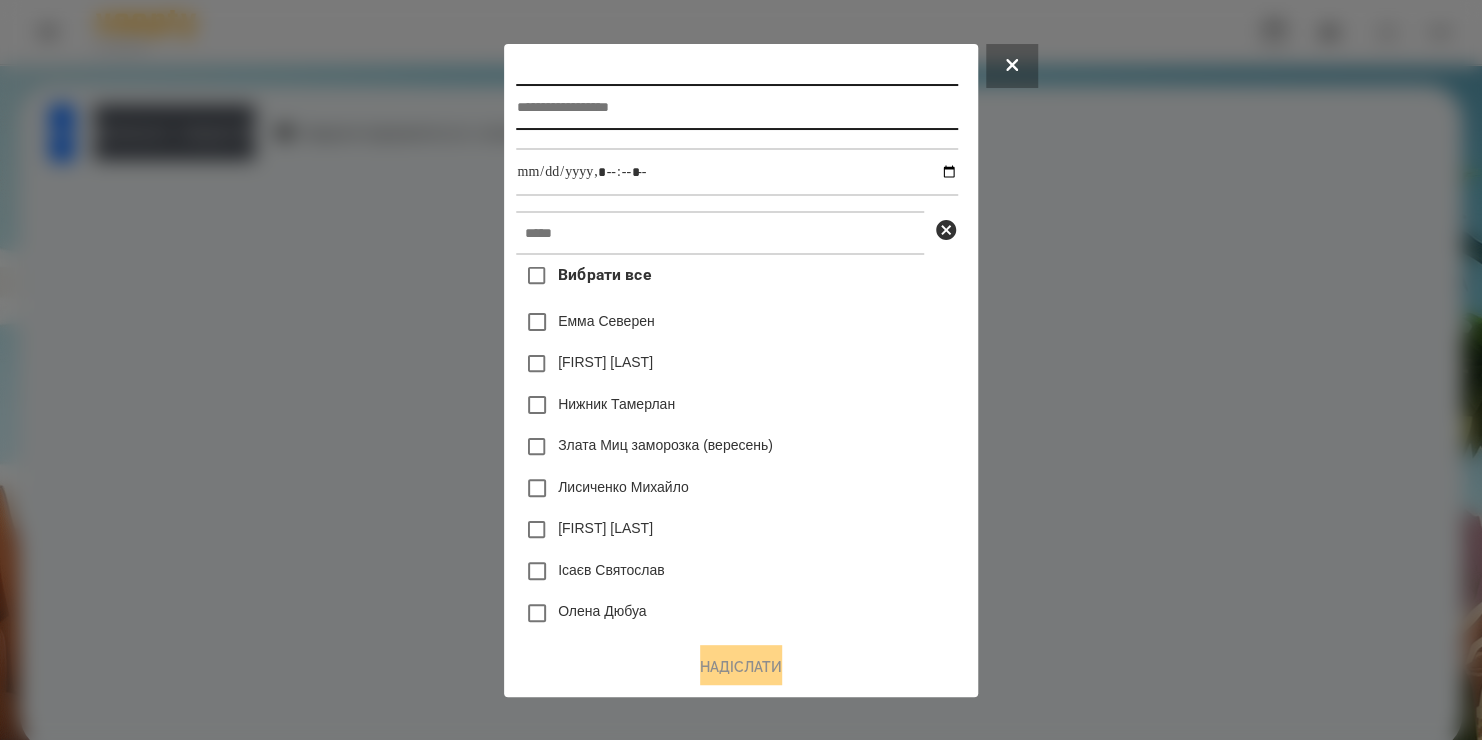 click at bounding box center (736, 107) 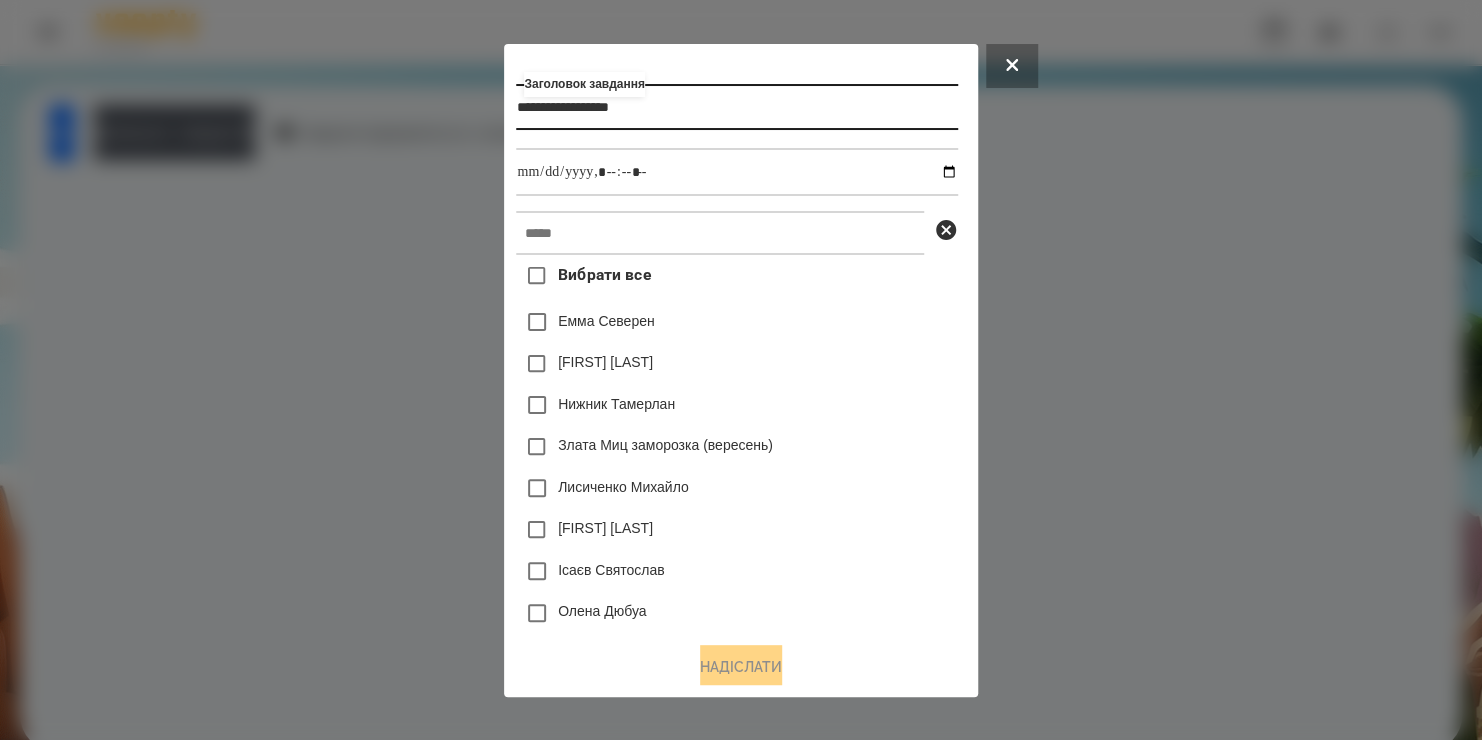 type on "**********" 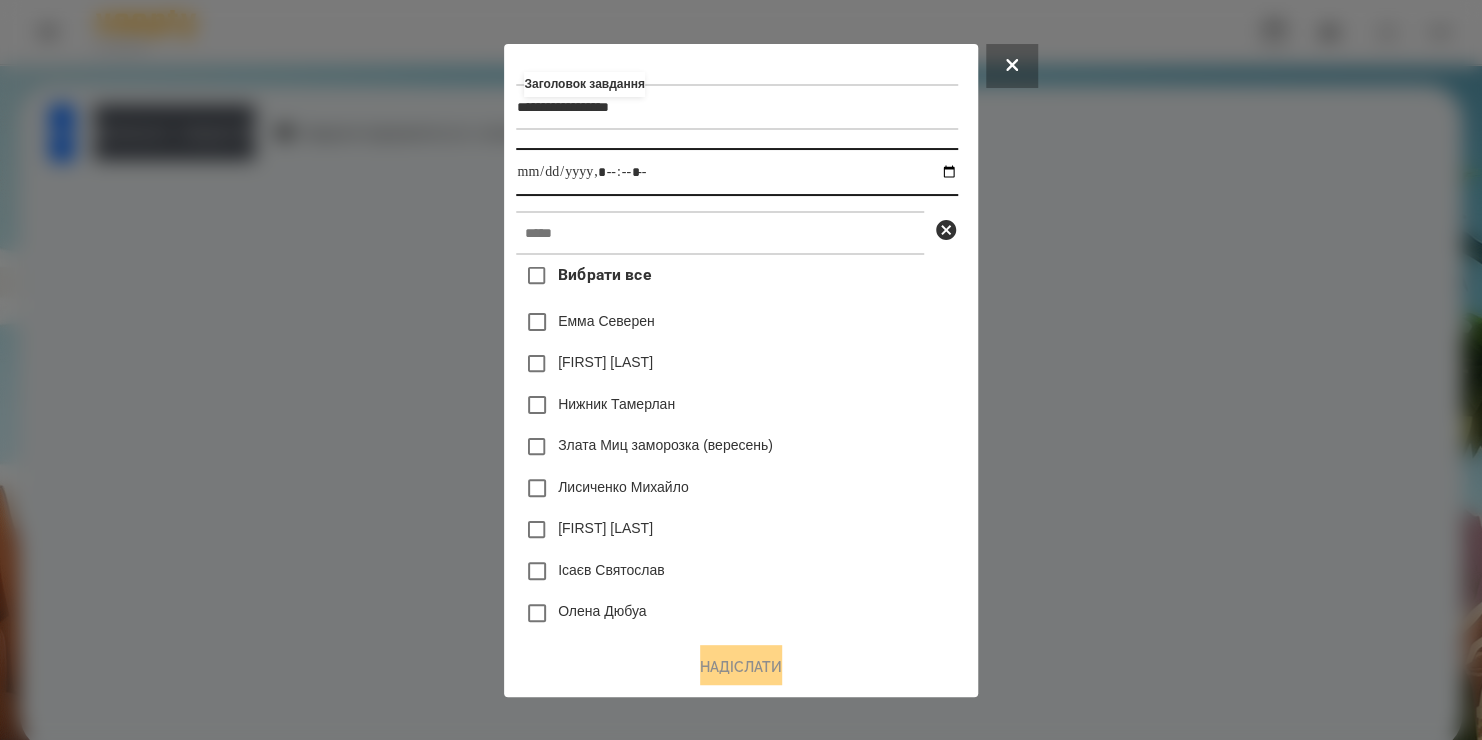 click at bounding box center [736, 172] 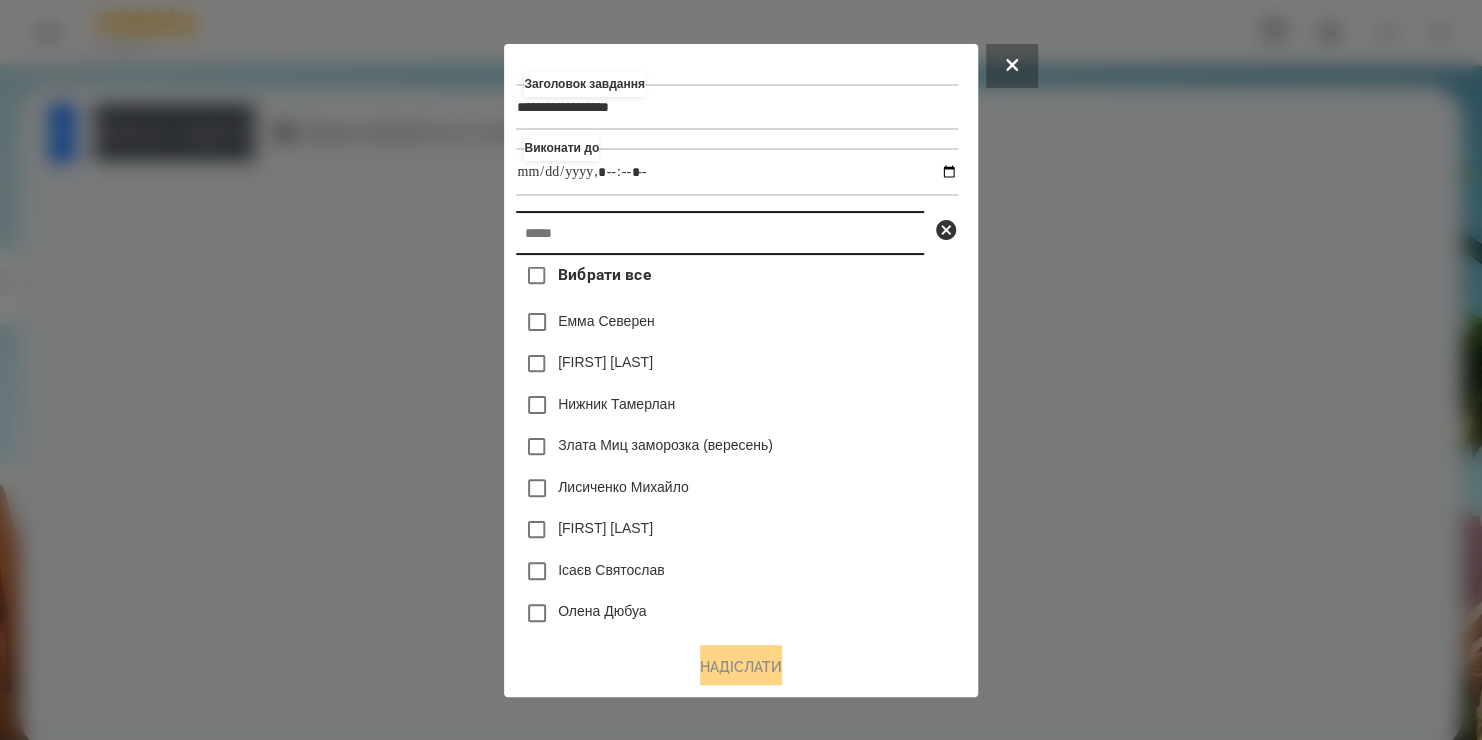 type on "**********" 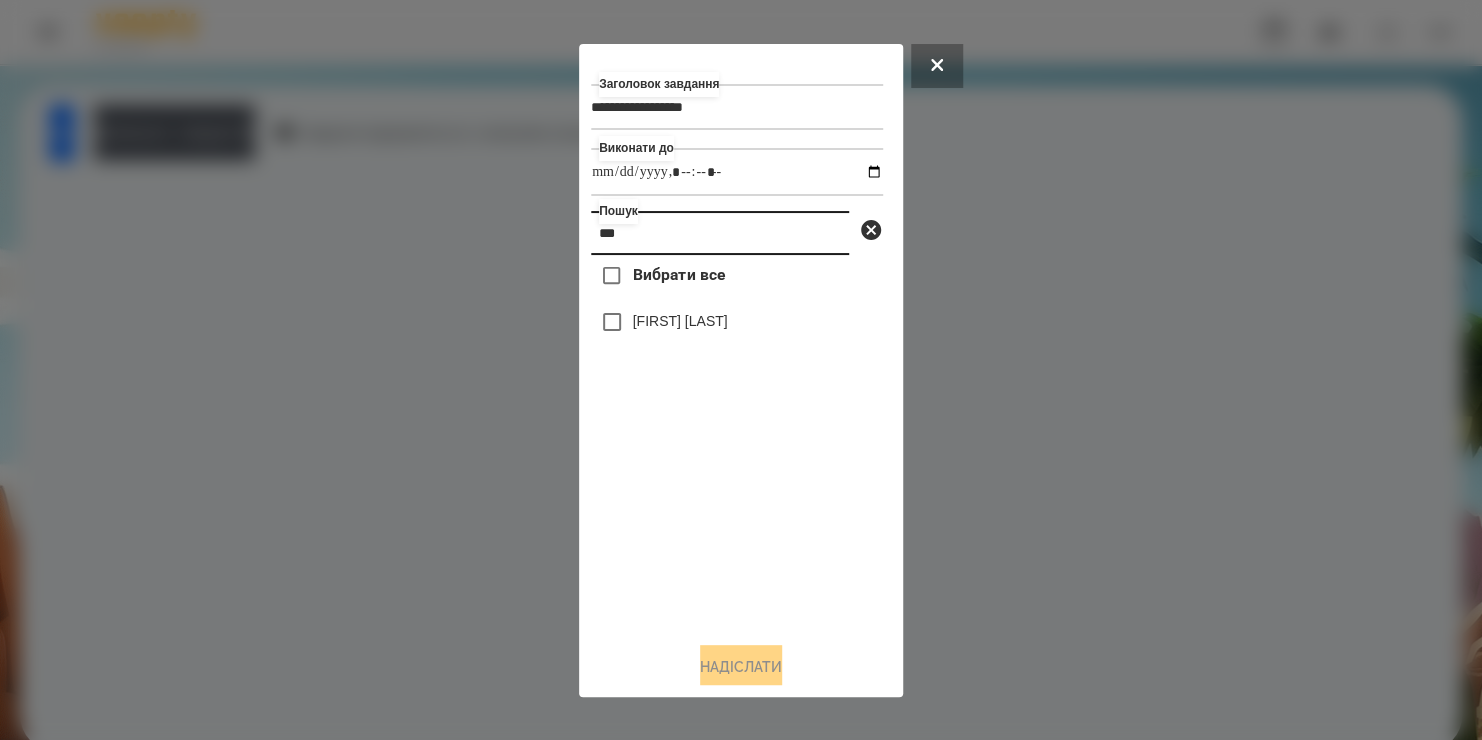 type on "***" 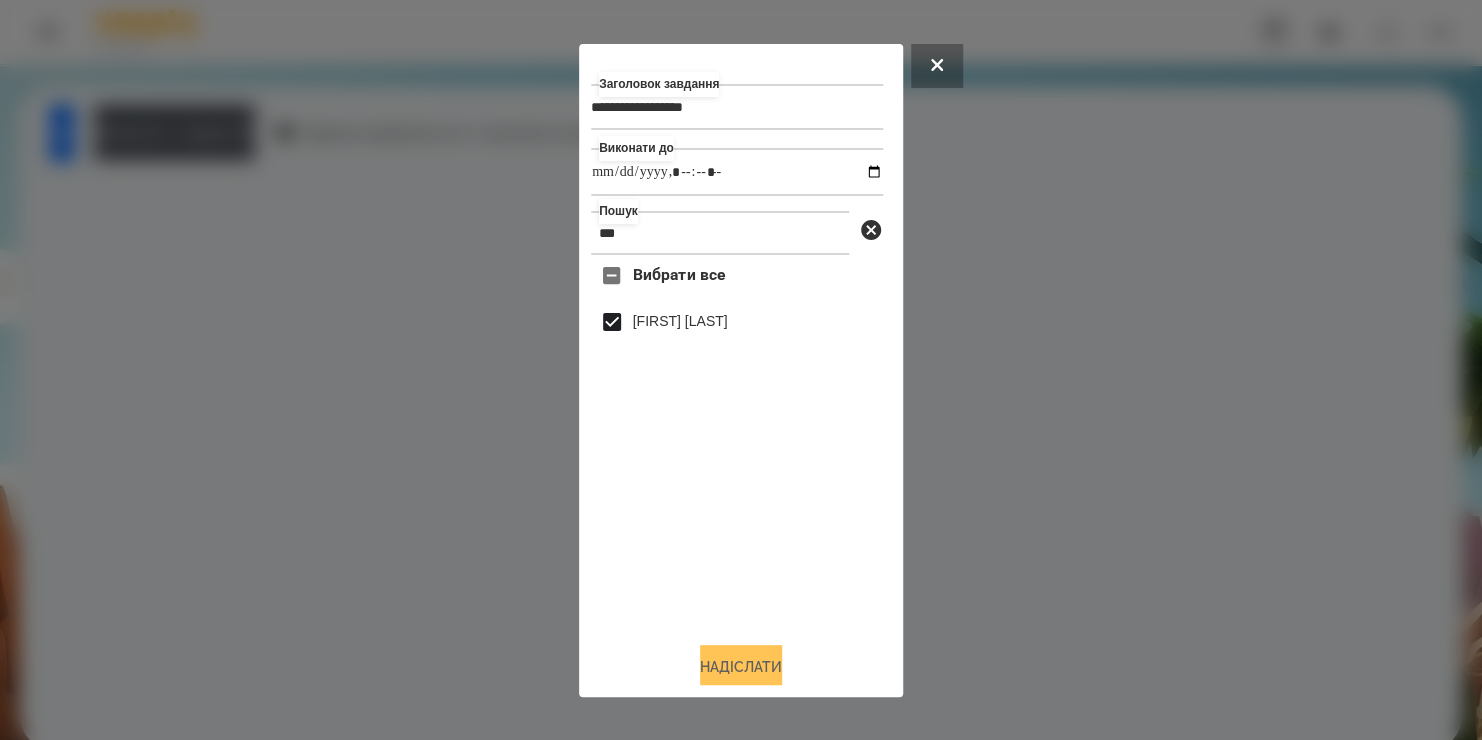 click on "Надіслати" at bounding box center (741, 667) 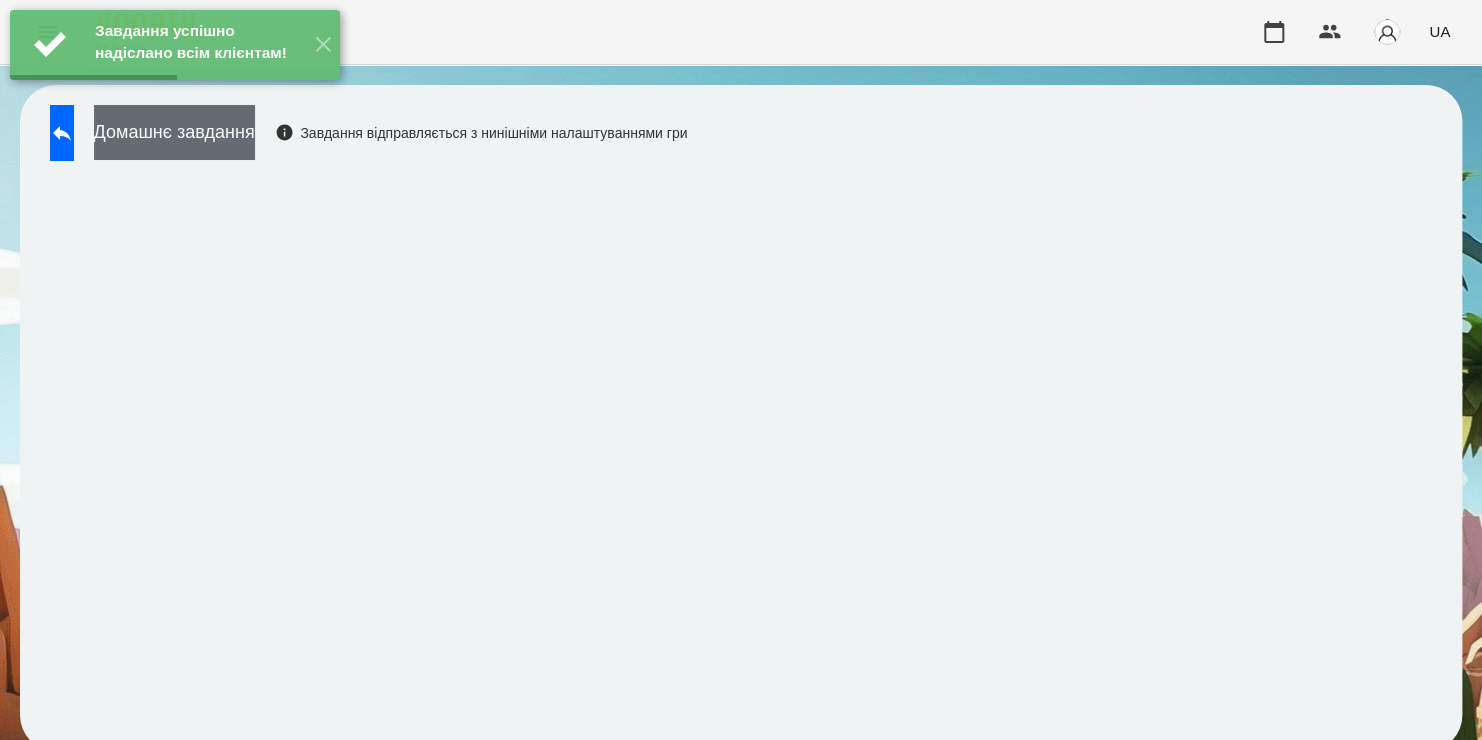 click on "Домашнє завдання" at bounding box center [174, 132] 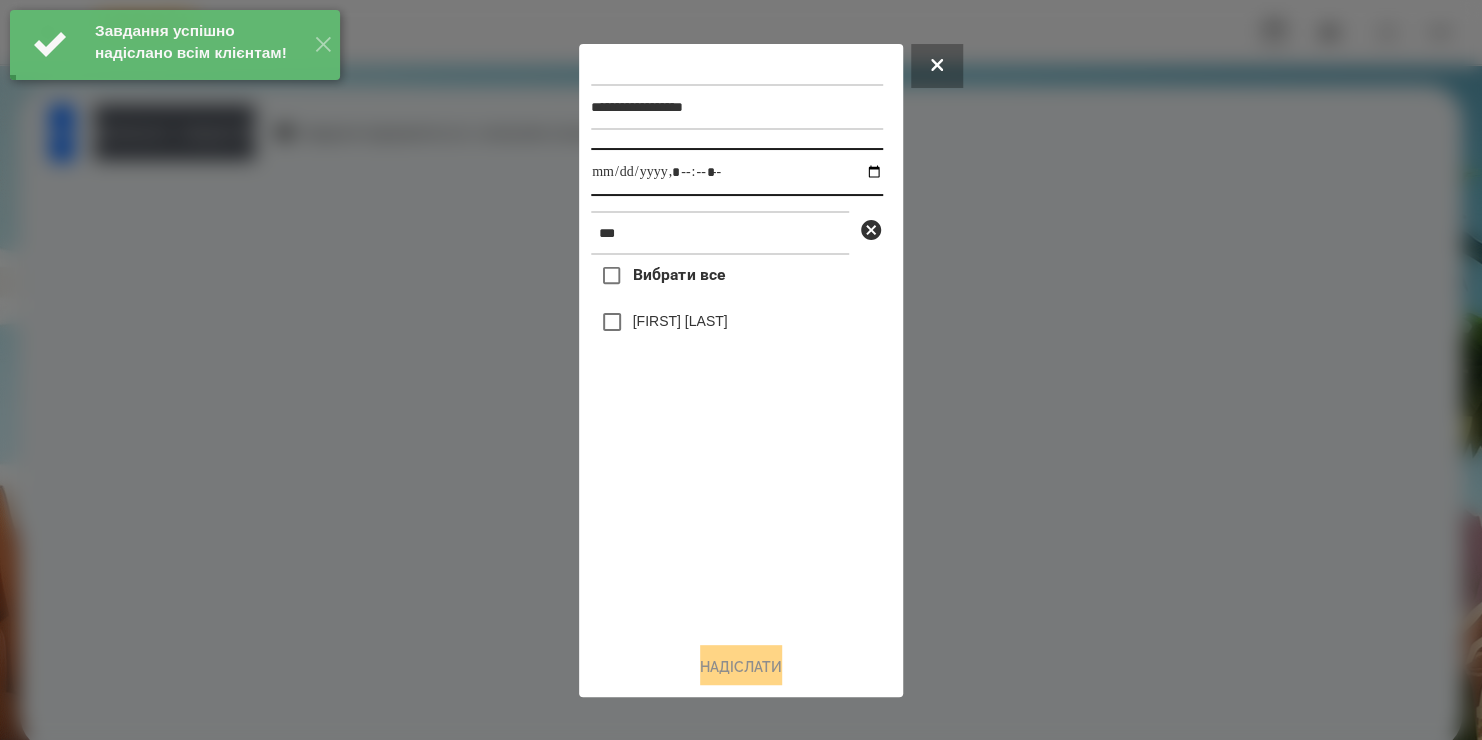 click at bounding box center (737, 172) 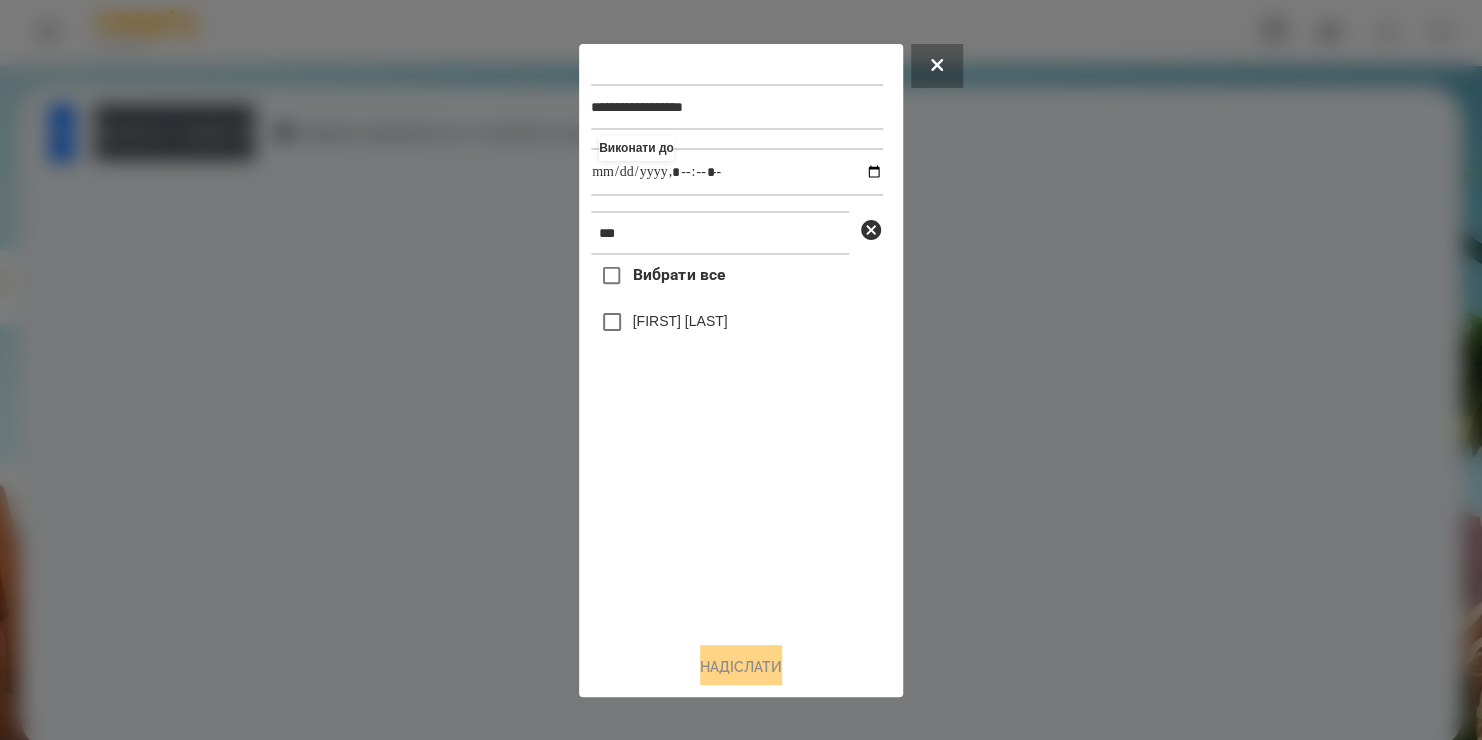 type on "**********" 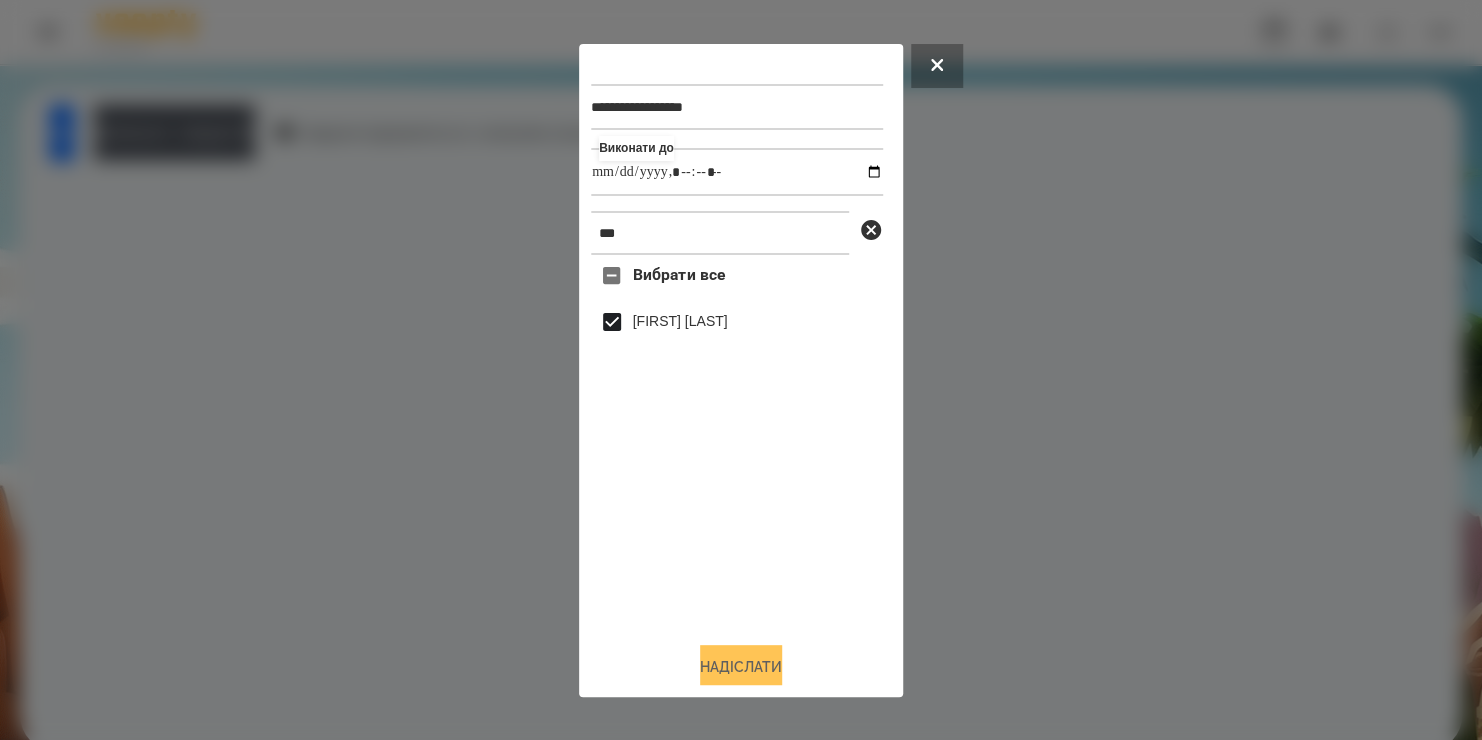 click on "Надіслати" at bounding box center (741, 667) 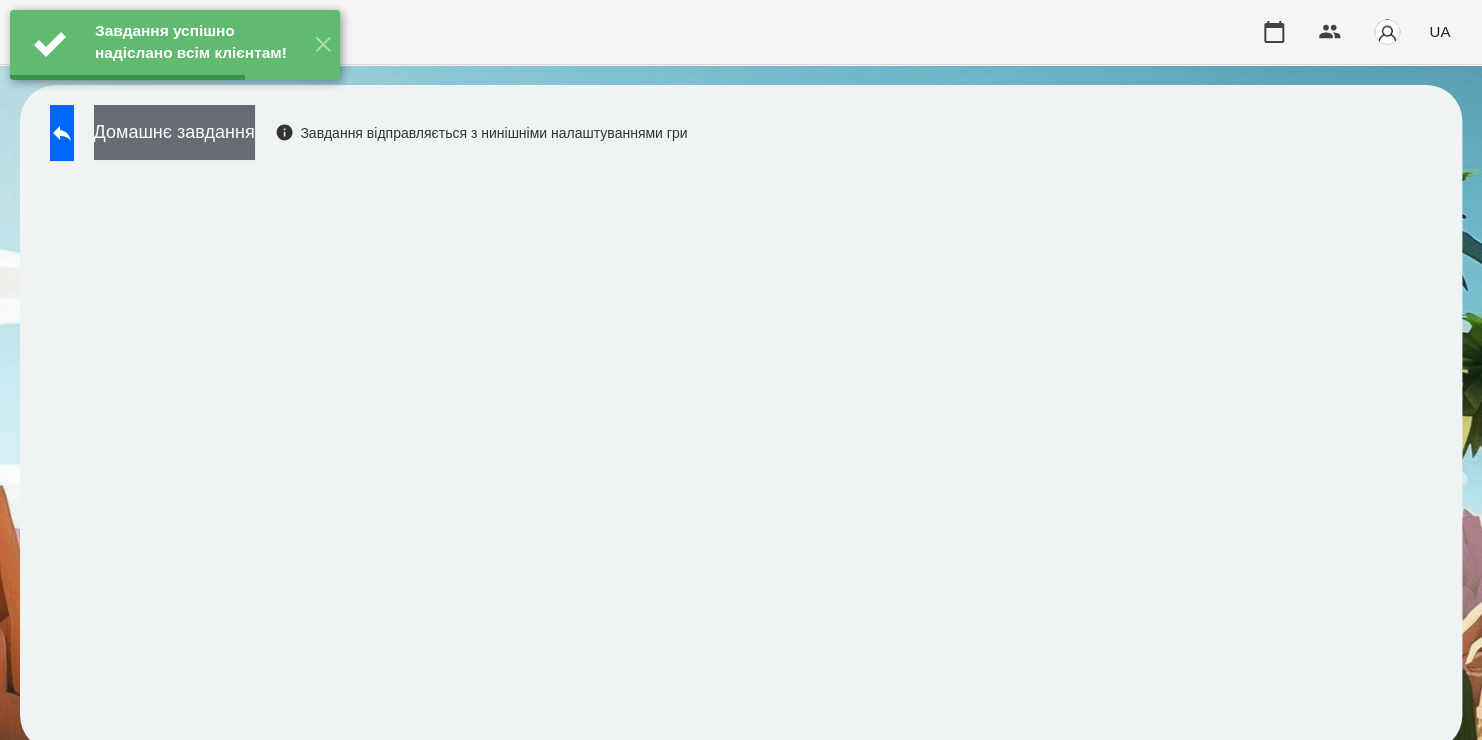 click on "Домашнє завдання" at bounding box center [174, 132] 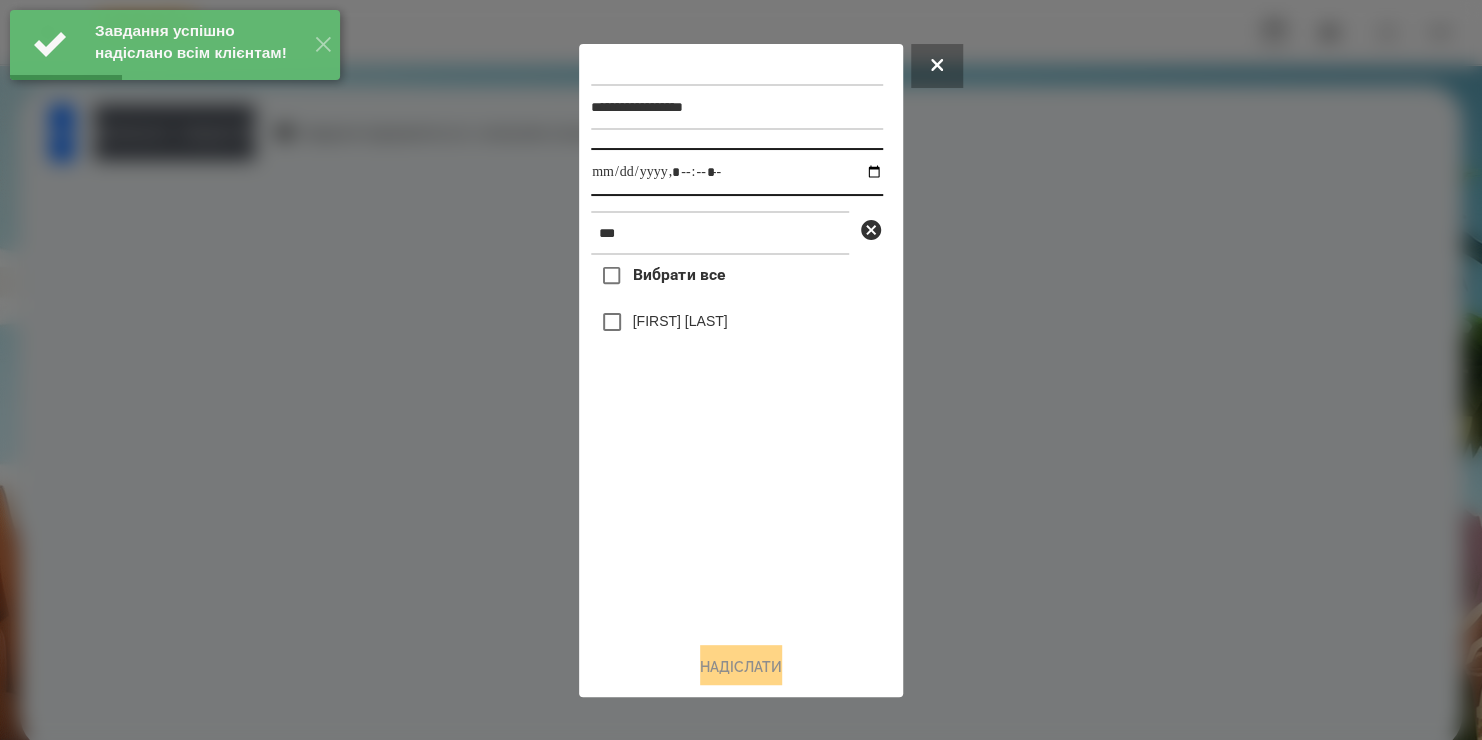 click at bounding box center (737, 172) 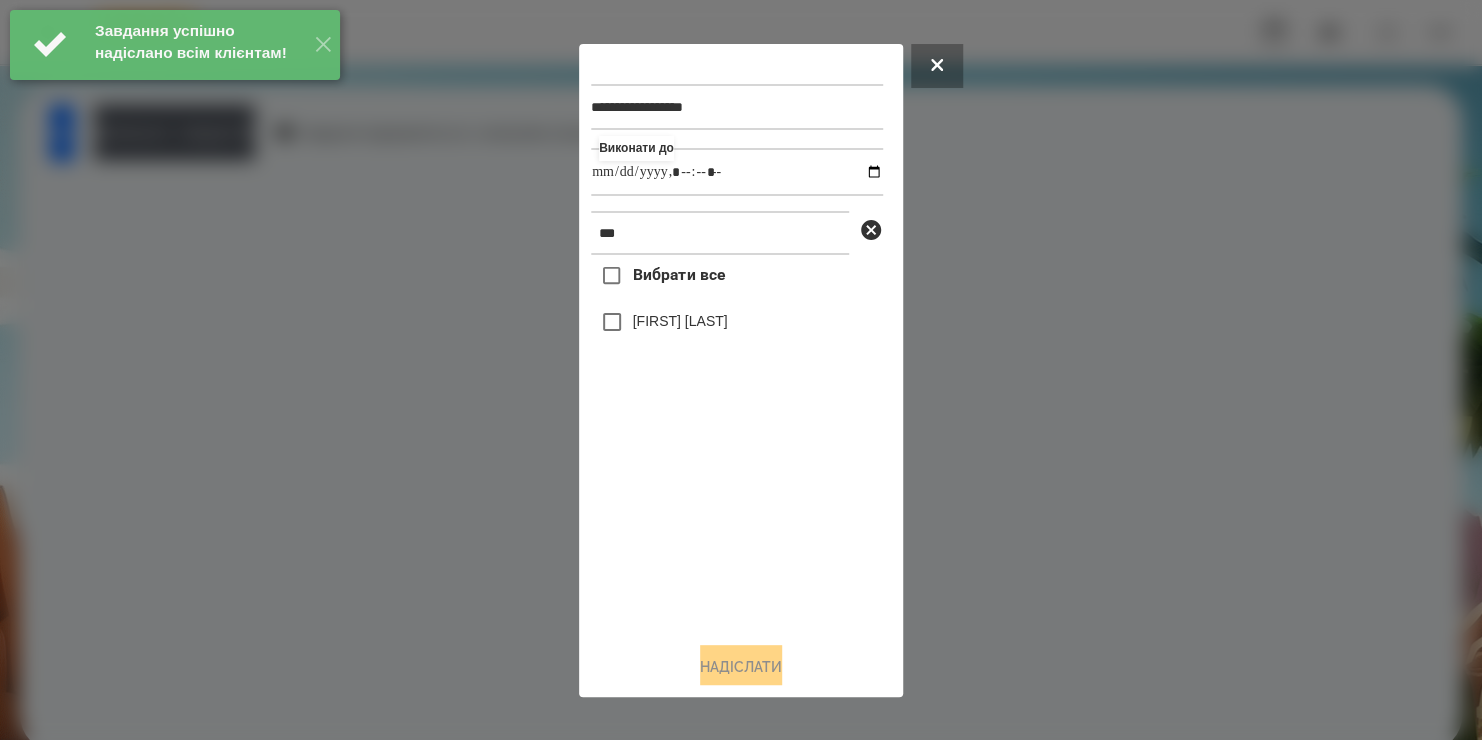 type on "**********" 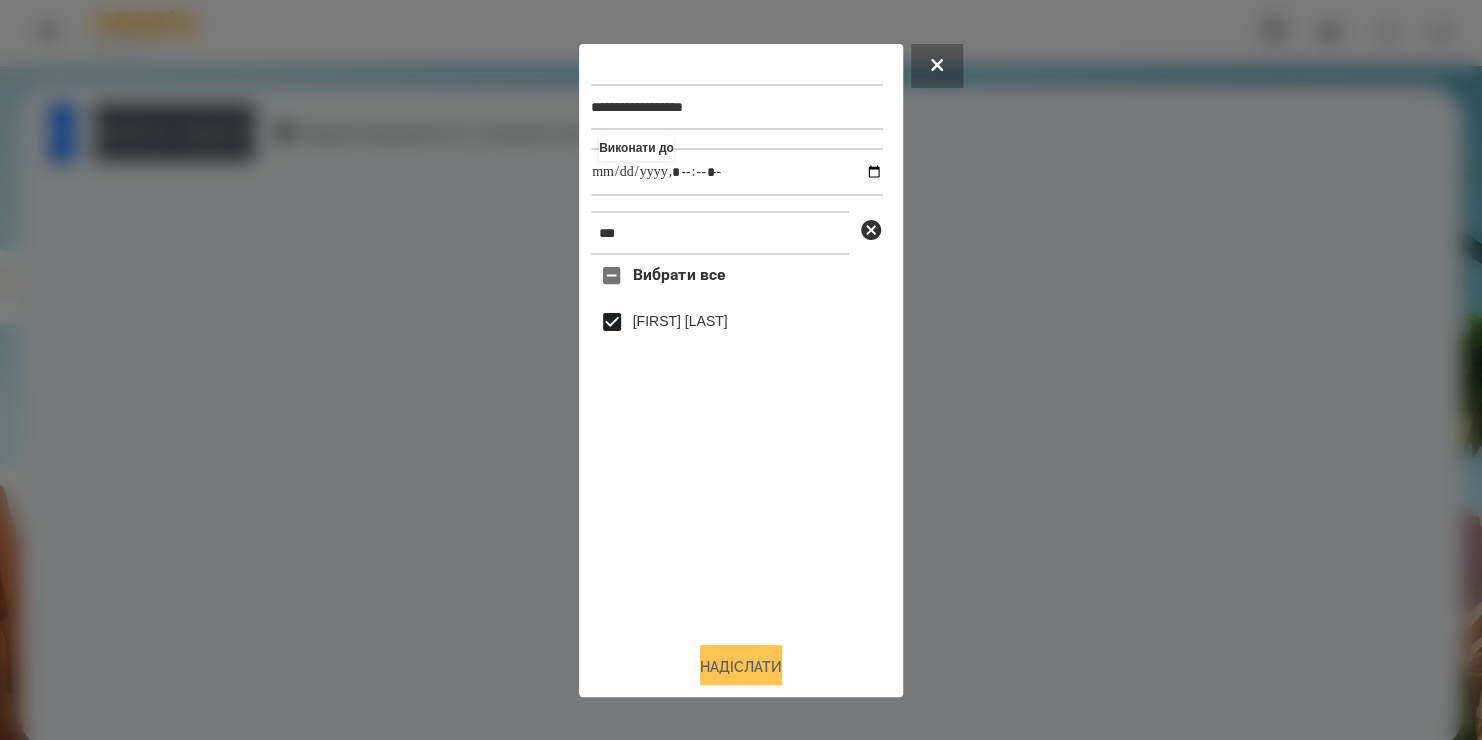 click on "Надіслати" at bounding box center [741, 667] 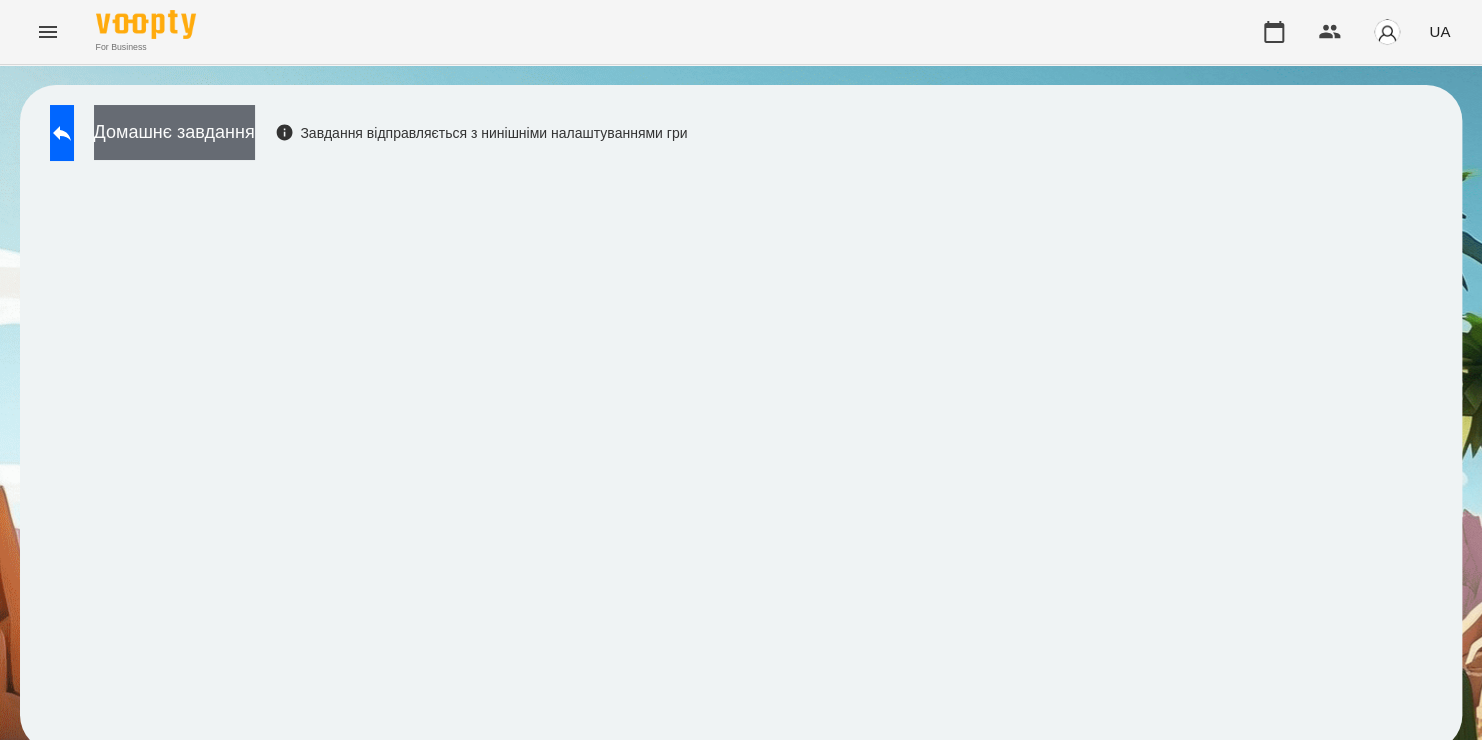 click on "Домашнє завдання" at bounding box center (174, 132) 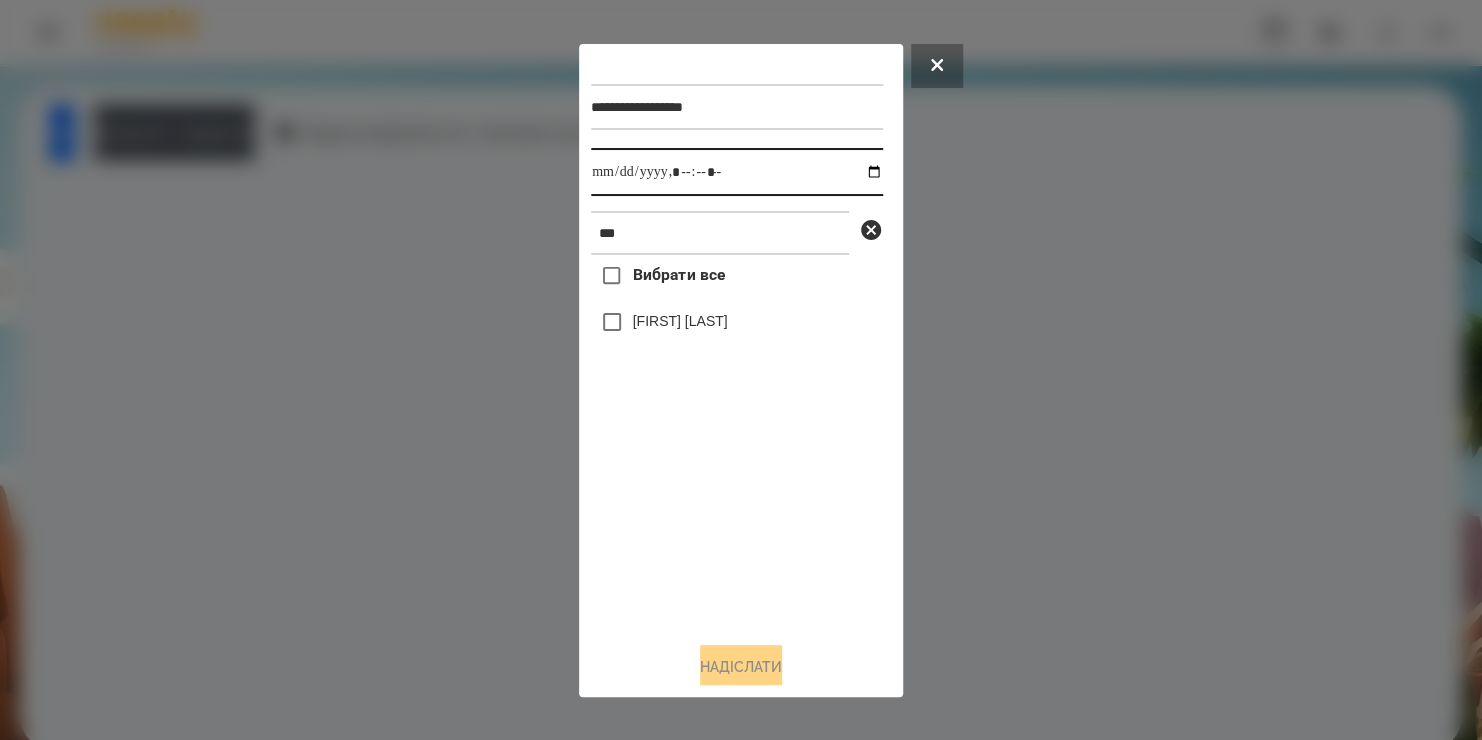 click at bounding box center [737, 172] 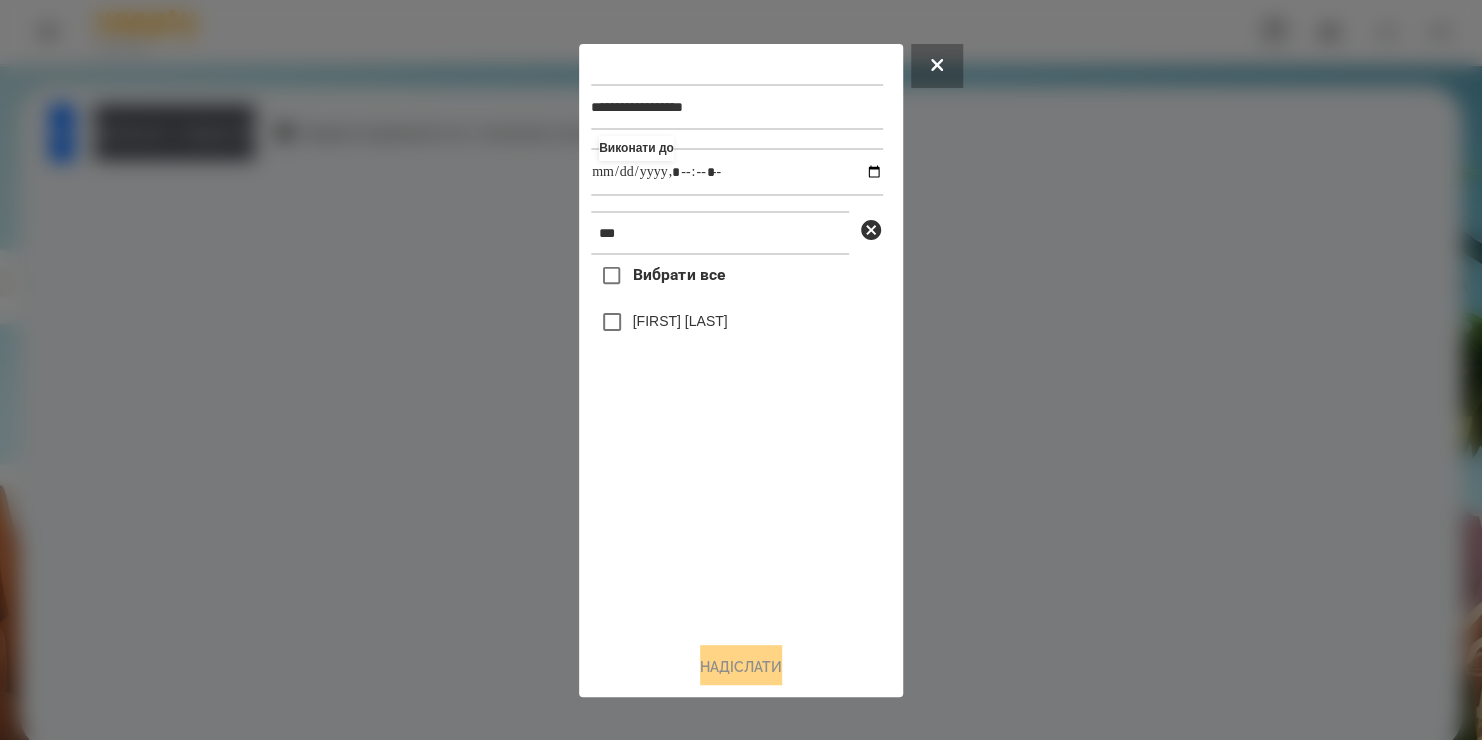 type on "**********" 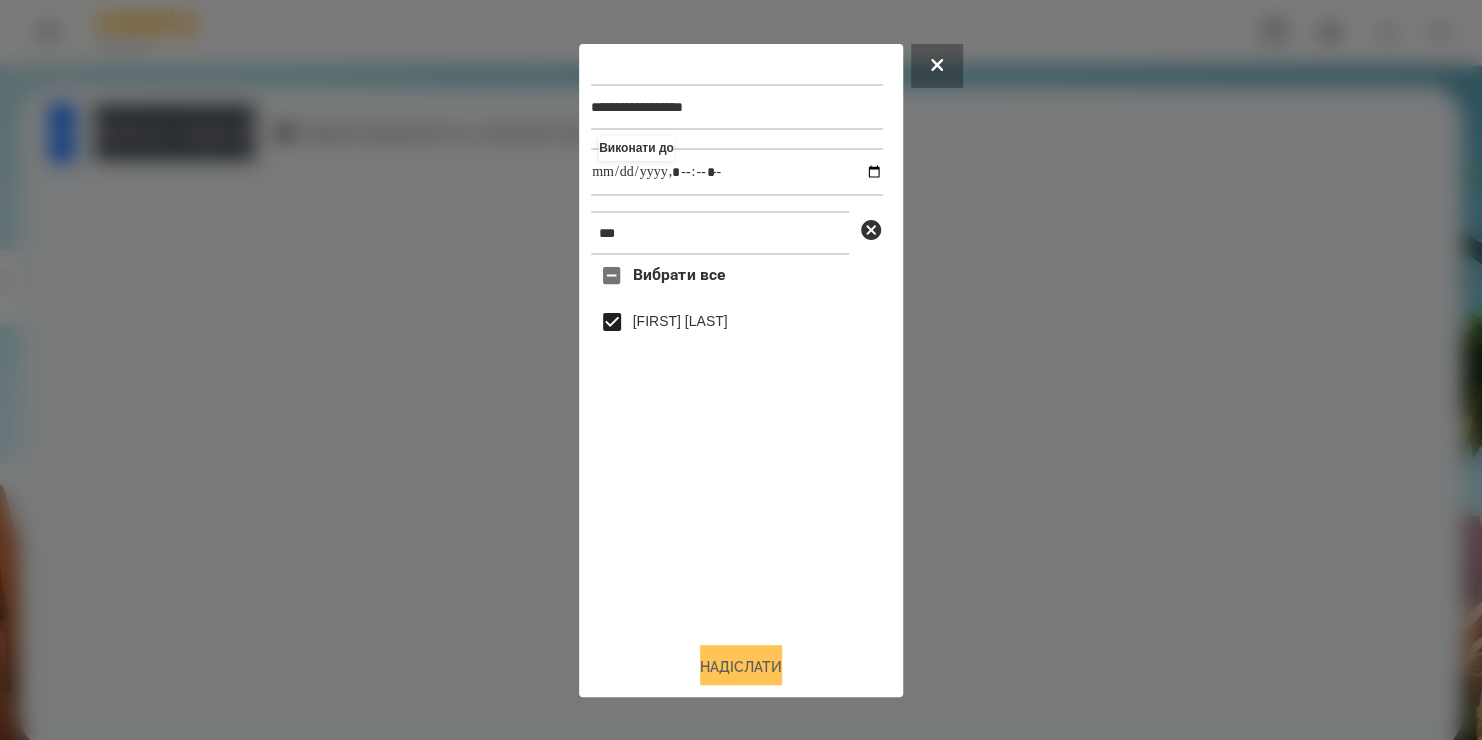 click on "Надіслати" at bounding box center (741, 667) 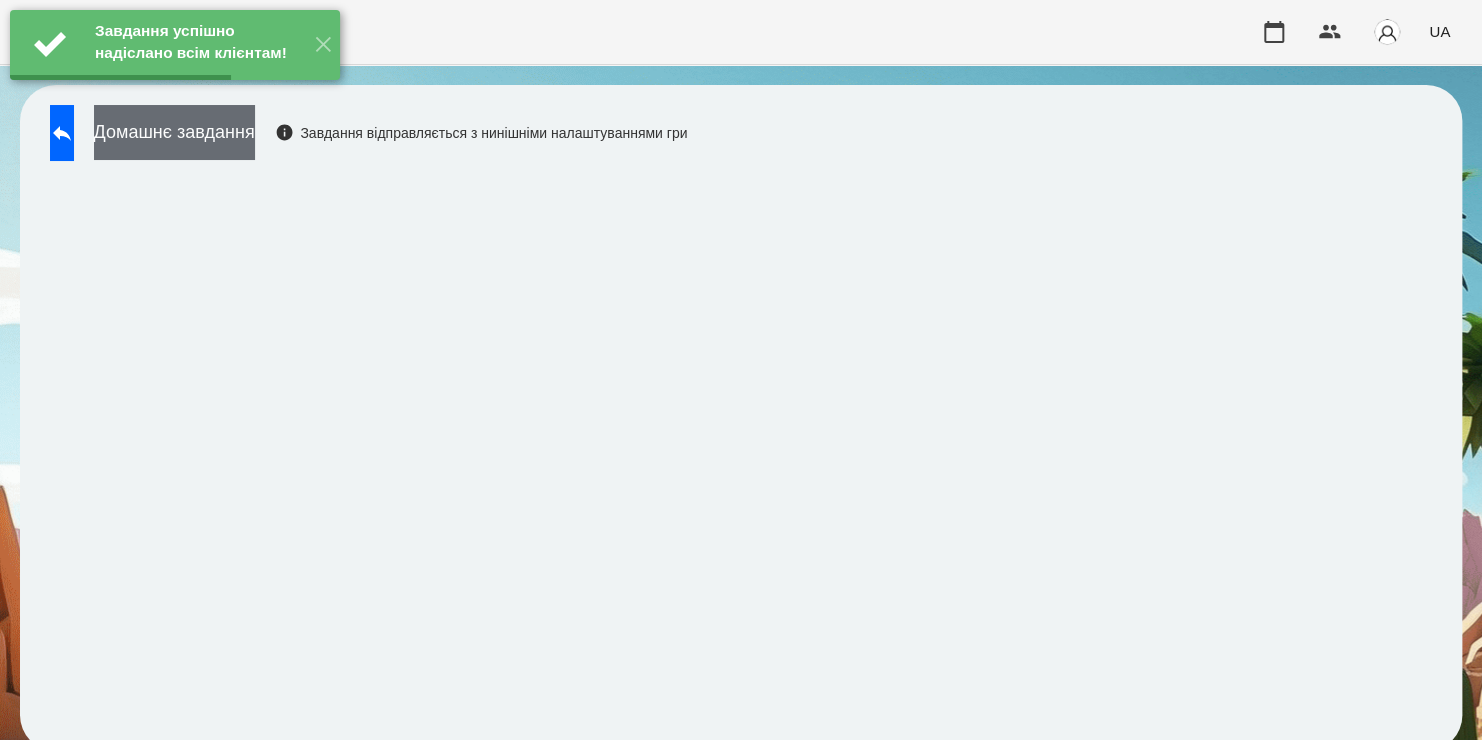 click on "Домашнє завдання" at bounding box center (174, 132) 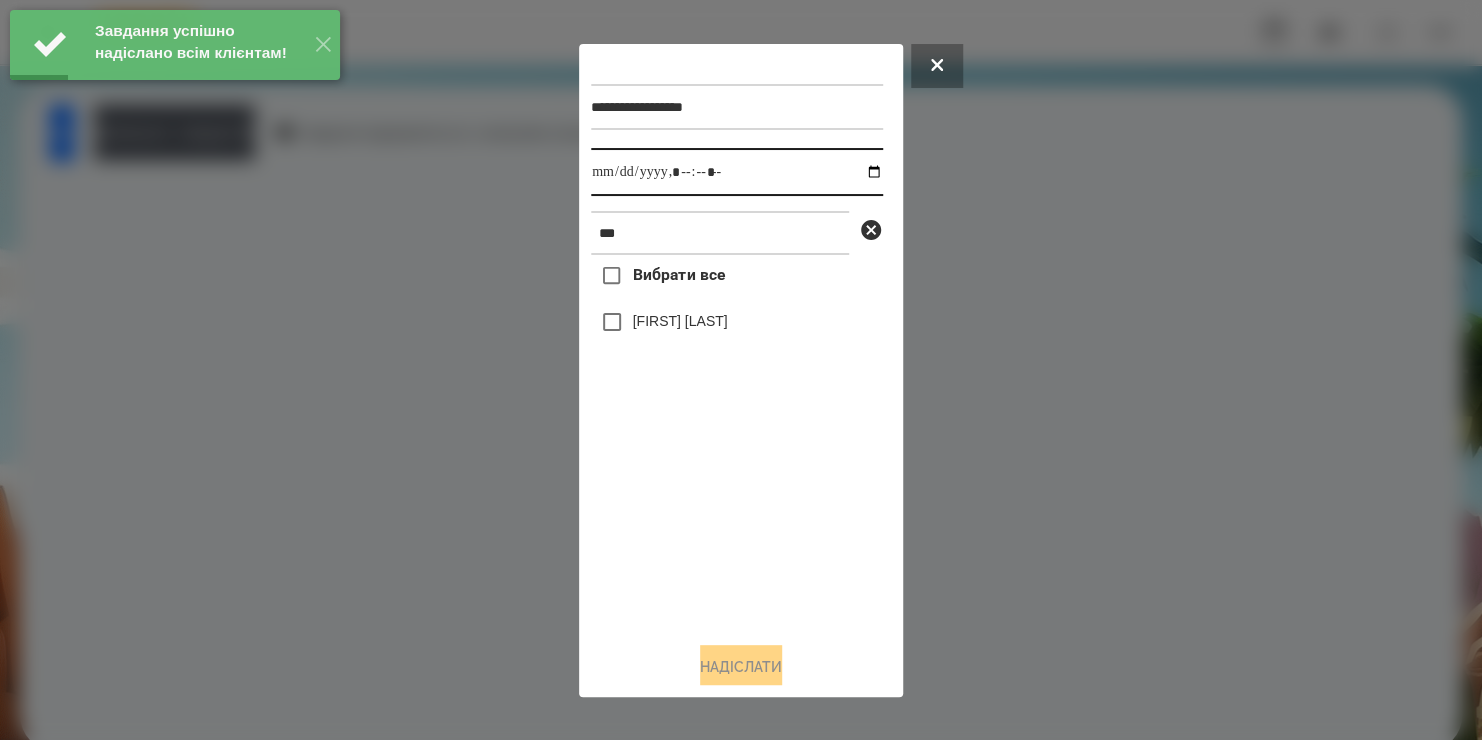 click at bounding box center (737, 172) 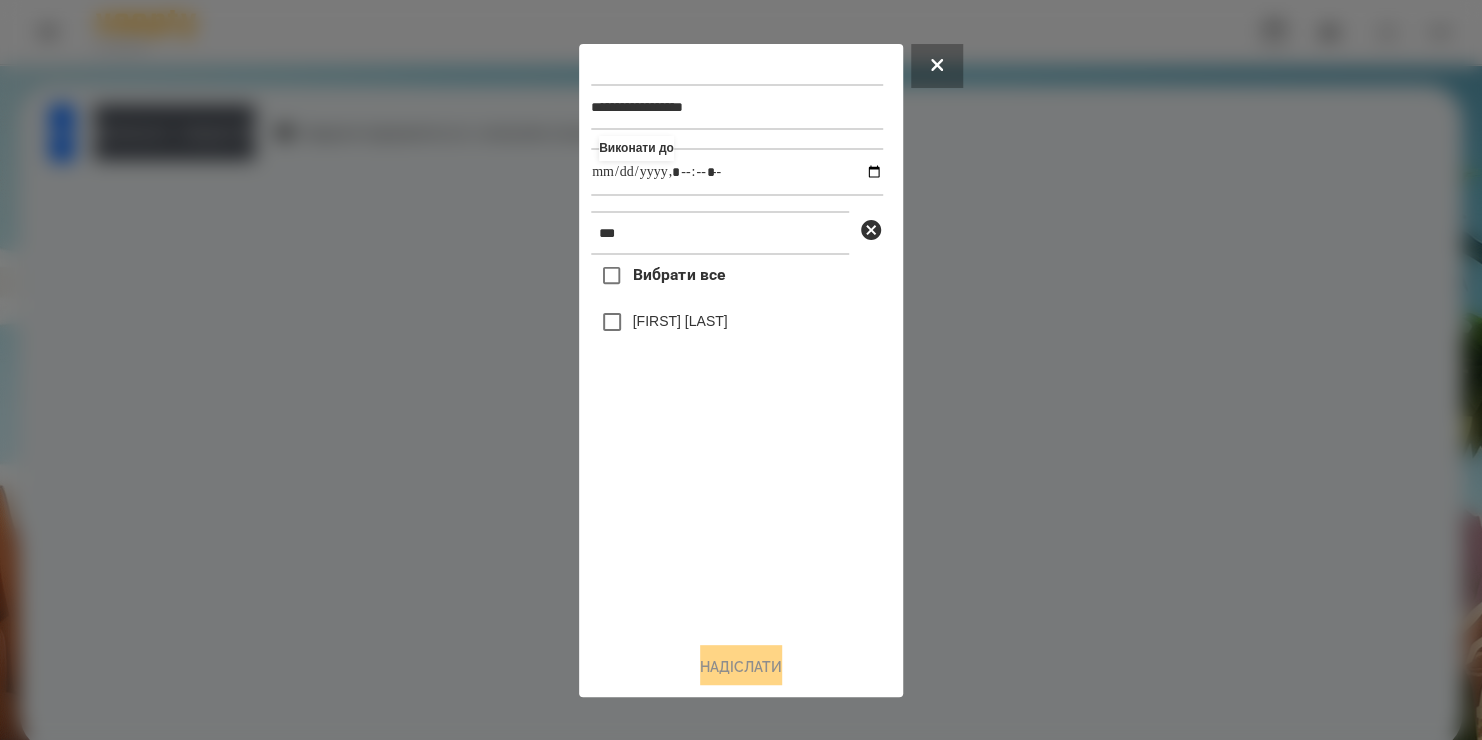 type on "**********" 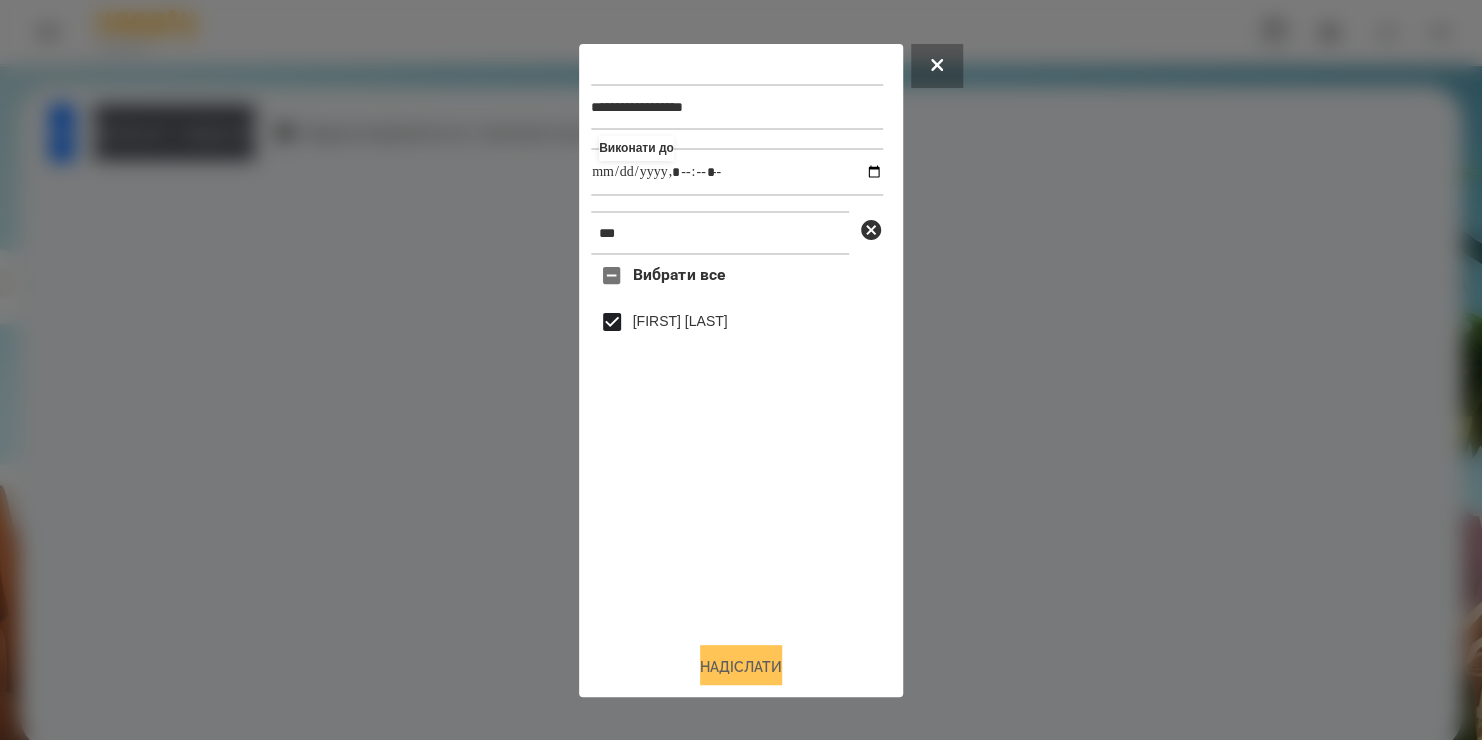 click on "Надіслати" at bounding box center [741, 667] 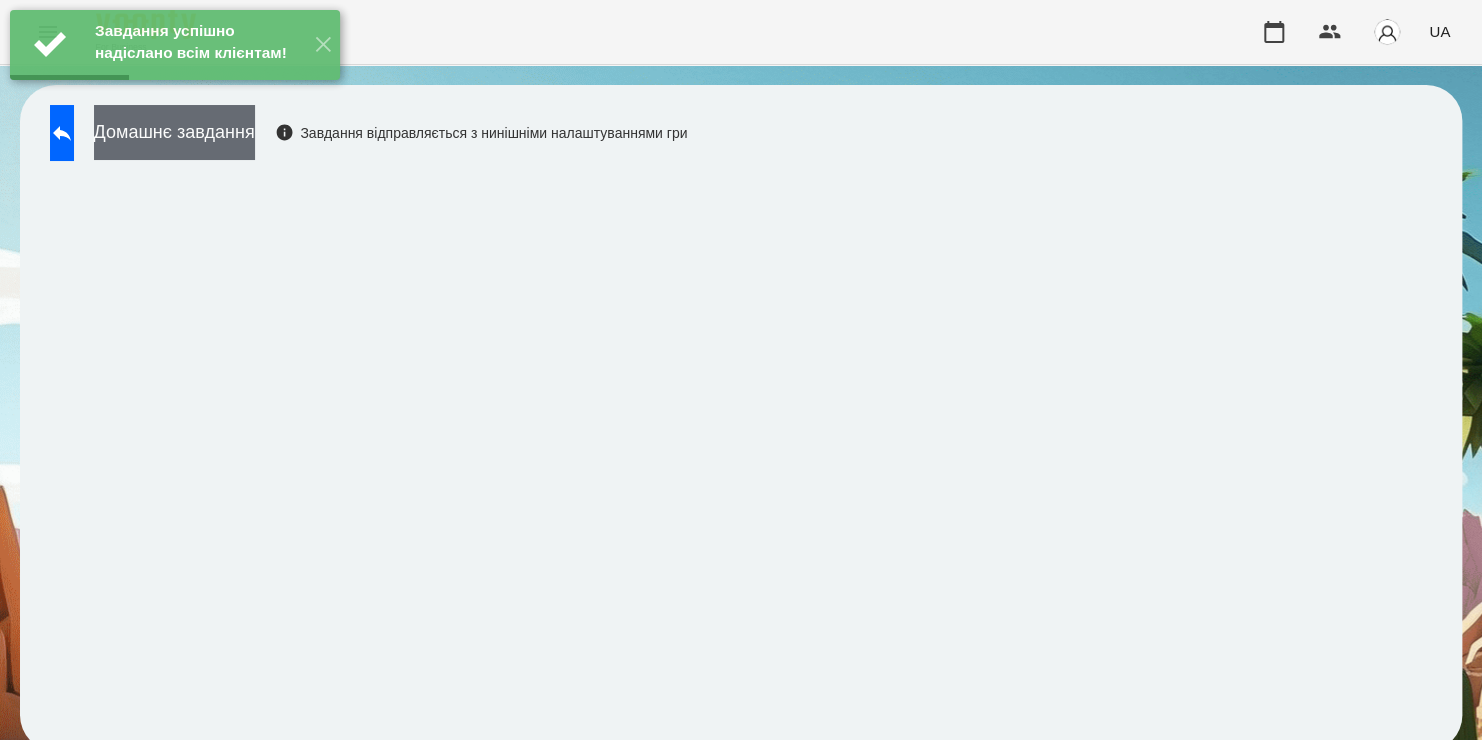 click on "Домашнє завдання" at bounding box center [174, 132] 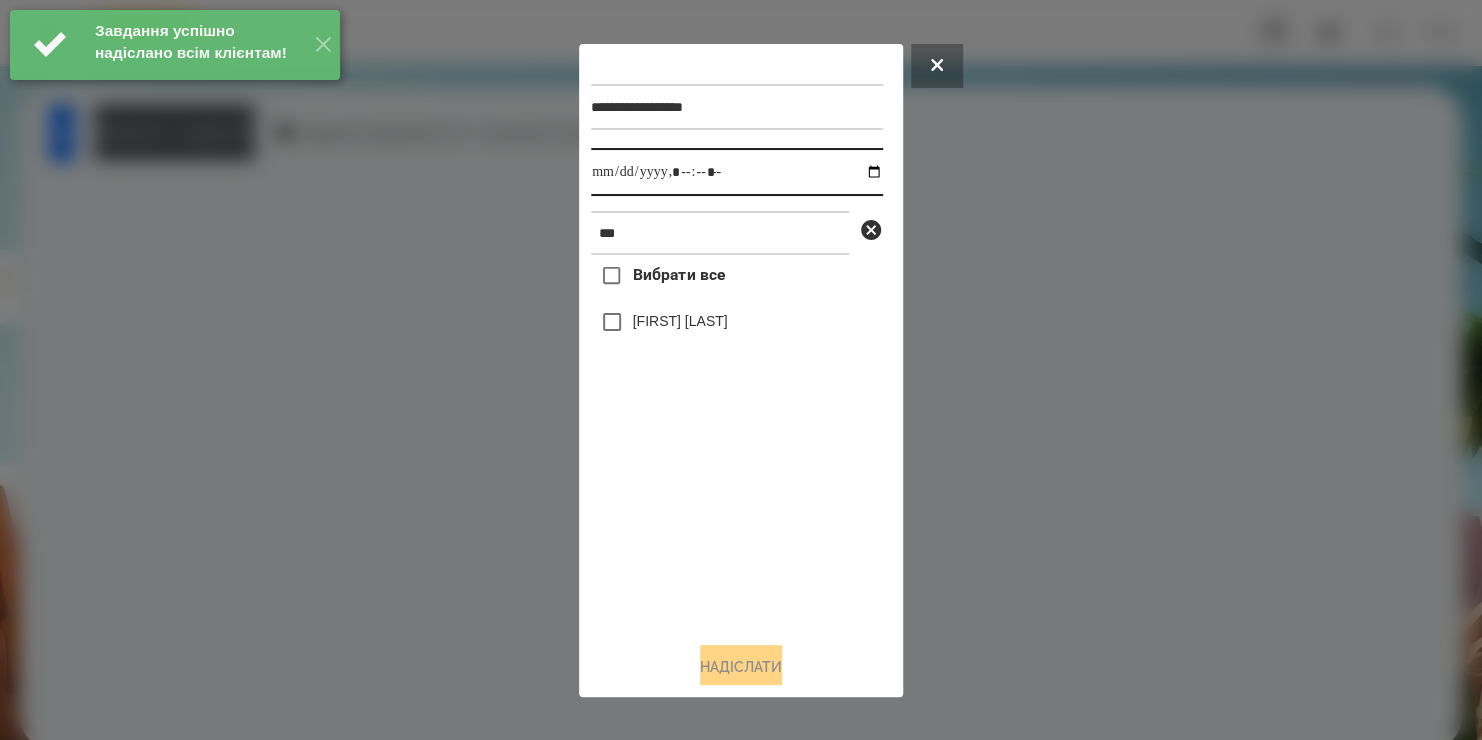 click at bounding box center [737, 172] 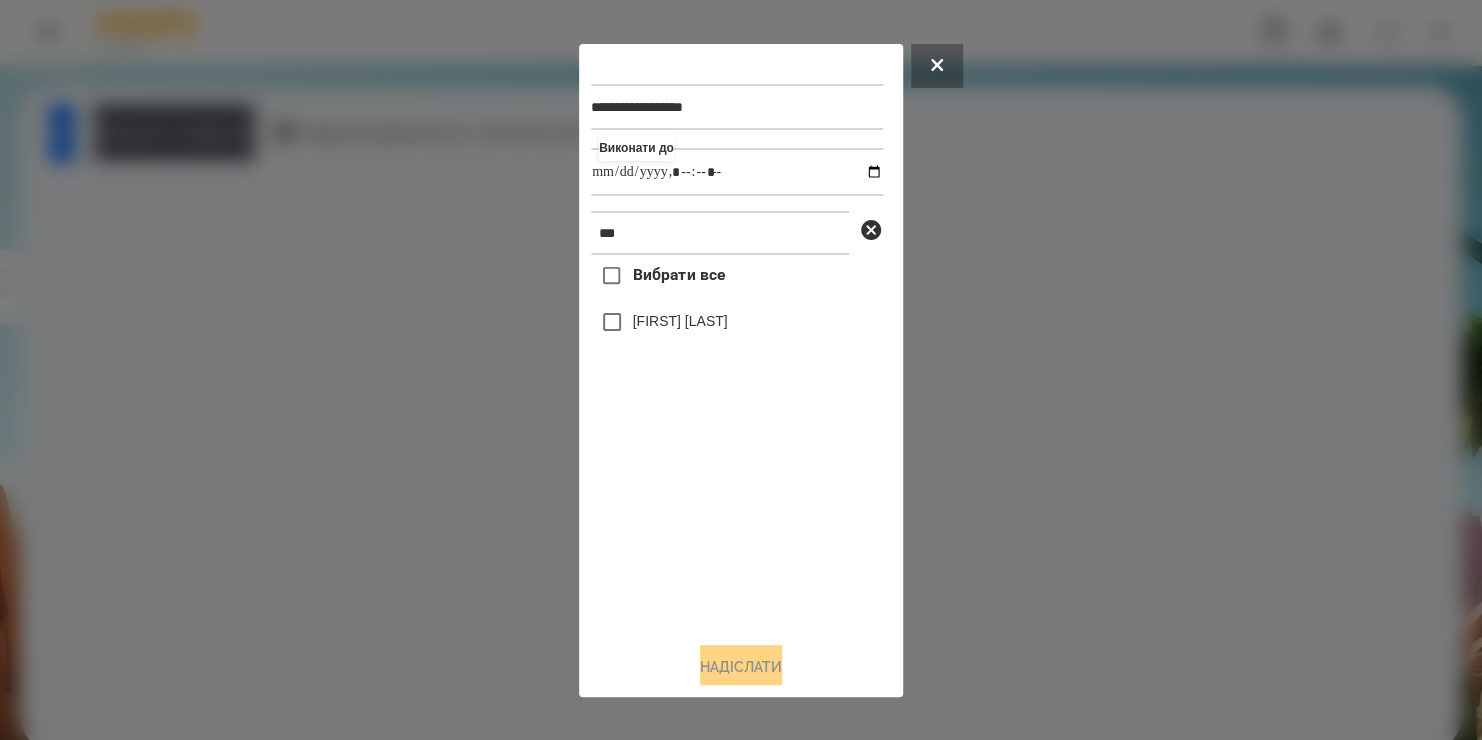 type on "**********" 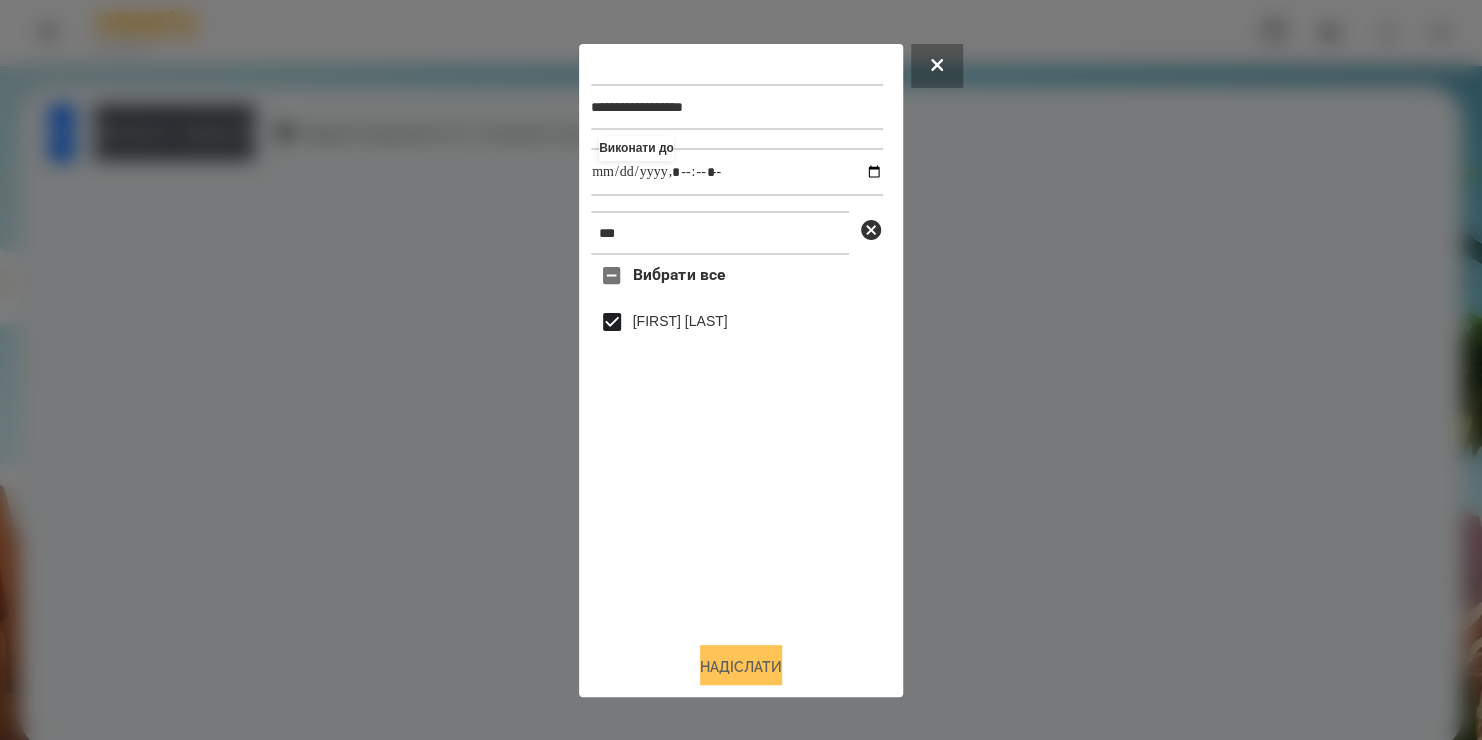 click on "Надіслати" at bounding box center (741, 667) 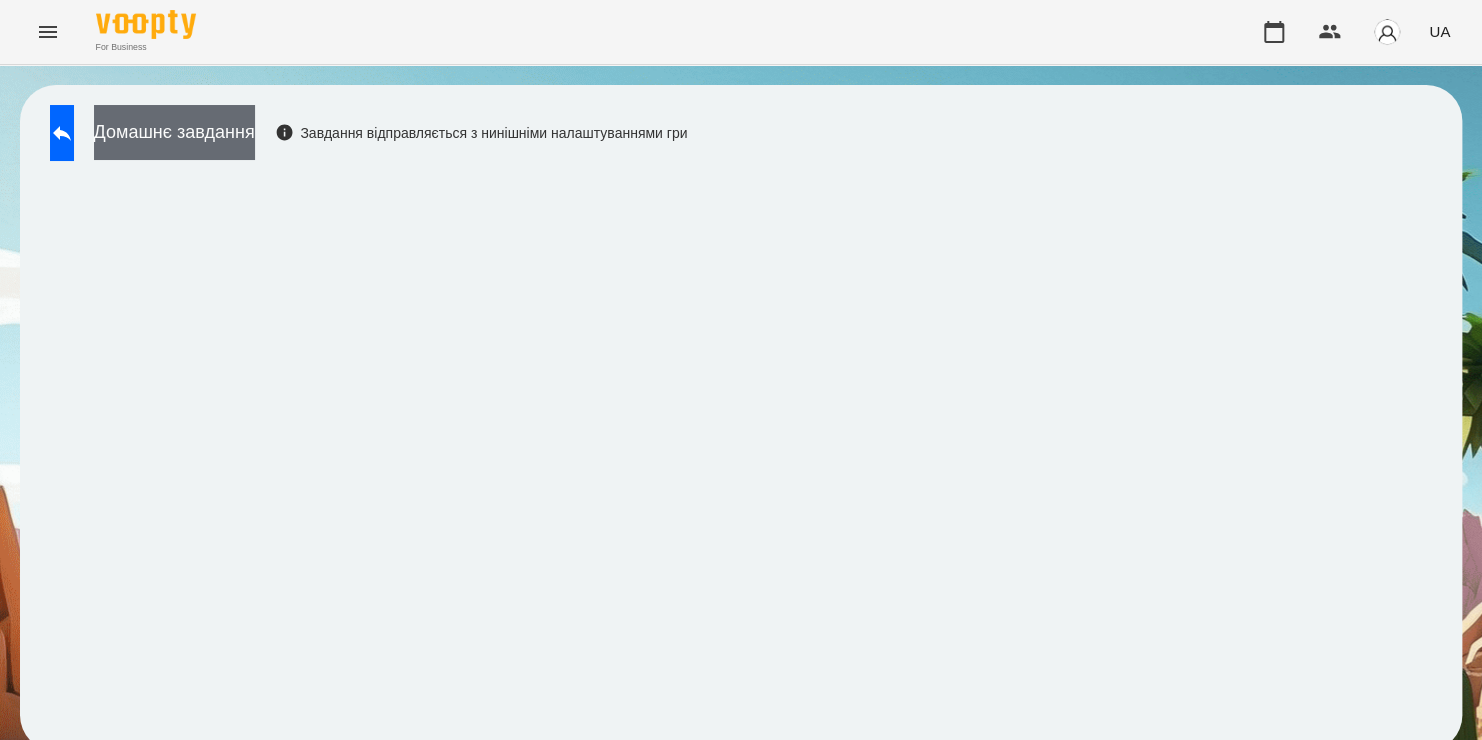 click on "Домашнє завдання" at bounding box center [174, 132] 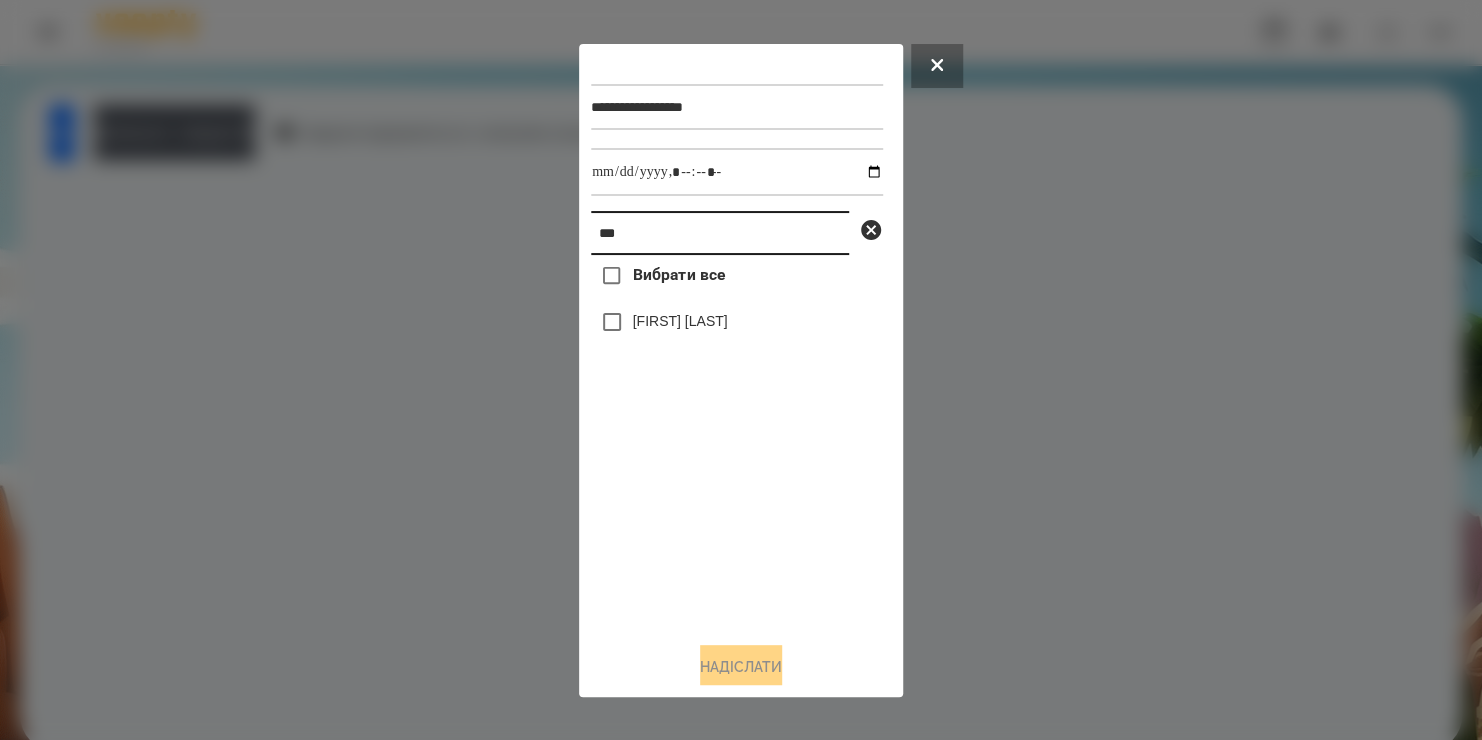 drag, startPoint x: 658, startPoint y: 240, endPoint x: 554, endPoint y: 229, distance: 104.58012 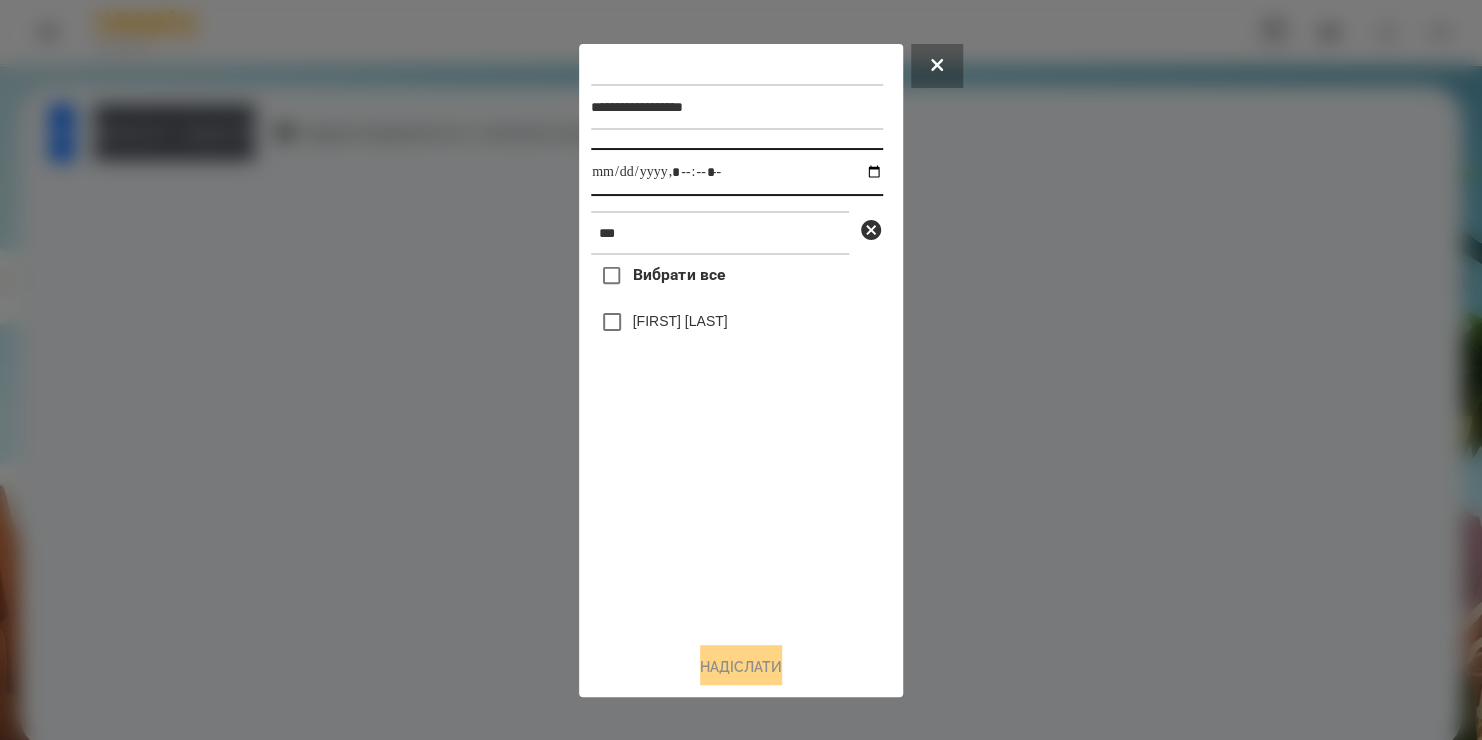 click at bounding box center (737, 172) 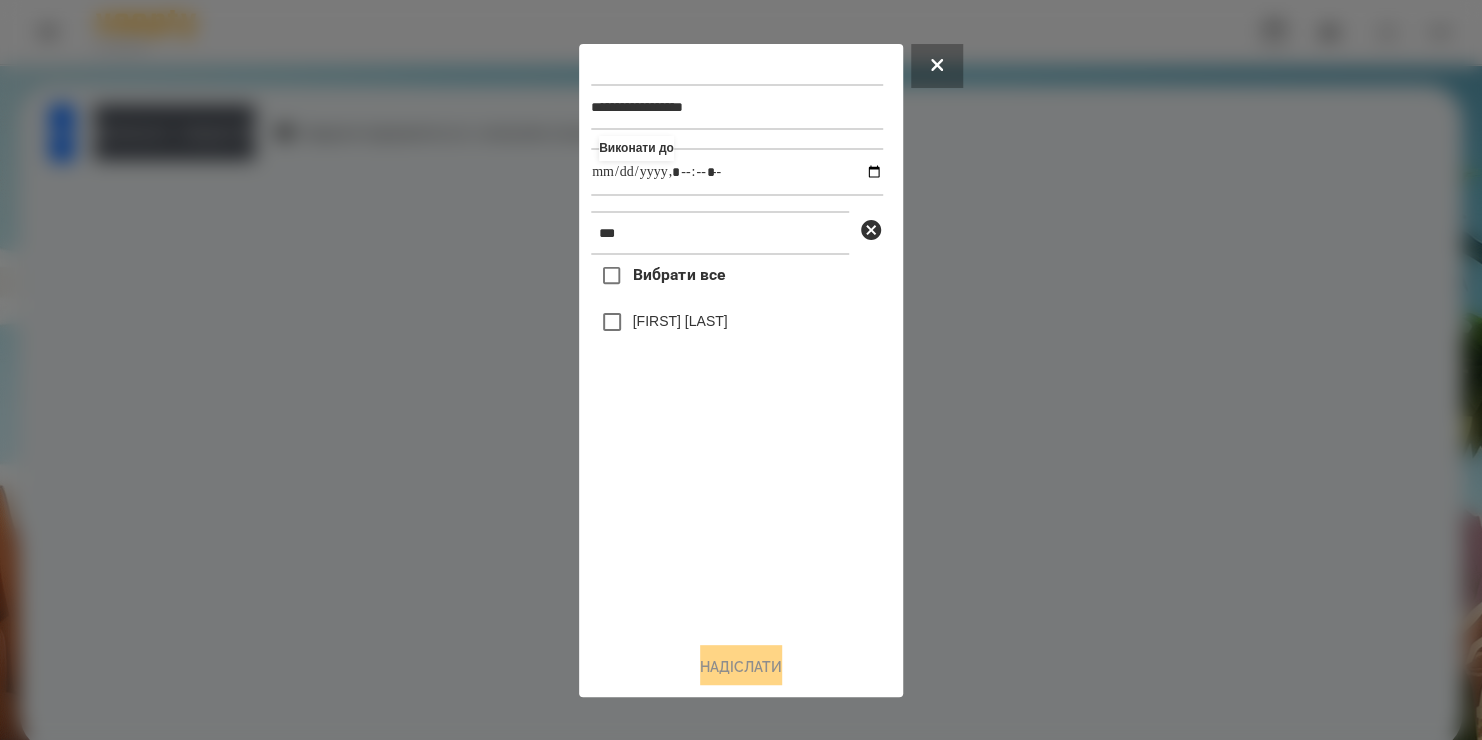 type on "**********" 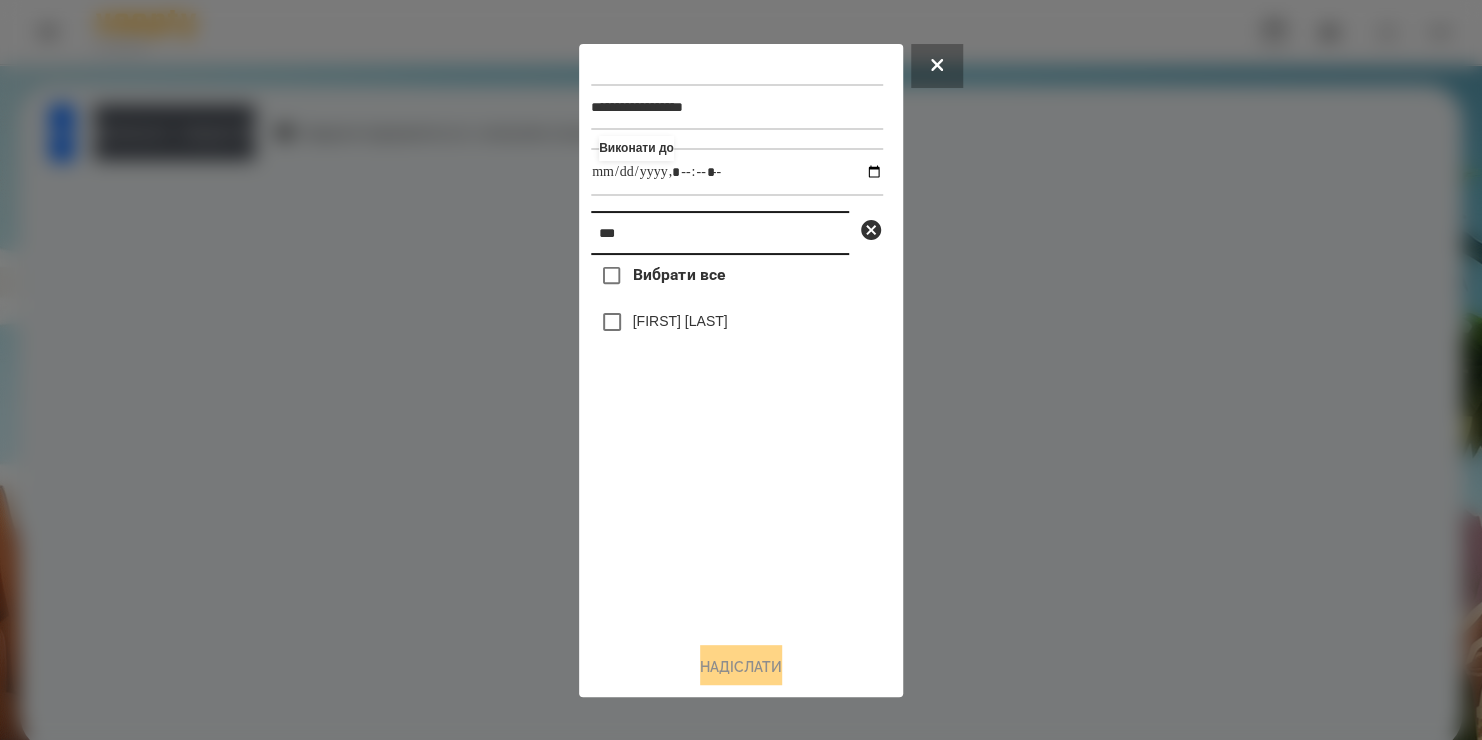 drag, startPoint x: 680, startPoint y: 238, endPoint x: 441, endPoint y: 289, distance: 244.38084 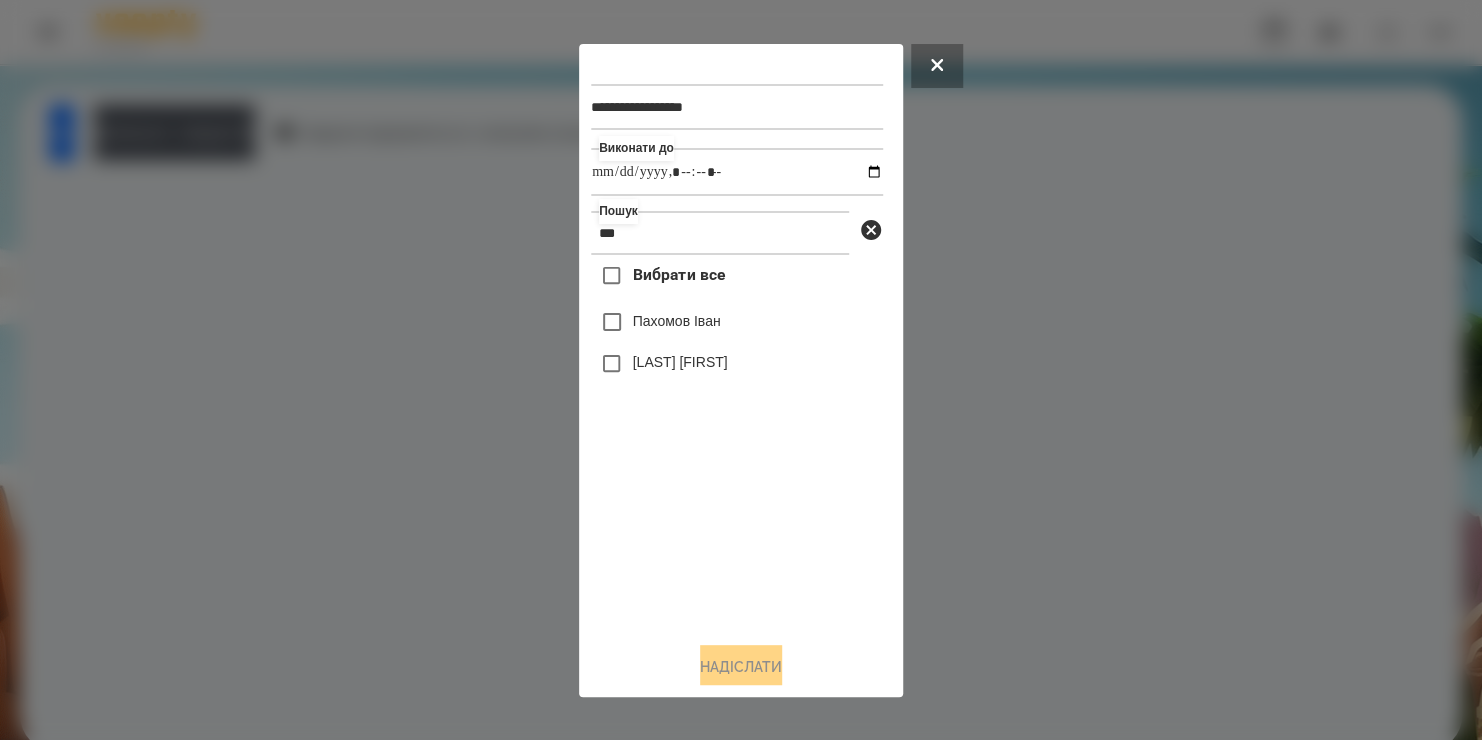 click on "Пахомов Іван" at bounding box center (677, 321) 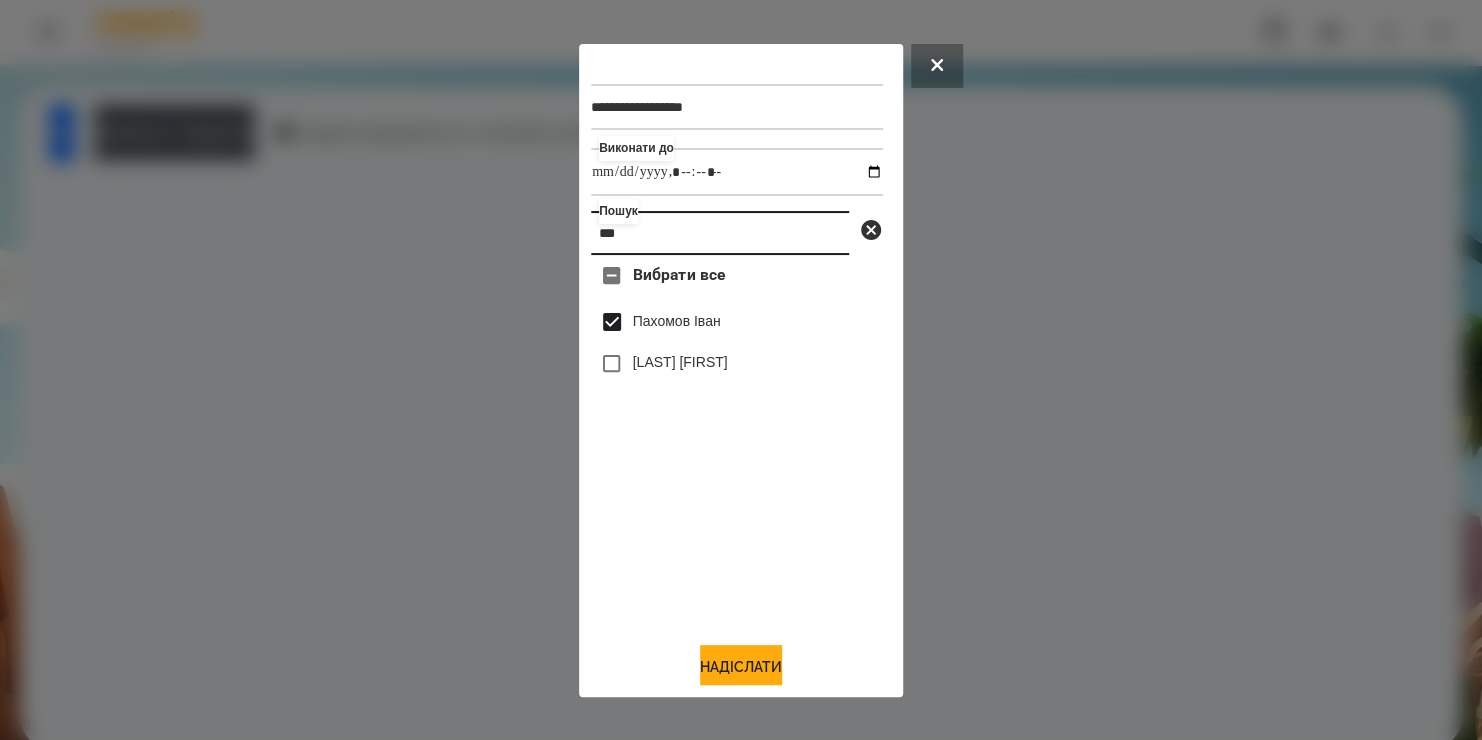 click on "***" at bounding box center [720, 233] 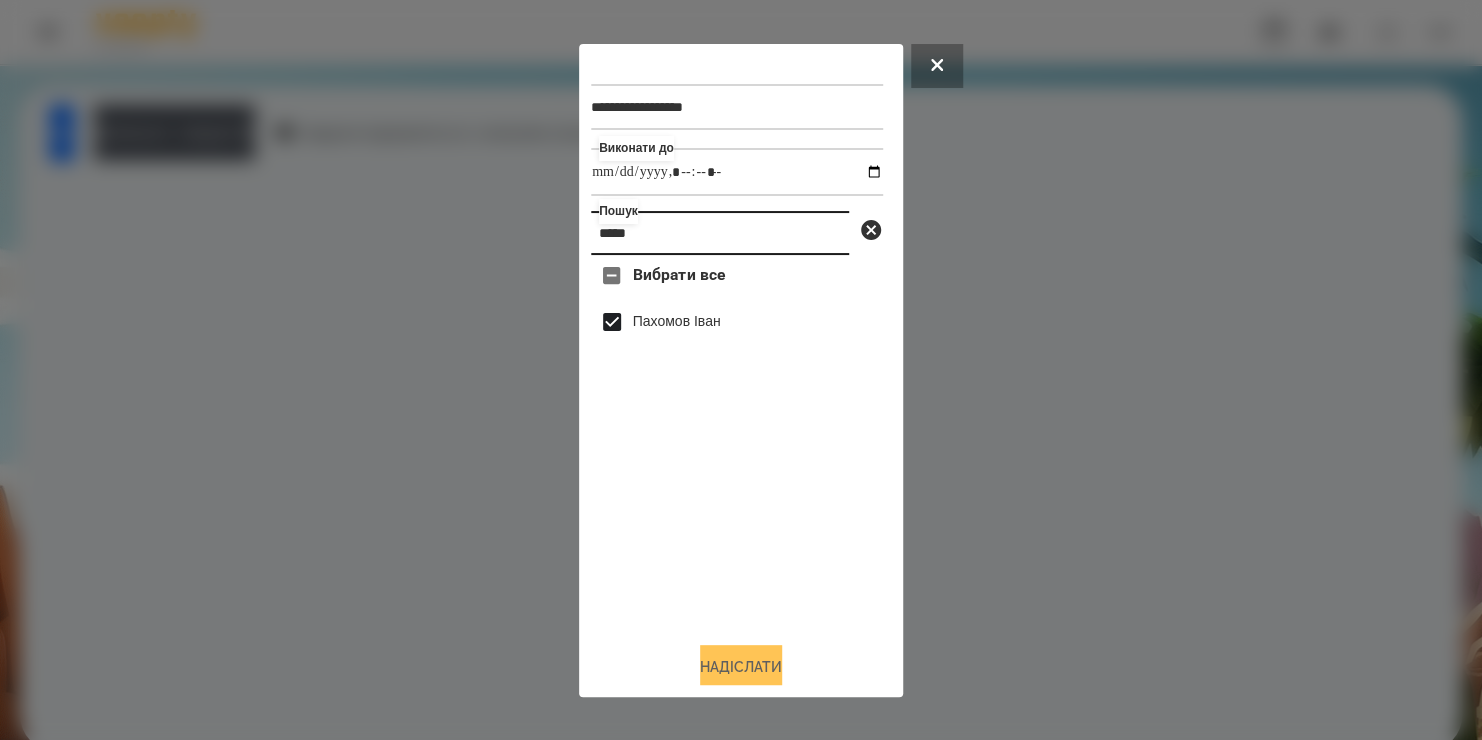 type on "*****" 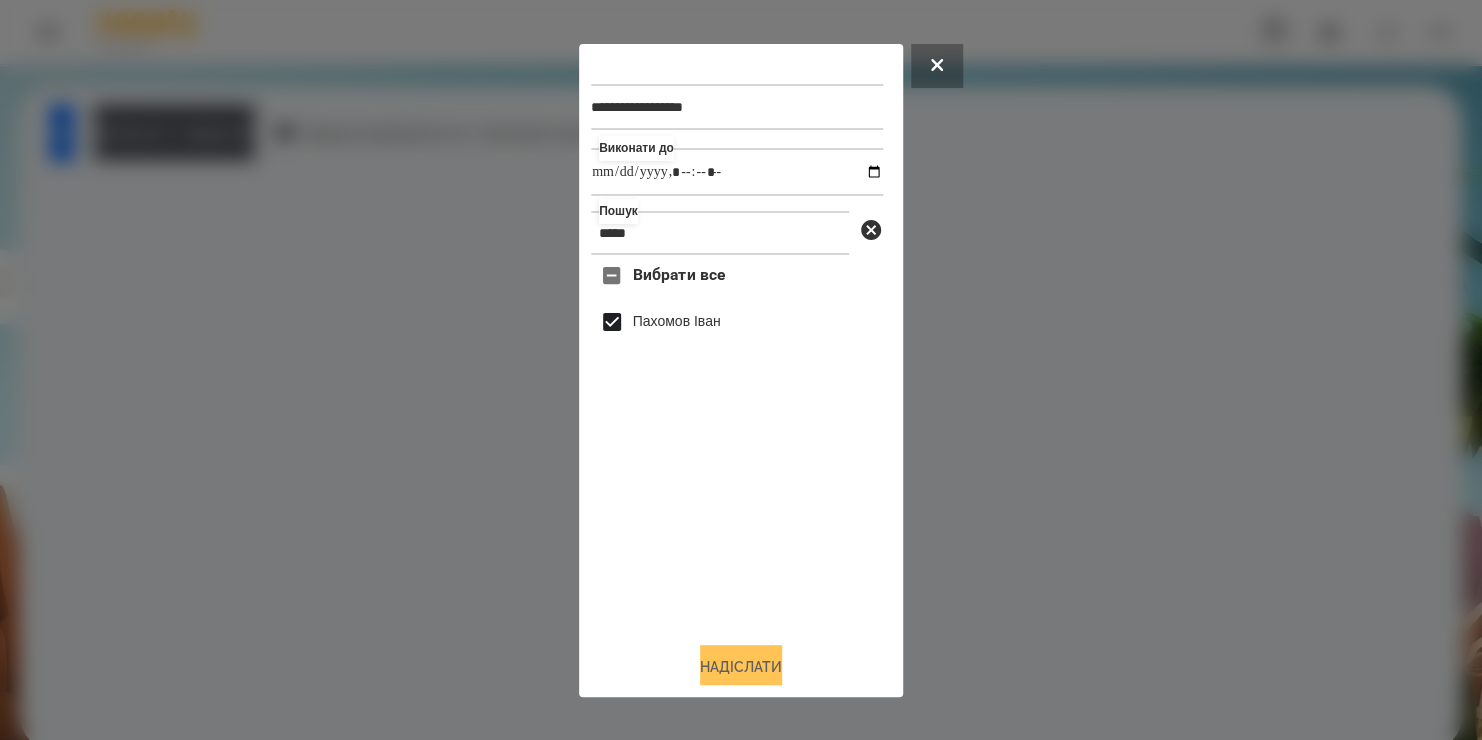 click on "Надіслати" at bounding box center (741, 667) 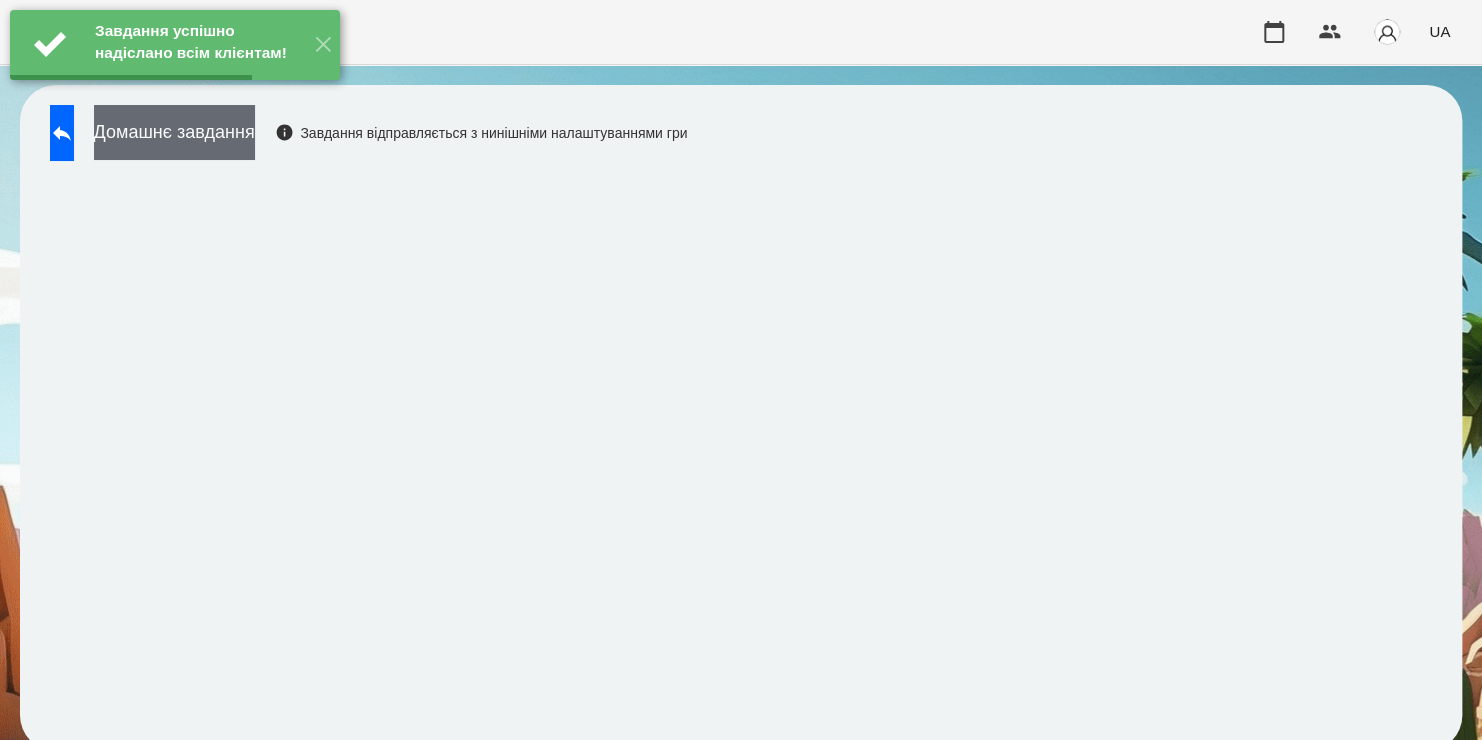 click on "Домашнє завдання" at bounding box center [174, 132] 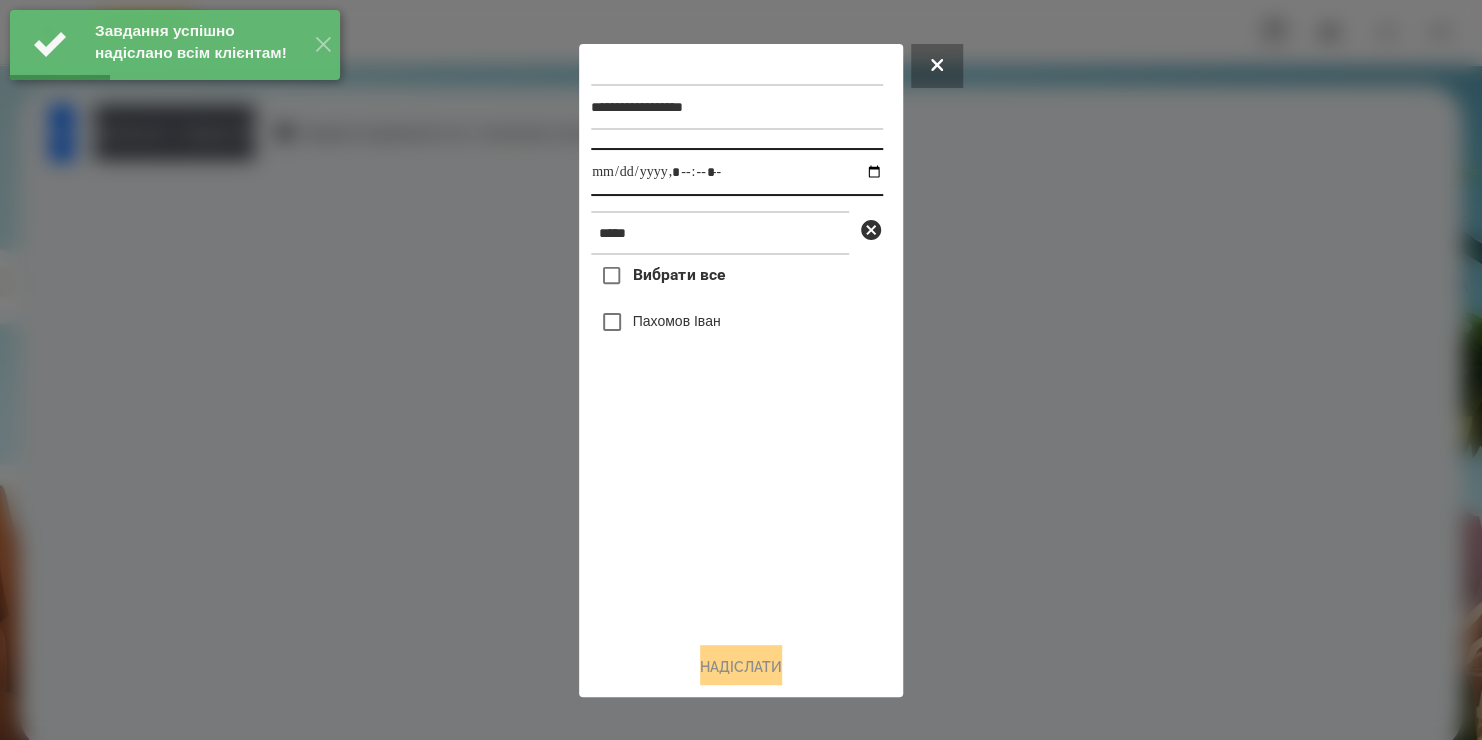 click at bounding box center (737, 172) 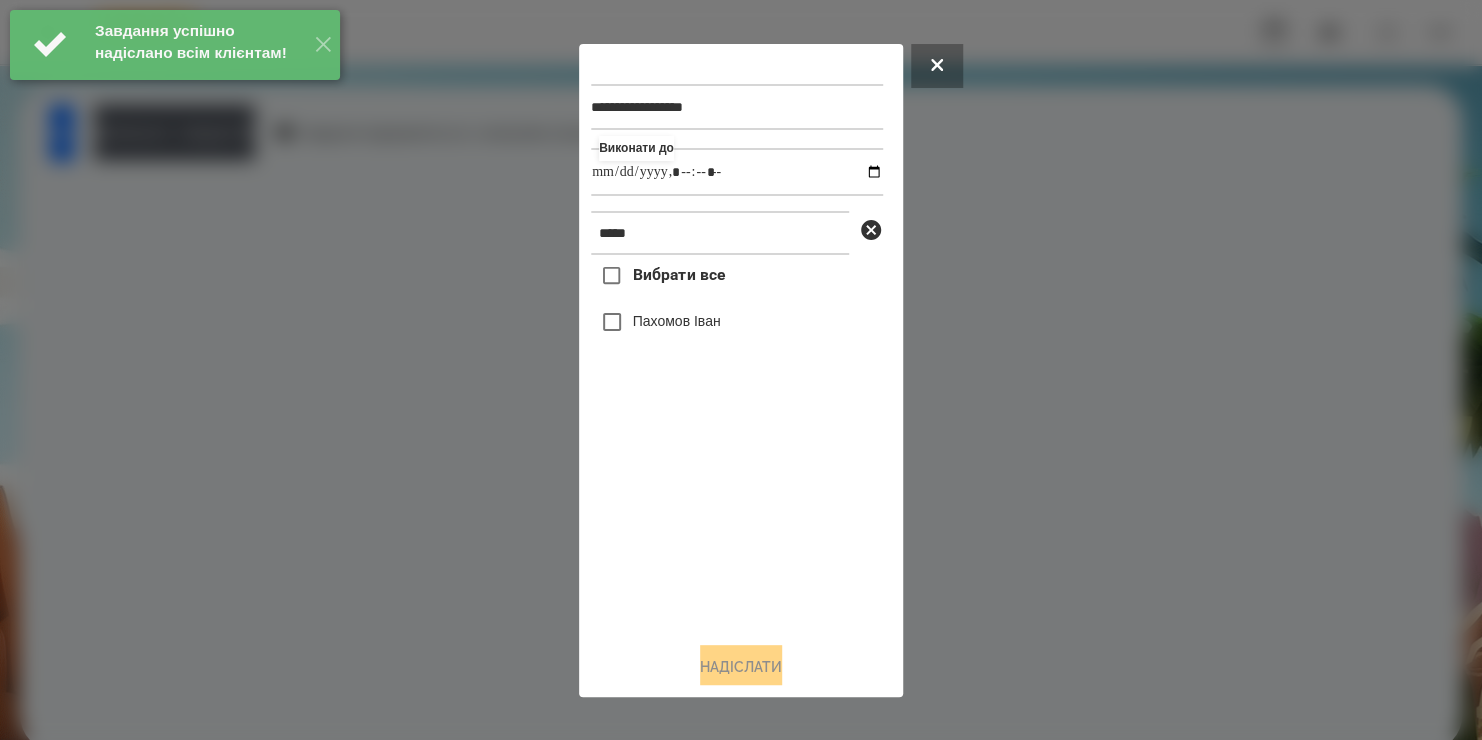 type on "**********" 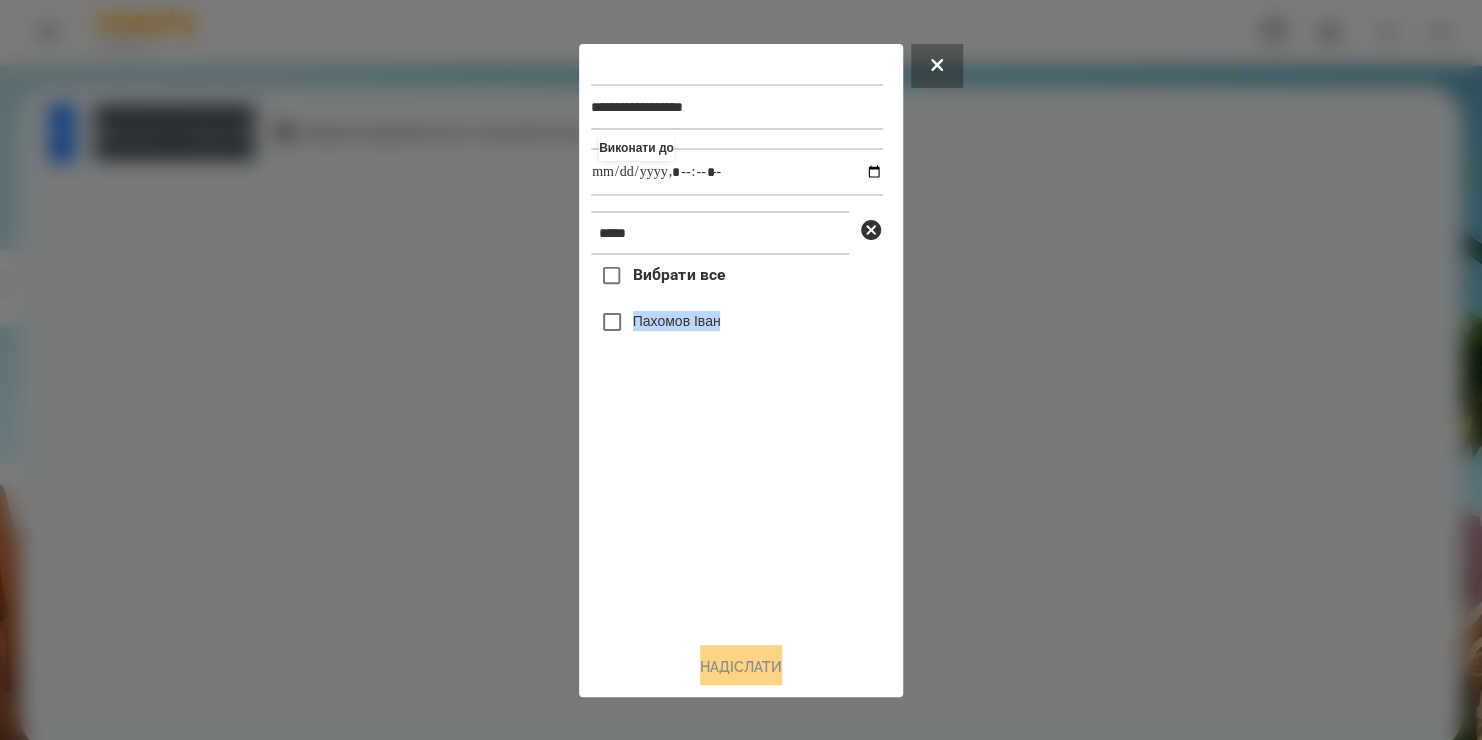 click on "Вибрати все [LAST] [FIRST]" at bounding box center [737, 440] 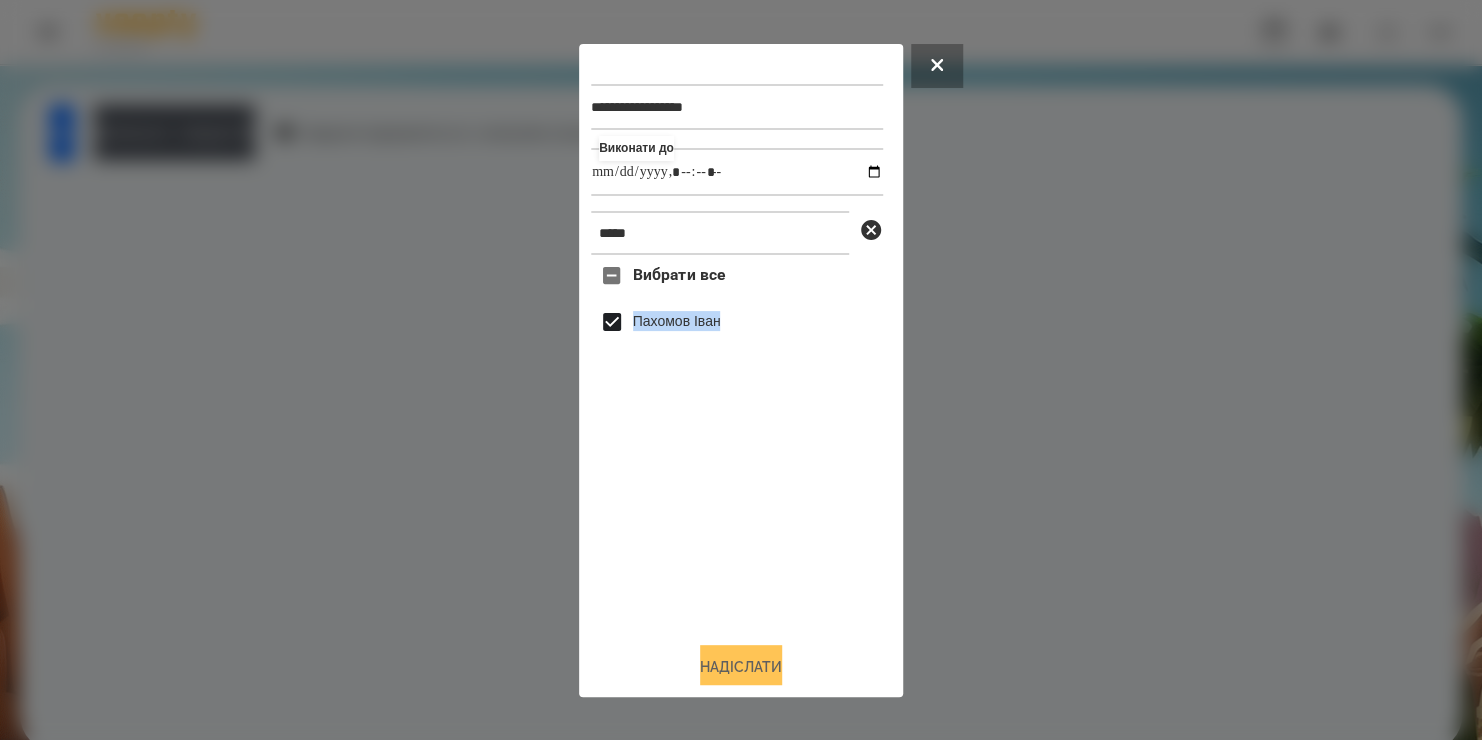 click on "Надіслати" at bounding box center [741, 667] 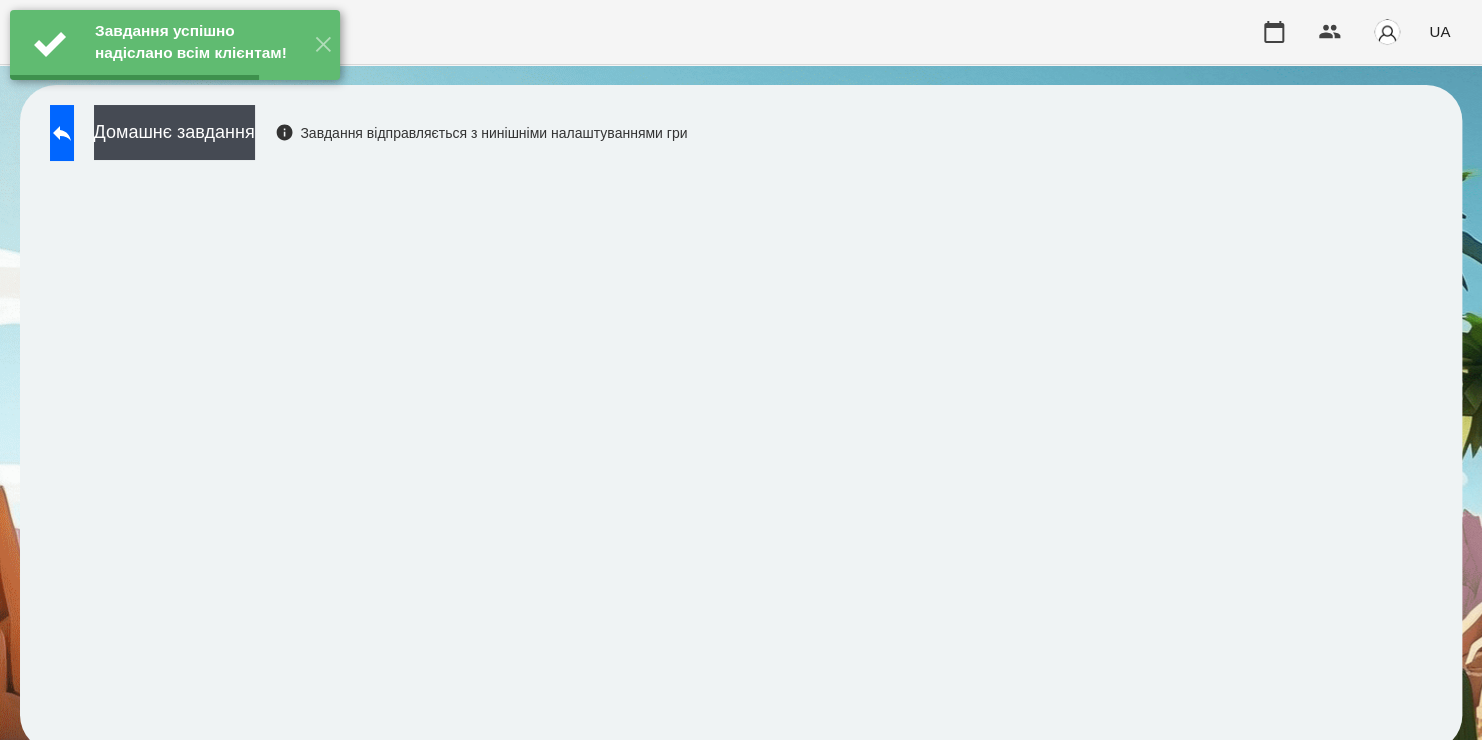 click on "Домашнє завдання" at bounding box center [174, 132] 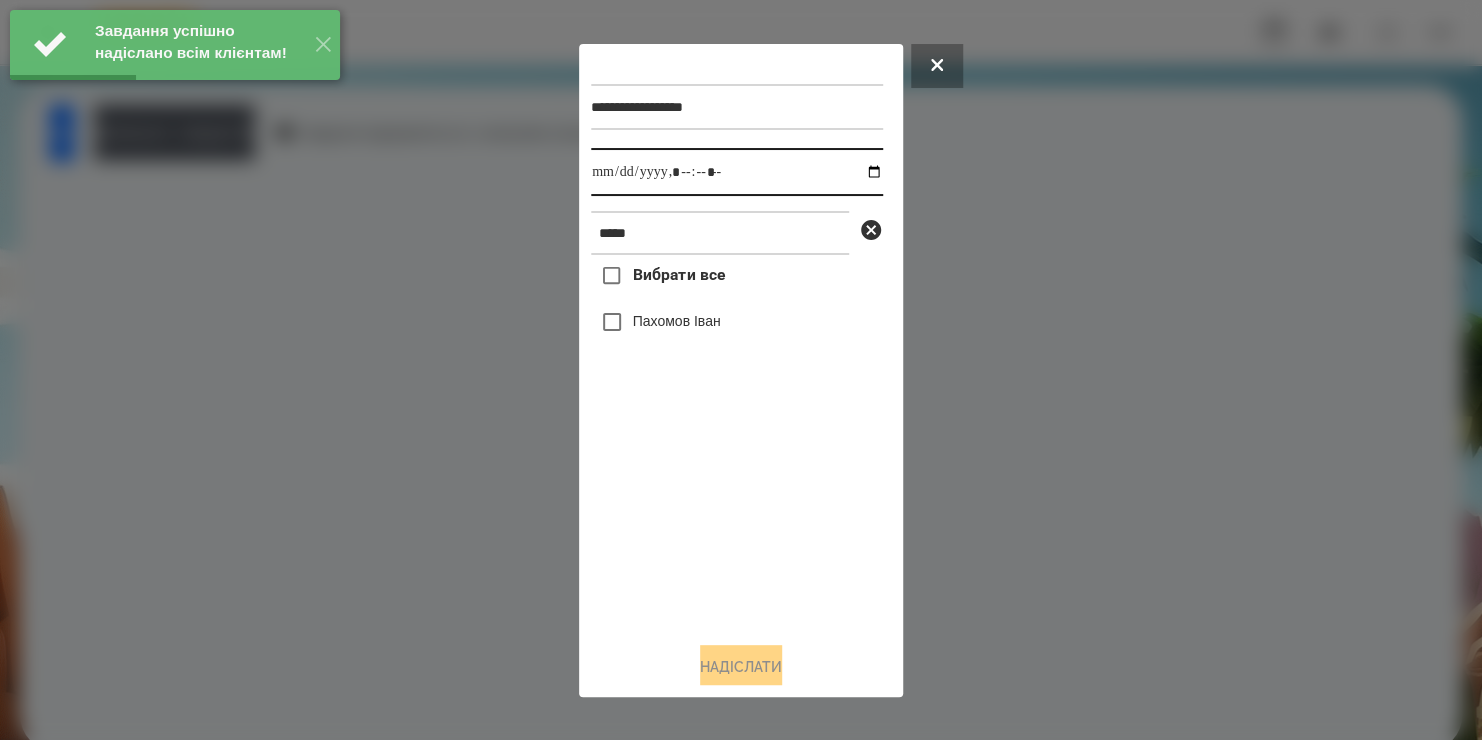 click at bounding box center (737, 172) 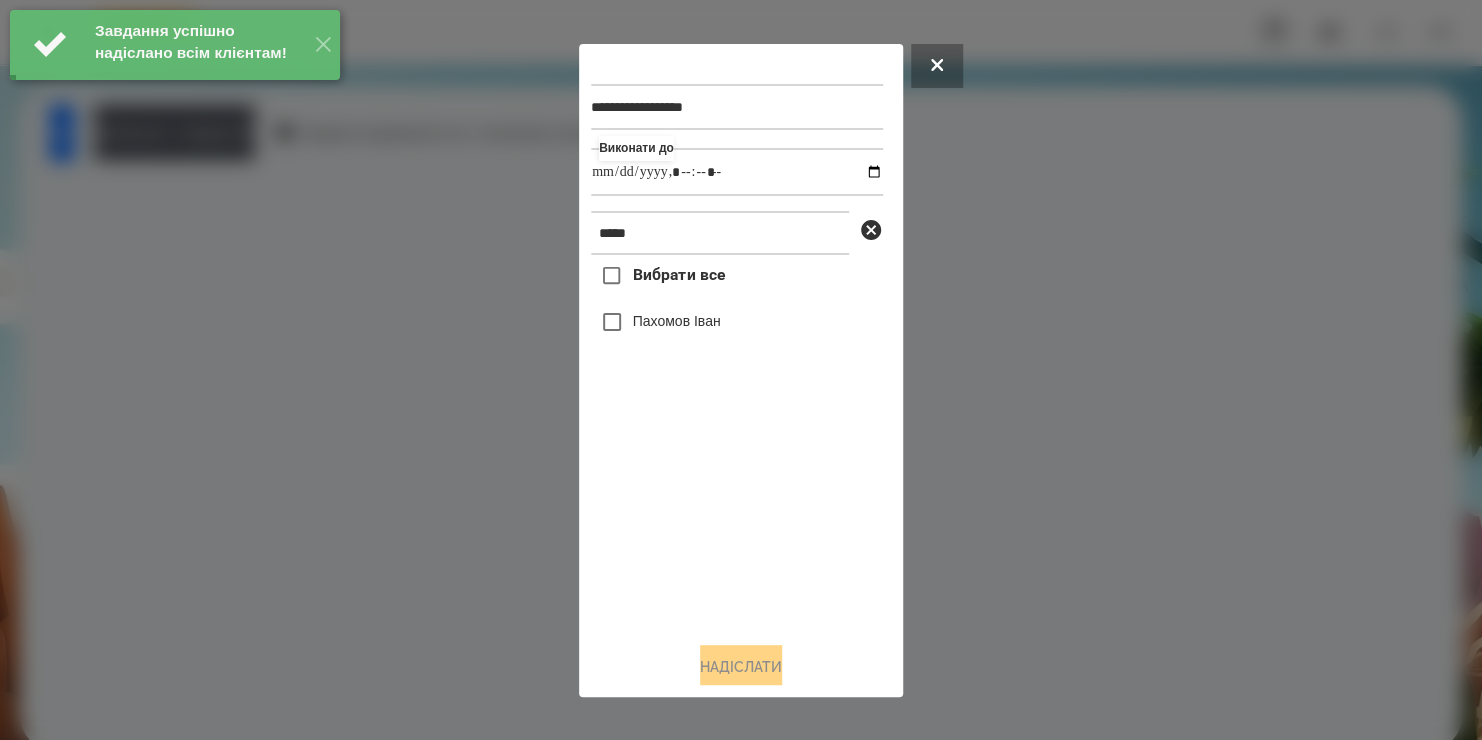 type on "**********" 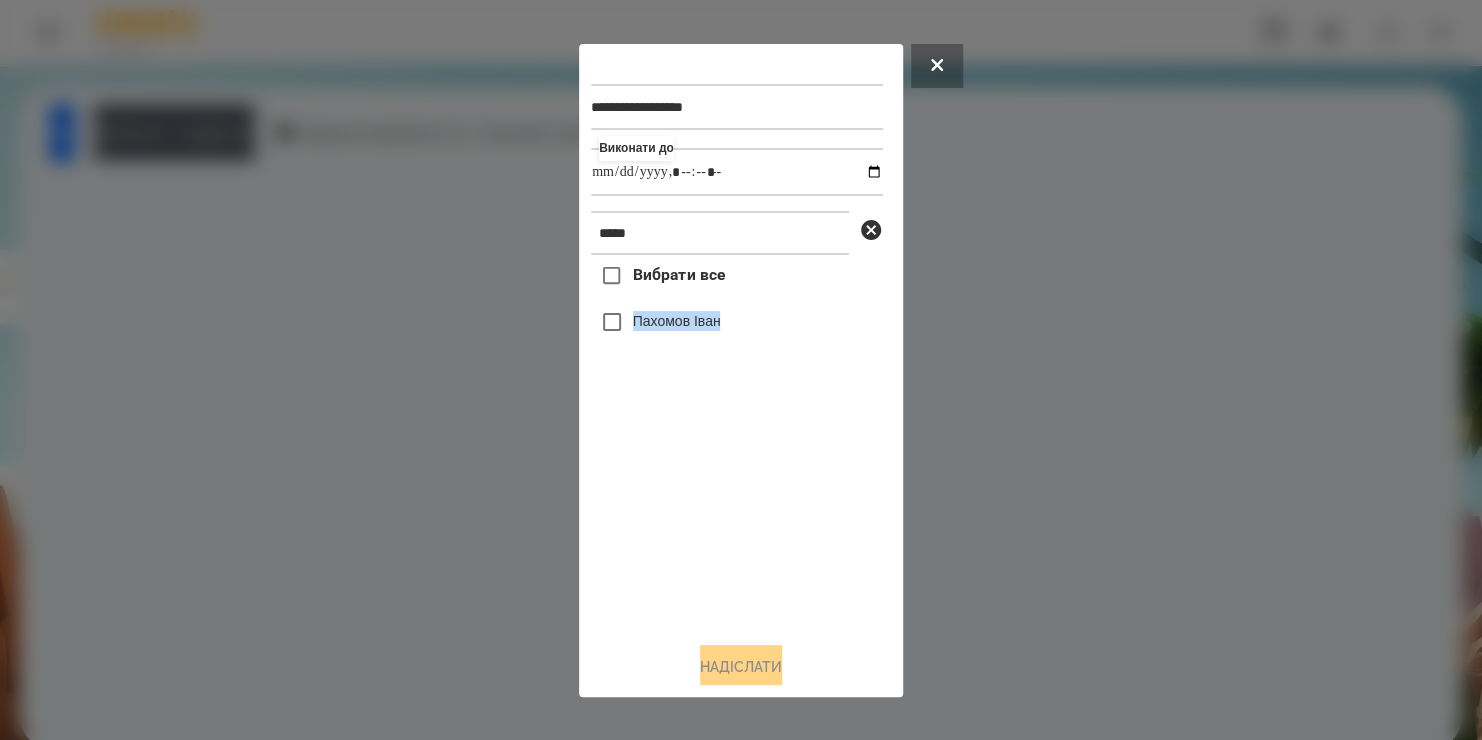click on "Вибрати все [LAST] [FIRST]" at bounding box center (737, 440) 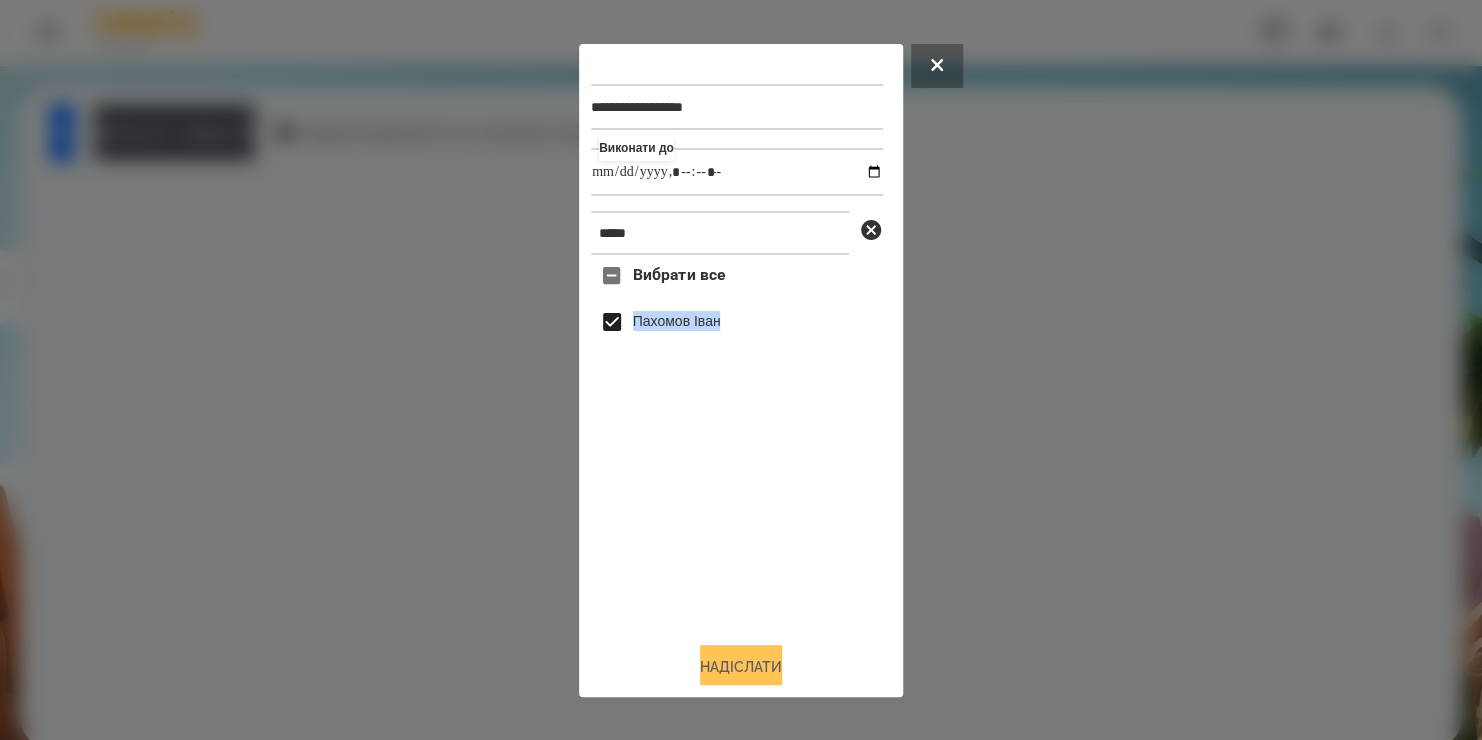 click on "Надіслати" at bounding box center (741, 667) 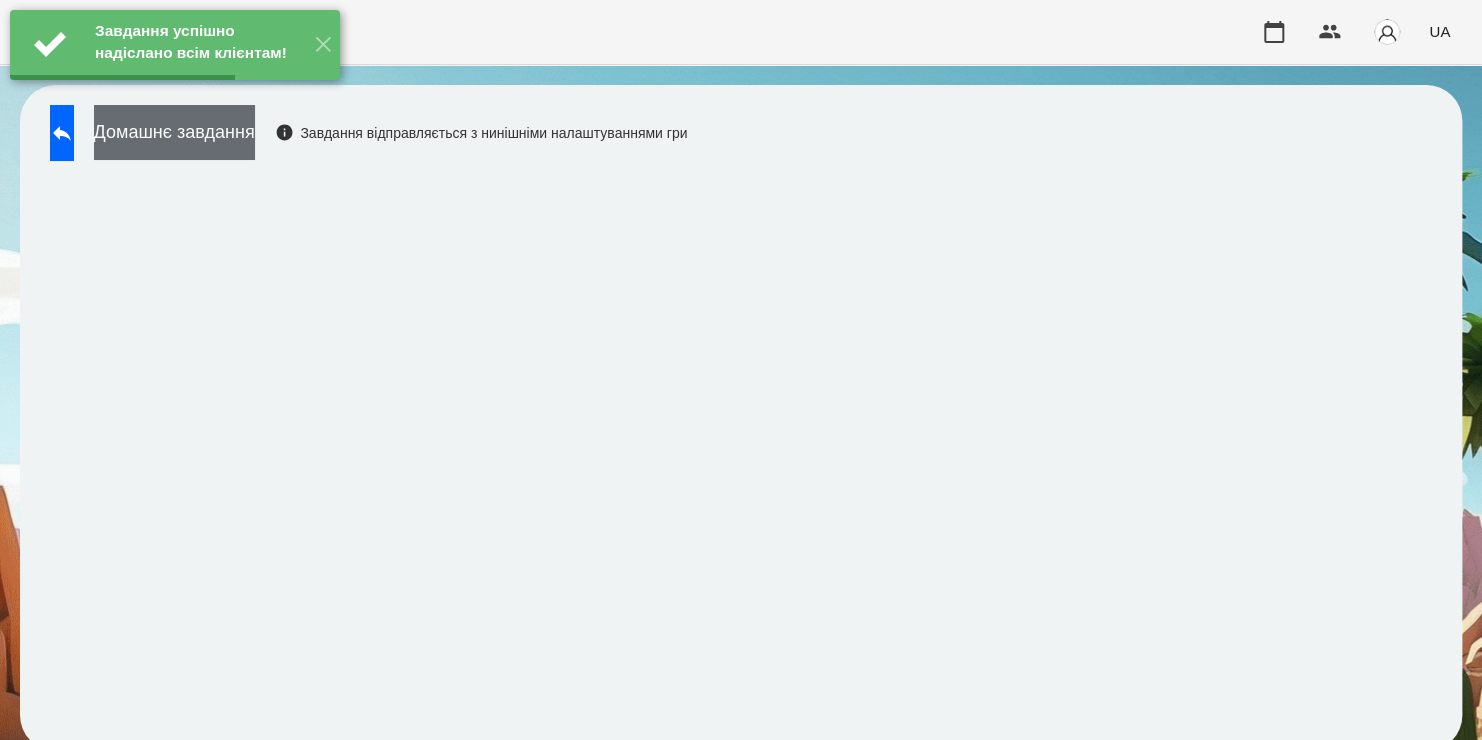 click on "Домашнє завдання" at bounding box center (174, 132) 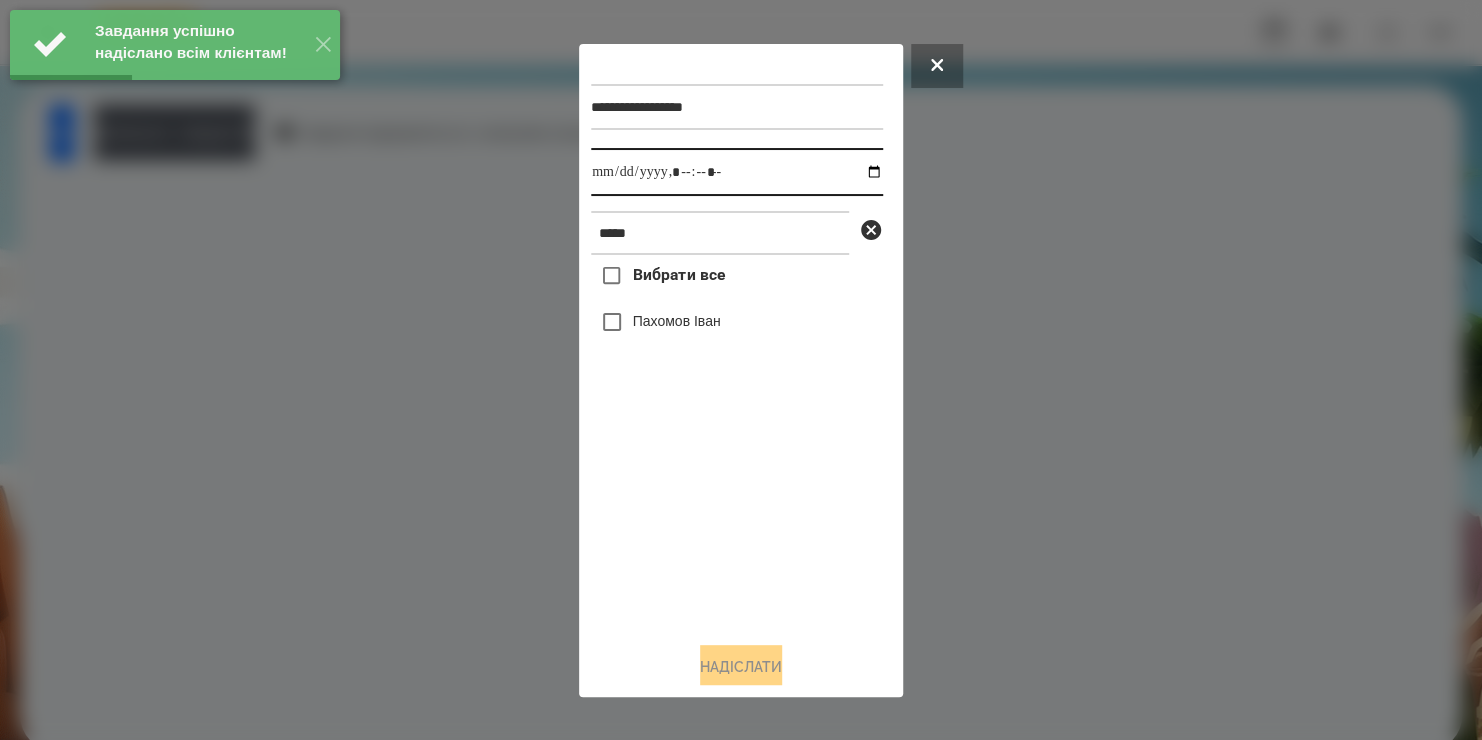 click at bounding box center [737, 172] 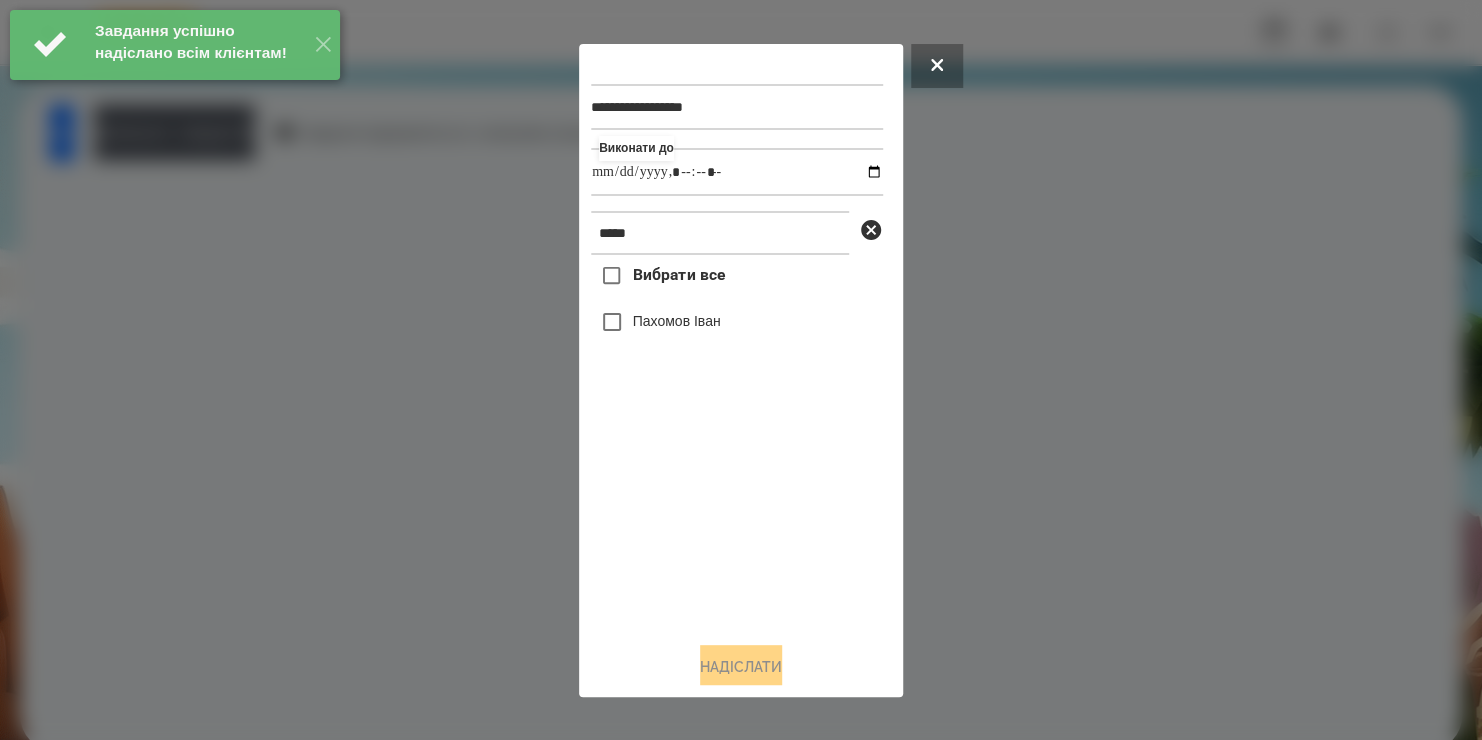 type on "**********" 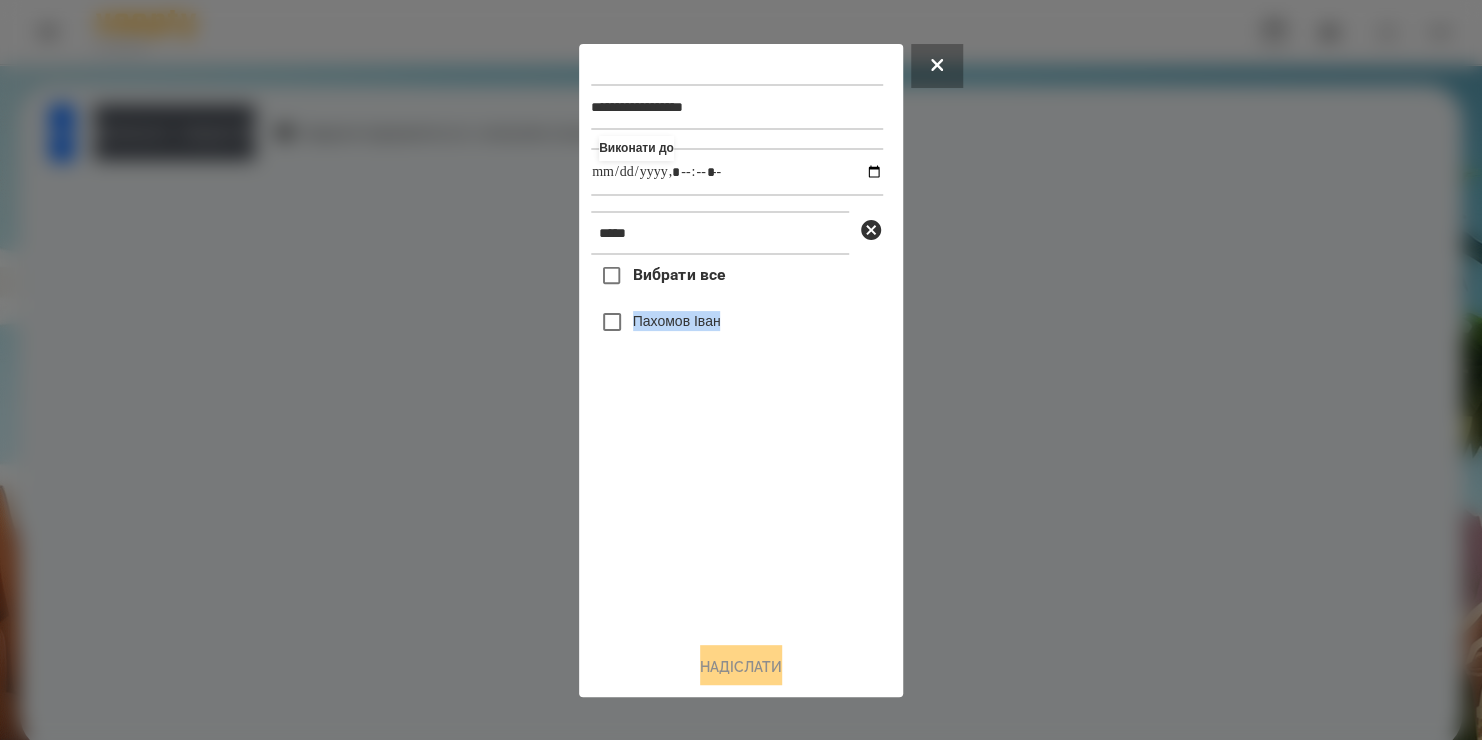 click on "Вибрати все [LAST] [FIRST]" at bounding box center [737, 440] 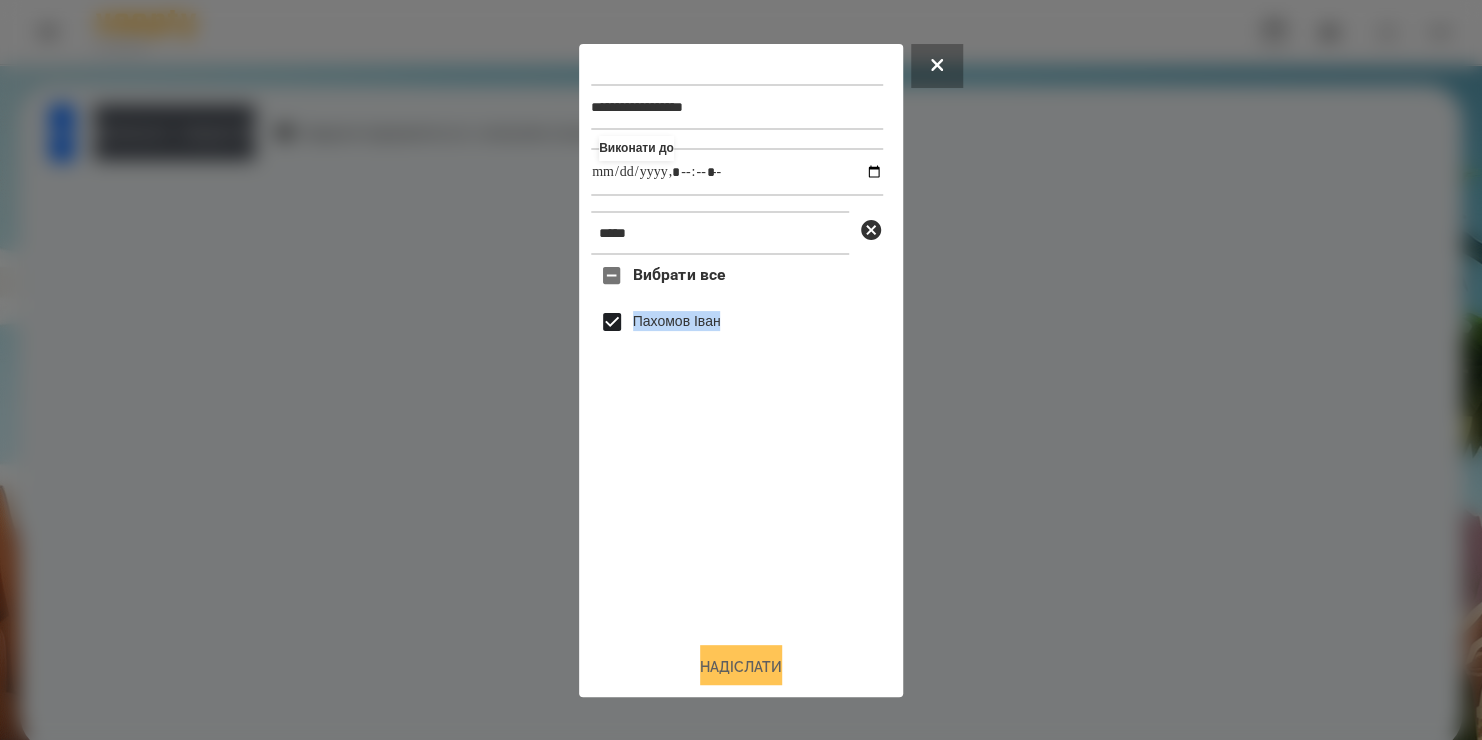 click on "Надіслати" at bounding box center [741, 667] 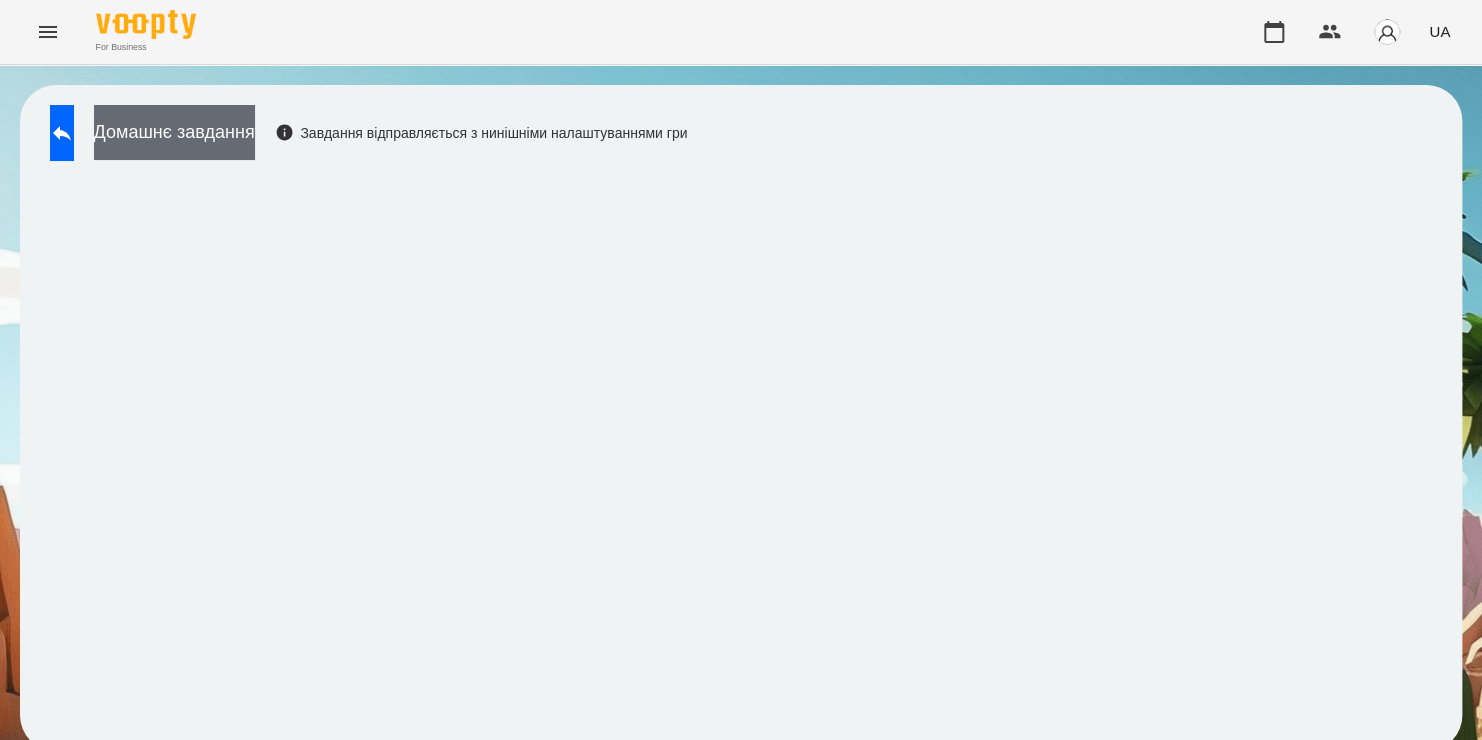 click on "Домашнє завдання" at bounding box center [174, 132] 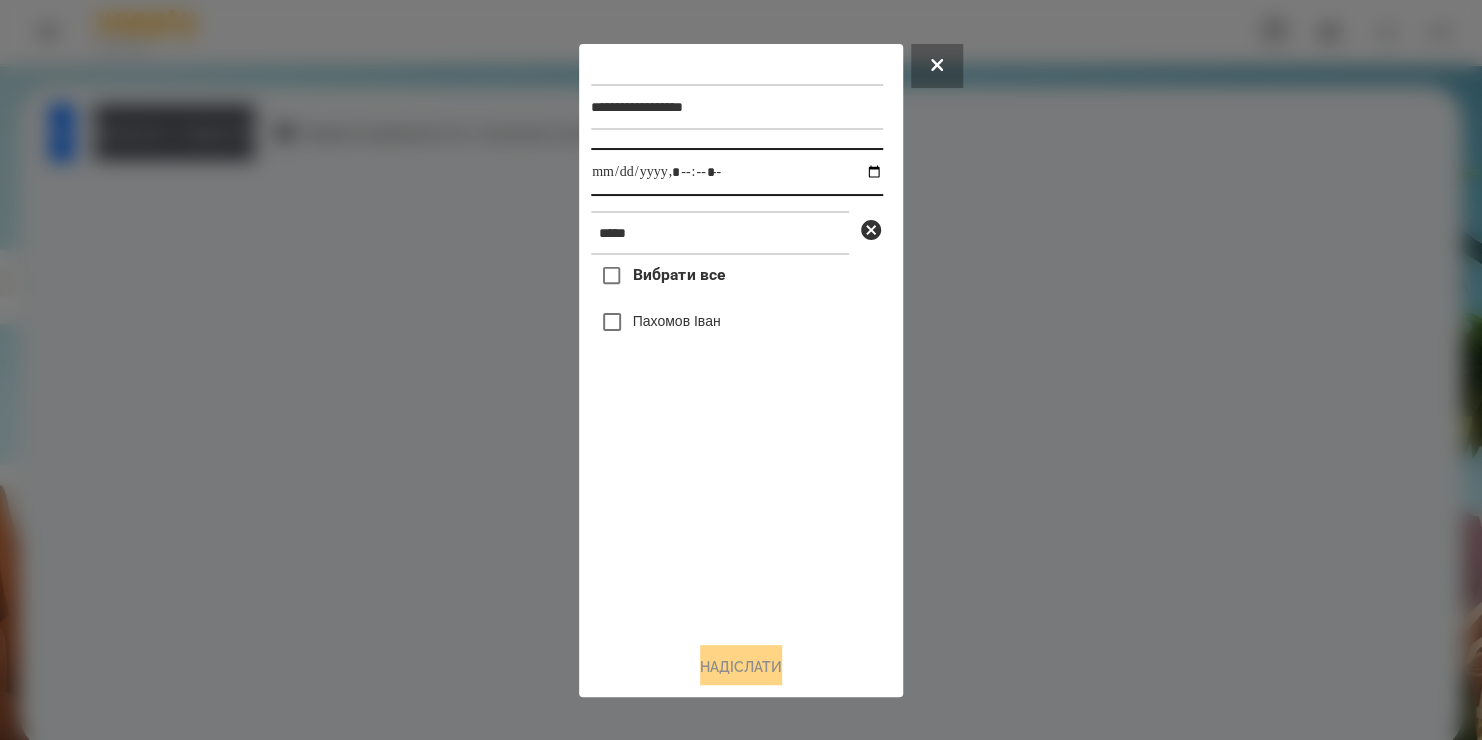 click at bounding box center (737, 172) 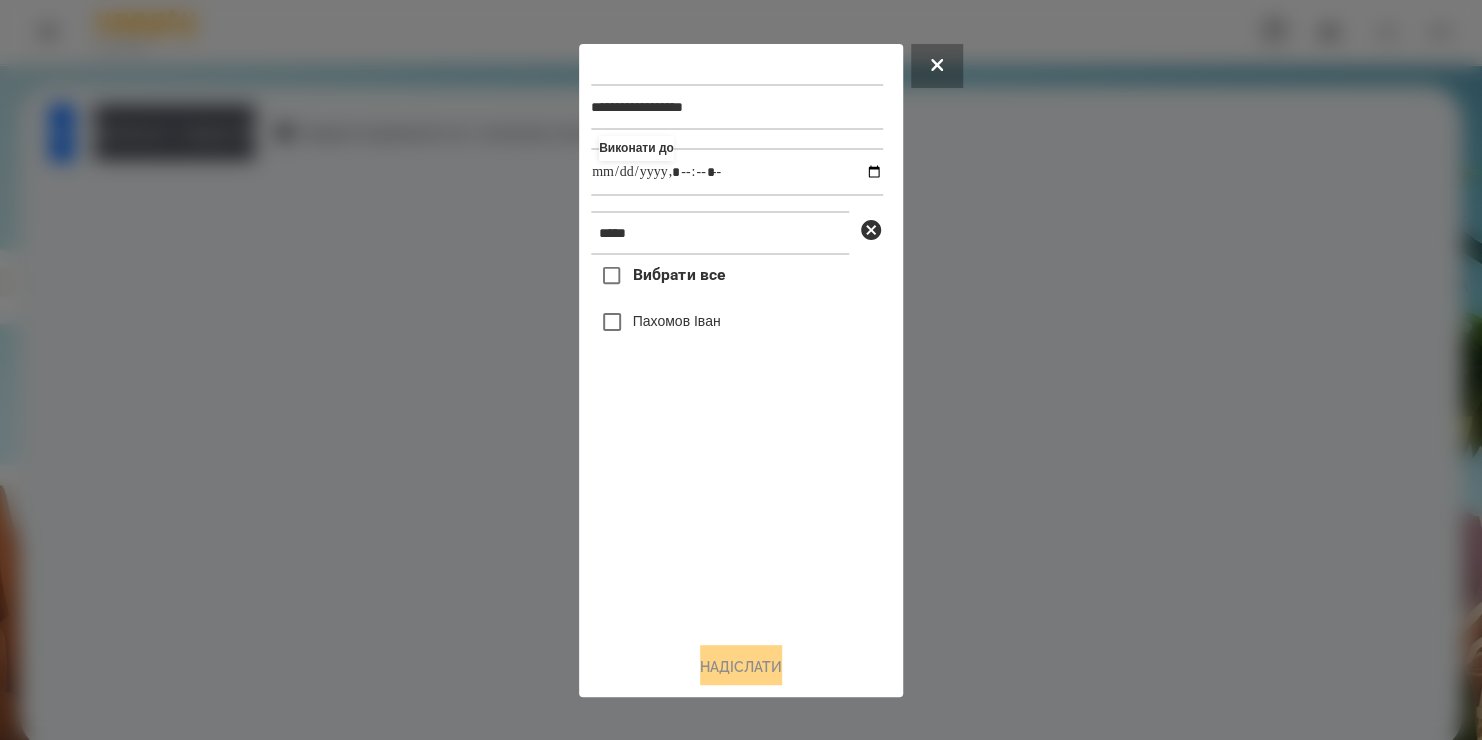 type on "**********" 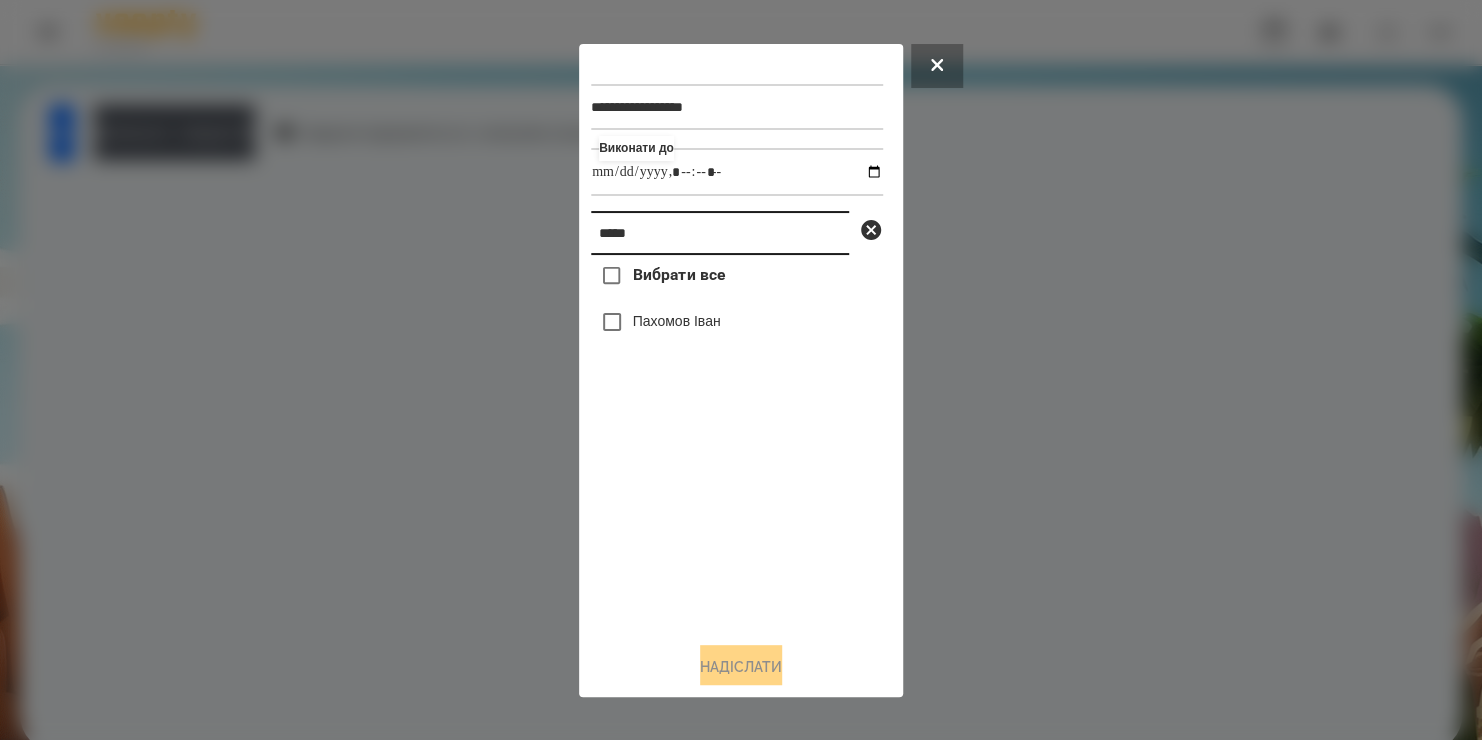 drag, startPoint x: 745, startPoint y: 256, endPoint x: 446, endPoint y: 346, distance: 312.2515 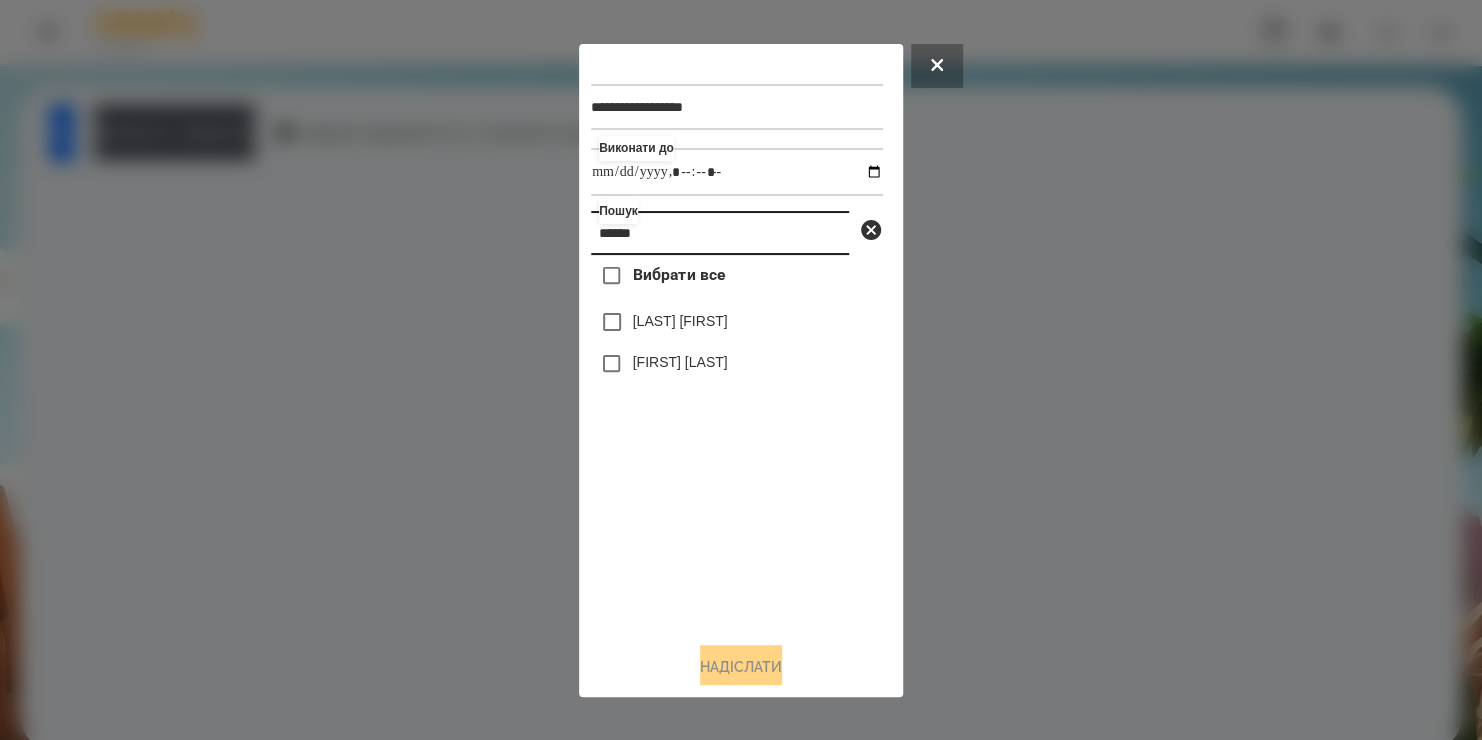 type on "******" 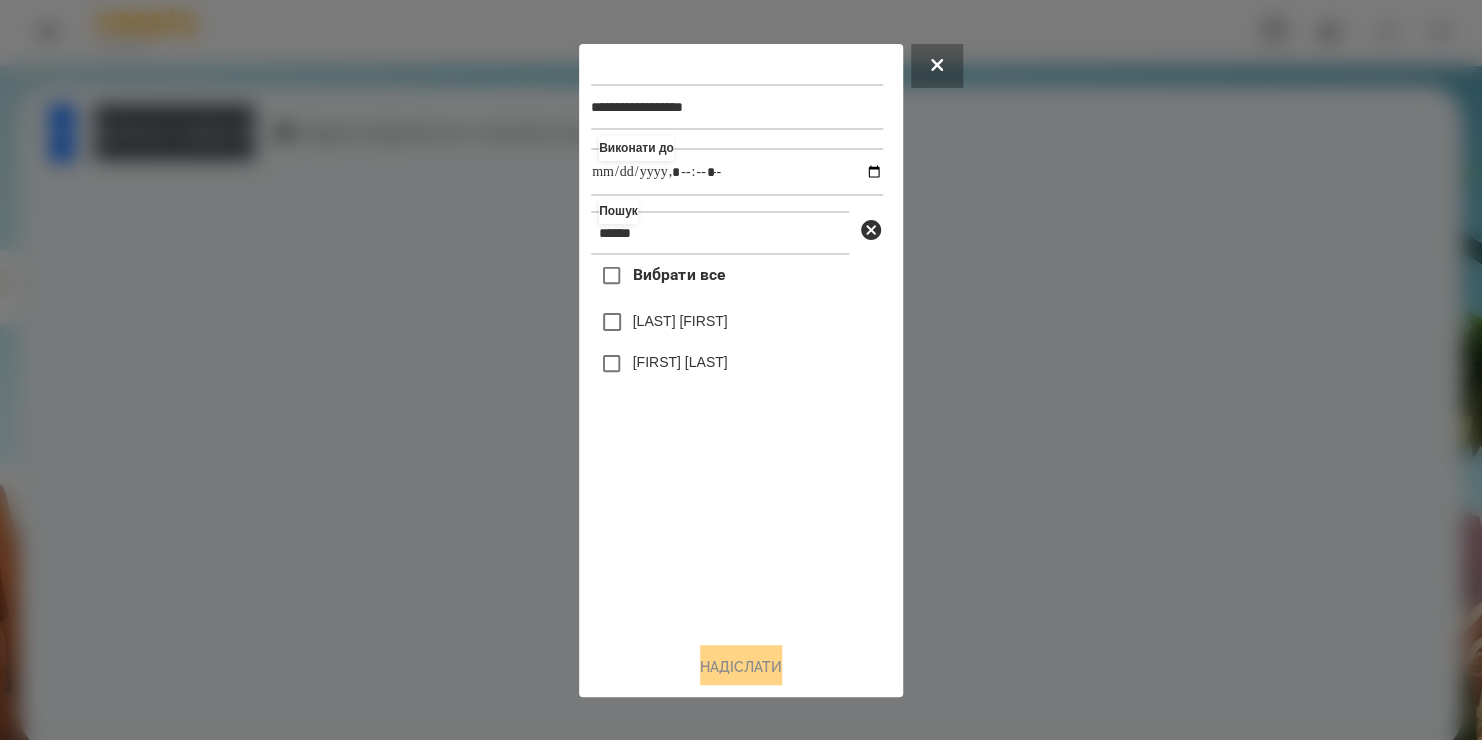 click on "[FIRST] [LAST]" at bounding box center [680, 362] 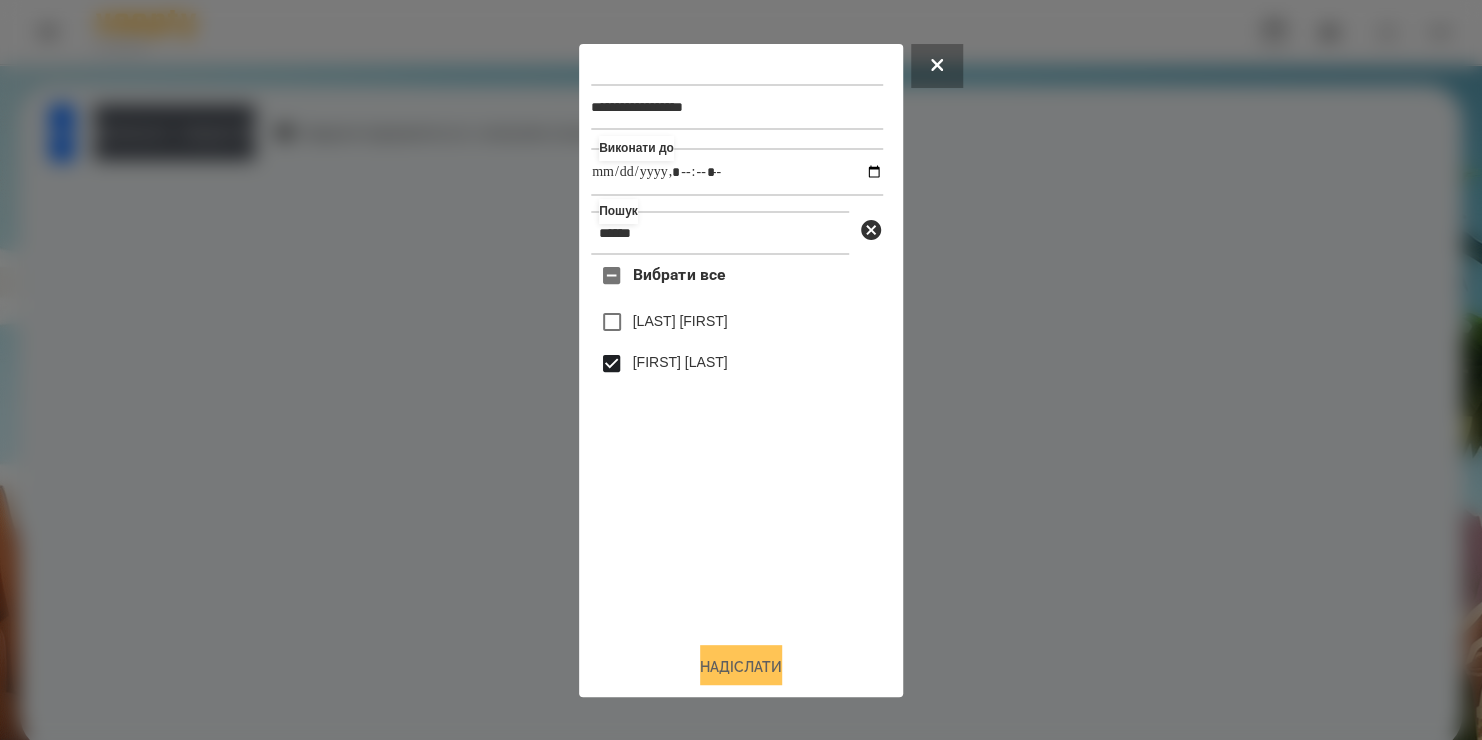 click on "Надіслати" at bounding box center (741, 667) 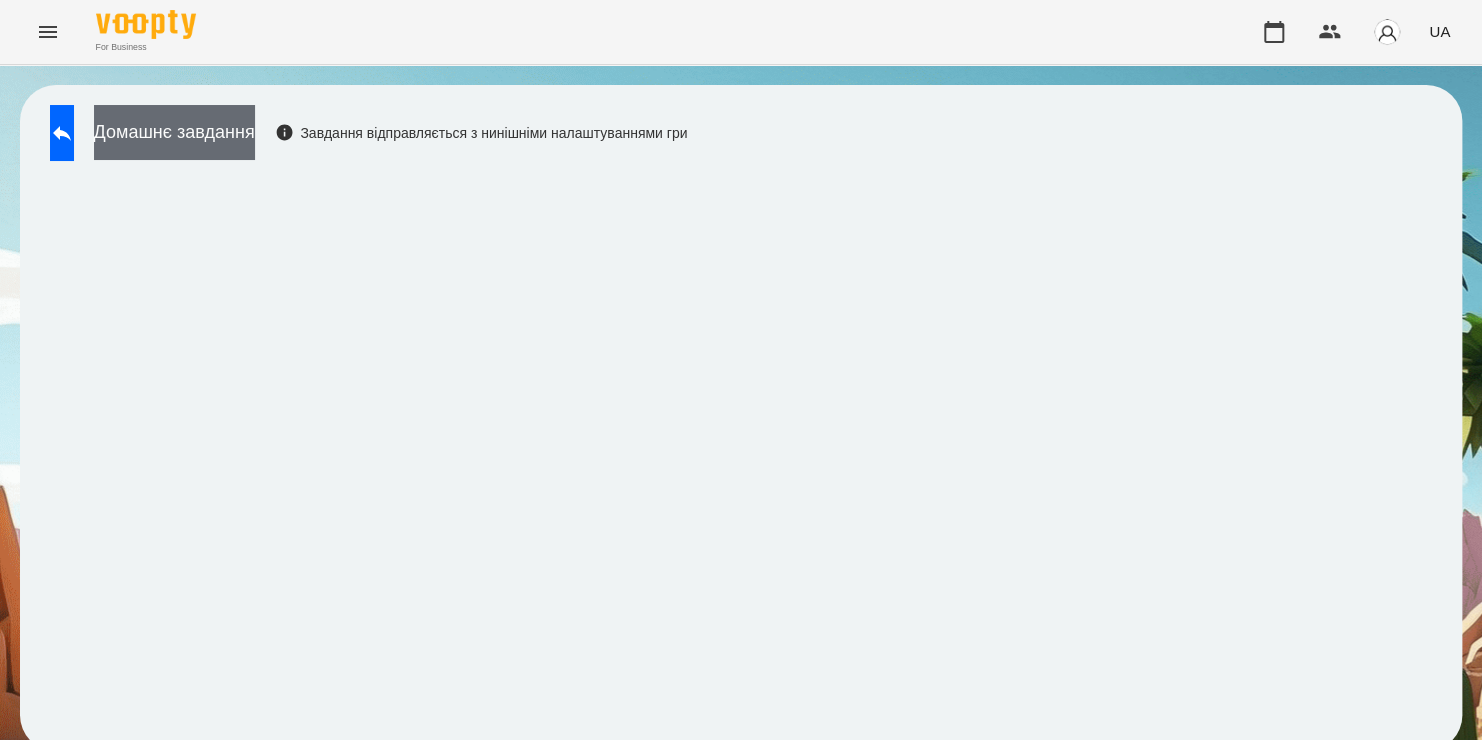 click on "Домашнє завдання" at bounding box center (174, 132) 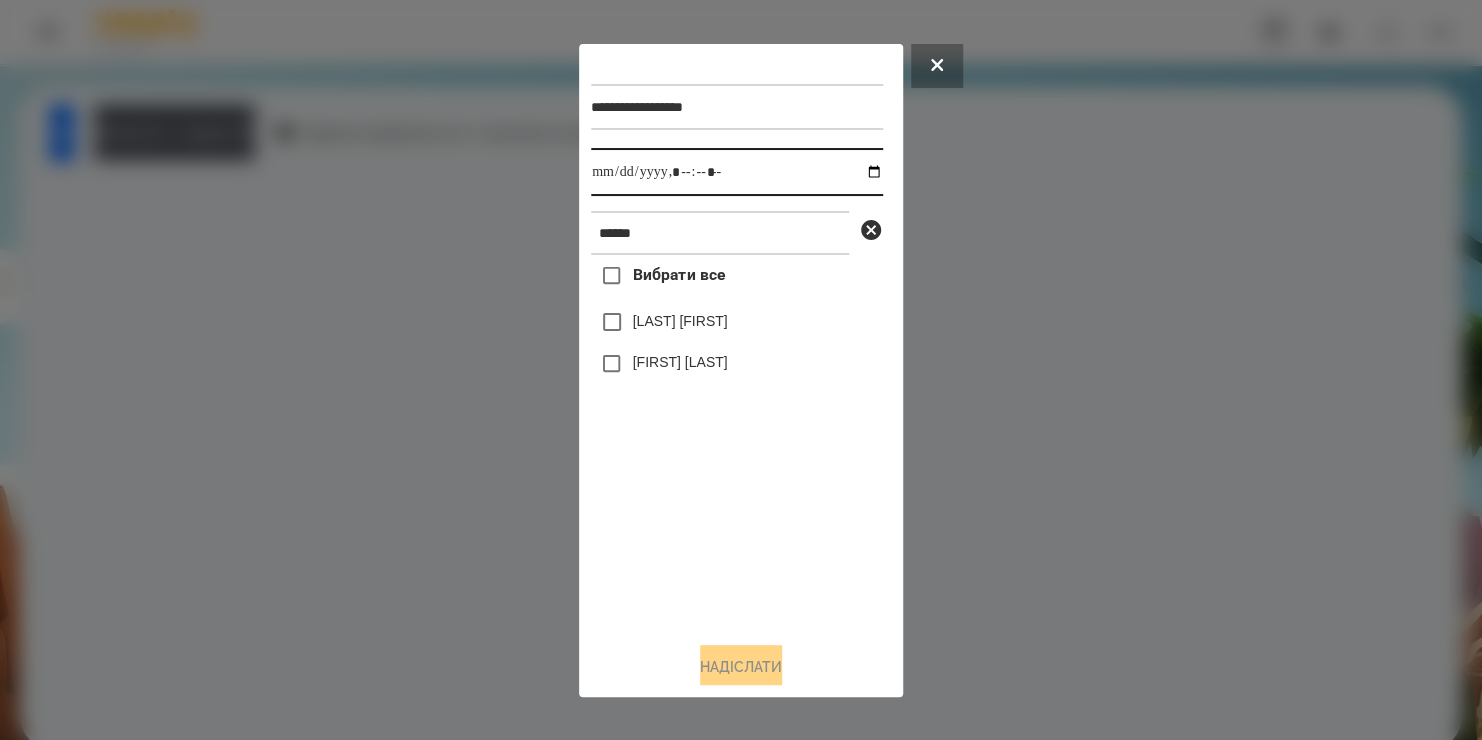 click at bounding box center (737, 172) 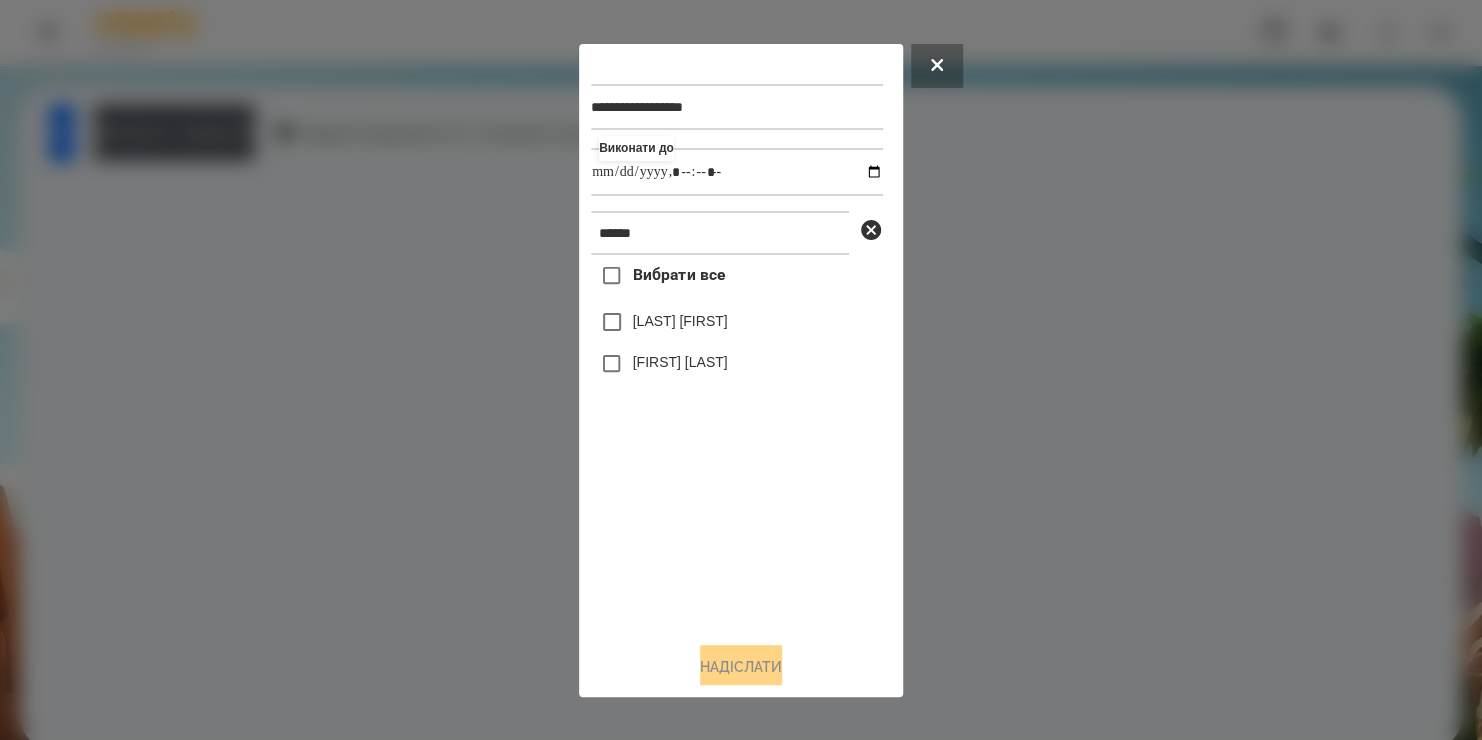 type on "**********" 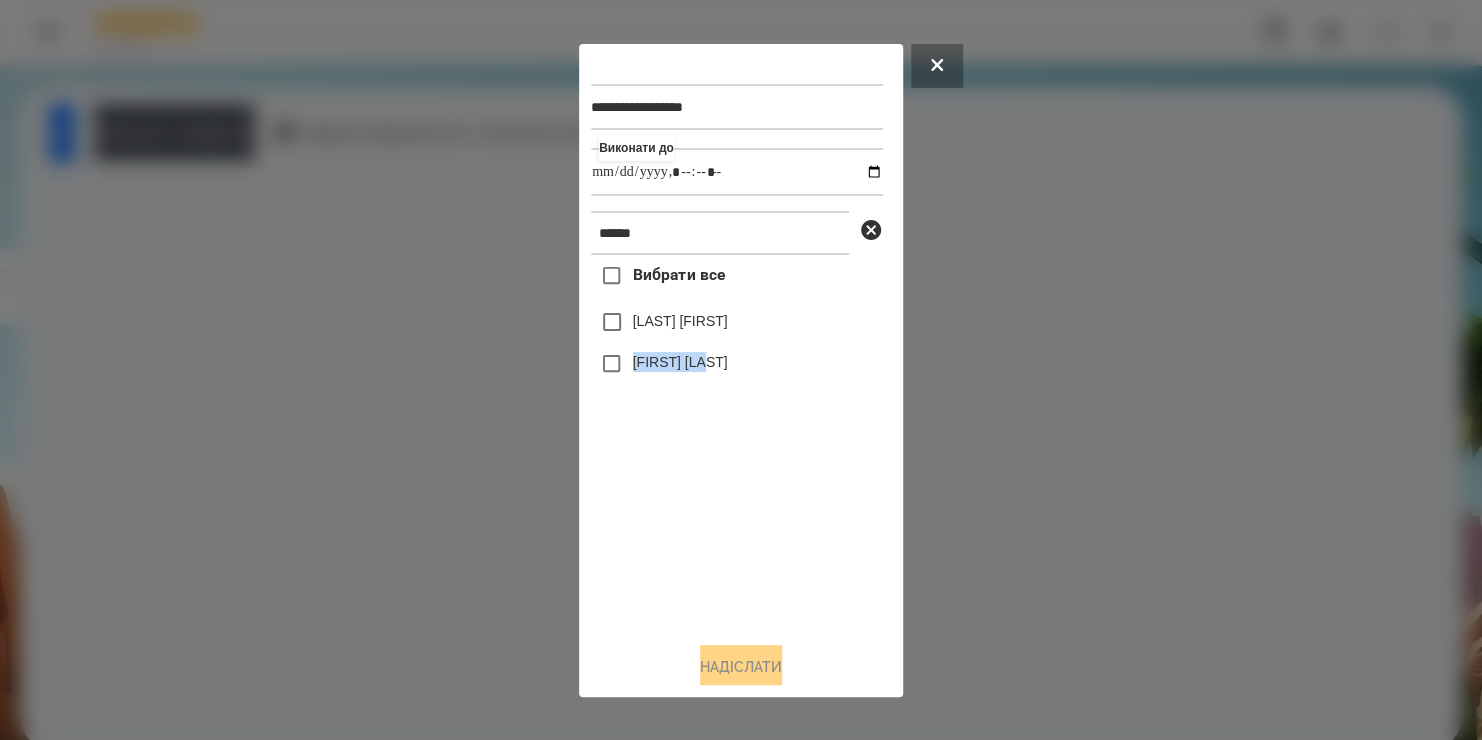 click on "Вибрати все [FIRST] [LAST] [FIRST] [LAST]" at bounding box center [737, 440] 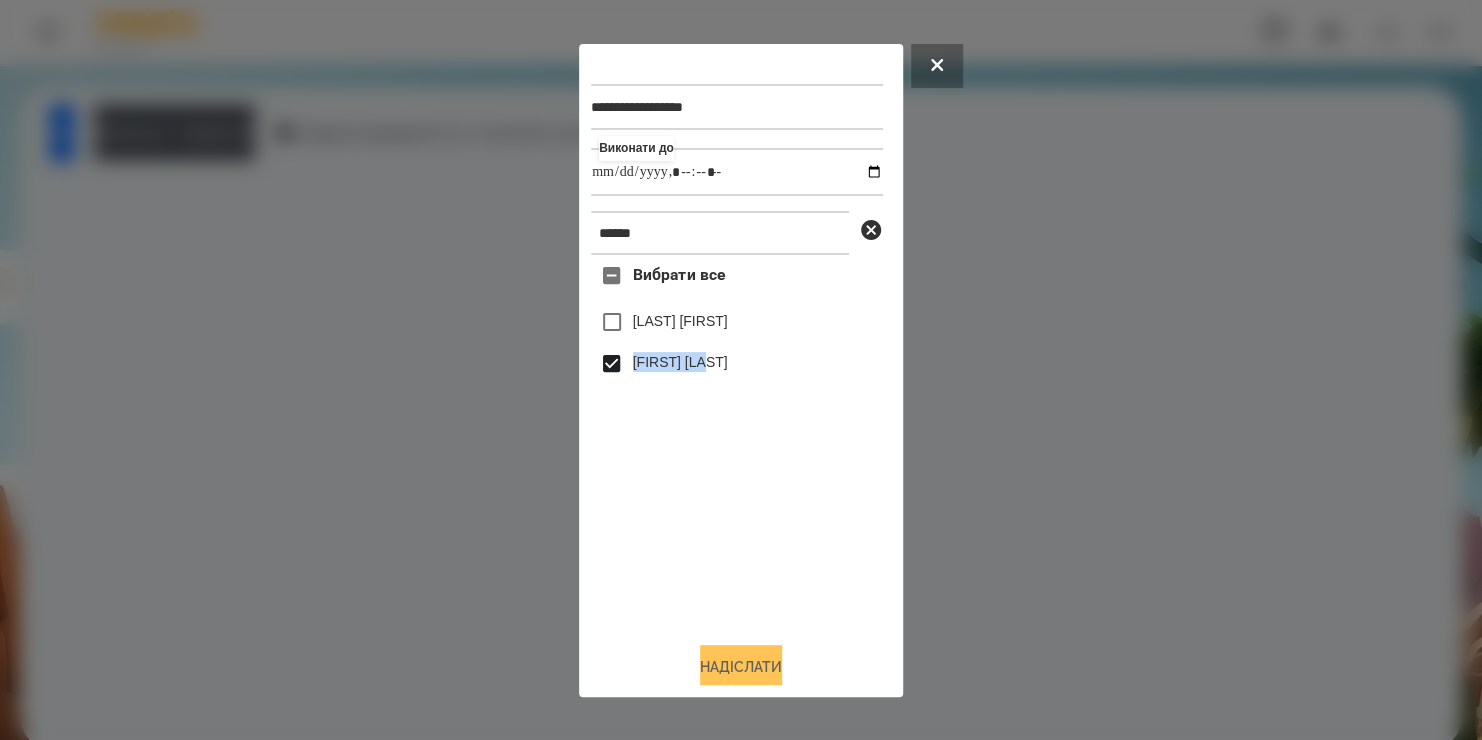 click on "Надіслати" at bounding box center (741, 667) 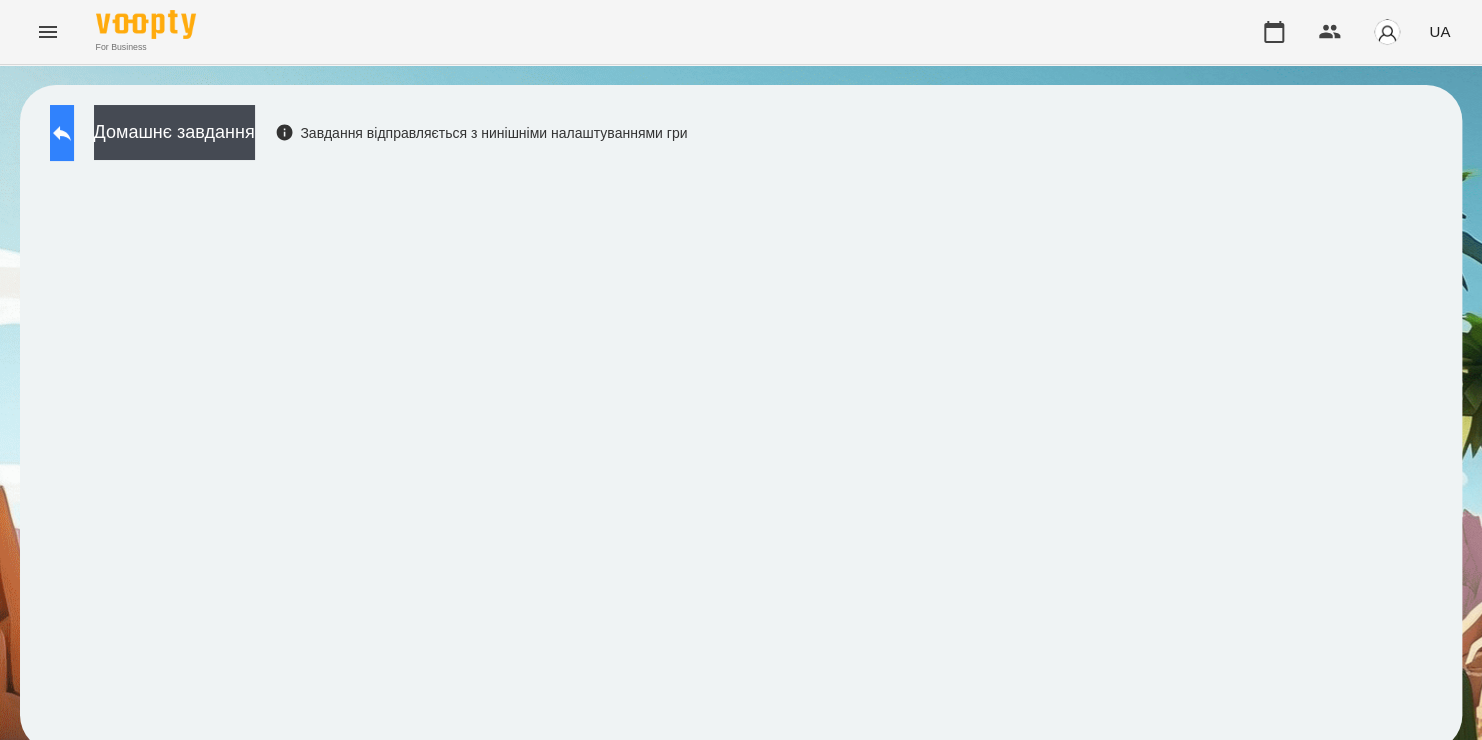 click at bounding box center (62, 133) 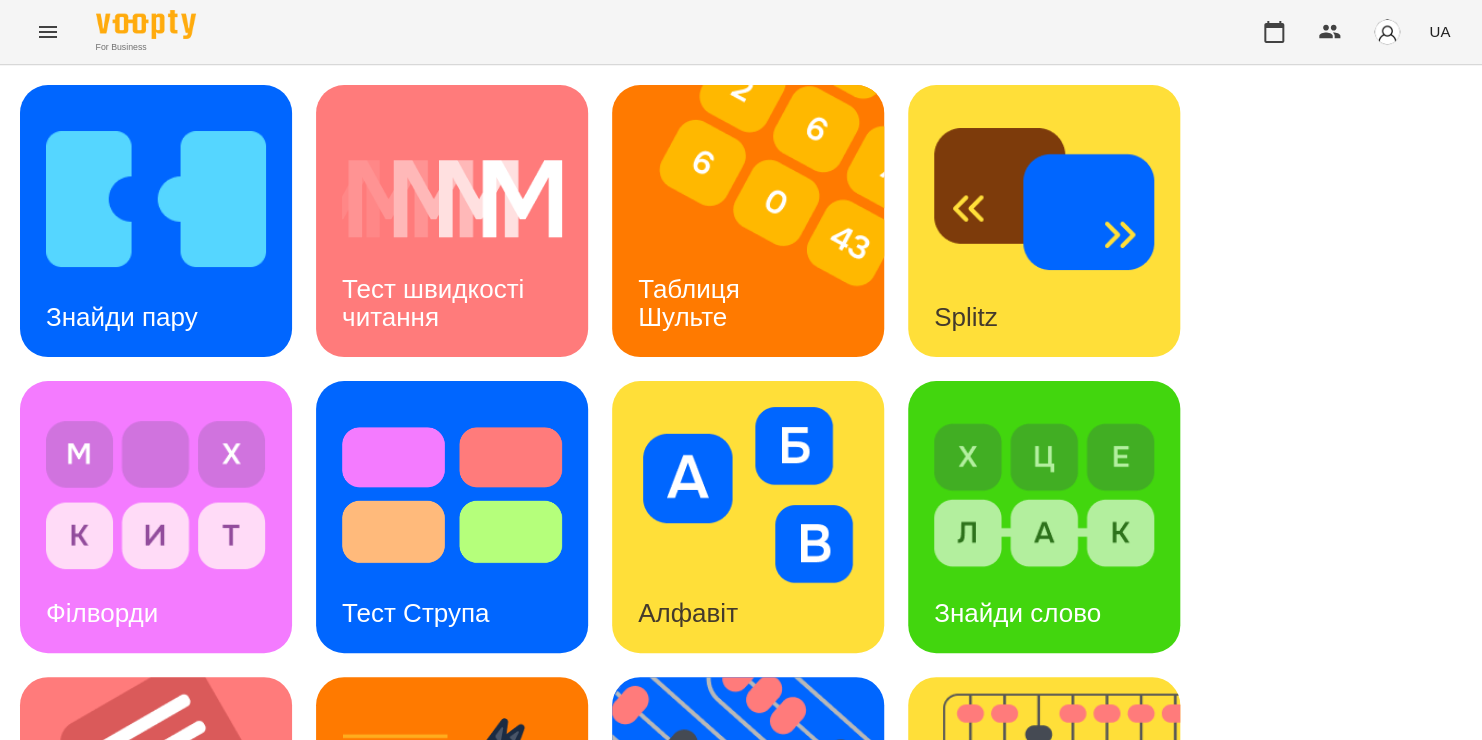 scroll, scrollTop: 700, scrollLeft: 0, axis: vertical 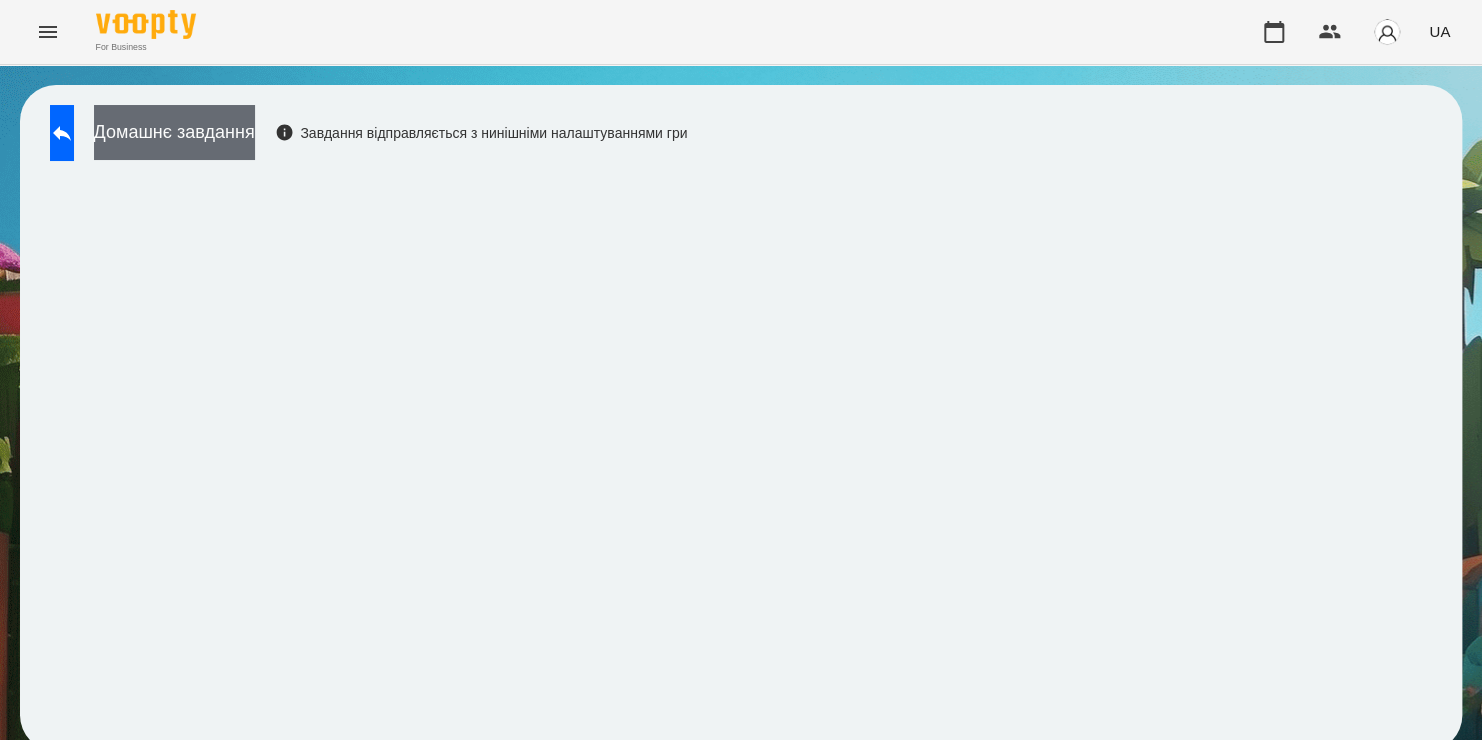 click on "Домашнє завдання" at bounding box center (174, 132) 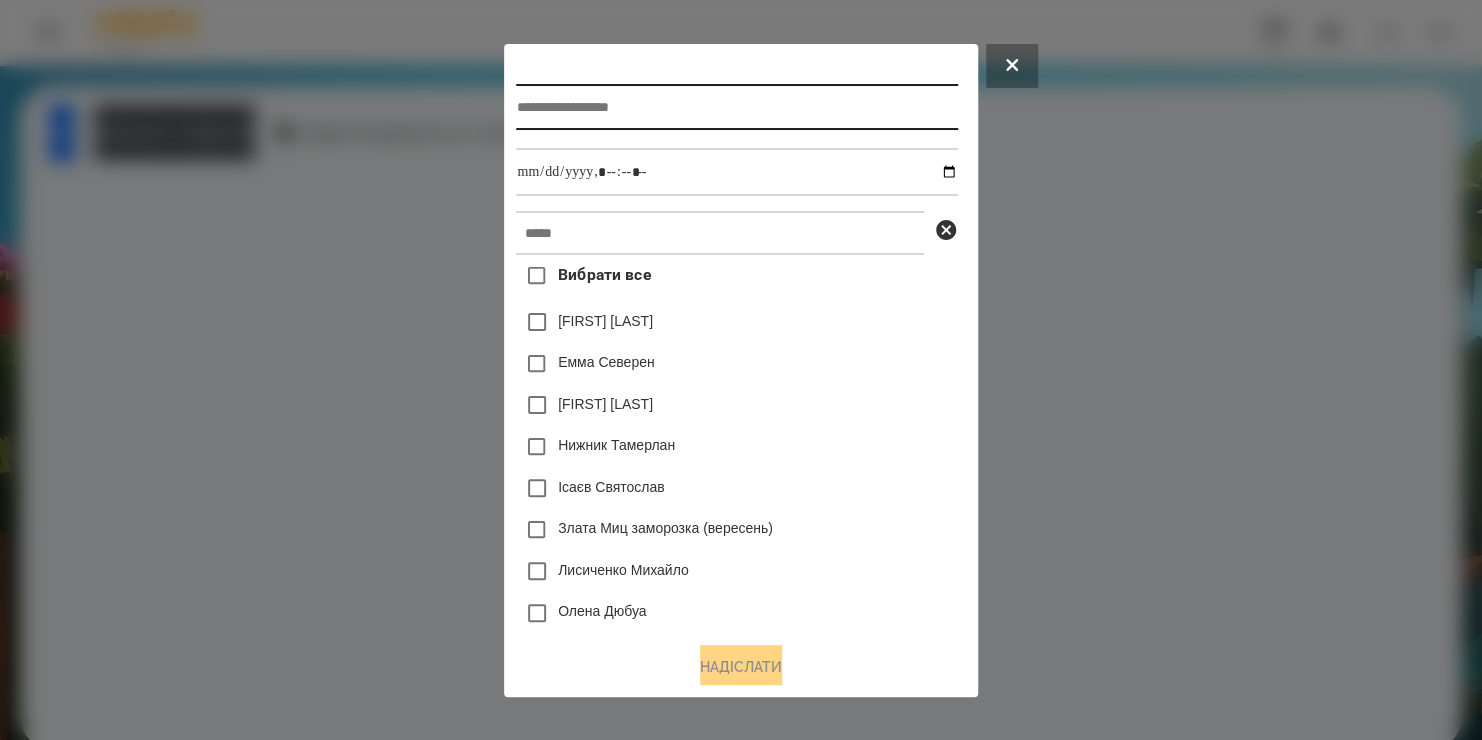 click at bounding box center (736, 107) 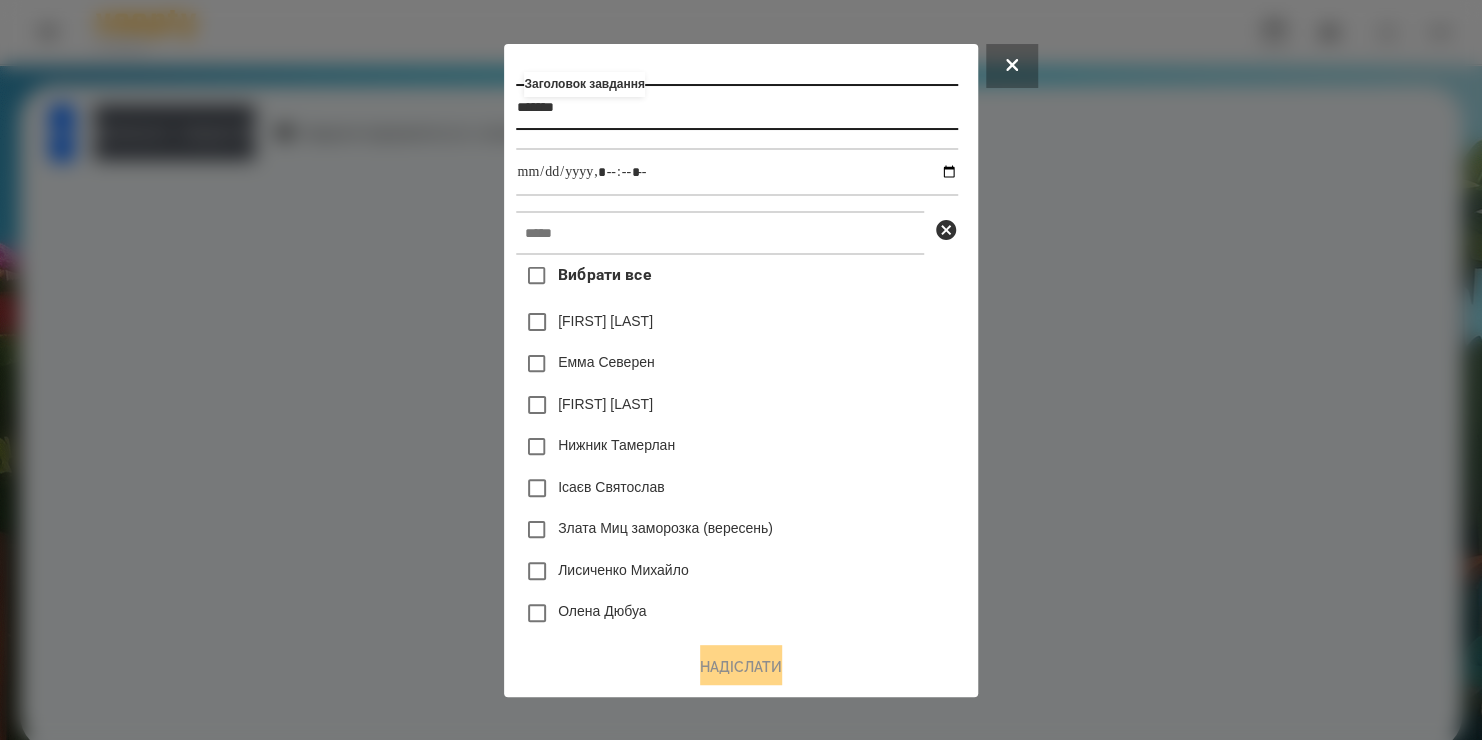 type on "*******" 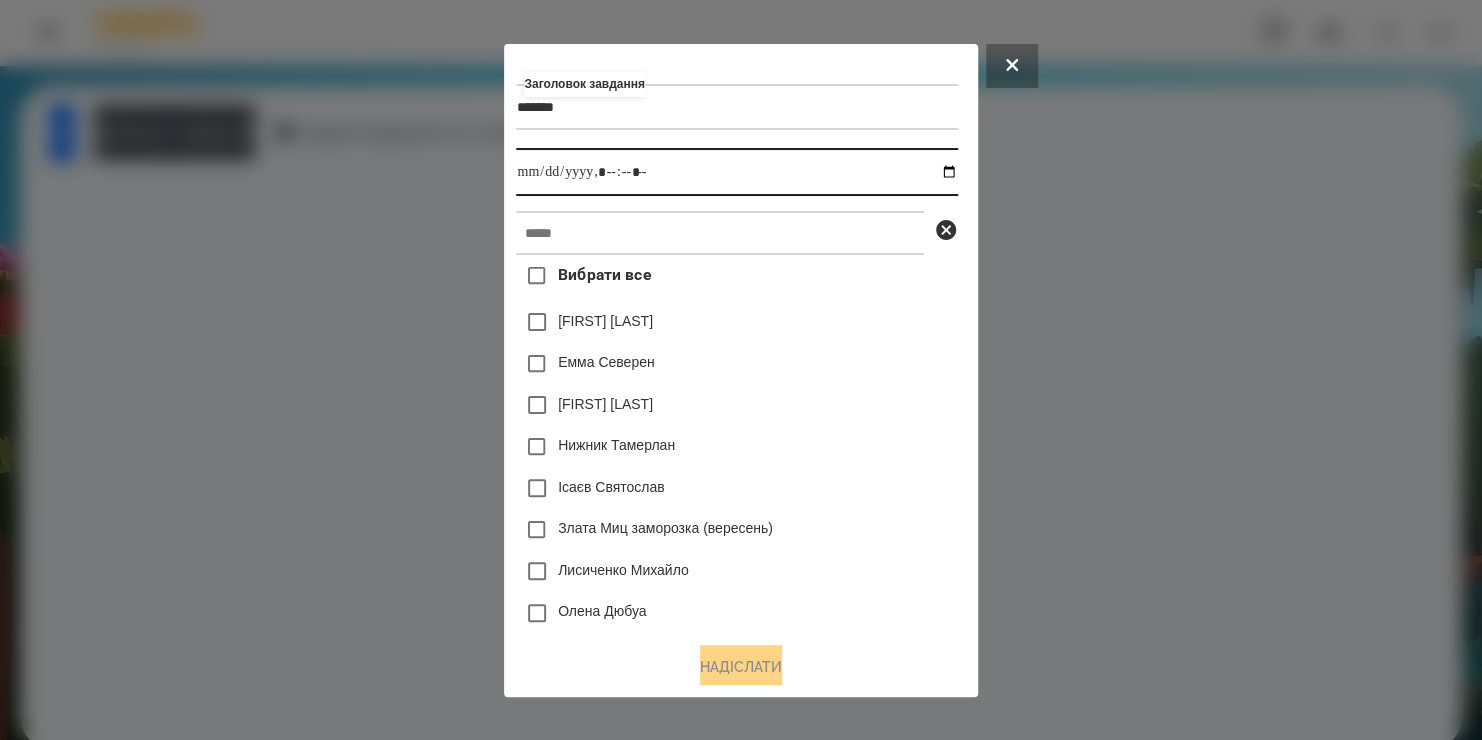 click at bounding box center (736, 172) 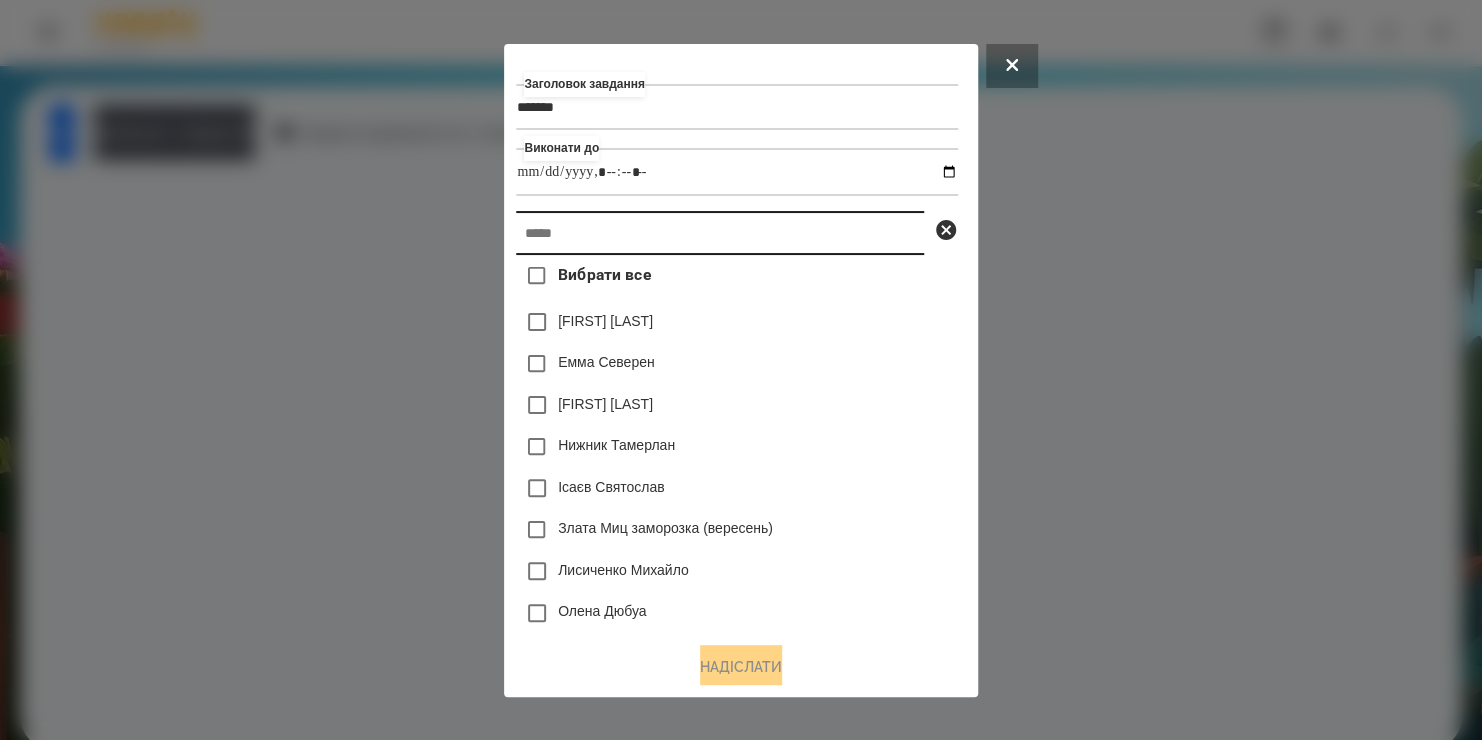 type on "**********" 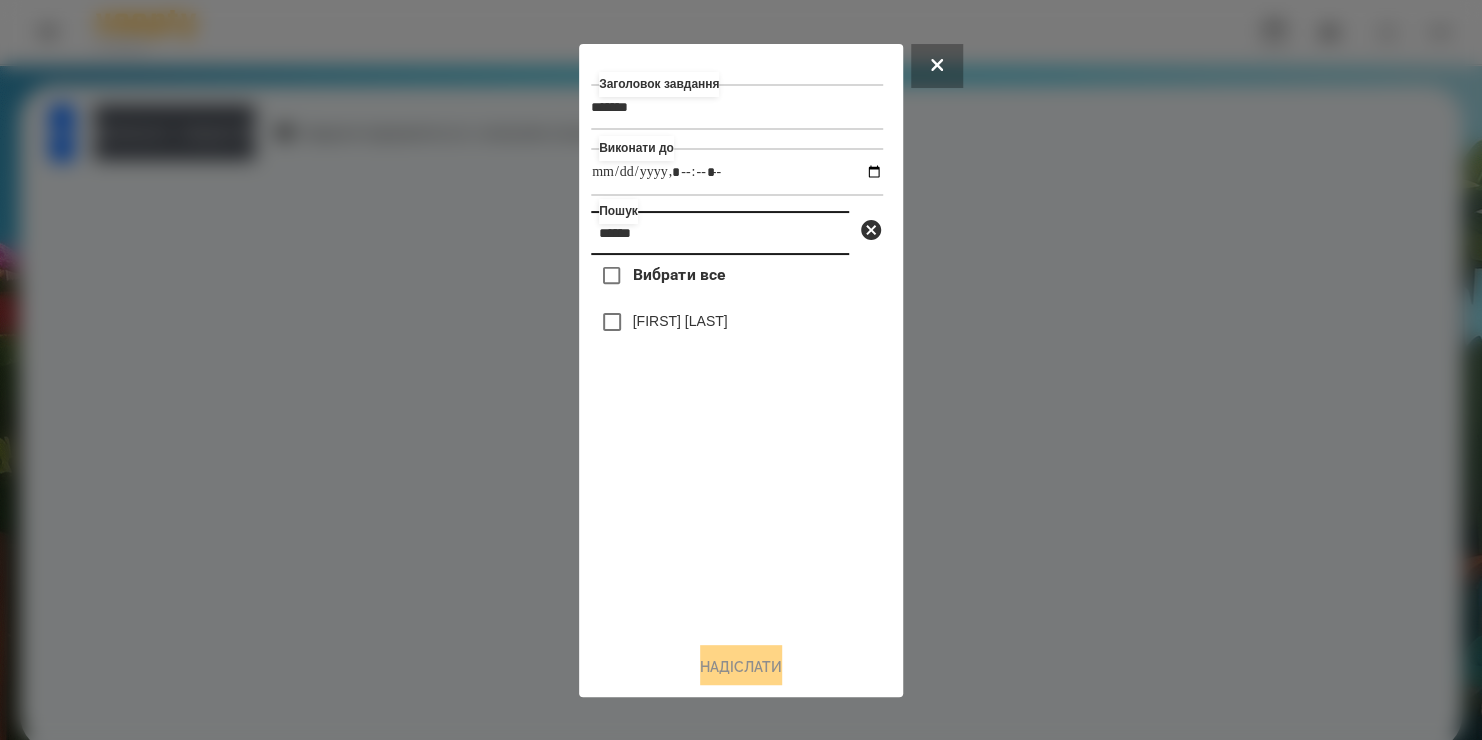 type on "******" 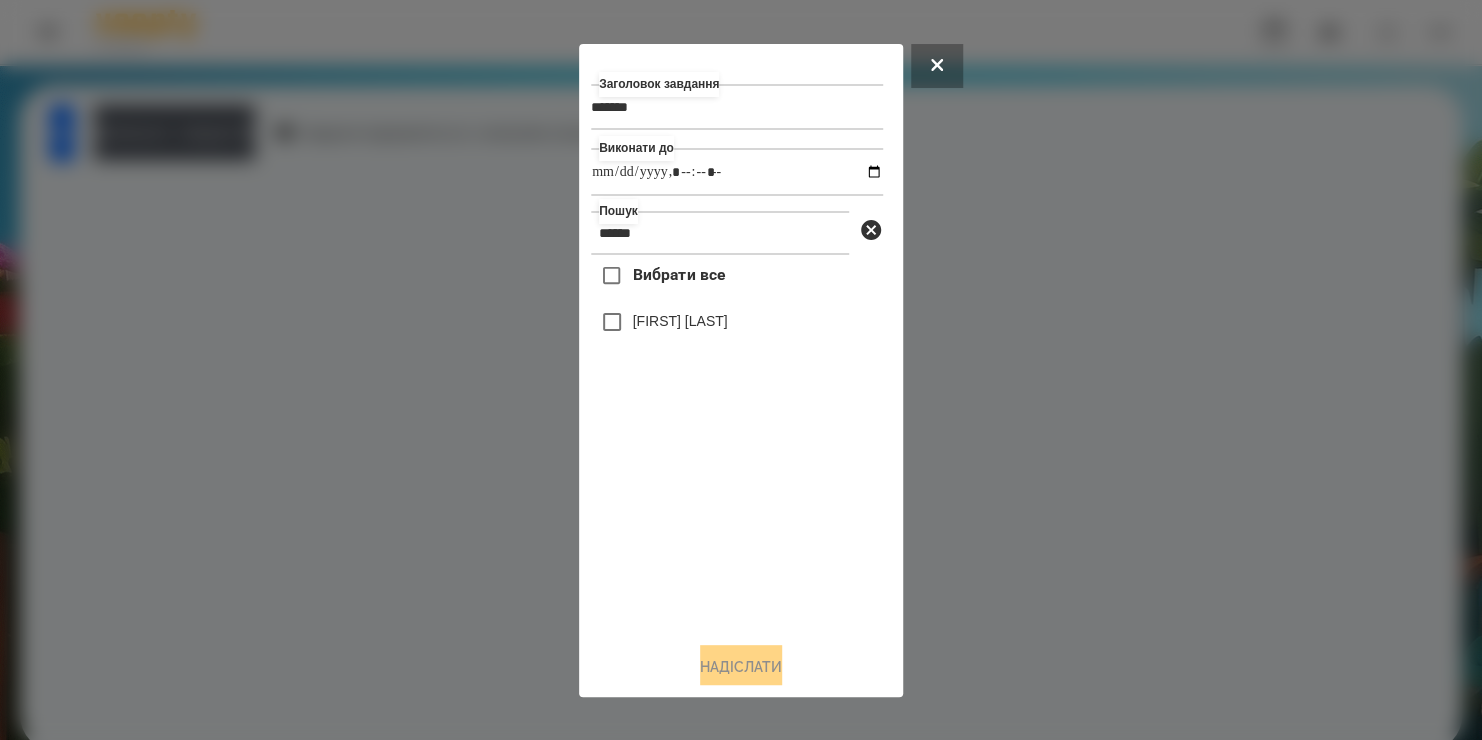 click on "[FIRST] [LAST]" at bounding box center [680, 321] 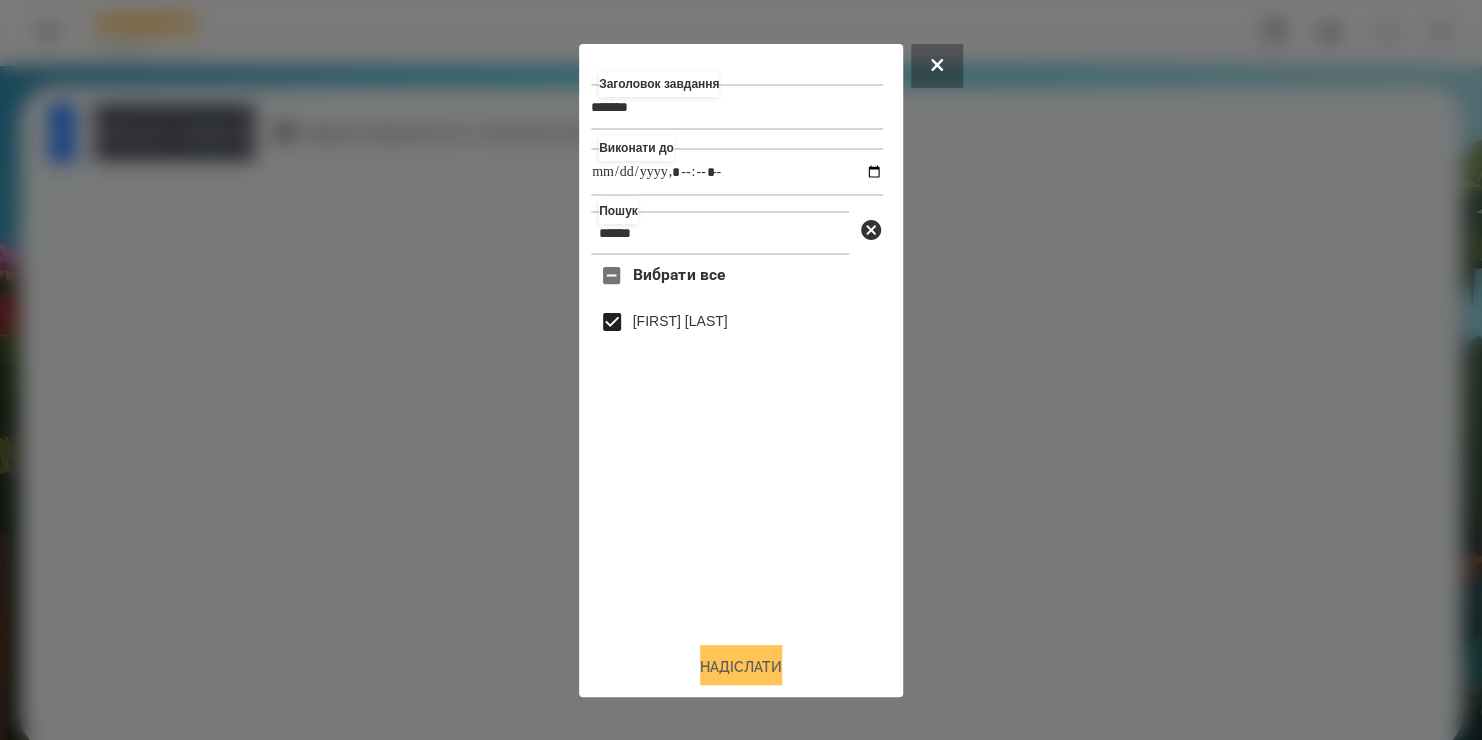 click on "Надіслати" at bounding box center [741, 667] 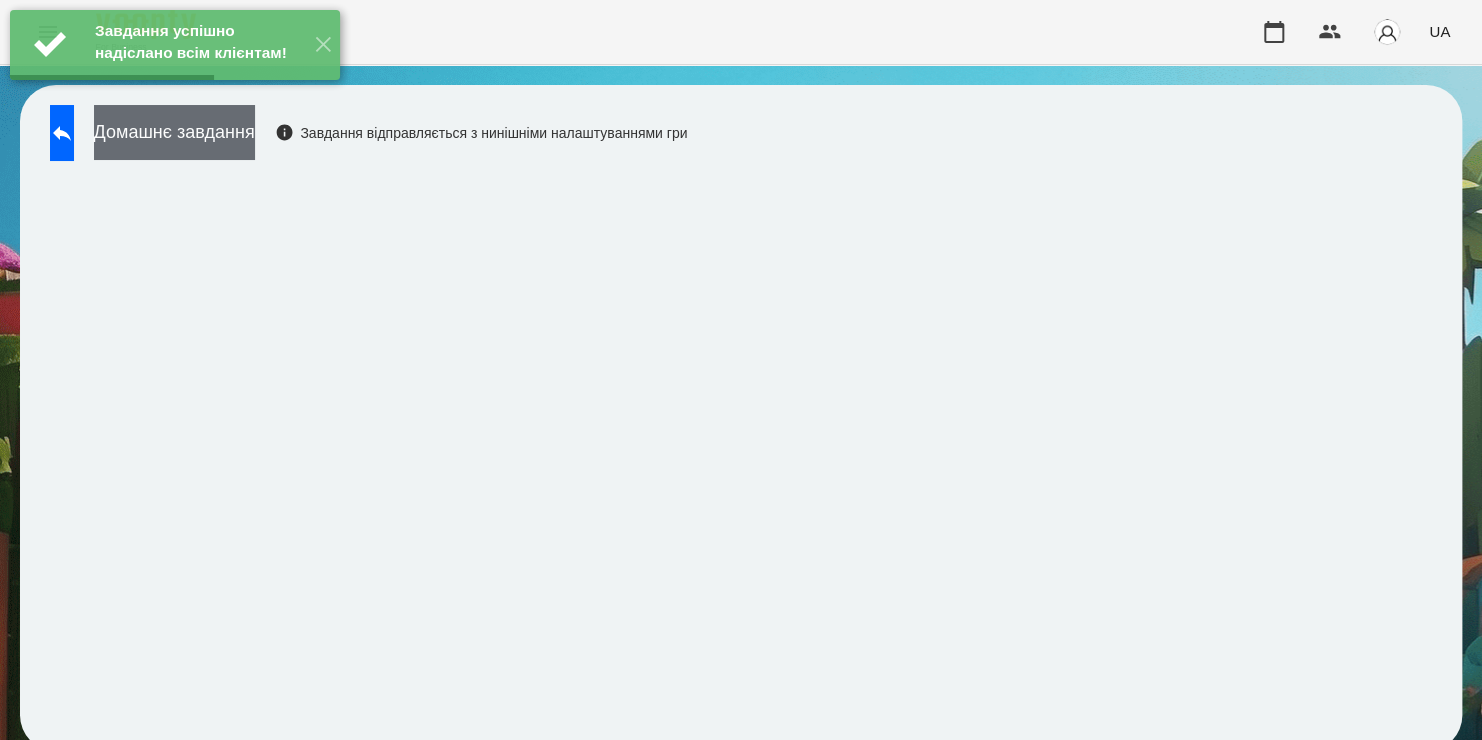 click on "Домашнє завдання" at bounding box center [174, 132] 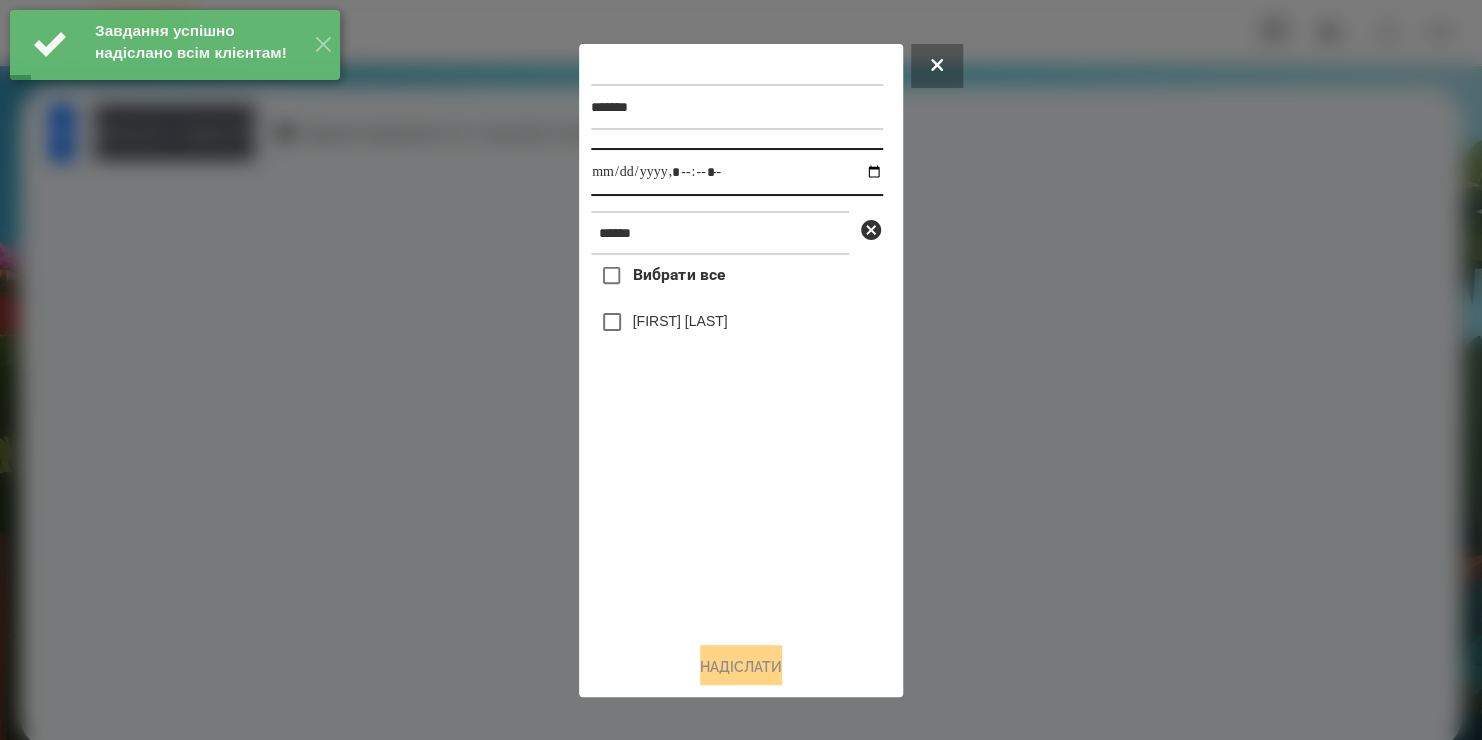 click at bounding box center [737, 172] 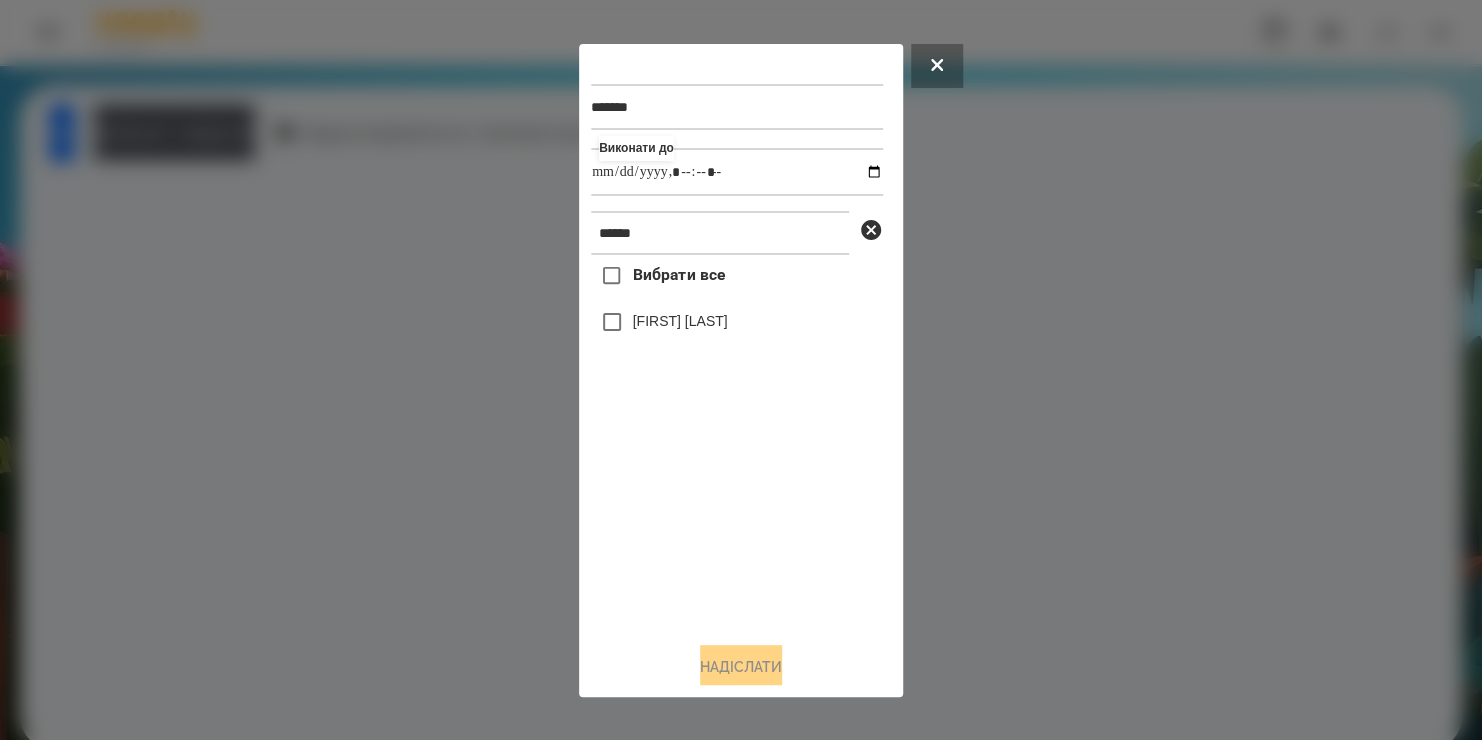 type on "**********" 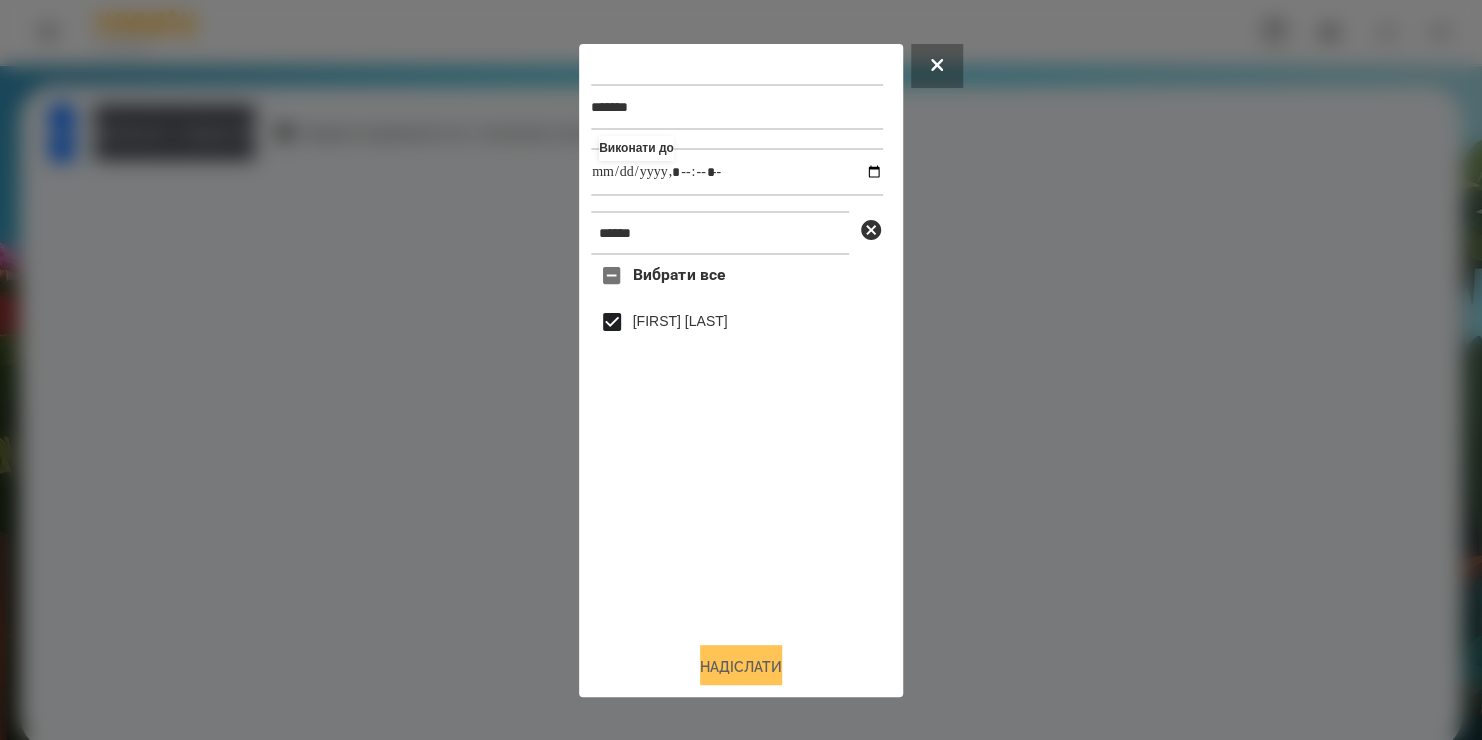 click on "Надіслати" at bounding box center (741, 667) 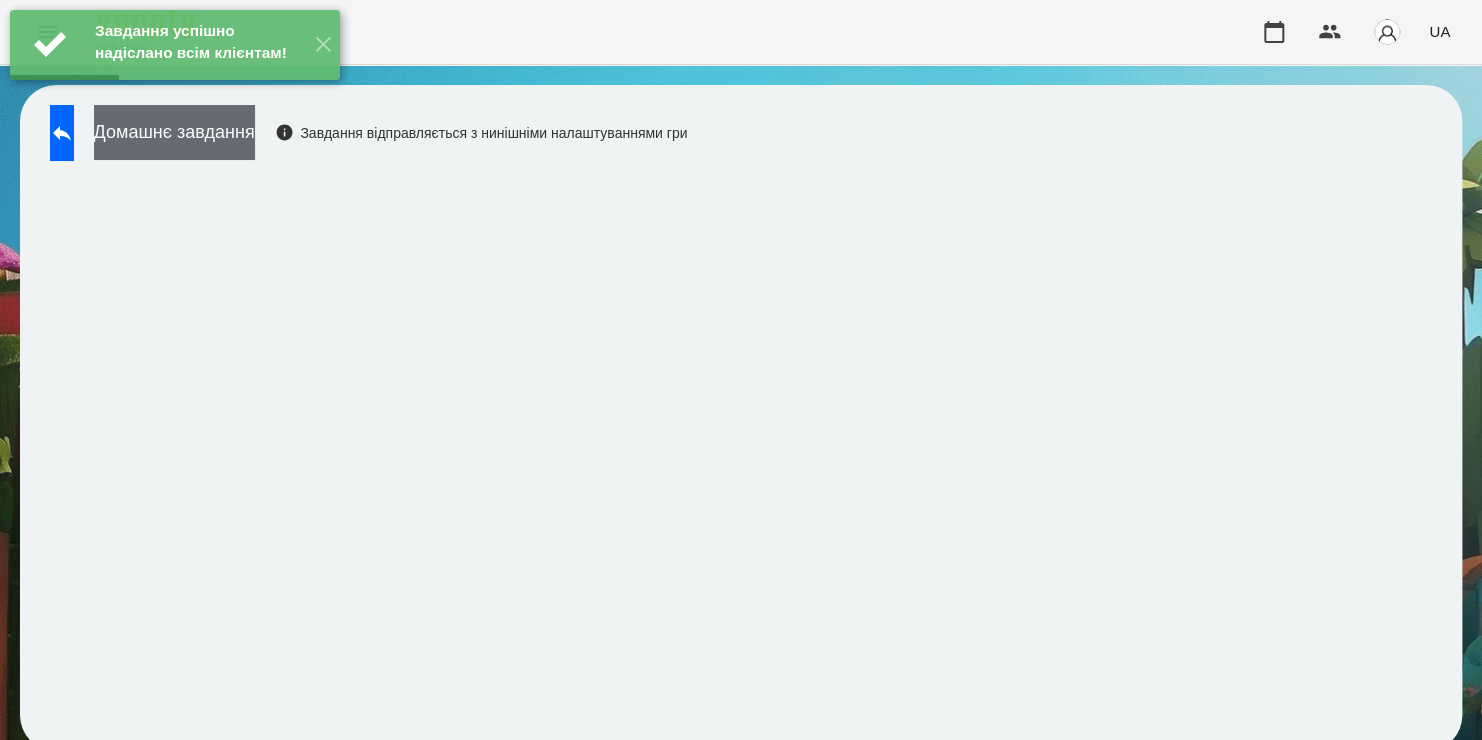 click on "Домашнє завдання" at bounding box center (174, 132) 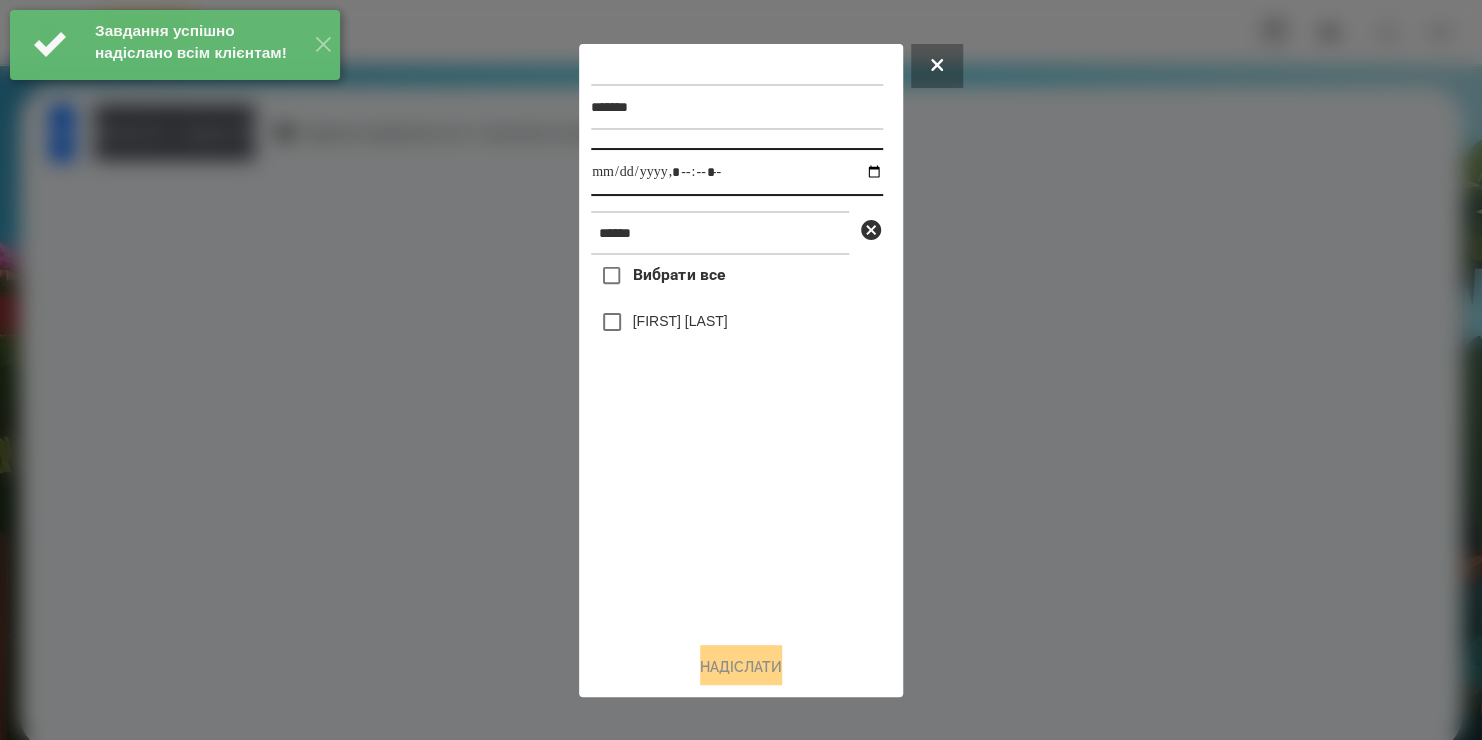 click at bounding box center [737, 172] 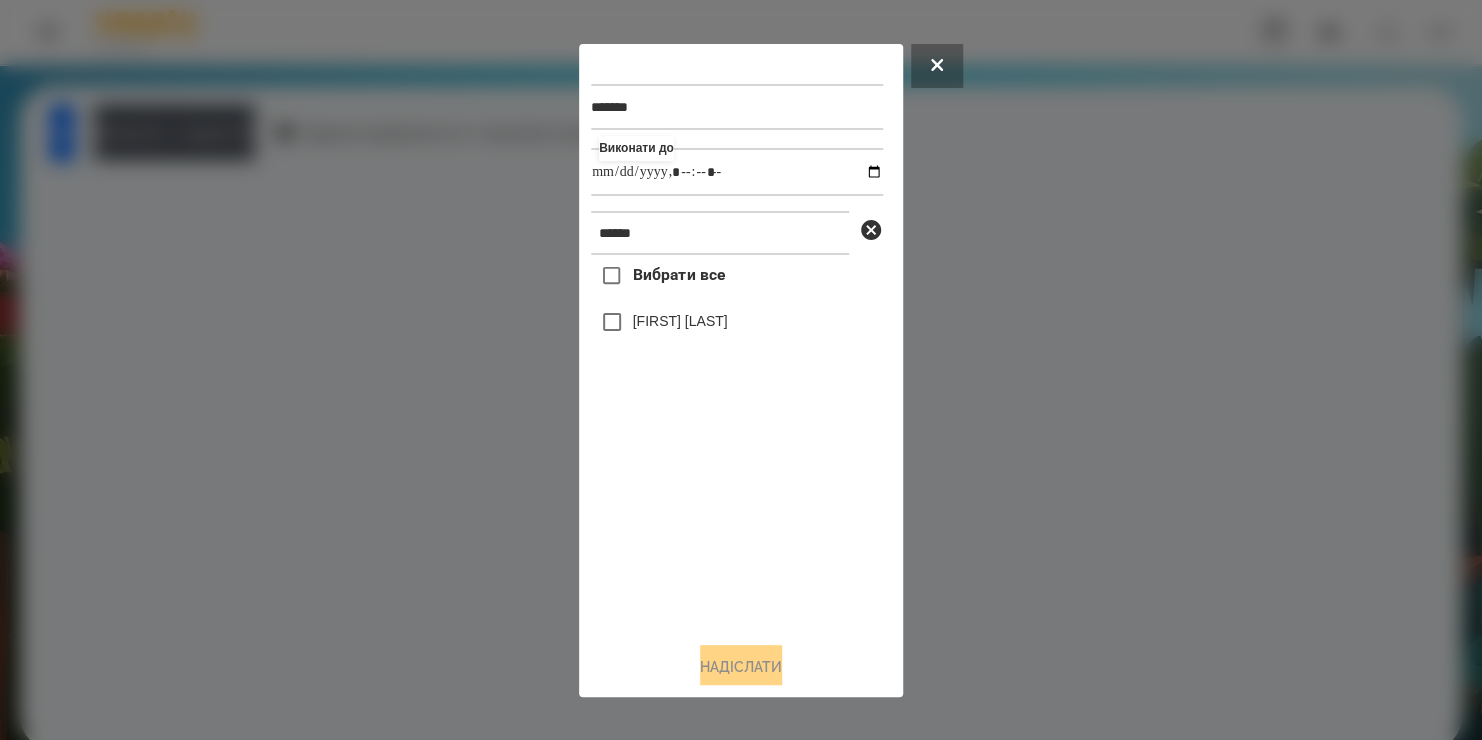 type on "**********" 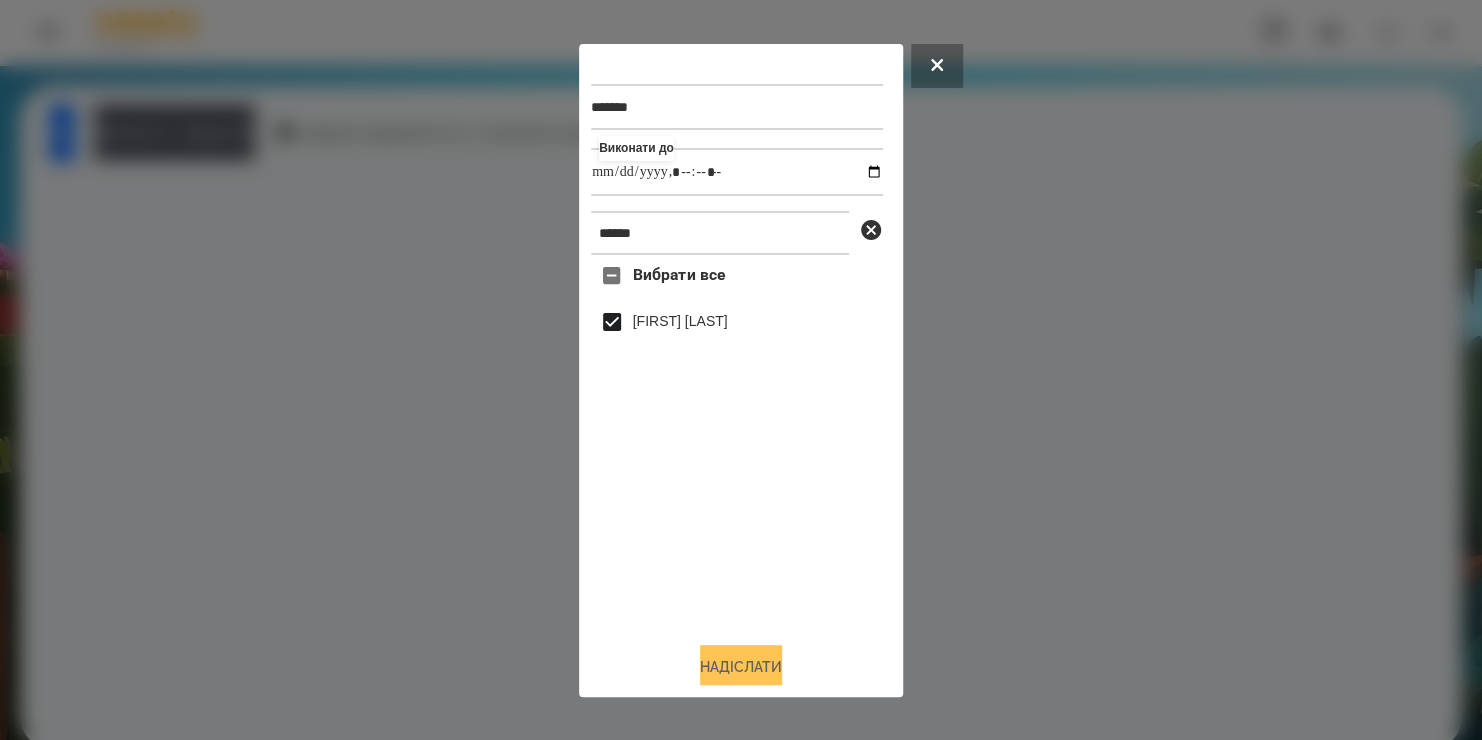 click on "Надіслати" at bounding box center [741, 667] 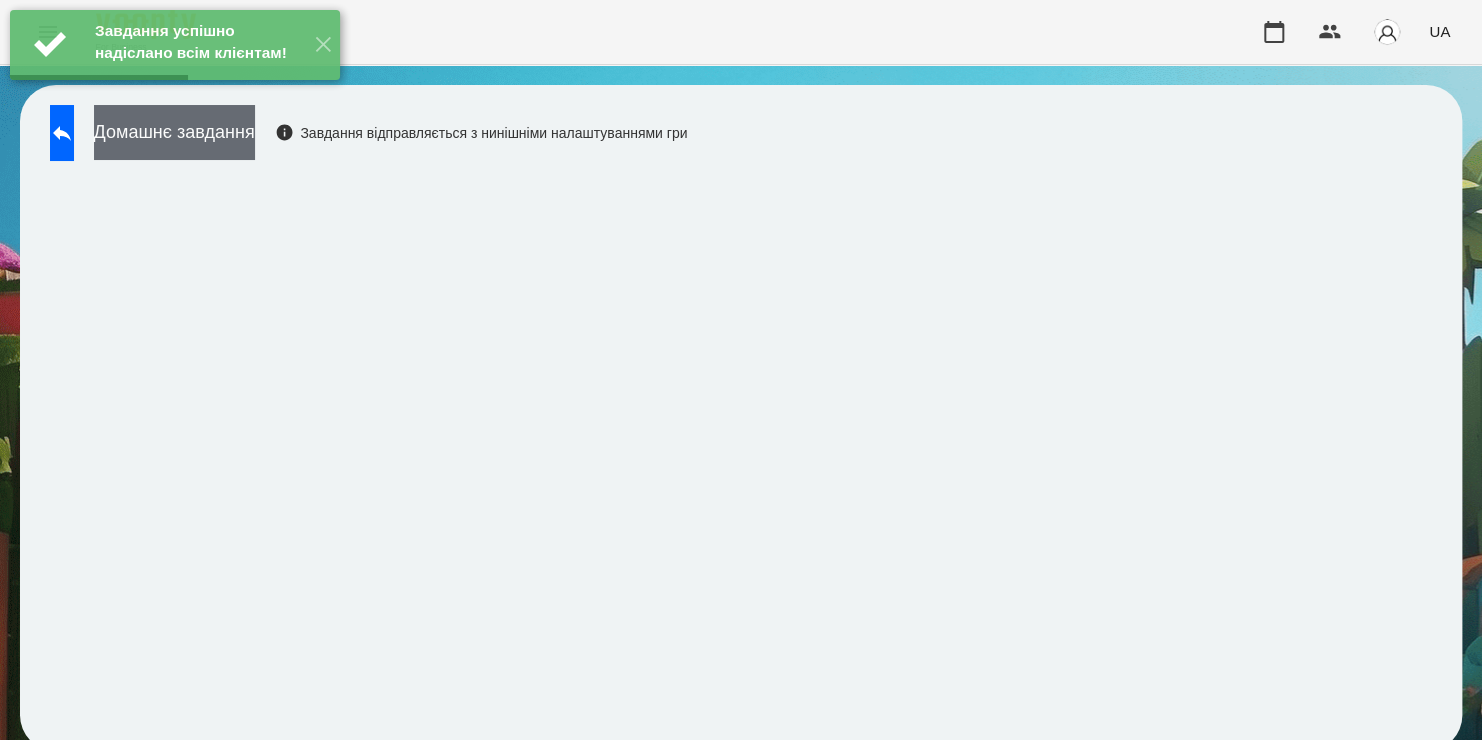 click on "Домашнє завдання" at bounding box center [174, 132] 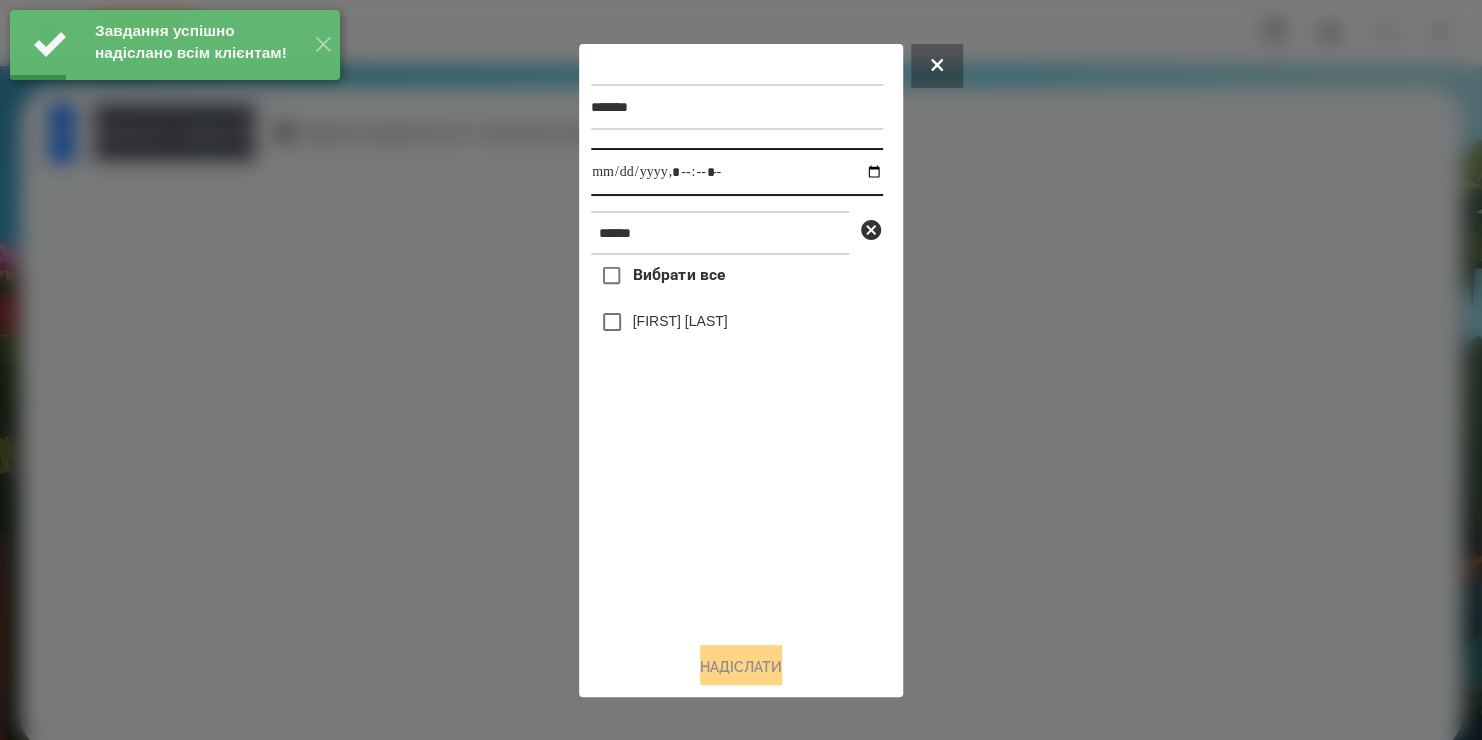 click at bounding box center [737, 172] 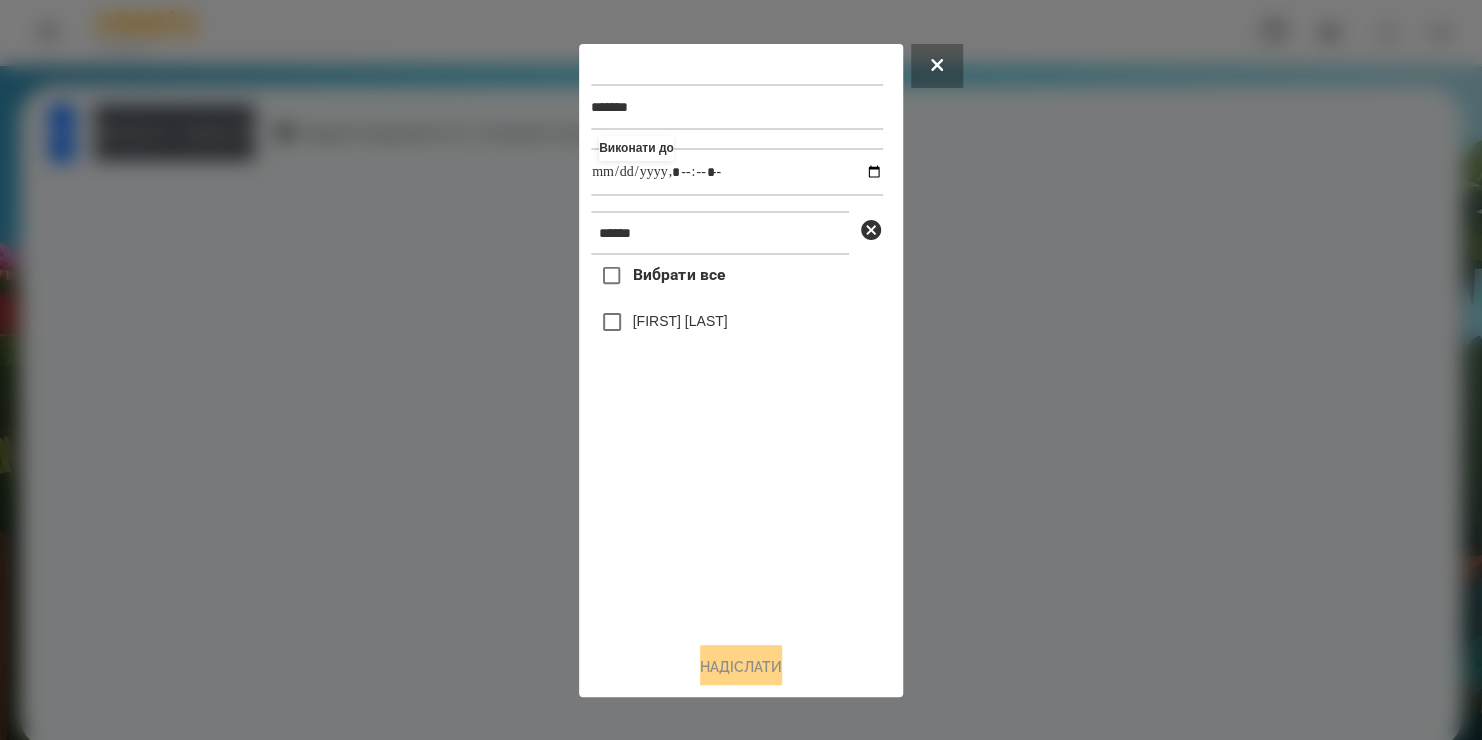 type on "**********" 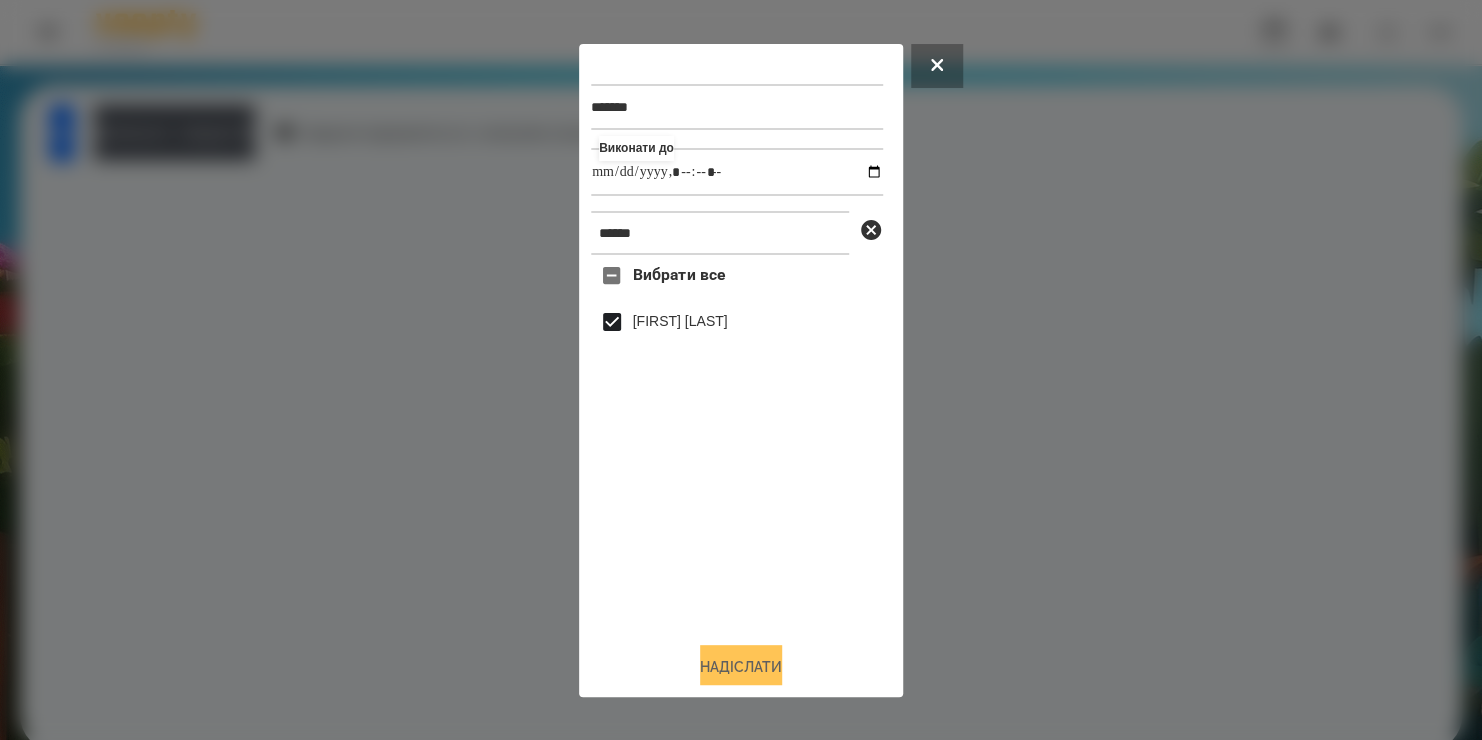 click on "Надіслати" at bounding box center (741, 667) 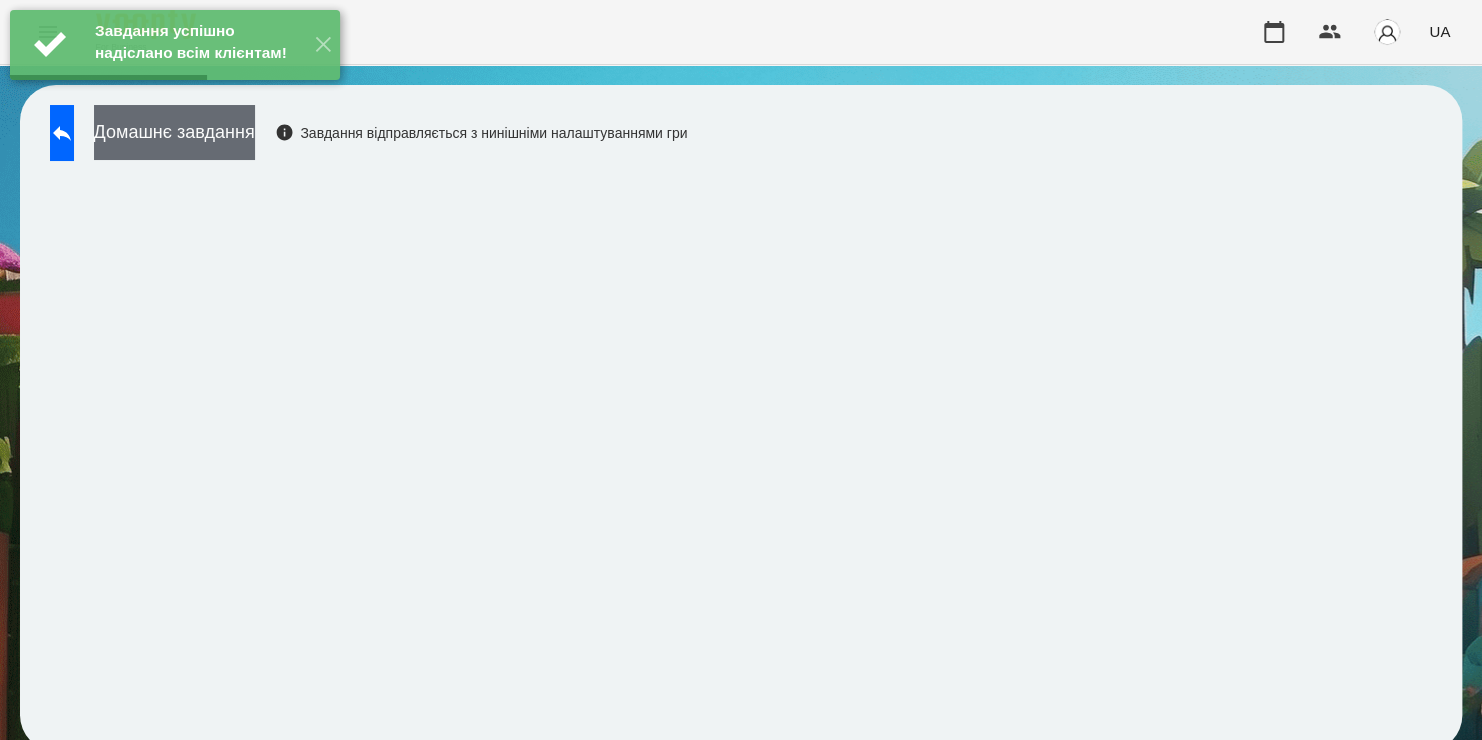 click on "Домашнє завдання" at bounding box center [174, 132] 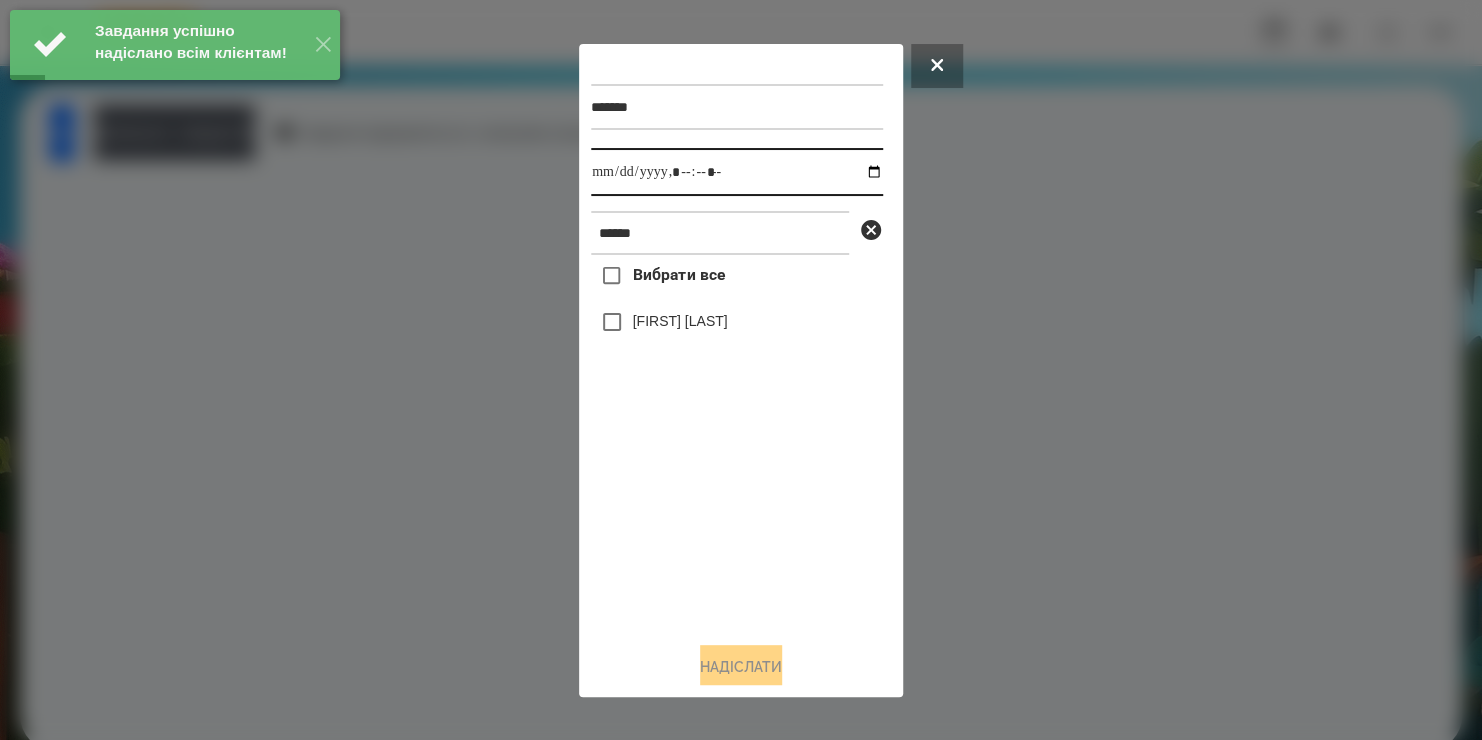 click at bounding box center (737, 172) 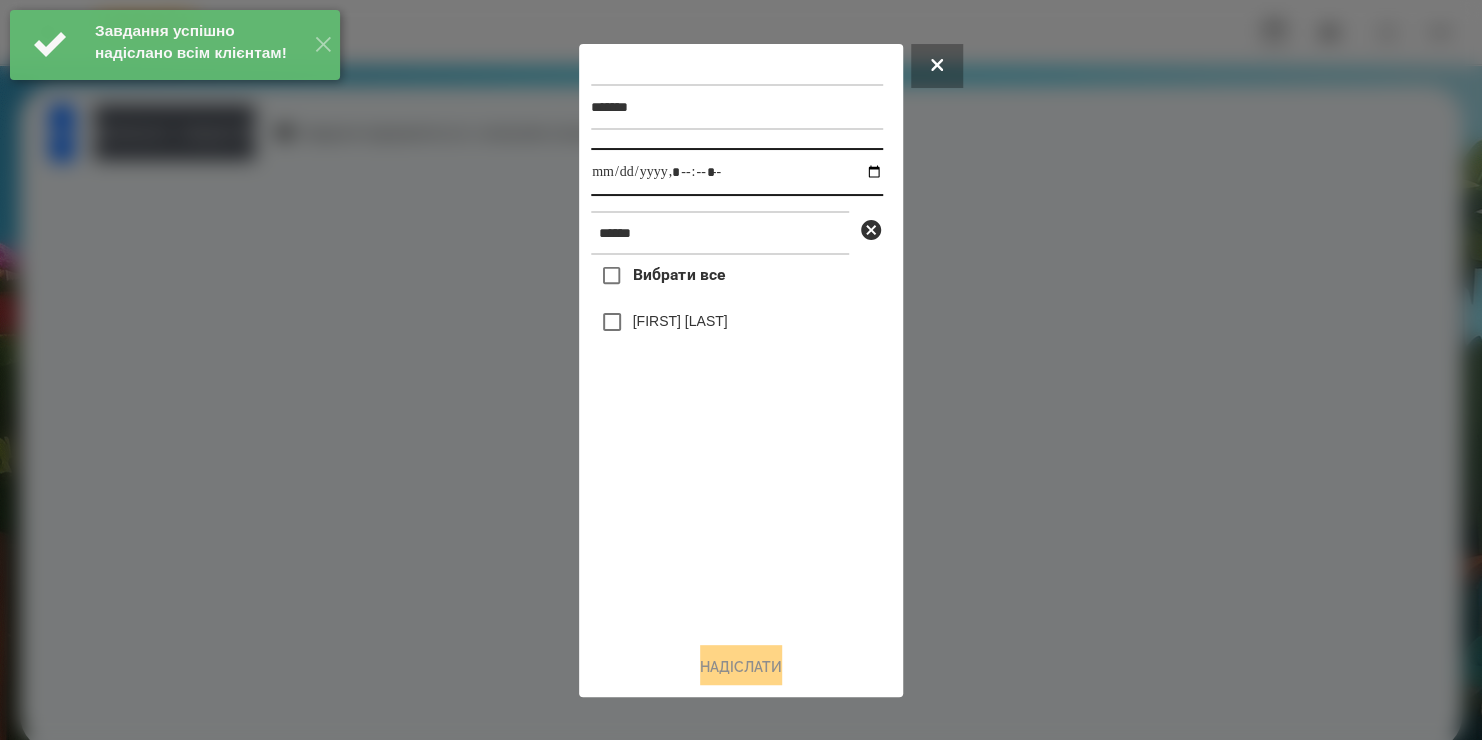 click at bounding box center (737, 172) 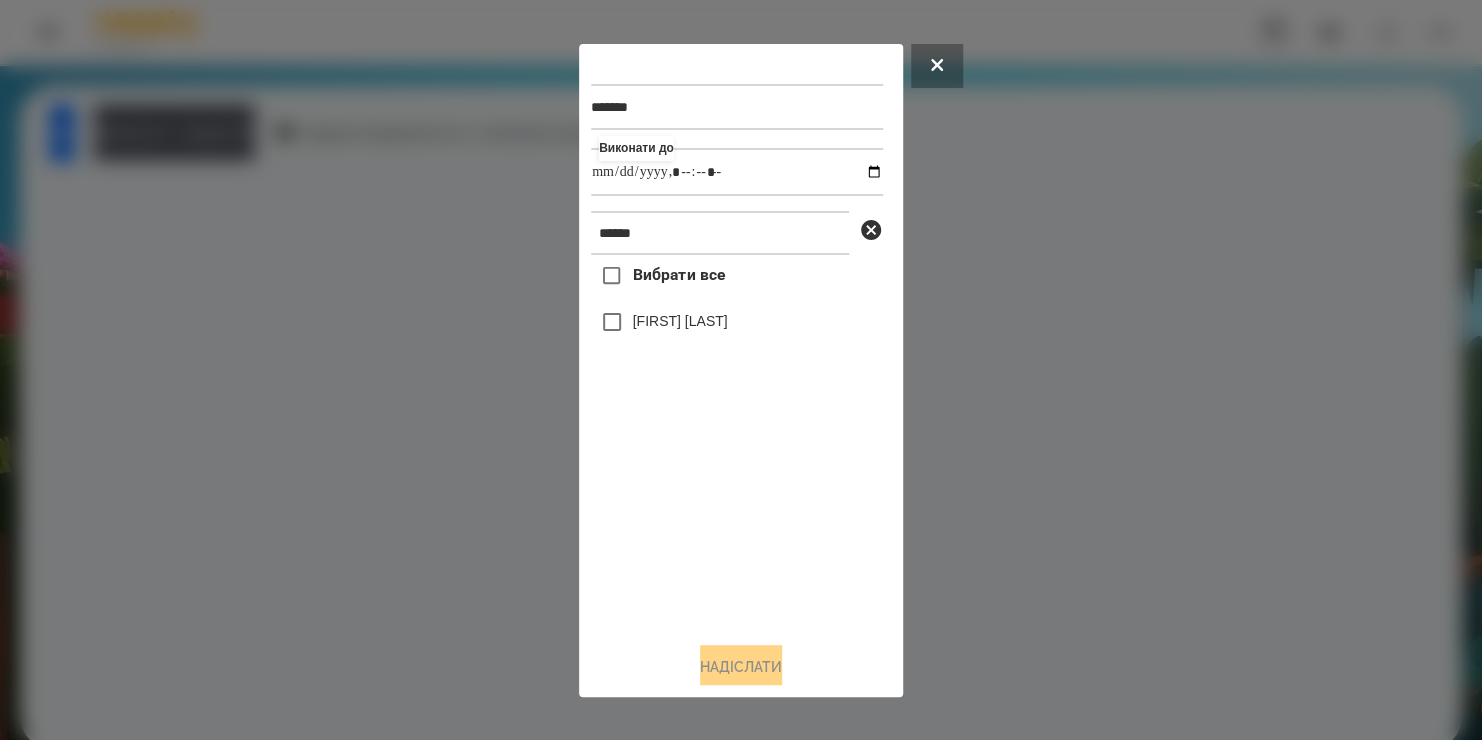type on "**********" 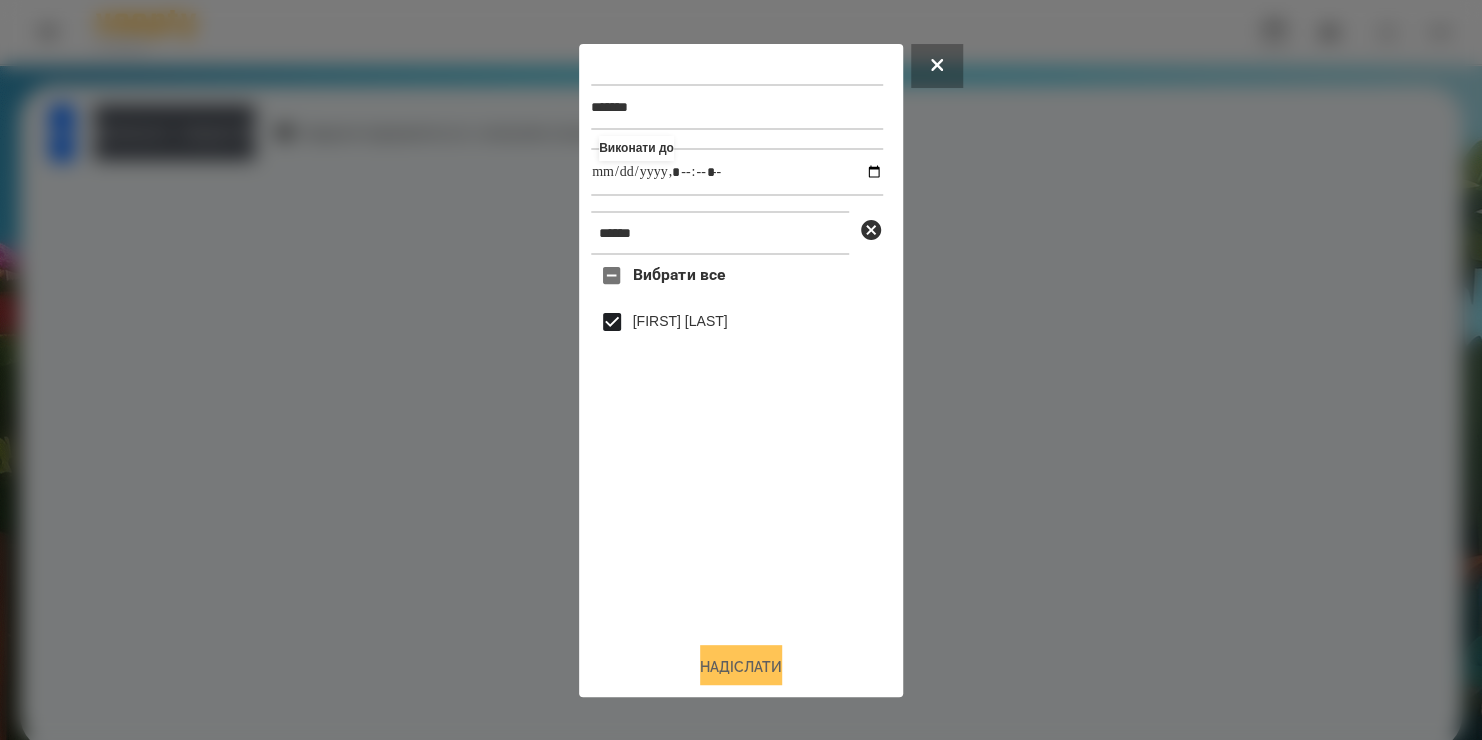 click on "Надіслати" at bounding box center (741, 667) 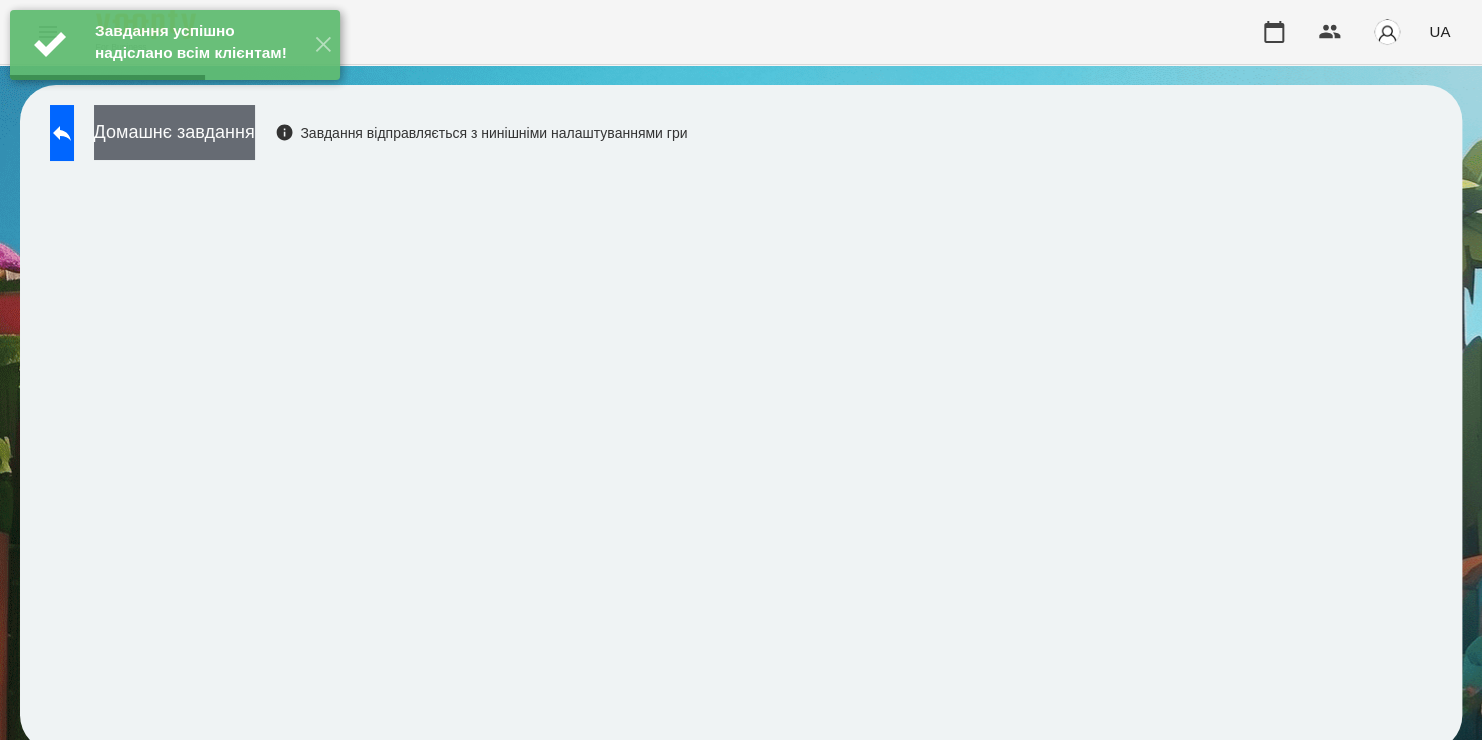 click on "Домашнє завдання" at bounding box center [174, 132] 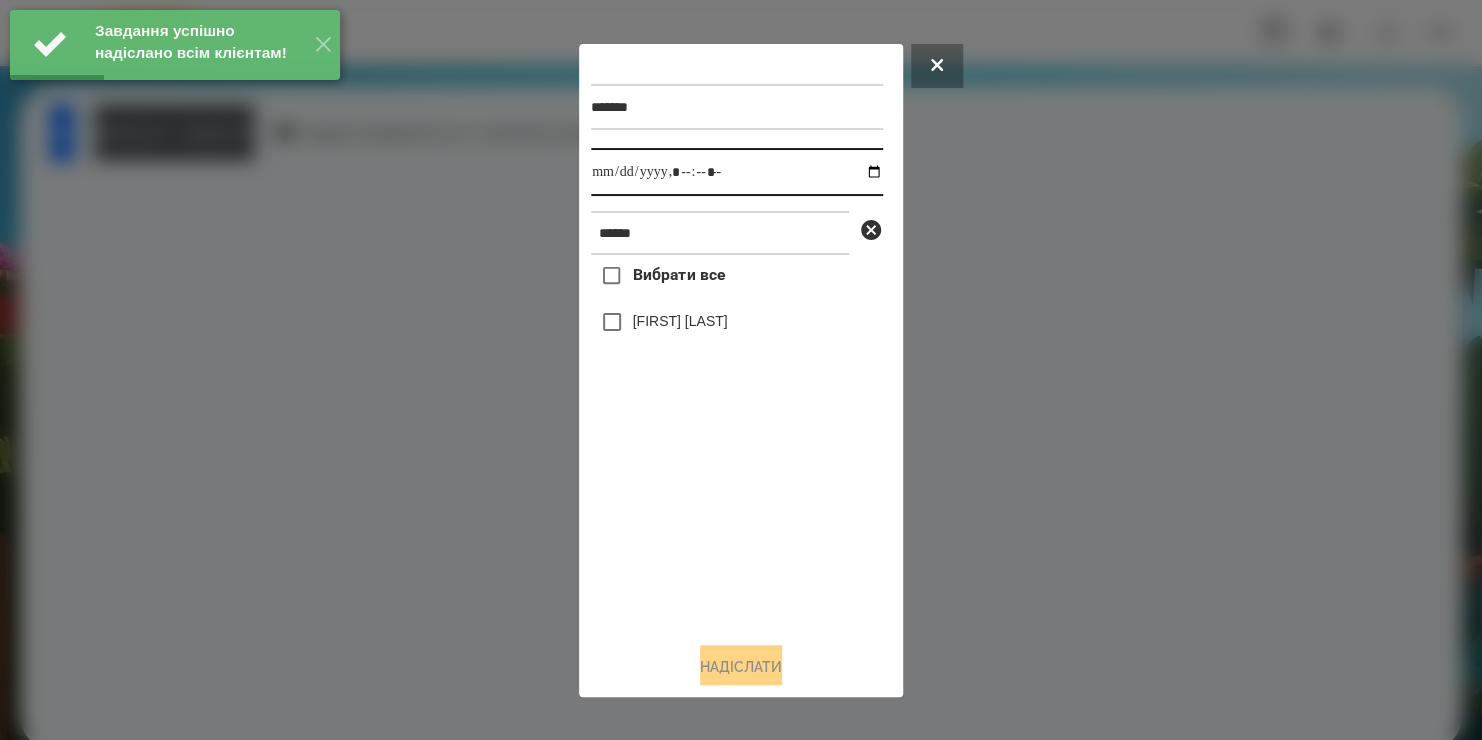 click at bounding box center [737, 172] 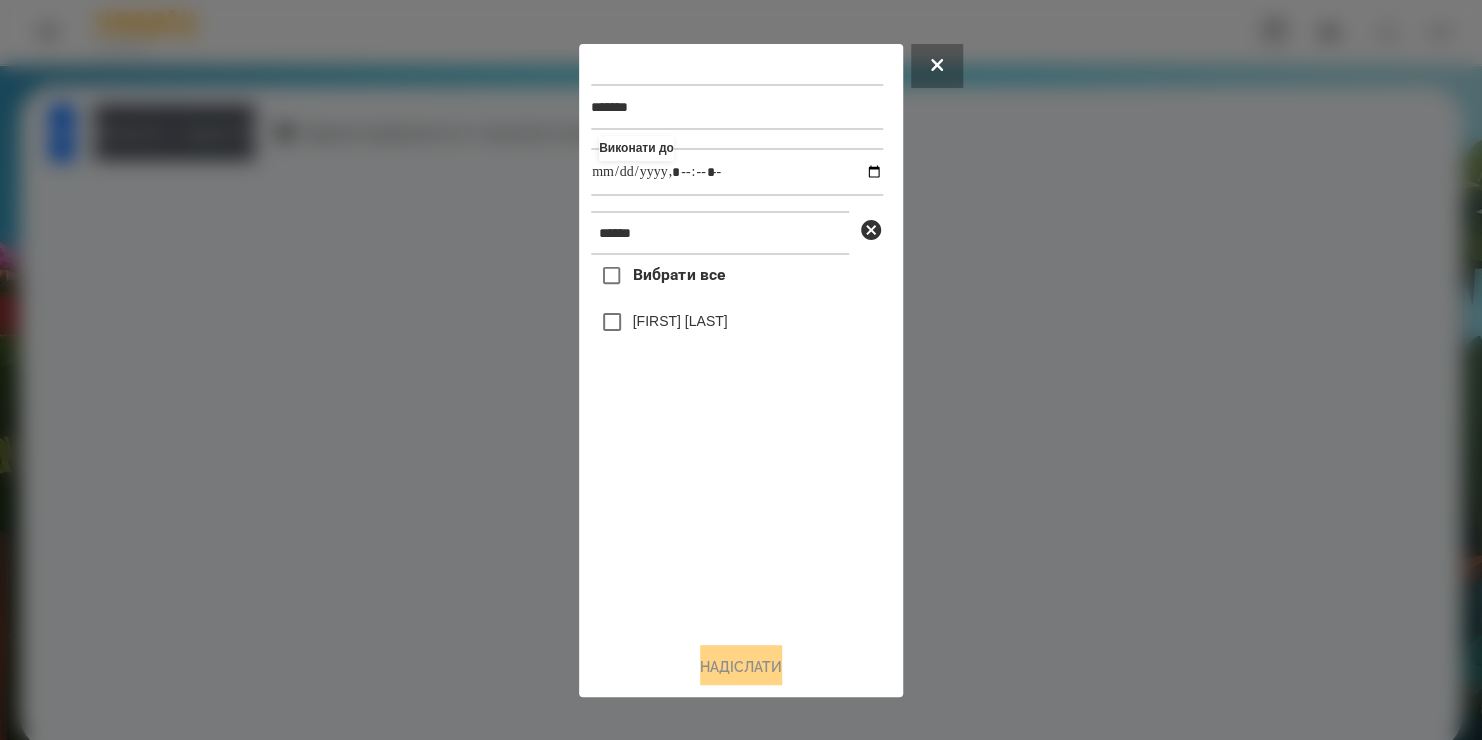 type on "**********" 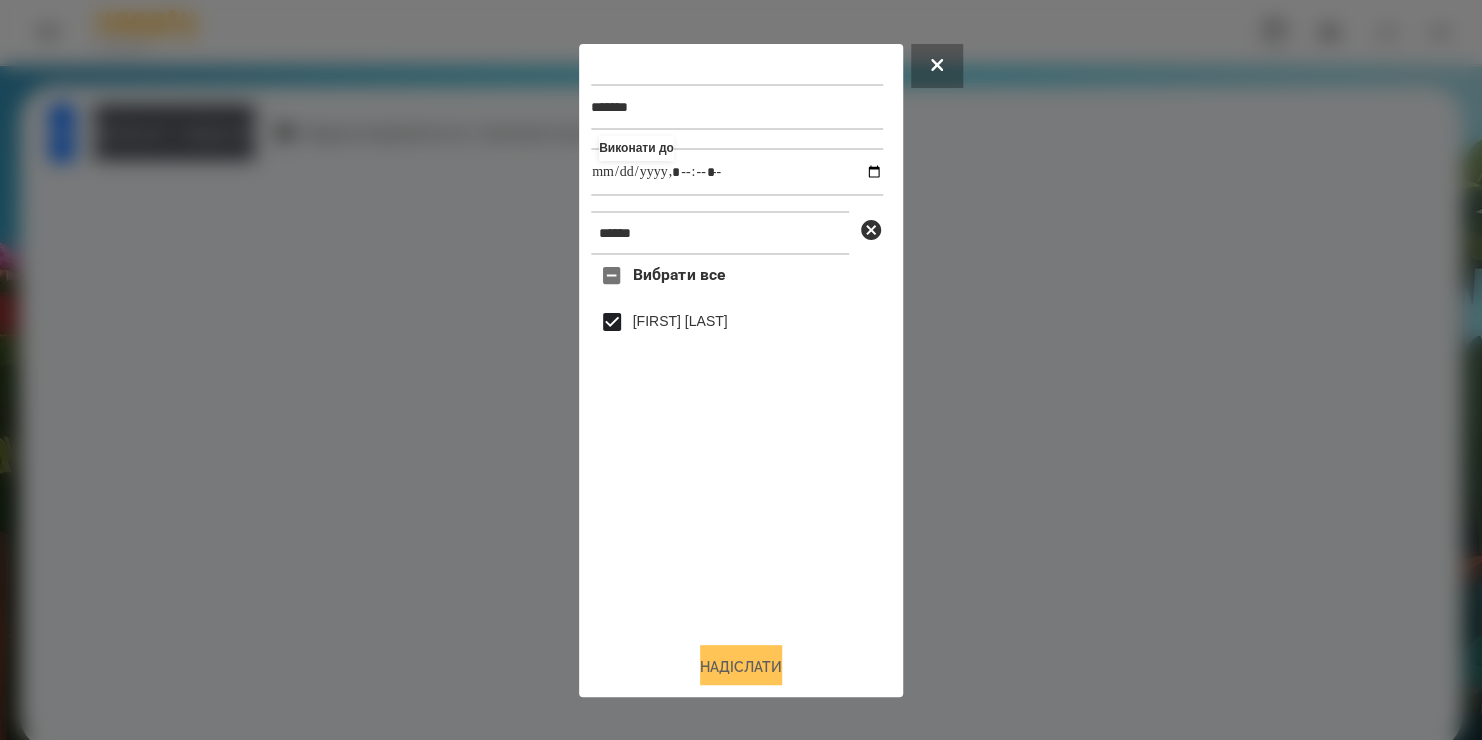 click on "Надіслати" at bounding box center (741, 667) 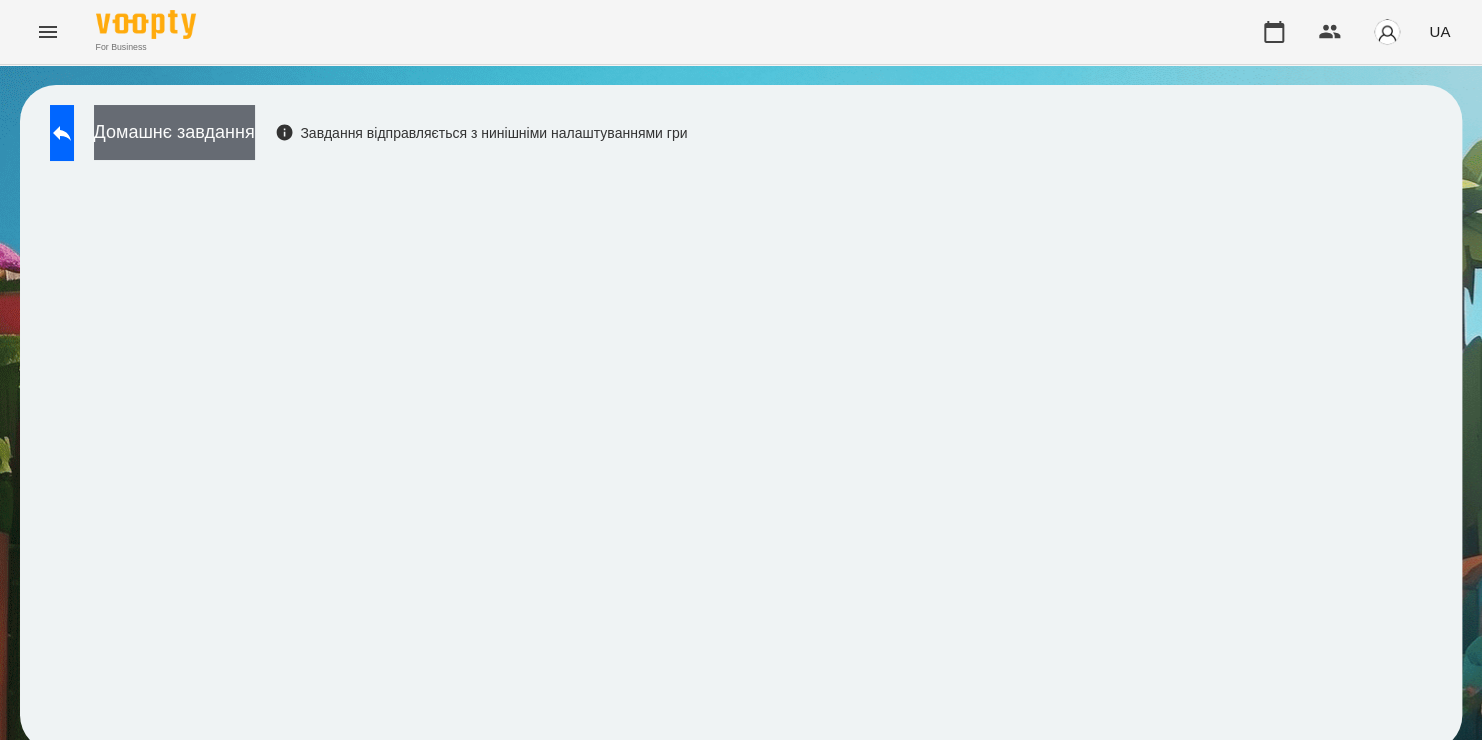 click on "Домашнє завдання" at bounding box center (174, 132) 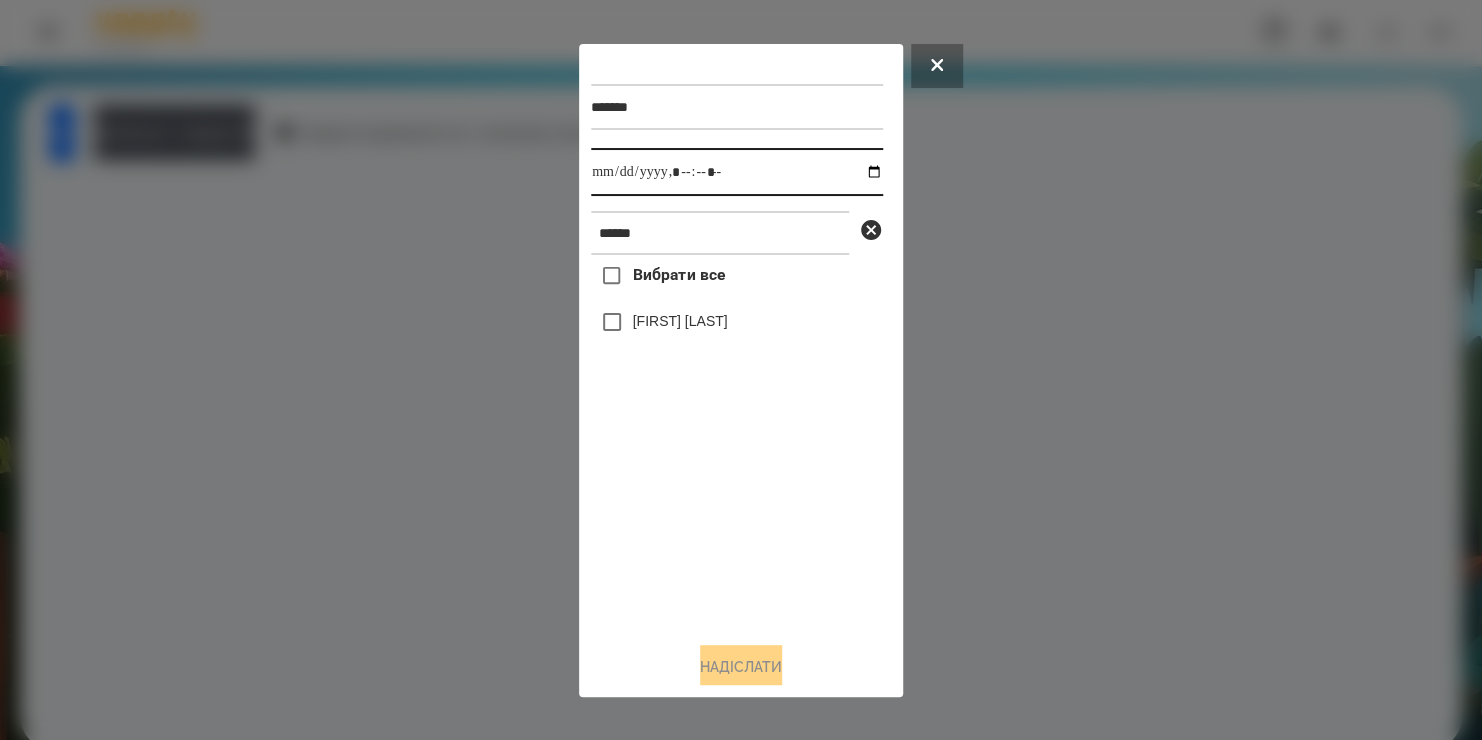 click at bounding box center (737, 172) 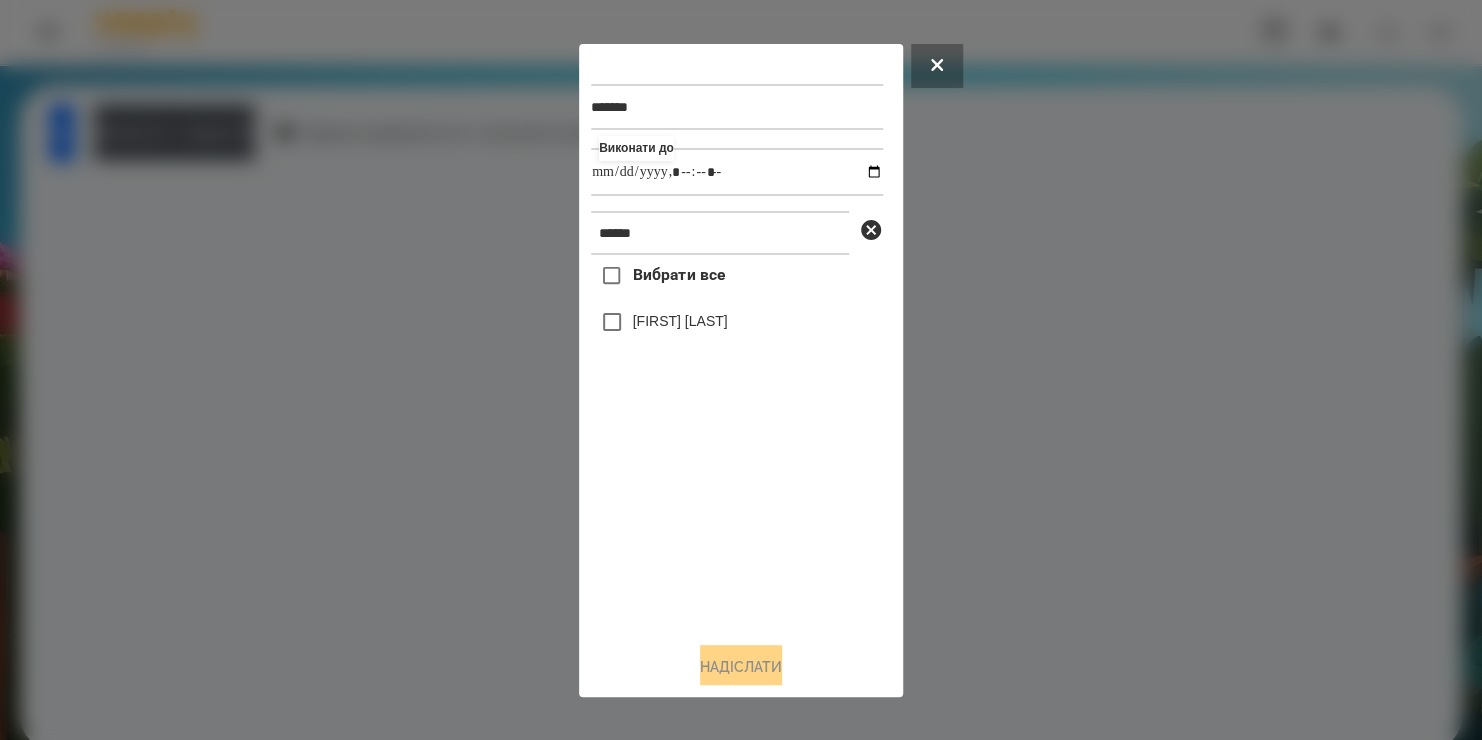 type on "**********" 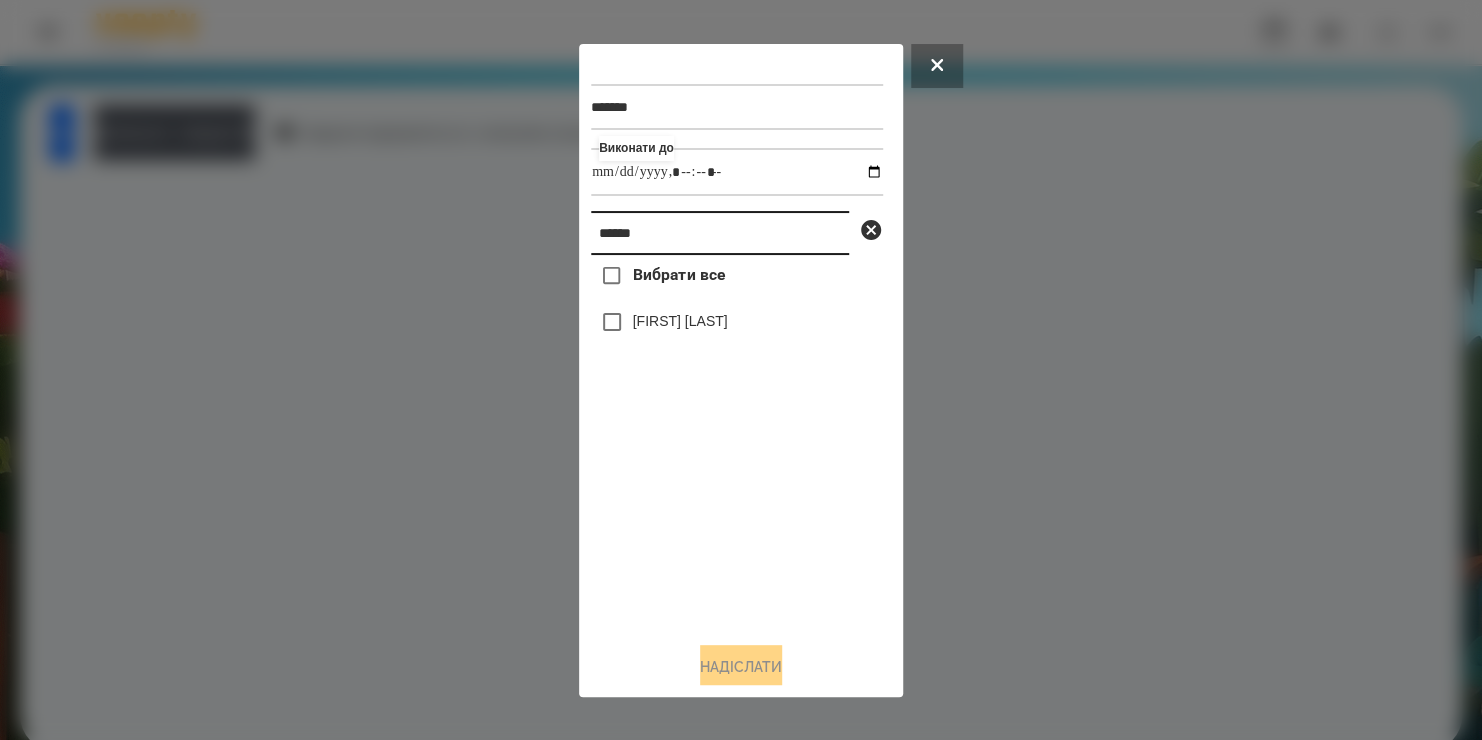 drag, startPoint x: 668, startPoint y: 244, endPoint x: 148, endPoint y: 428, distance: 551.59406 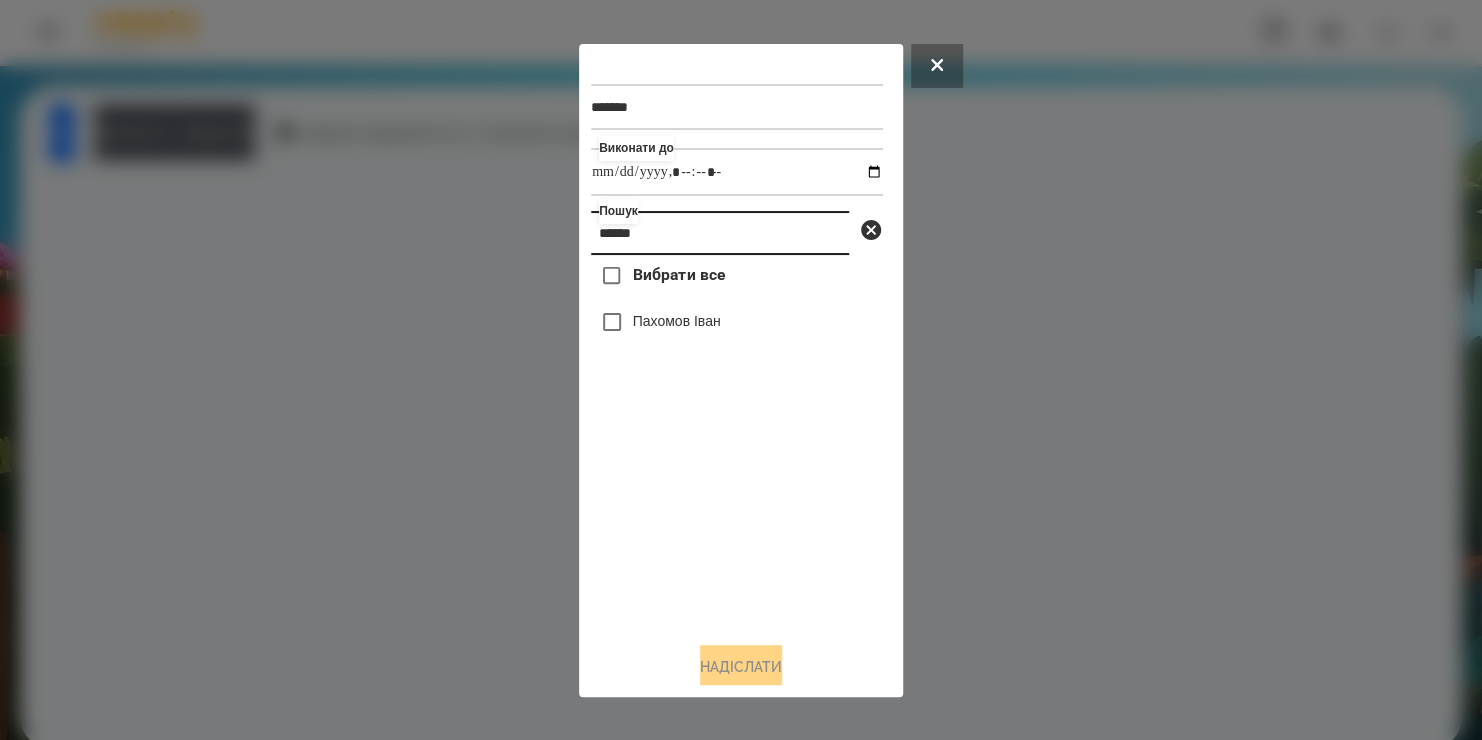 type on "******" 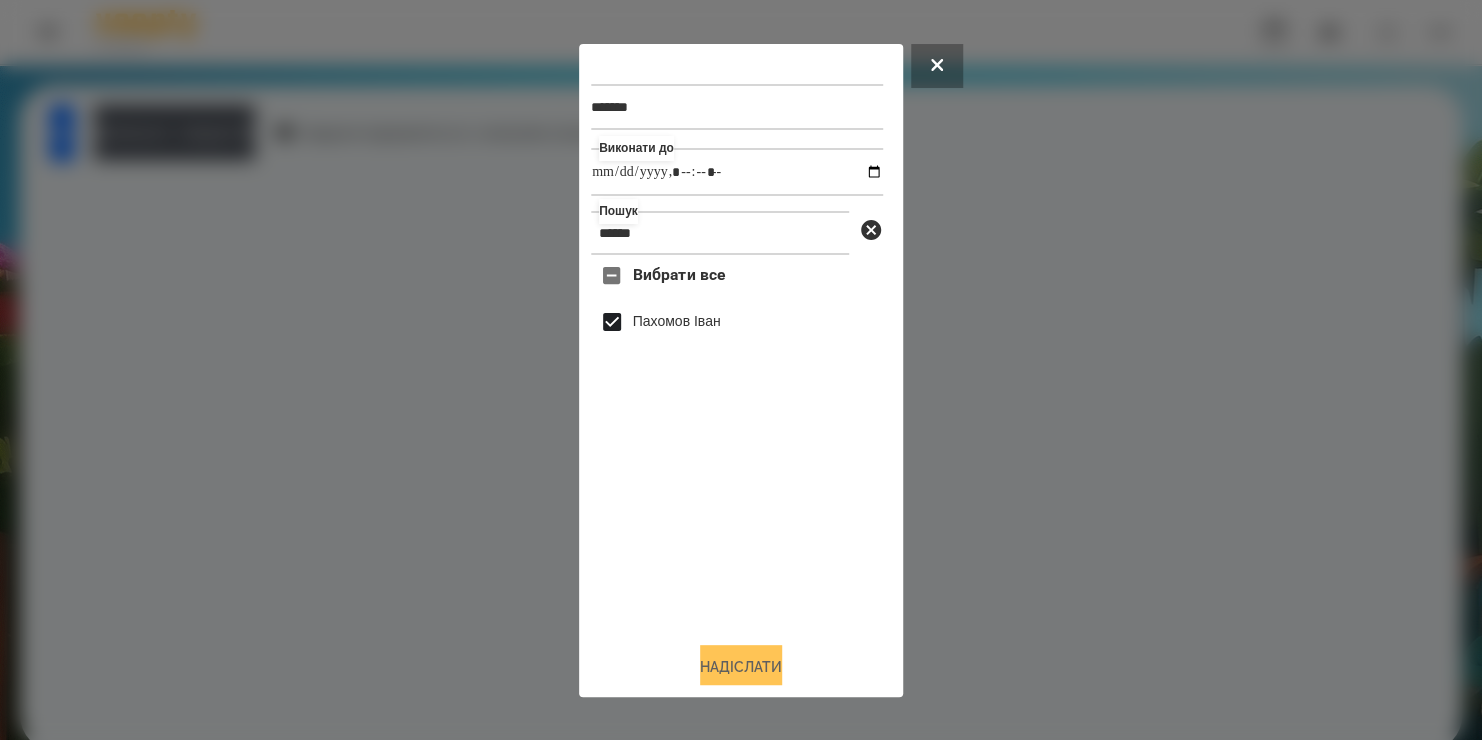 click on "Надіслати" at bounding box center (741, 667) 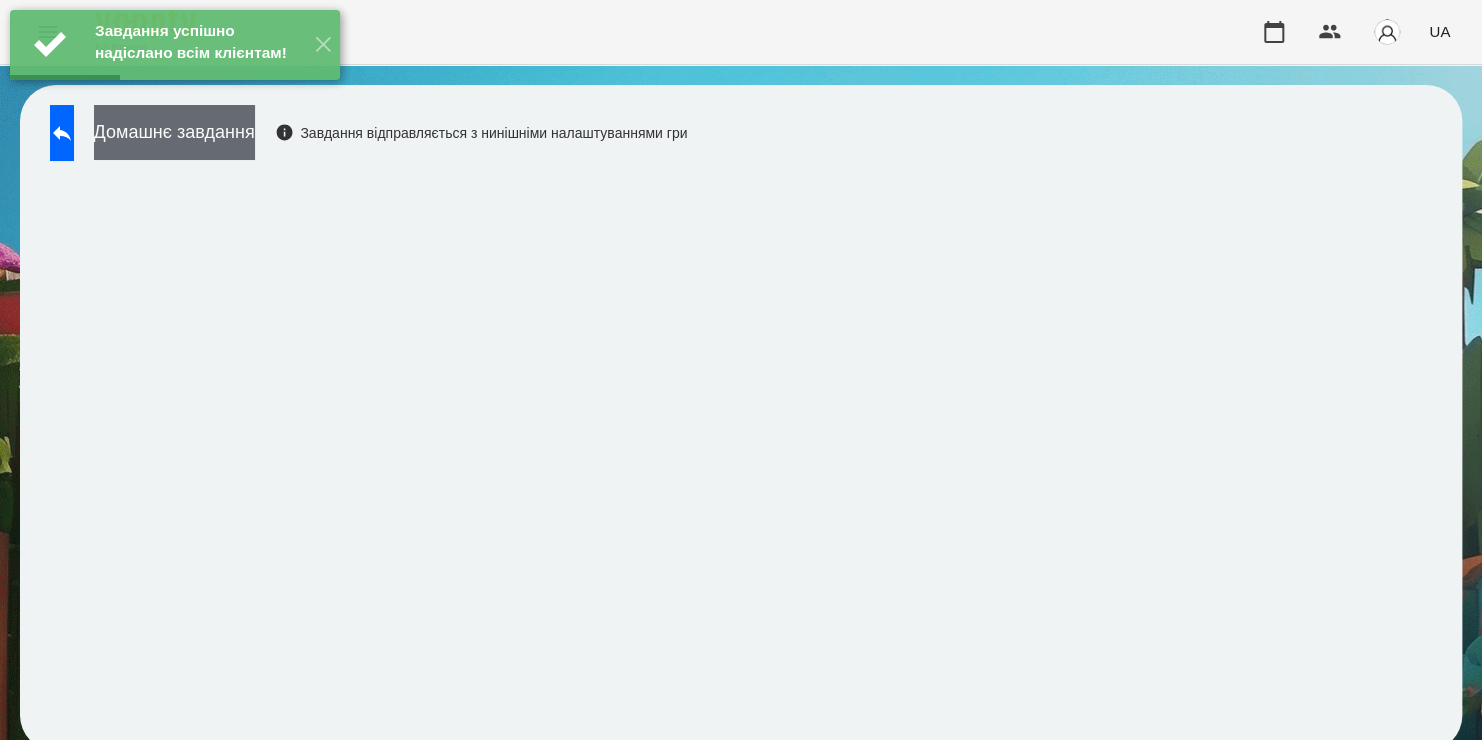 click on "Домашнє завдання" at bounding box center [174, 132] 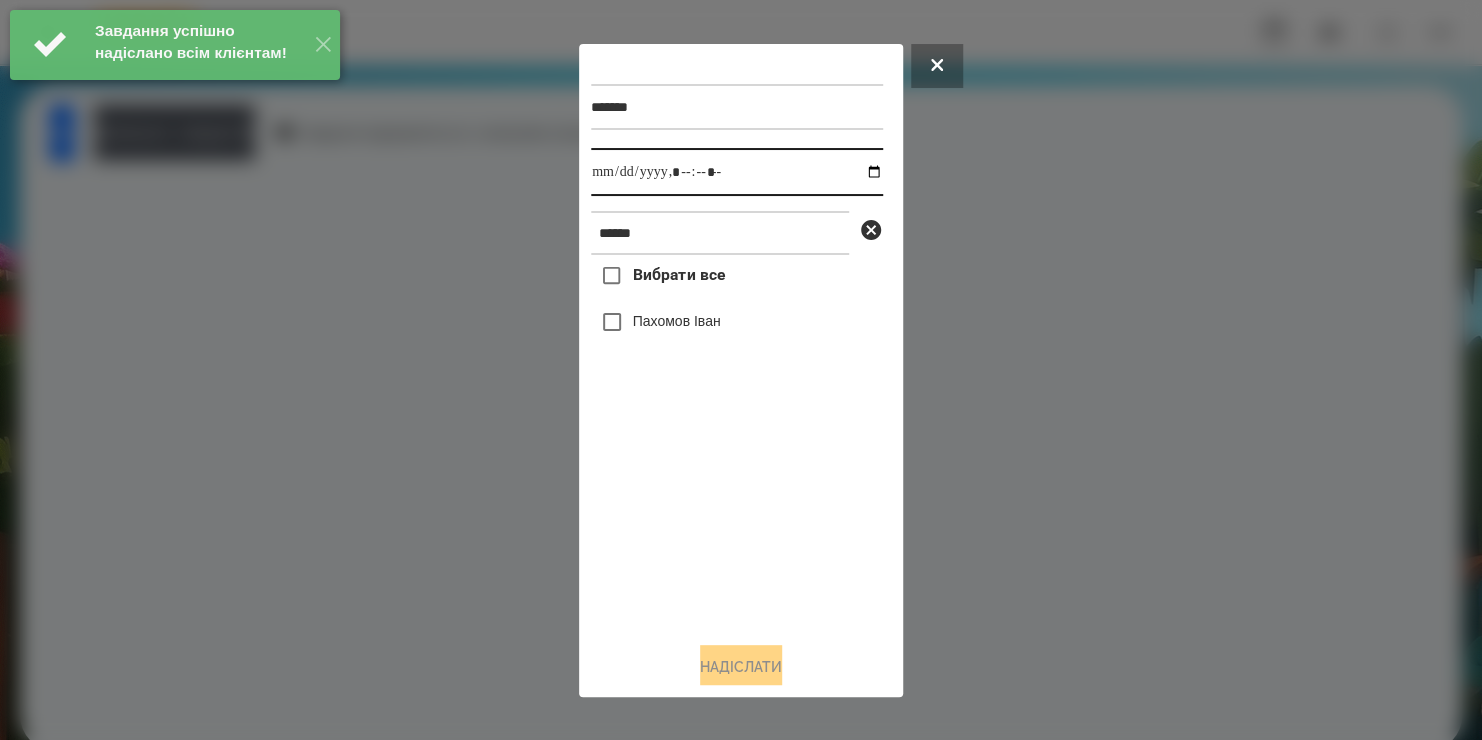 click at bounding box center [737, 172] 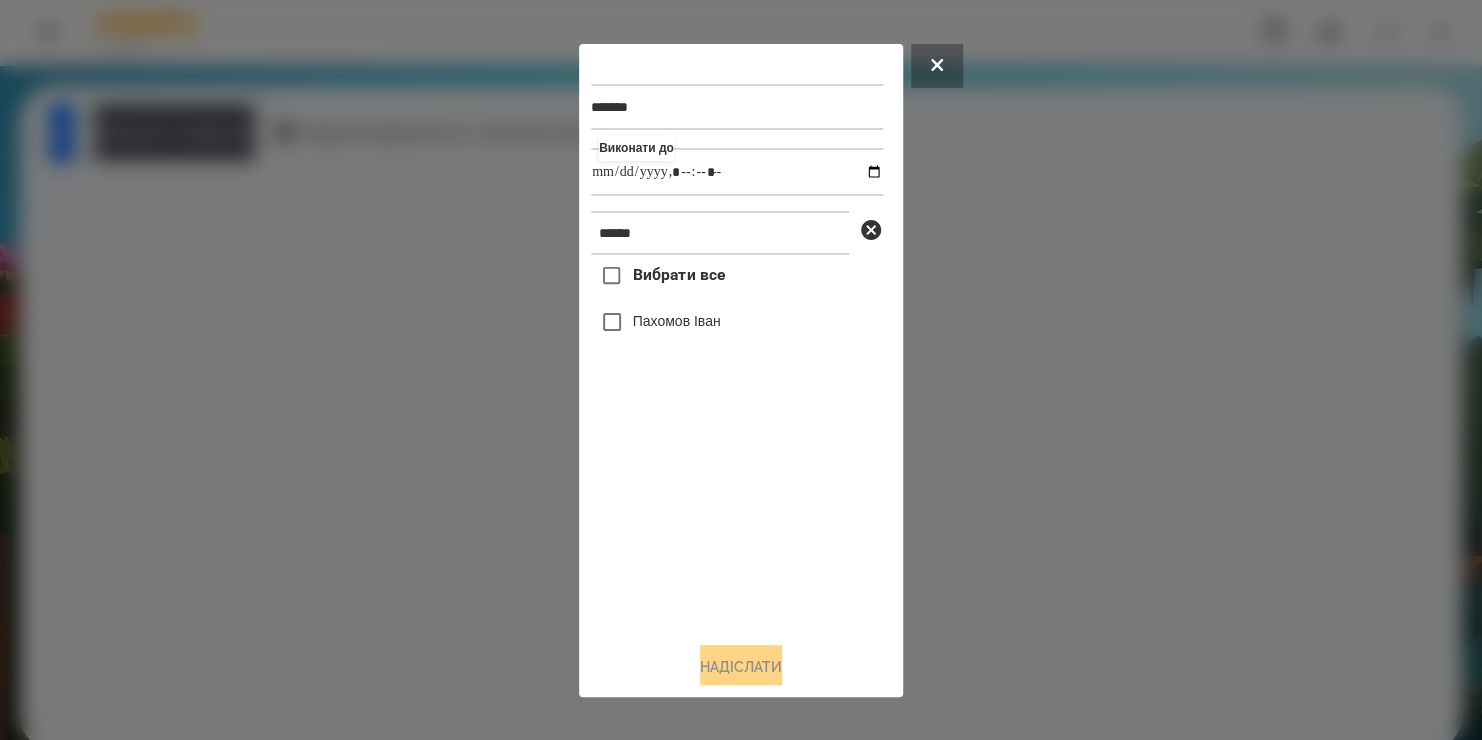 type on "**********" 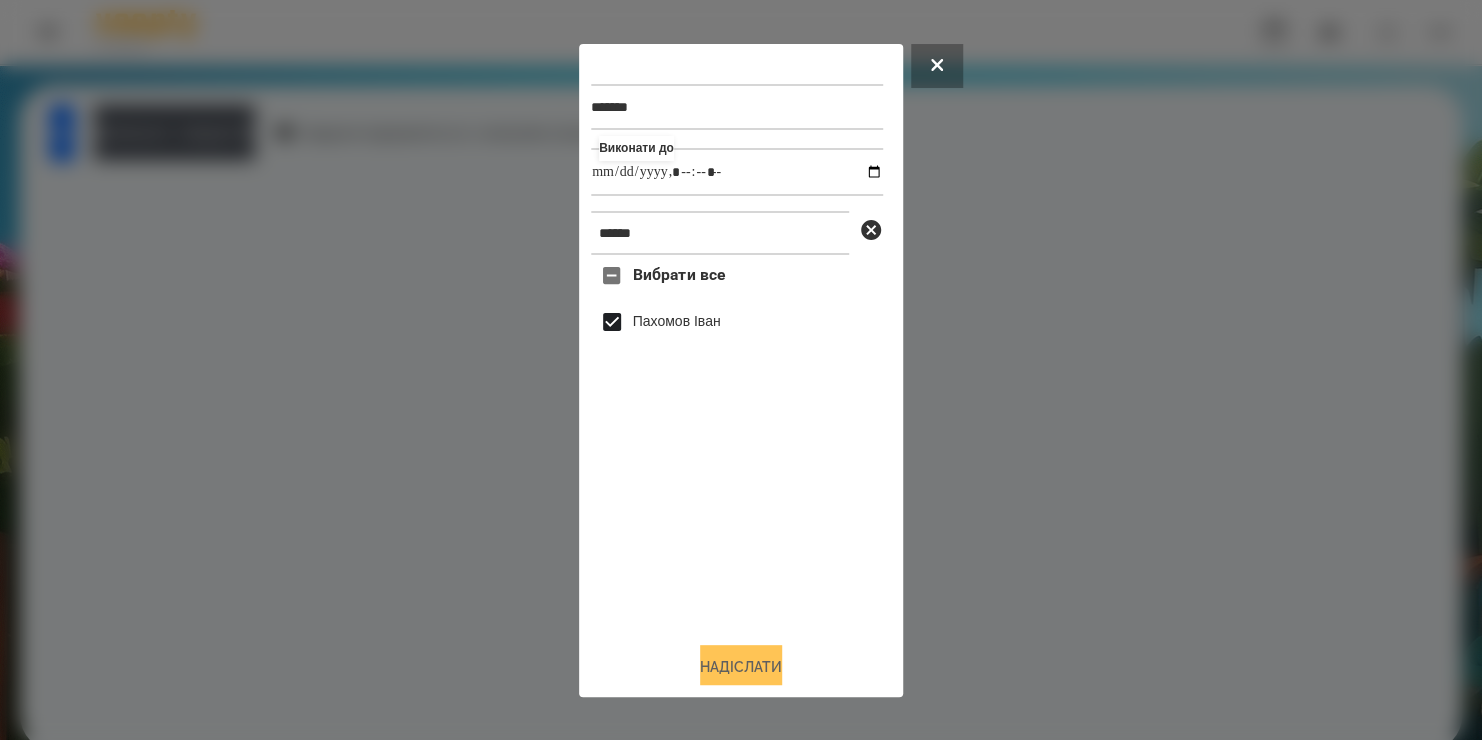 click on "Надіслати" at bounding box center (741, 667) 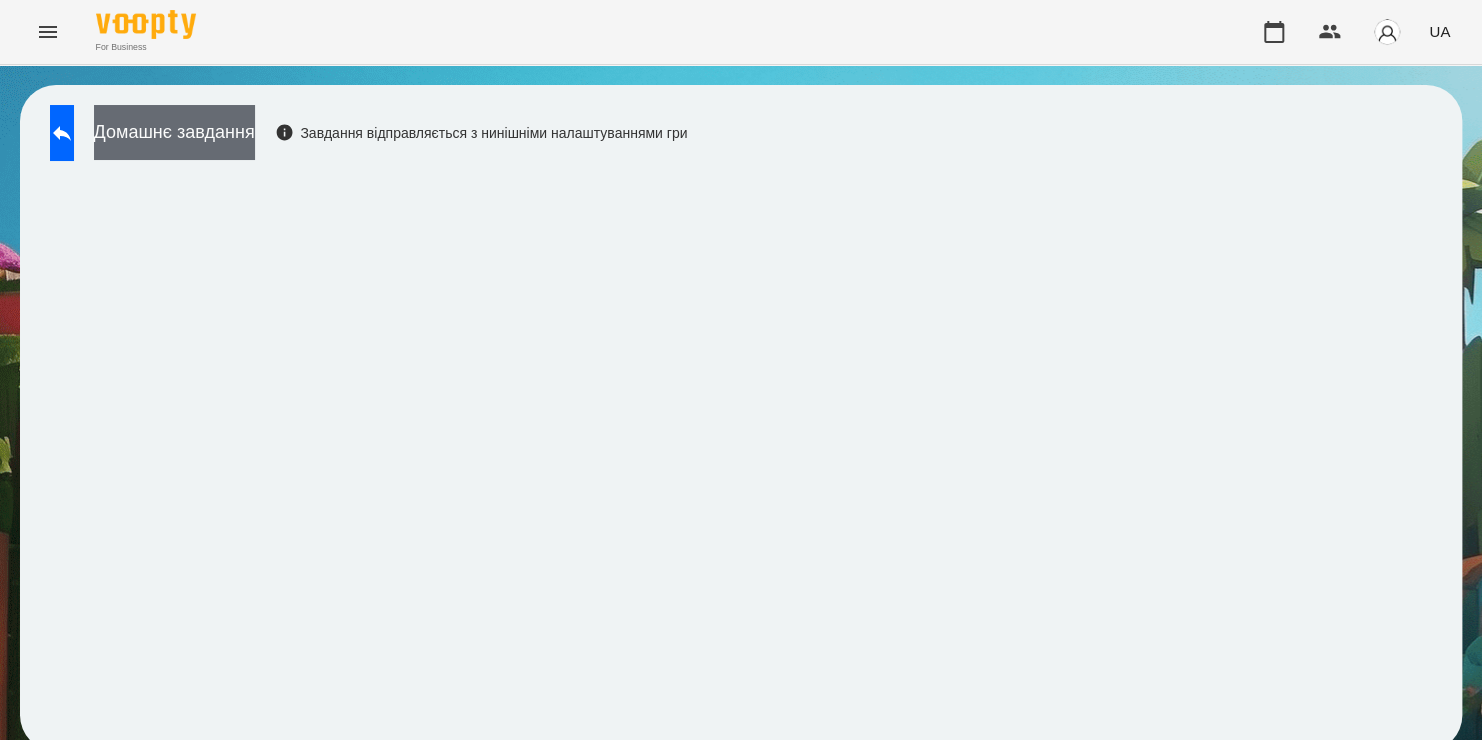 click on "Домашнє завдання" at bounding box center [174, 132] 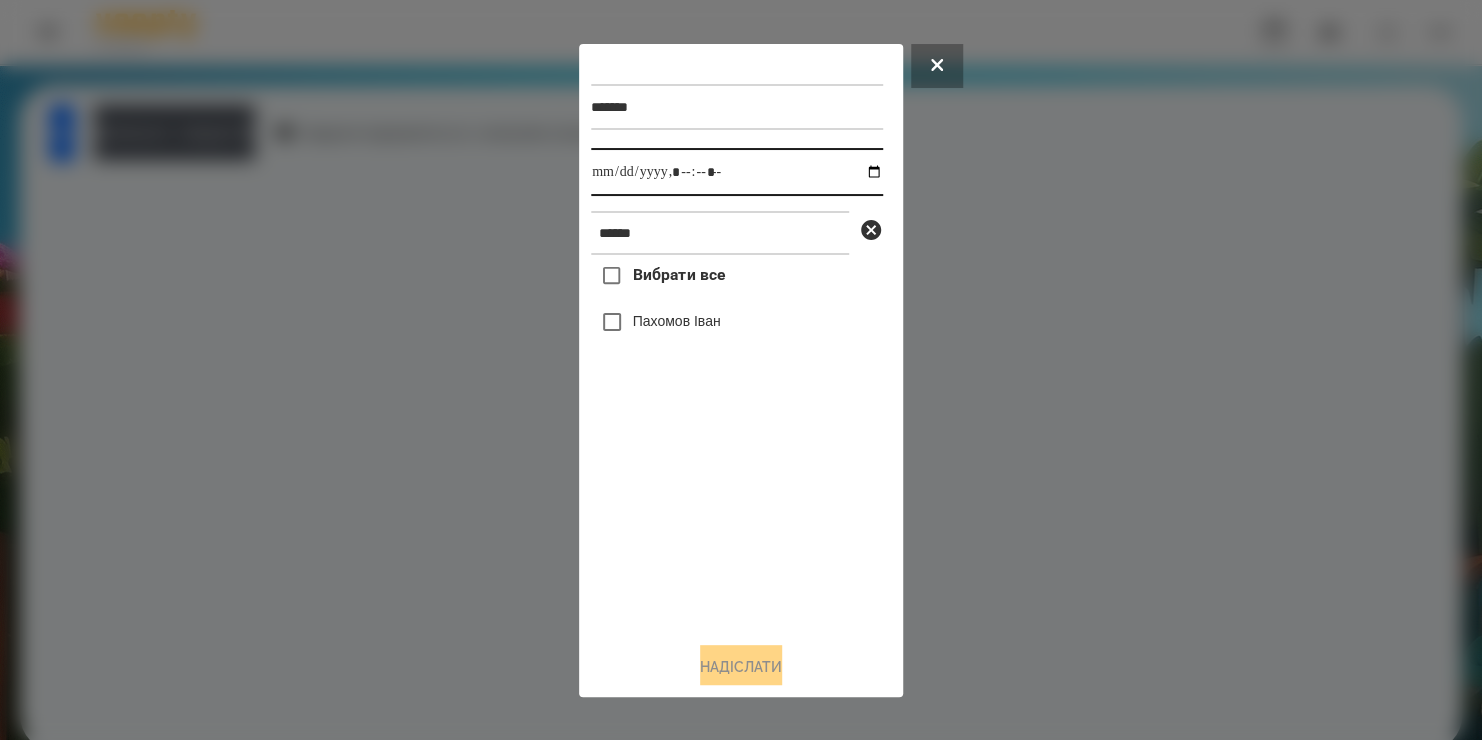 click at bounding box center [737, 172] 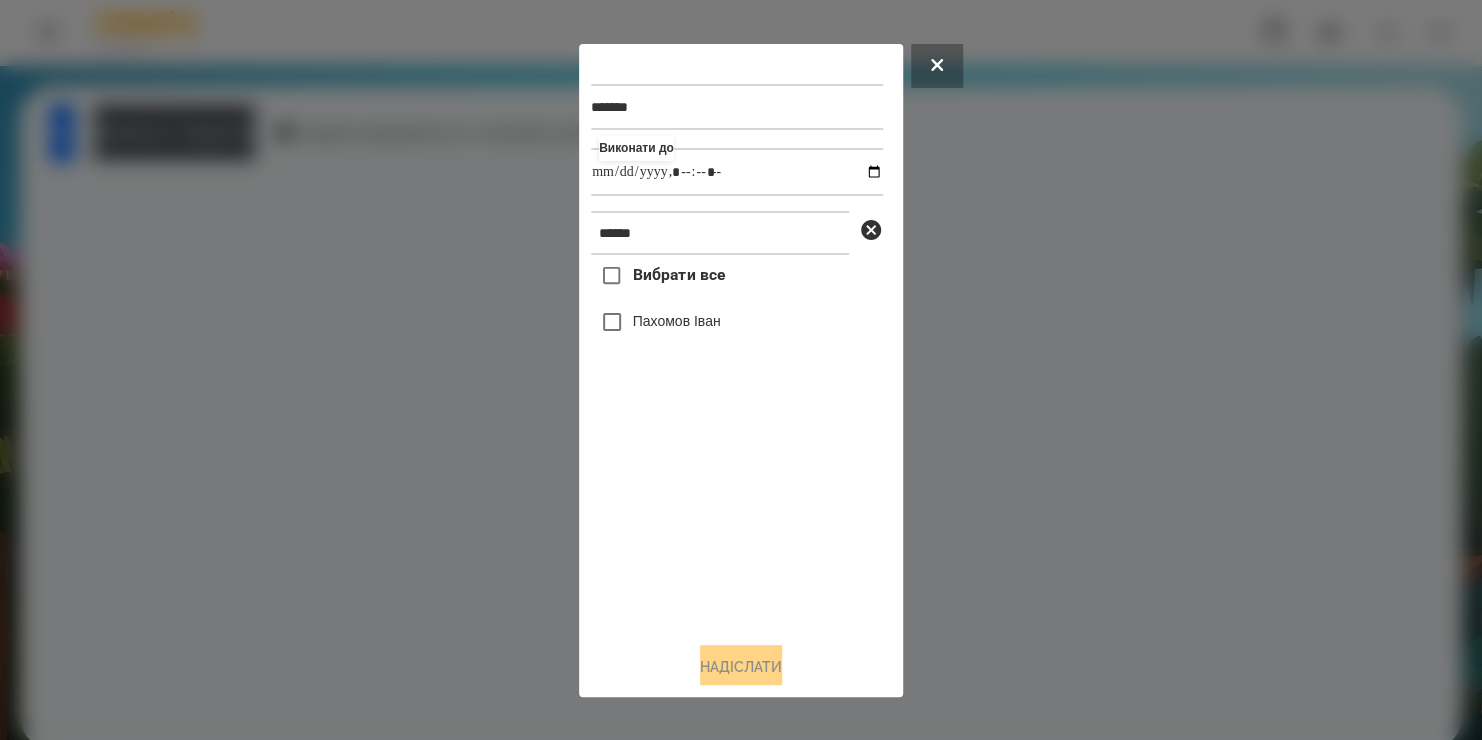 type on "**********" 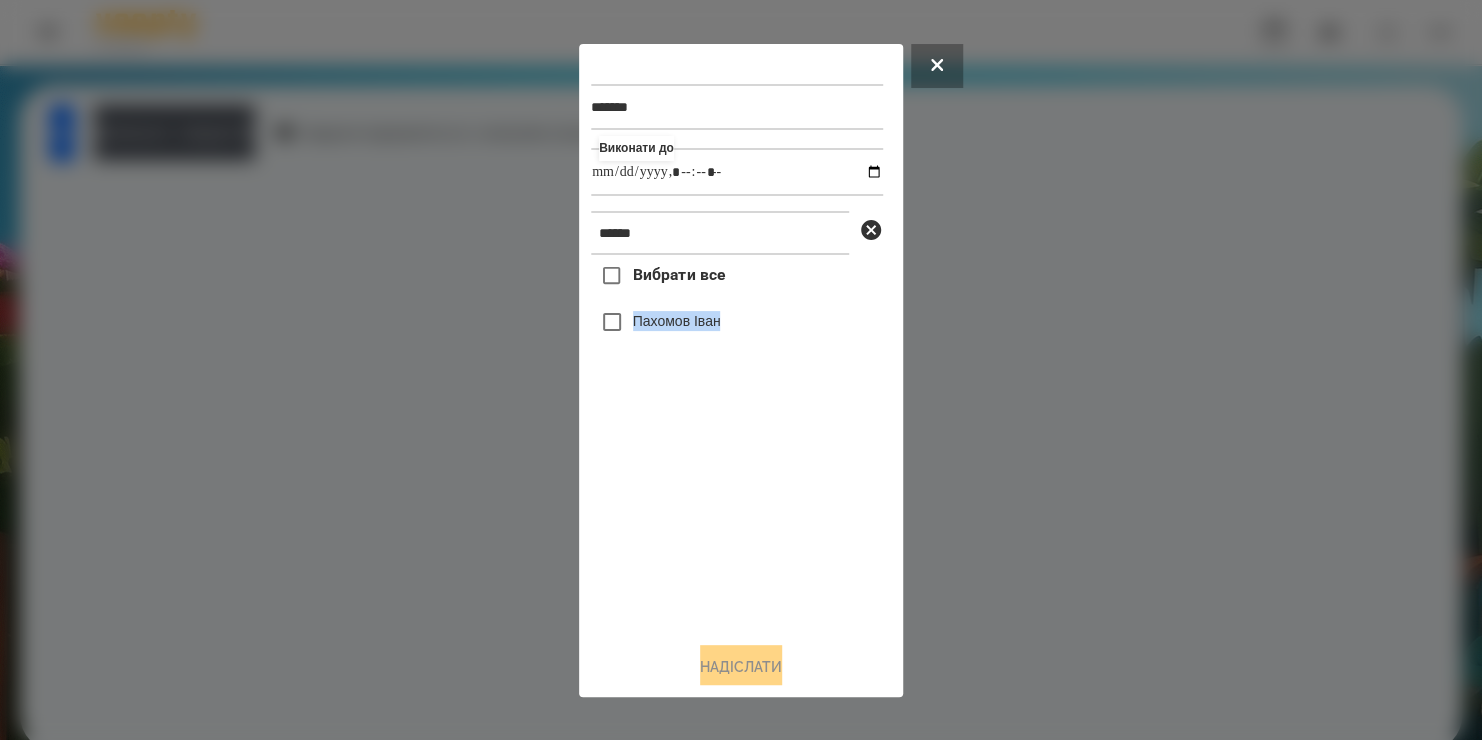 click on "Вибрати все [LAST] [FIRST]" at bounding box center [737, 440] 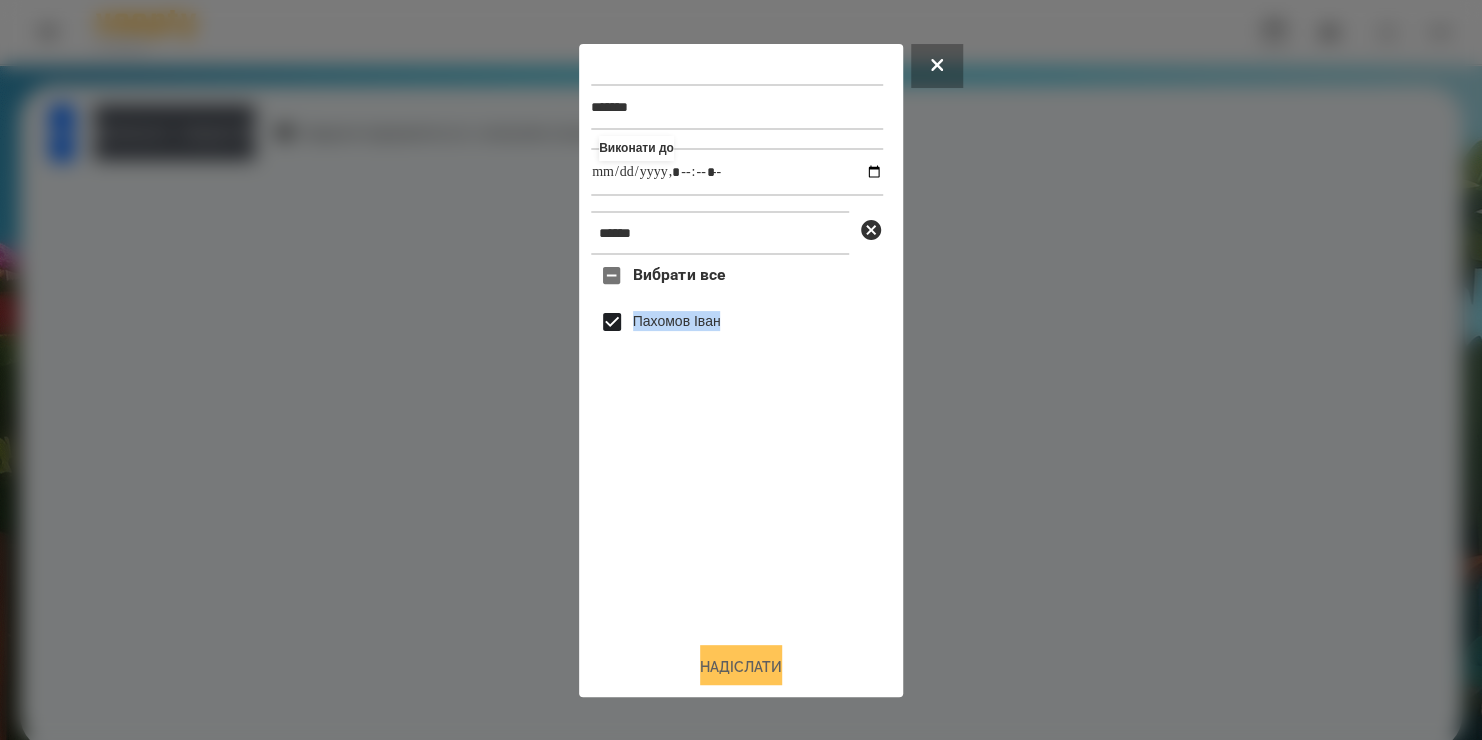 click on "Надіслати" at bounding box center [741, 667] 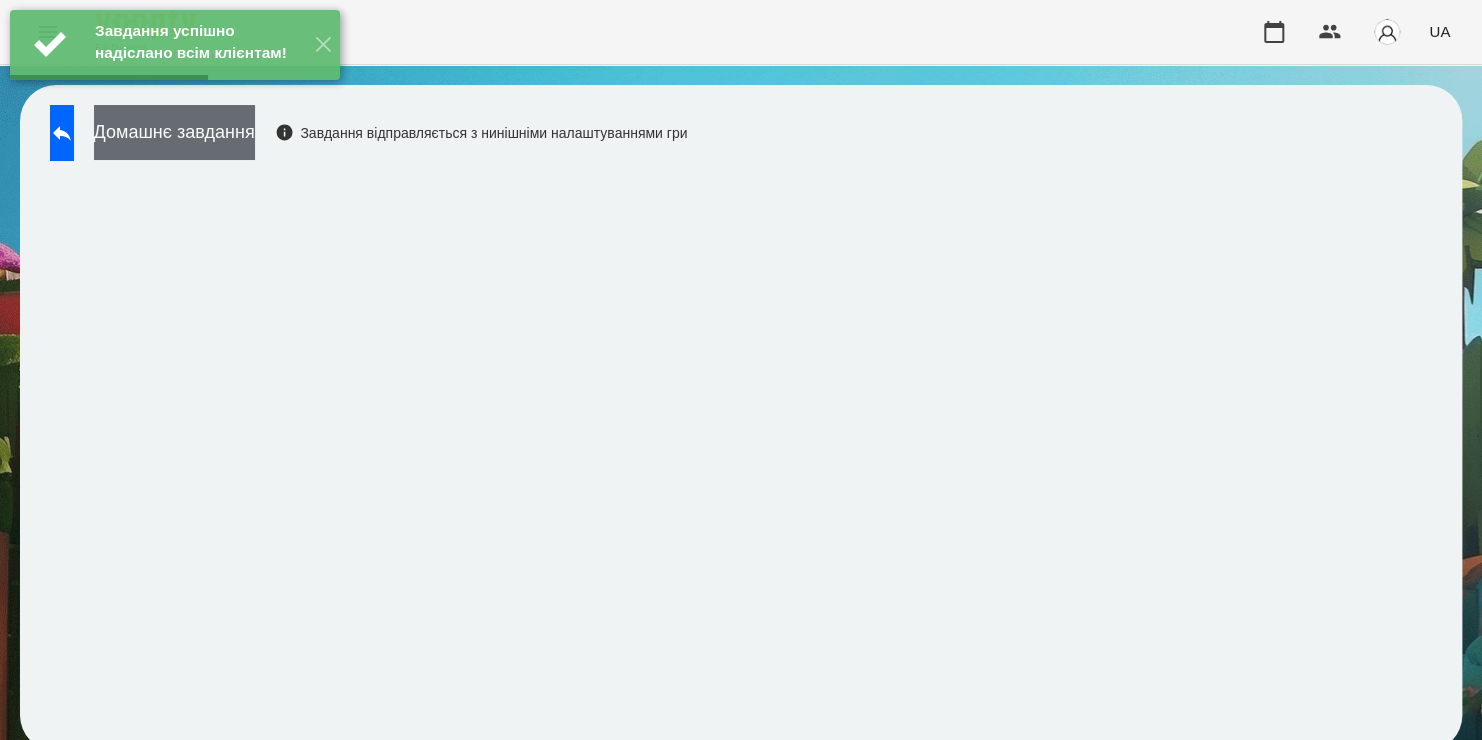 click on "Домашнє завдання" at bounding box center (174, 132) 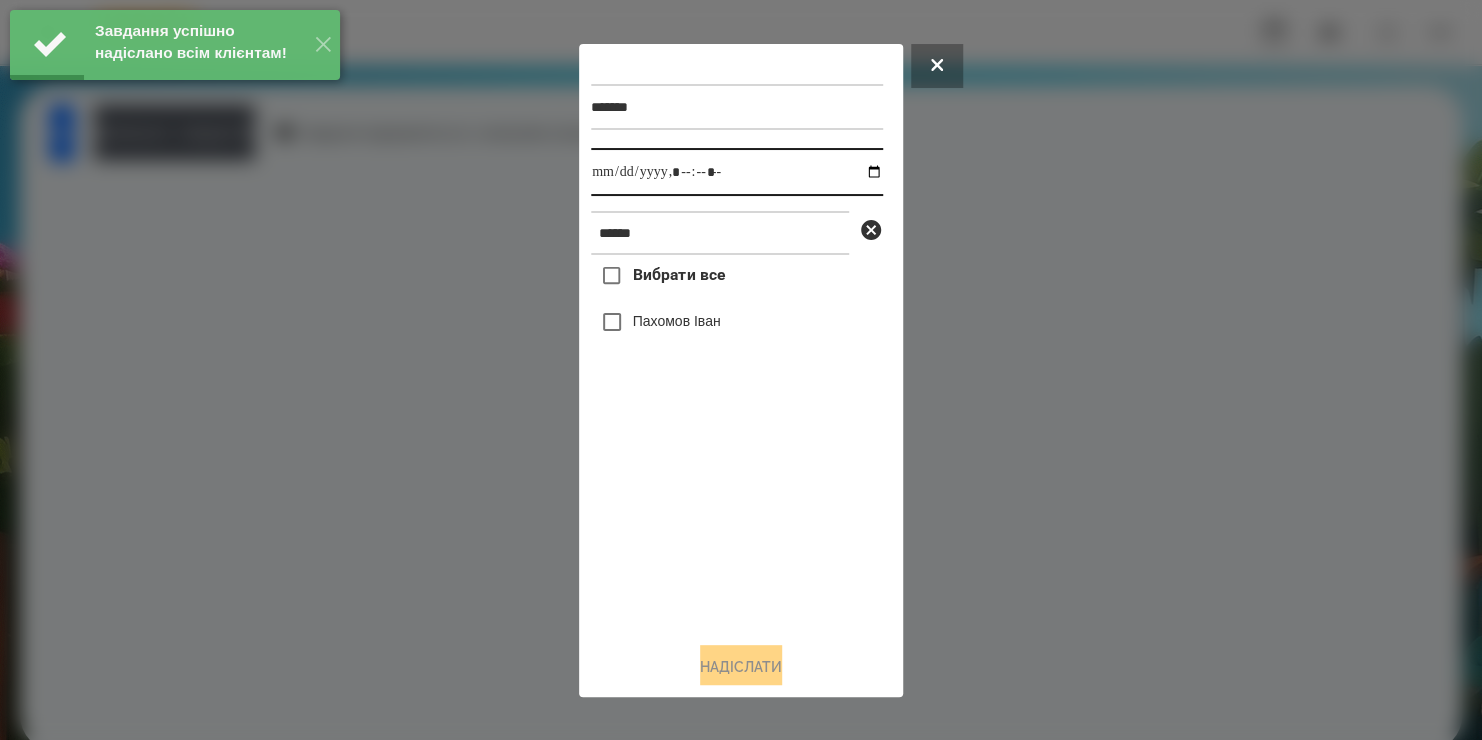 click at bounding box center [737, 172] 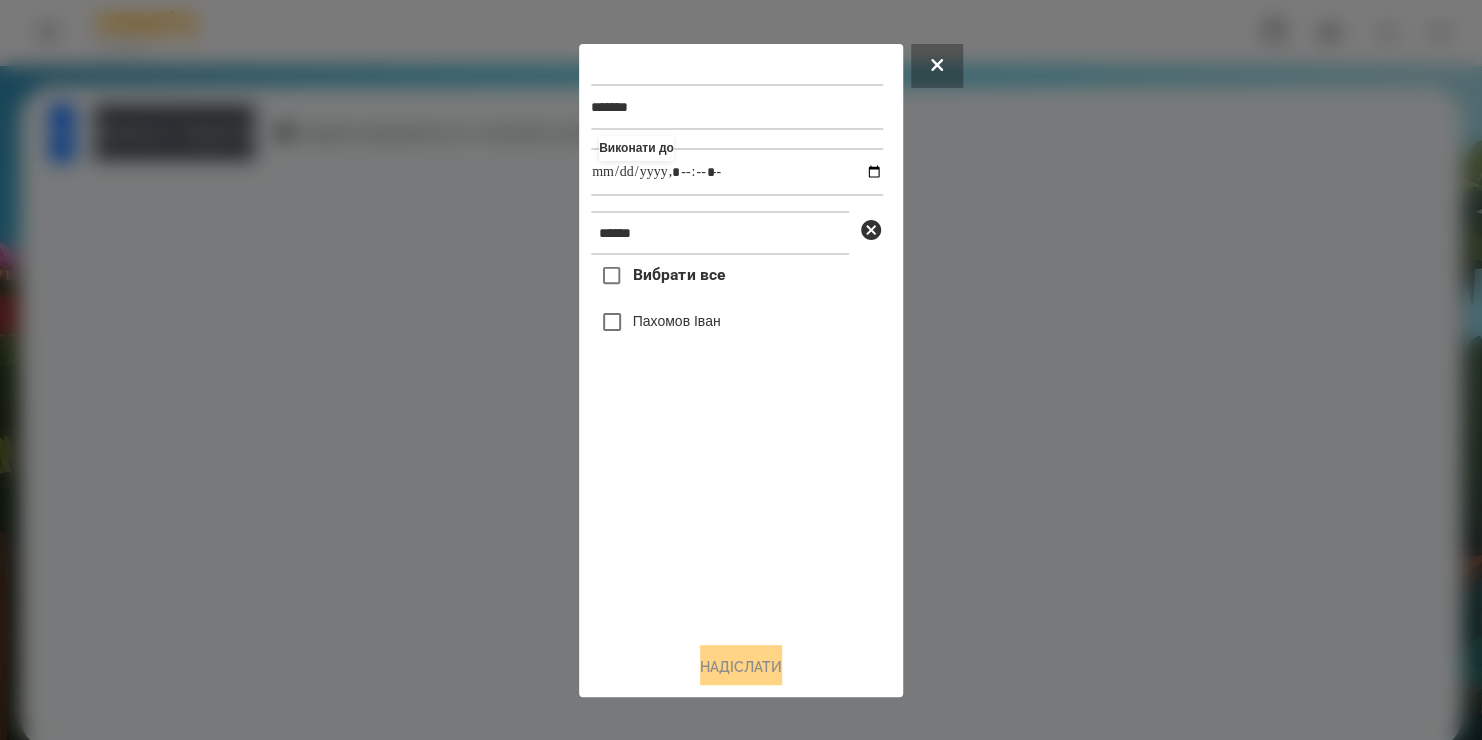 type on "**********" 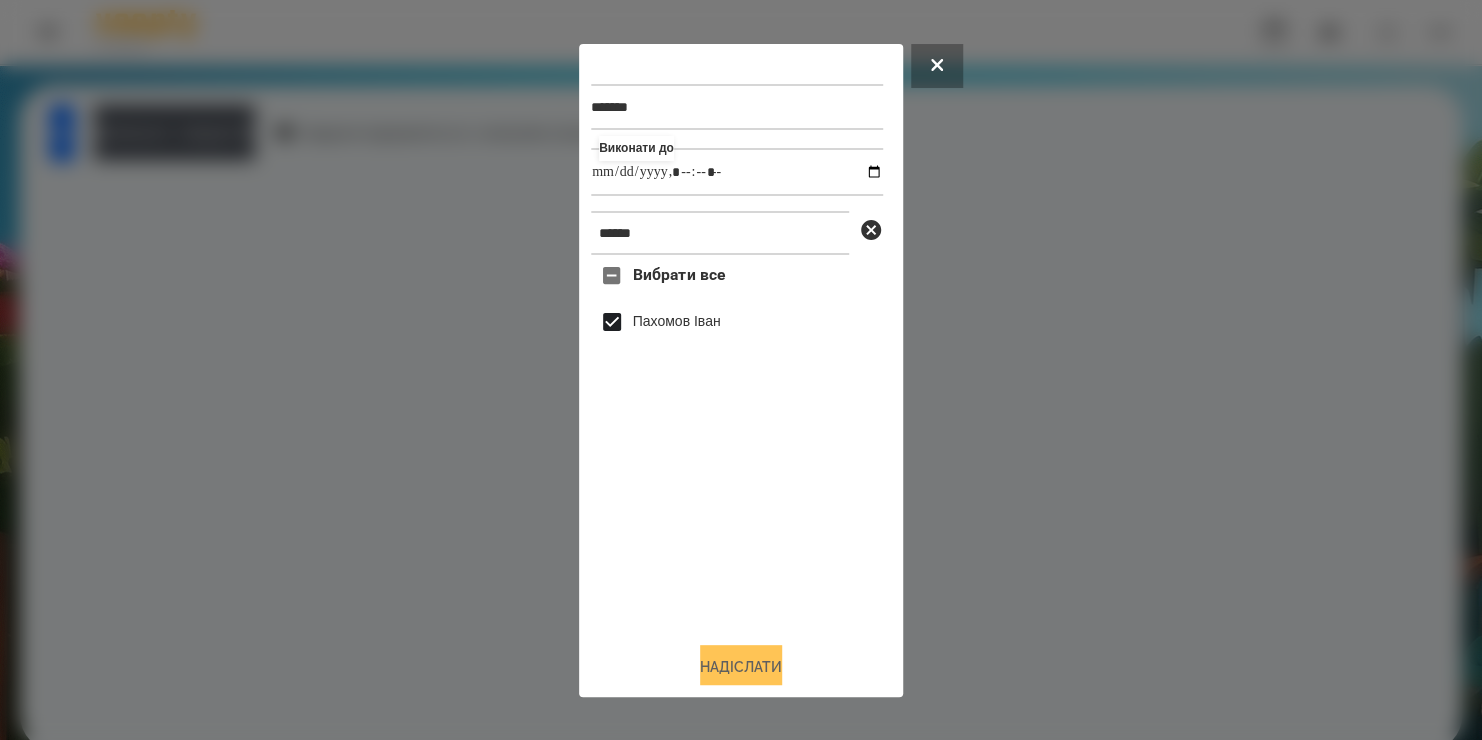 click on "Надіслати" at bounding box center (741, 667) 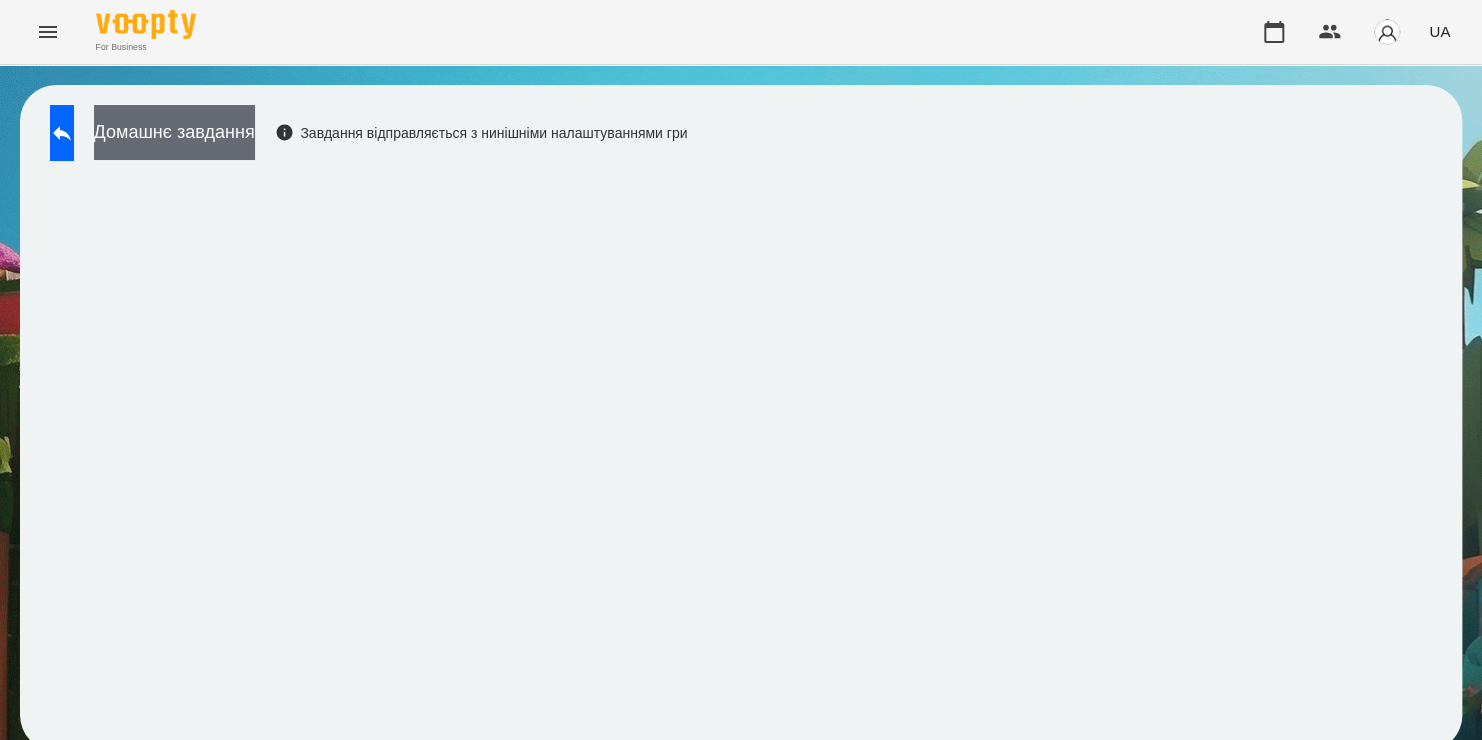 click on "Домашнє завдання" at bounding box center (174, 132) 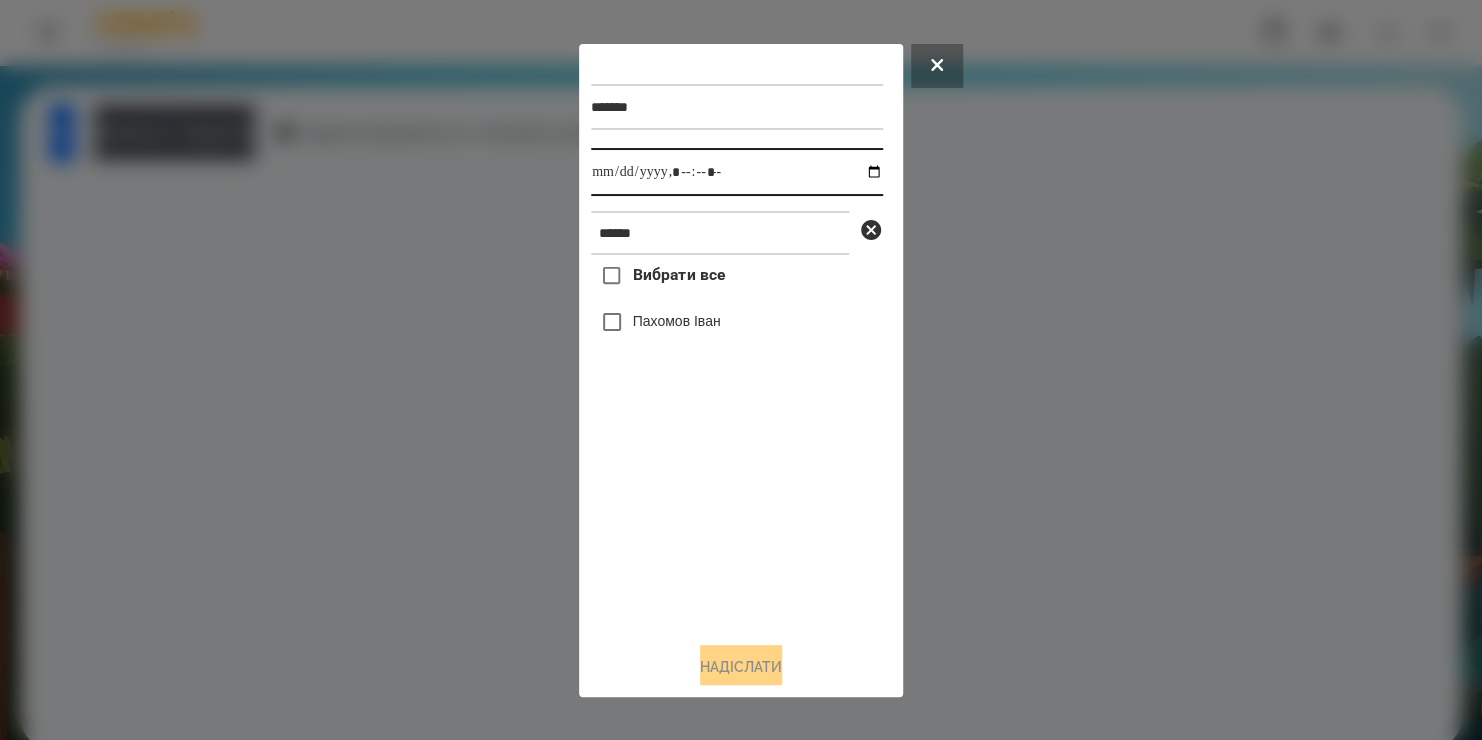 click at bounding box center (737, 172) 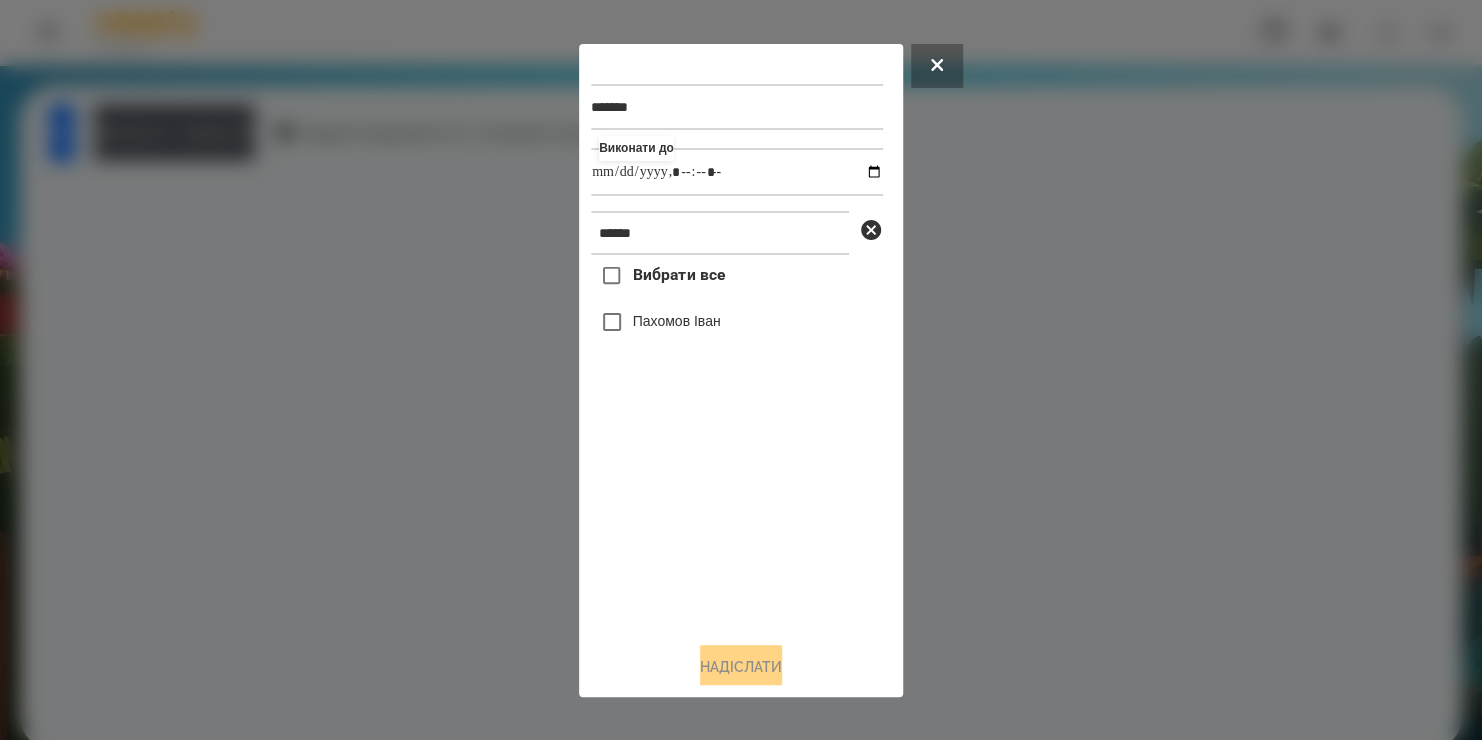 type on "**********" 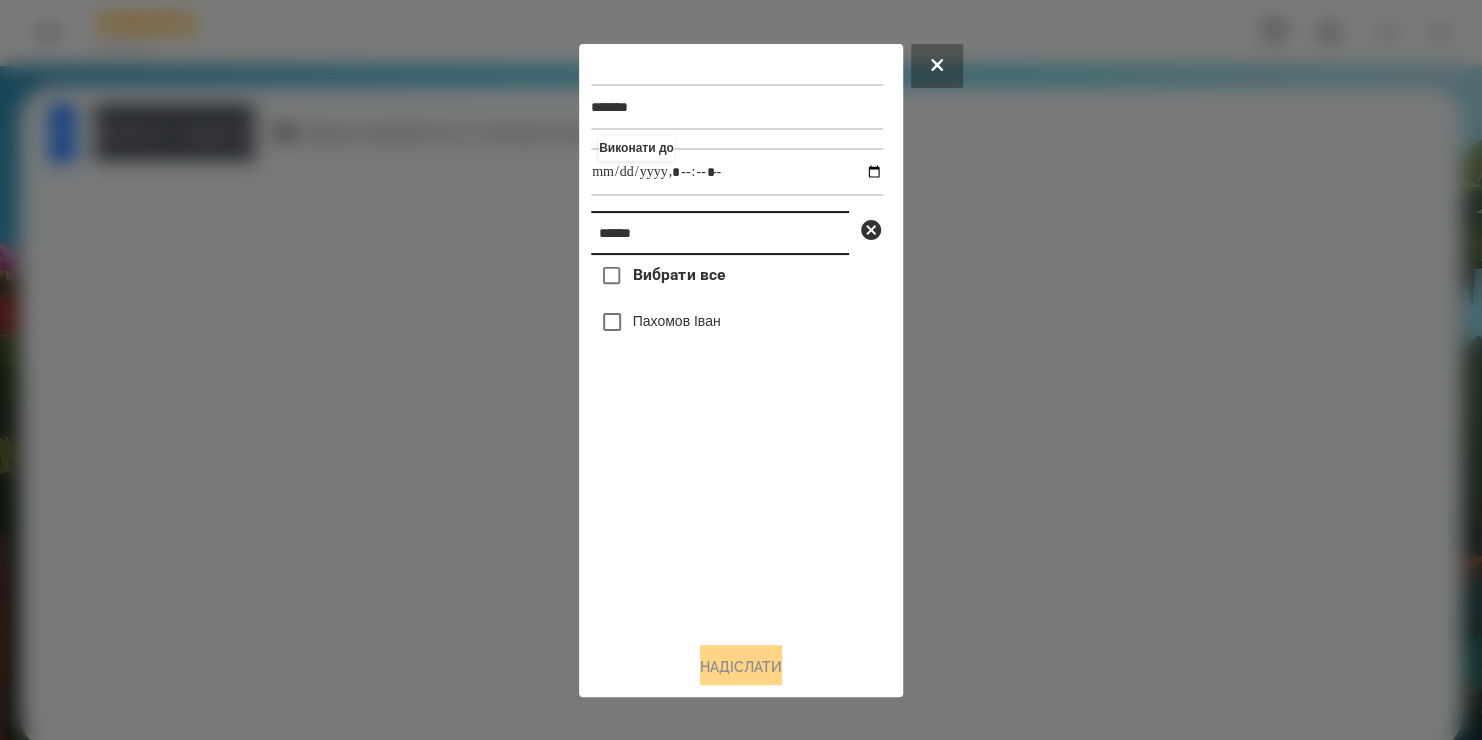 drag, startPoint x: 703, startPoint y: 233, endPoint x: 514, endPoint y: 296, distance: 199.2235 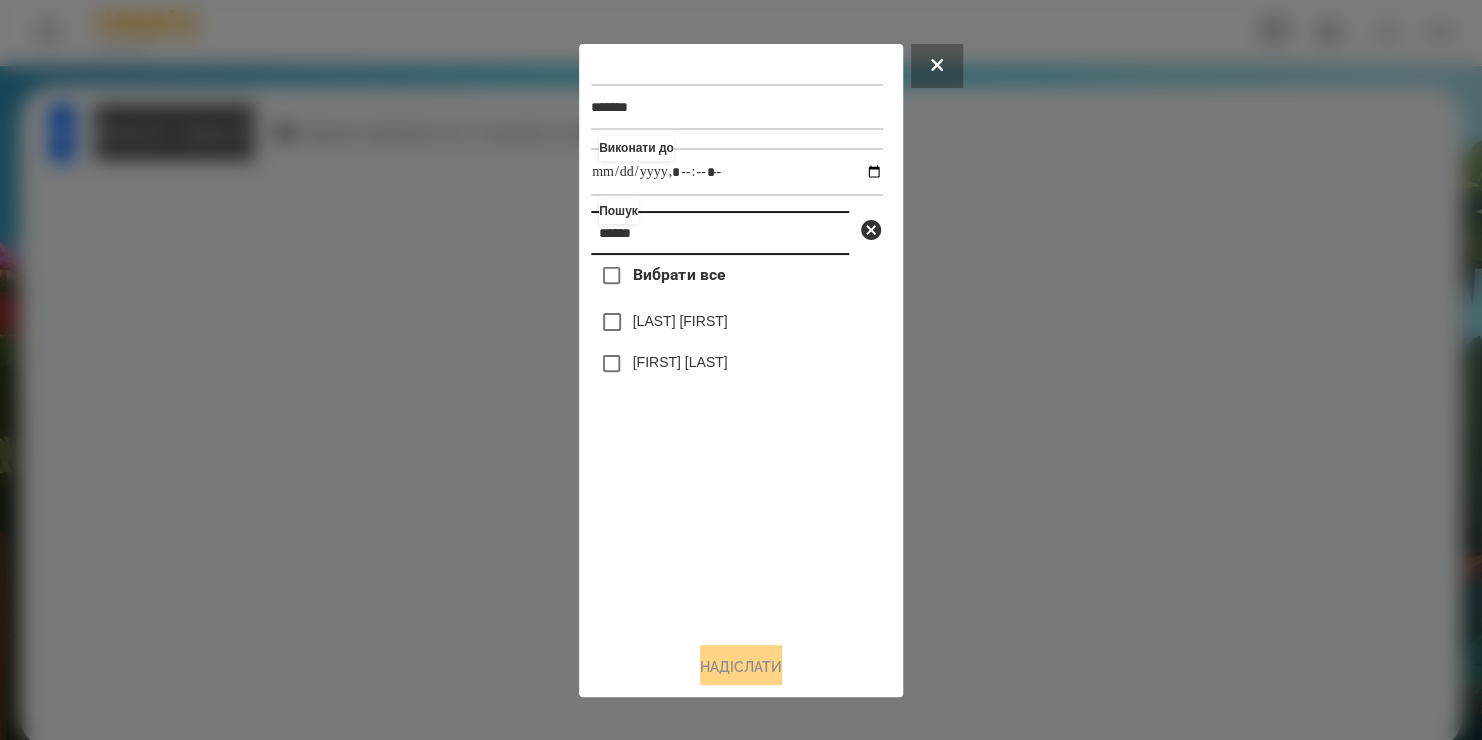 type on "******" 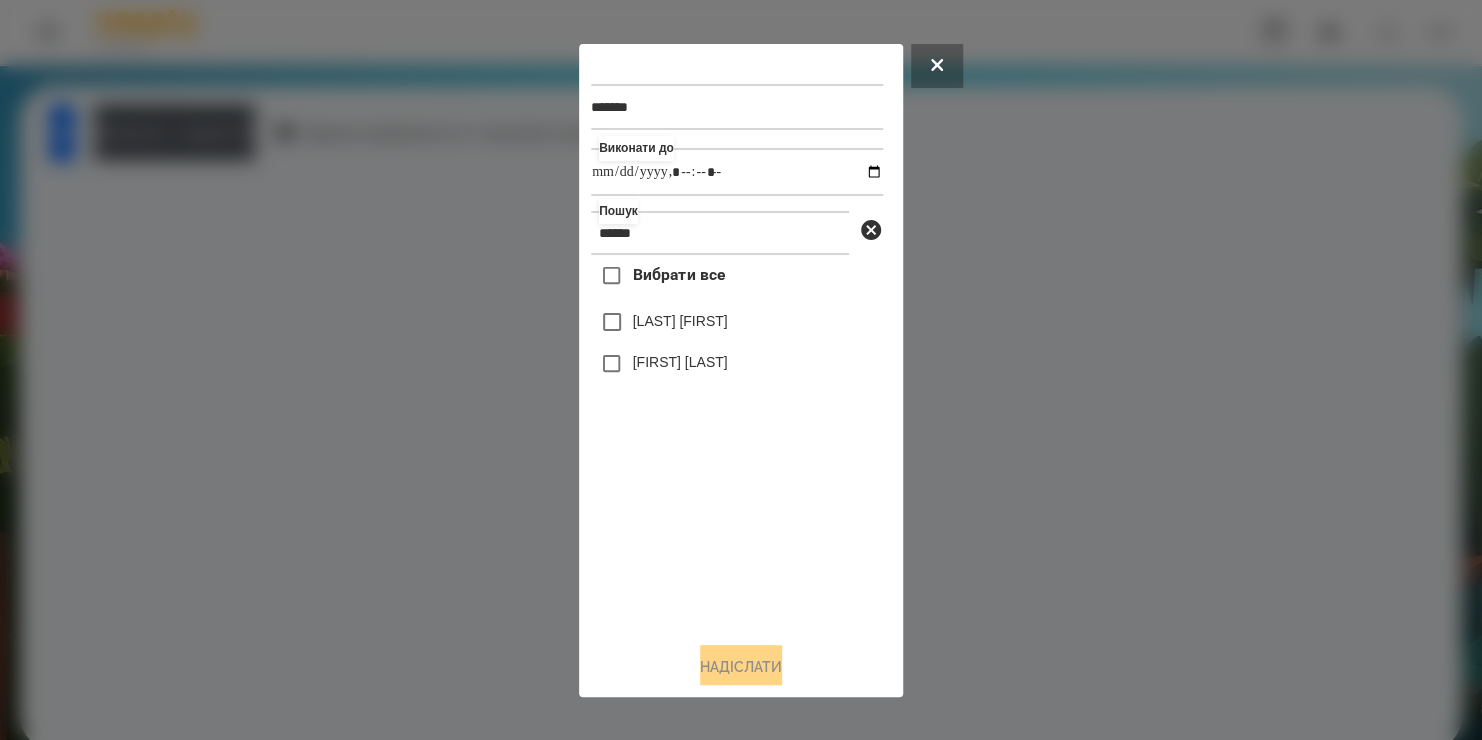 click on "[FIRST] [LAST]" at bounding box center (680, 362) 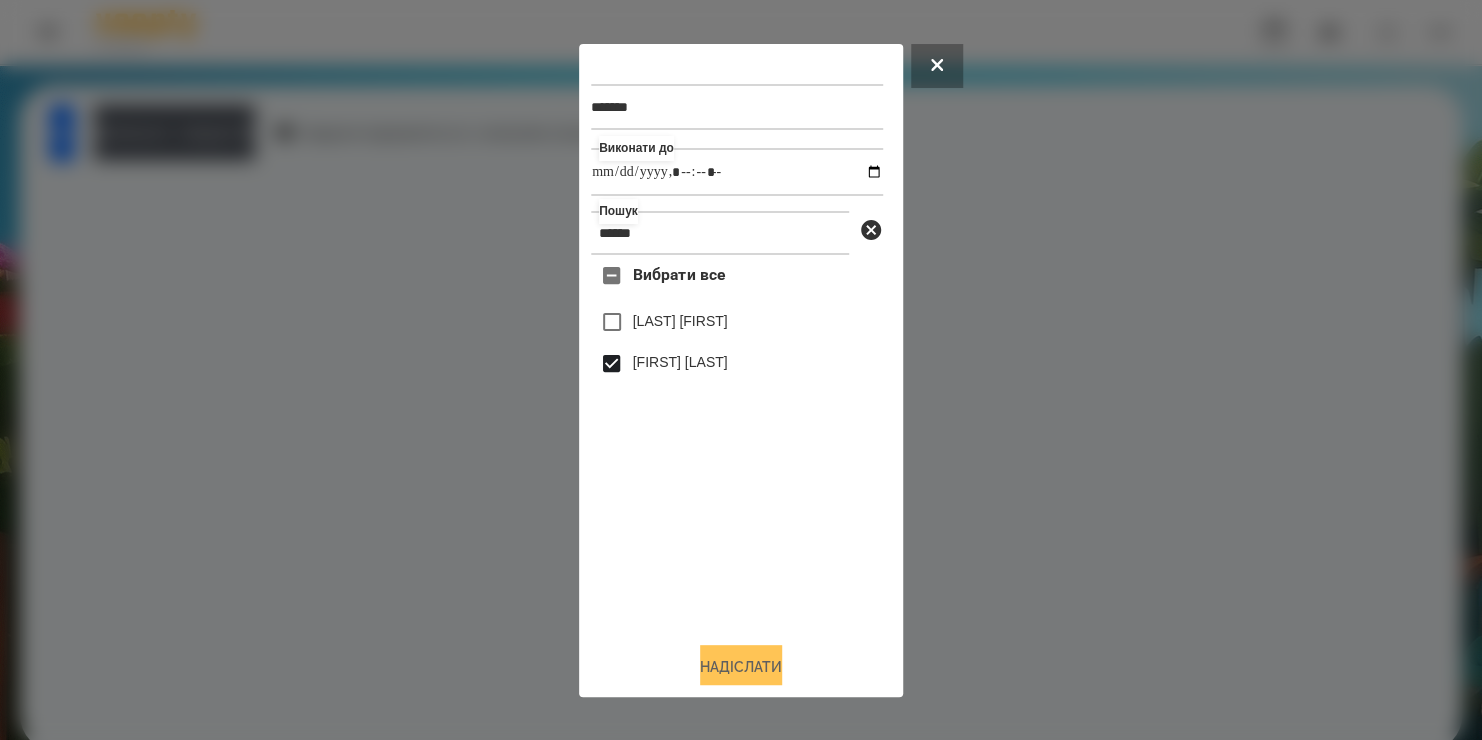 click on "Надіслати" at bounding box center (741, 667) 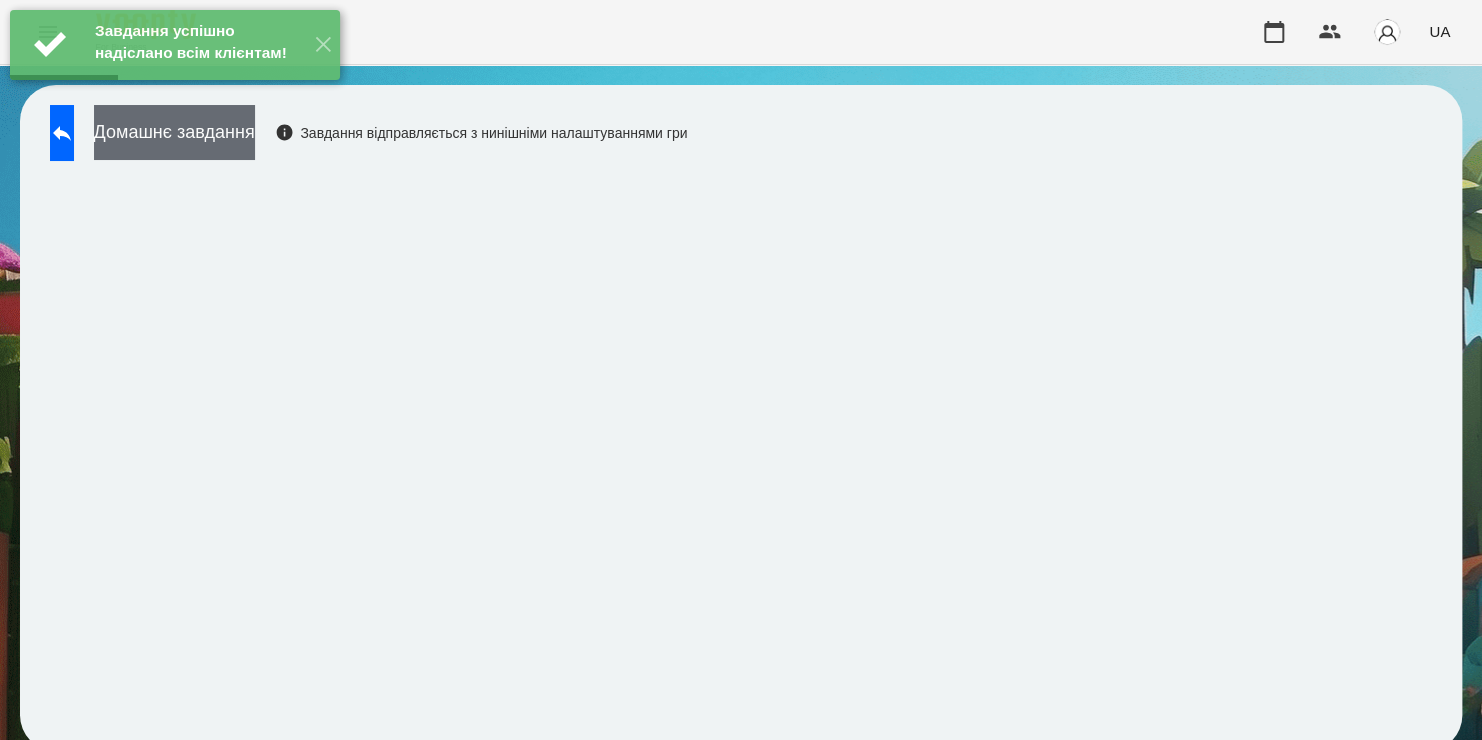 click on "Домашнє завдання" at bounding box center (174, 132) 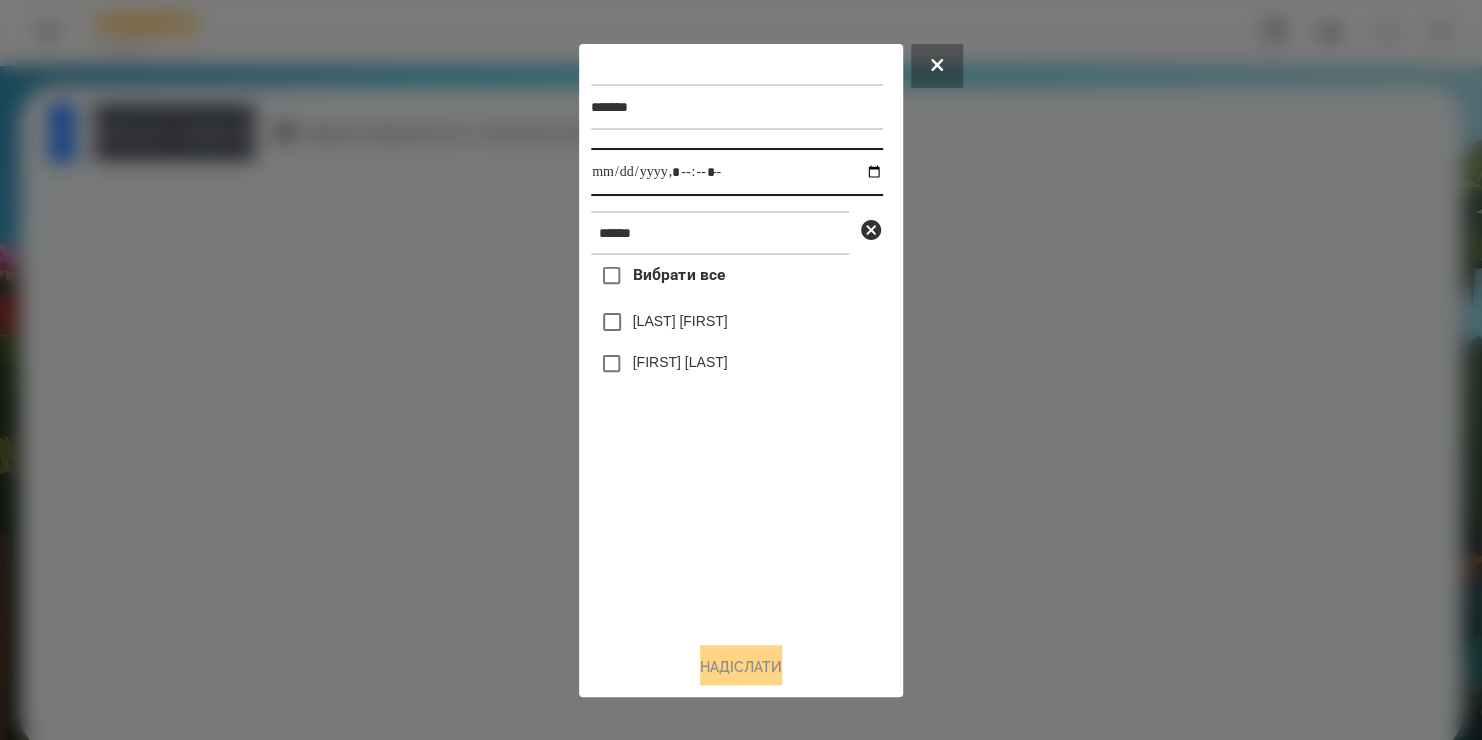 click at bounding box center [737, 172] 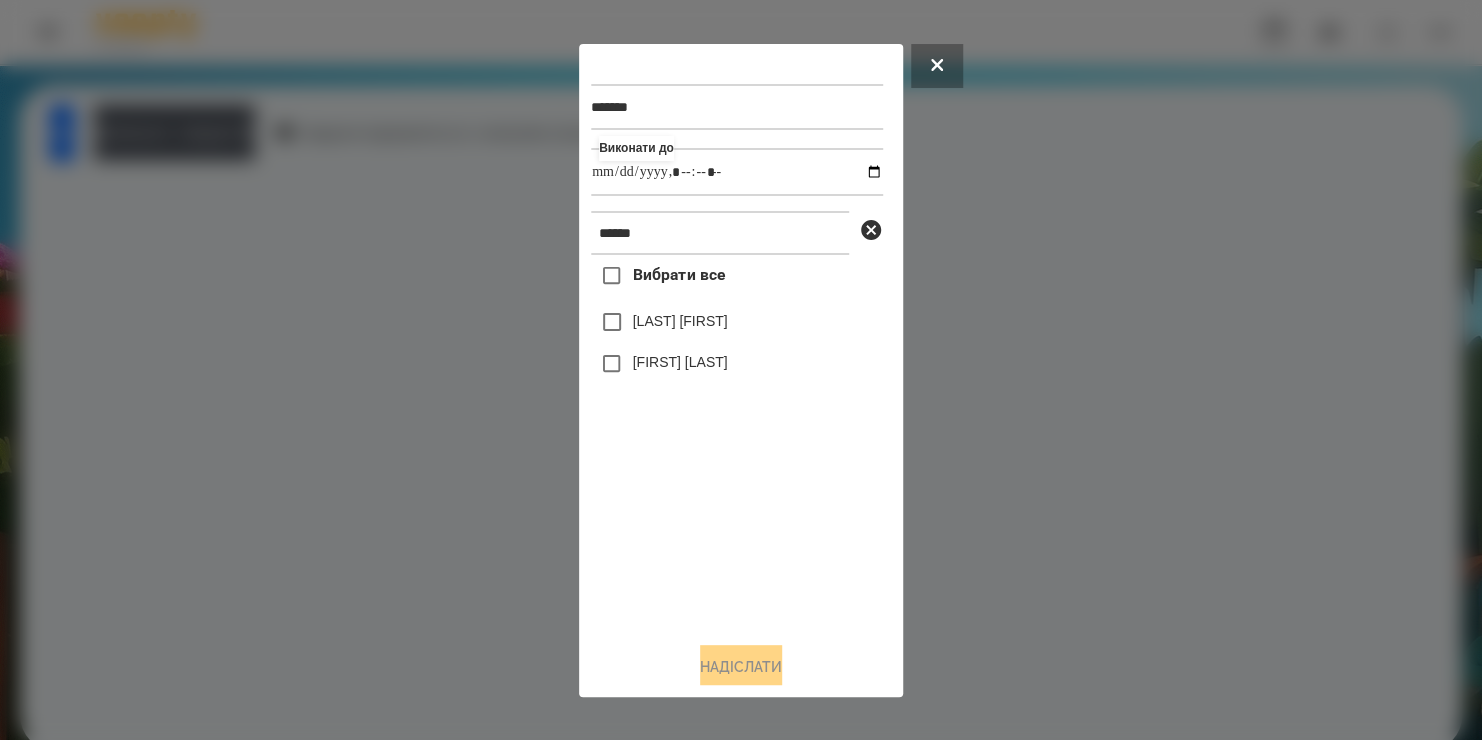 type on "**********" 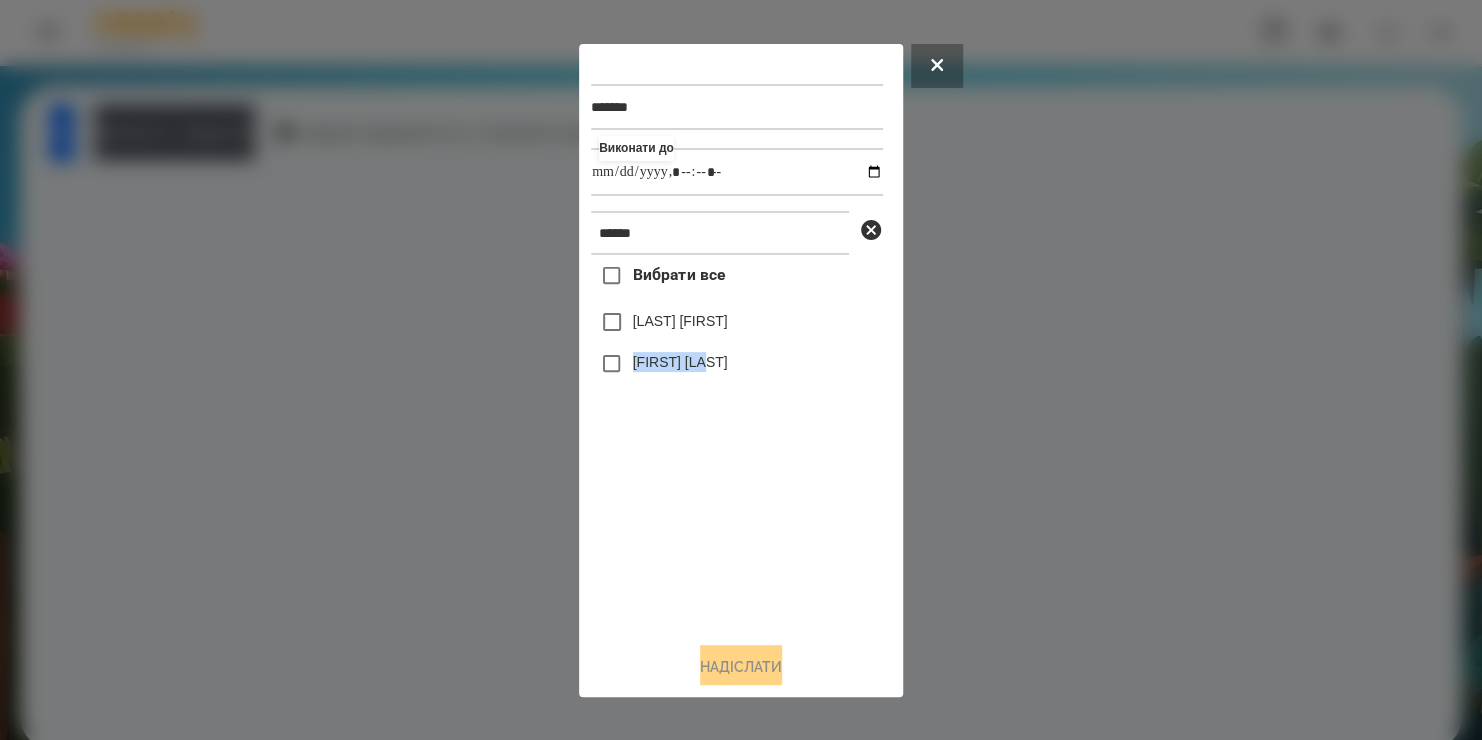 click on "Вибрати все [FIRST] [LAST] [FIRST] [LAST]" at bounding box center (737, 440) 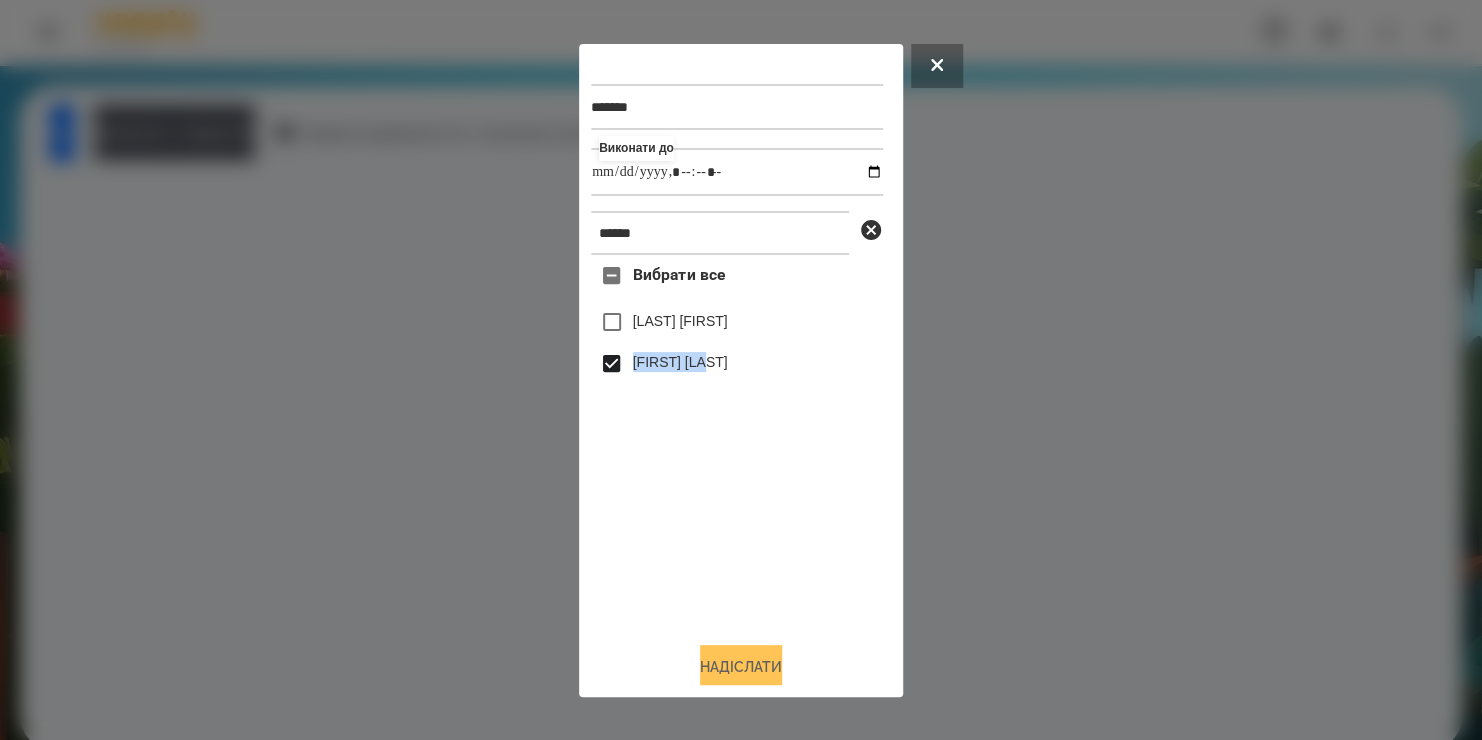 click on "Надіслати" at bounding box center (741, 667) 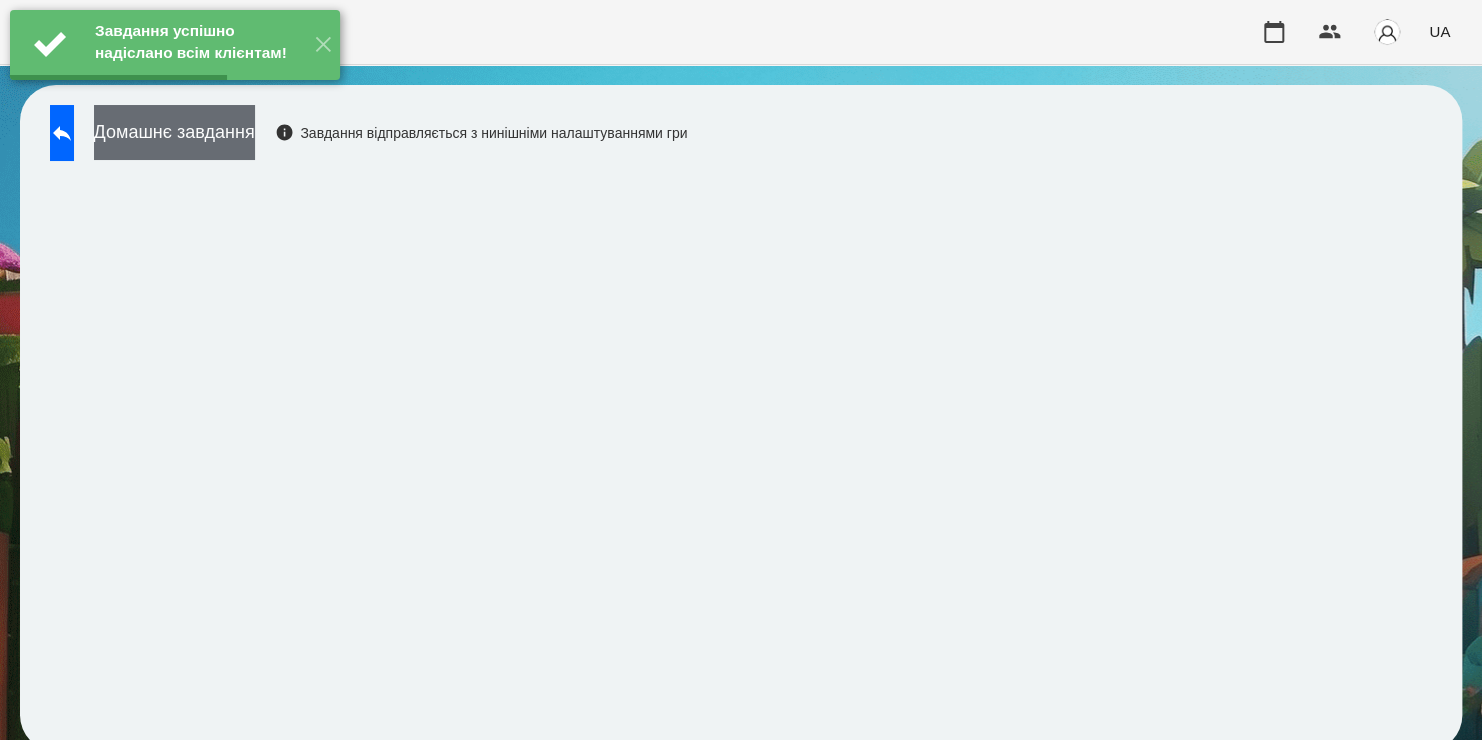 click on "Домашнє завдання" at bounding box center [174, 132] 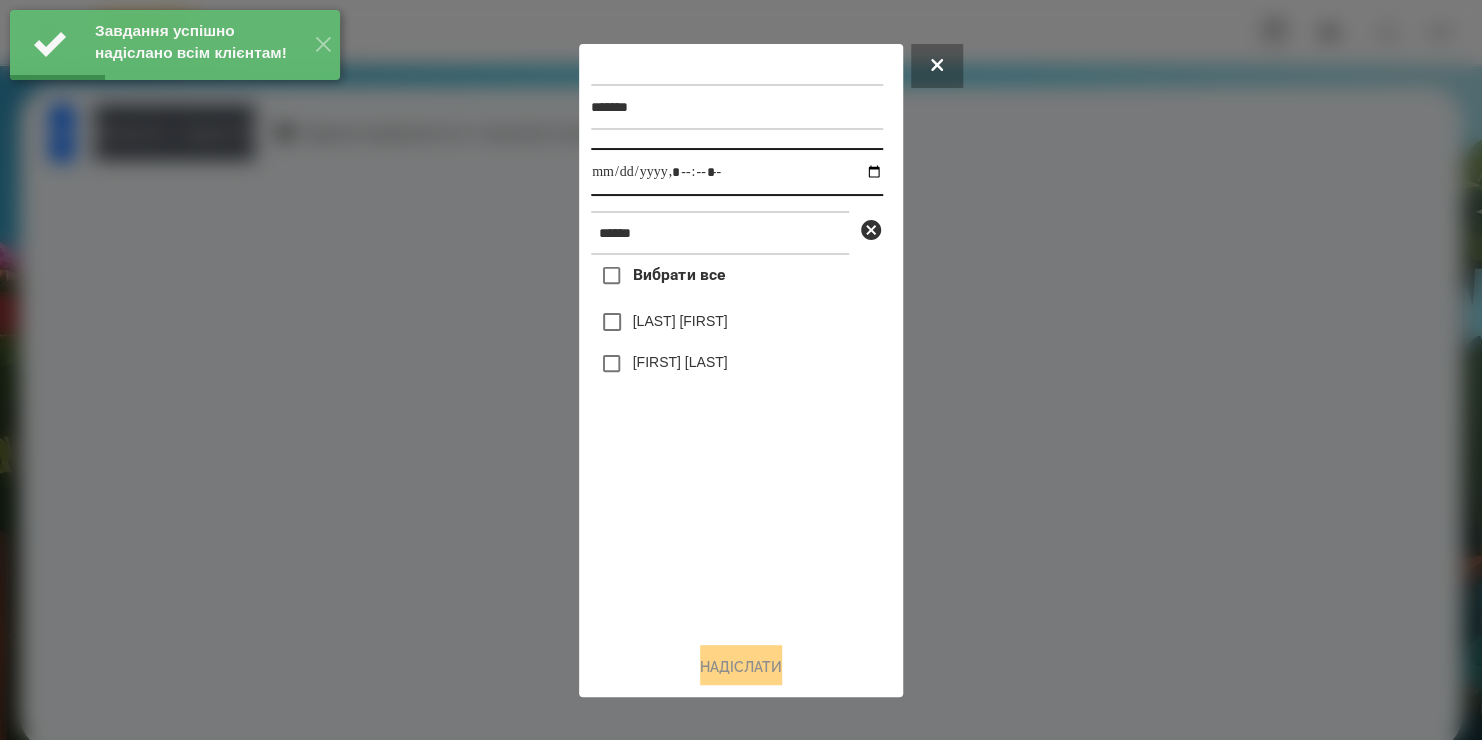 click at bounding box center (737, 172) 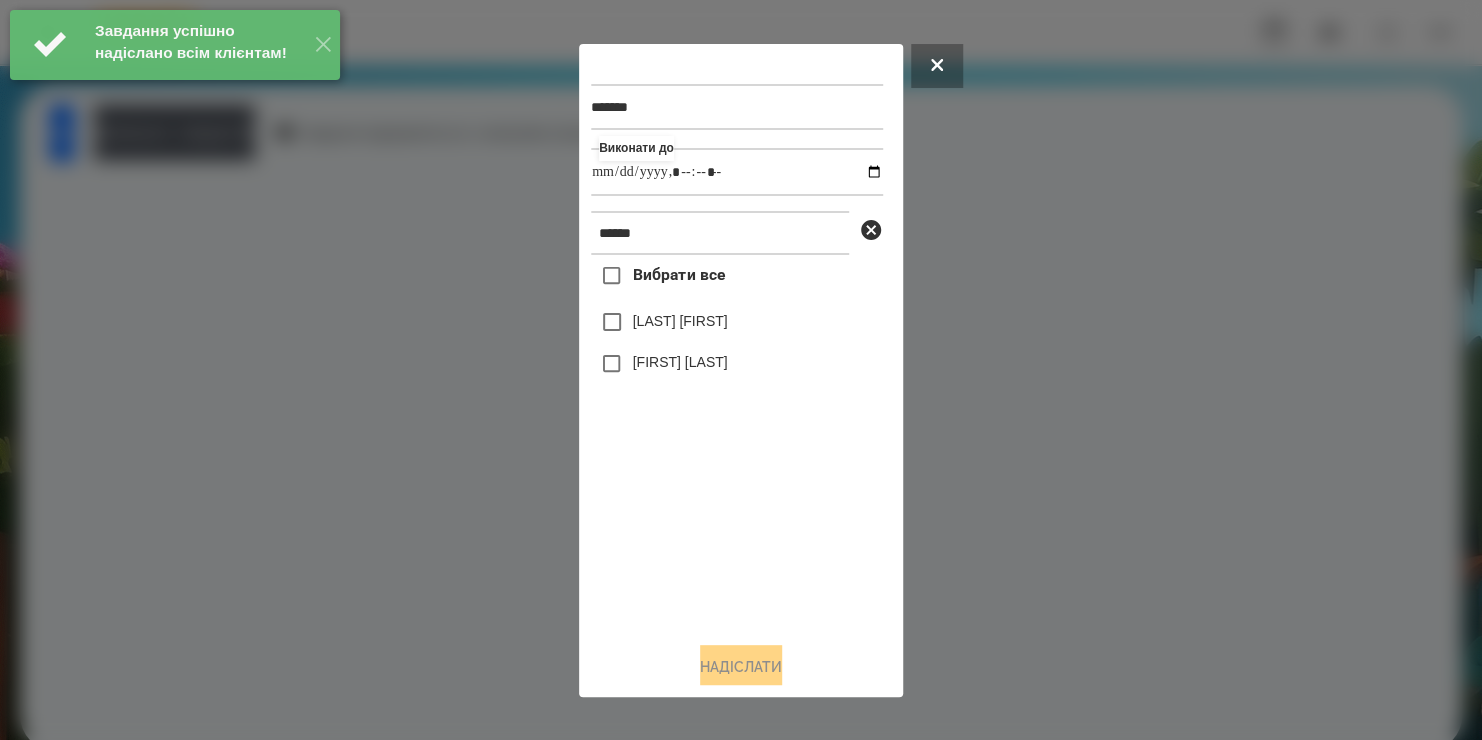 type on "**********" 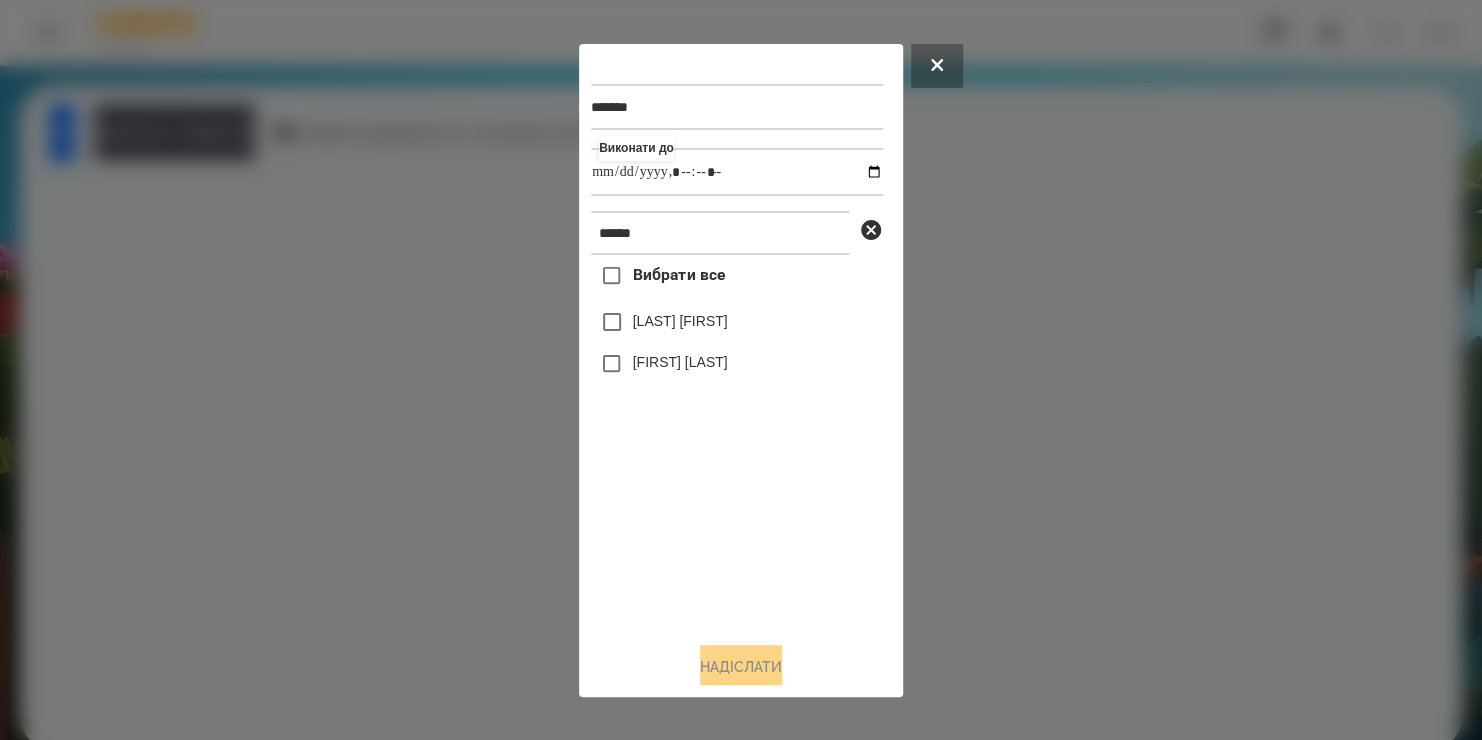 click on "Вибрати все [FIRST] [LAST] [FIRST] [LAST]" at bounding box center (737, 440) 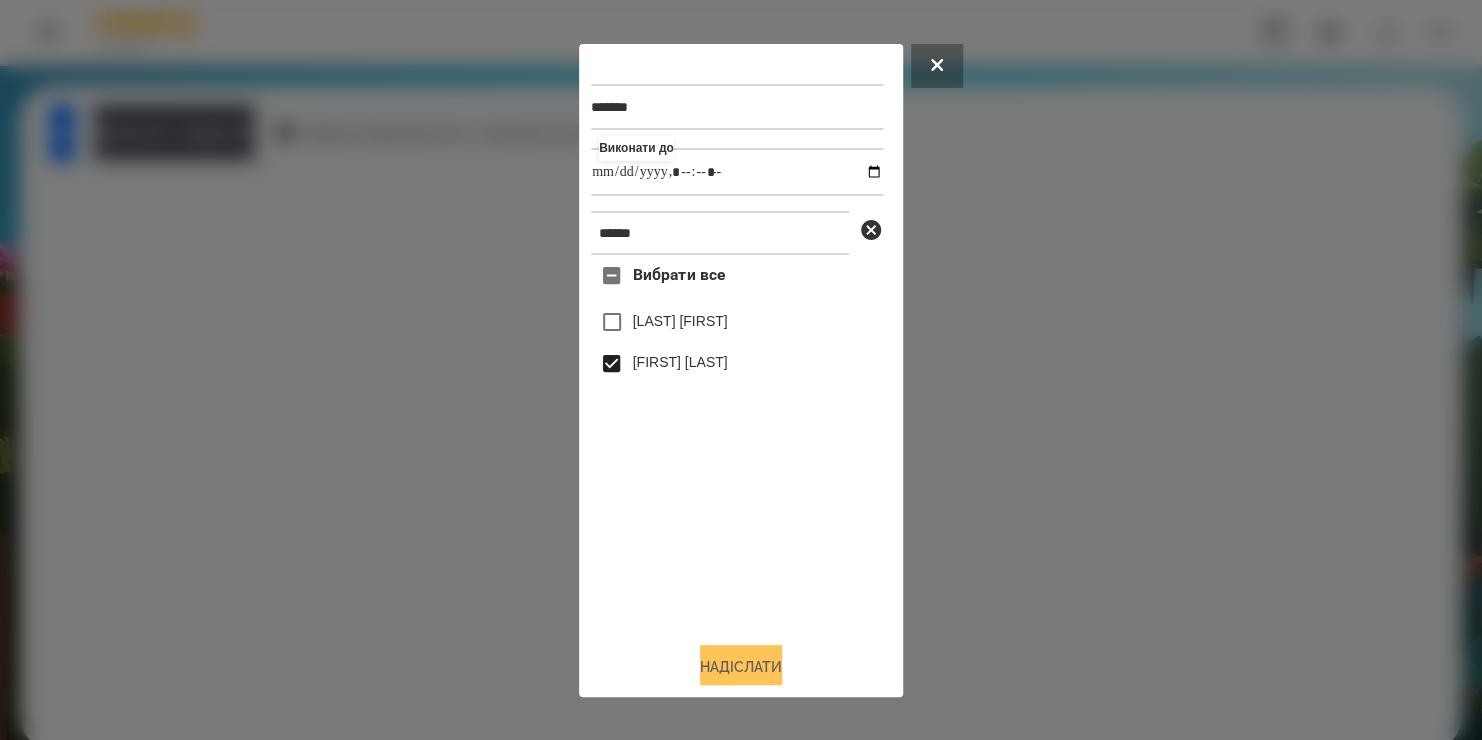 click on "Надіслати" at bounding box center (741, 667) 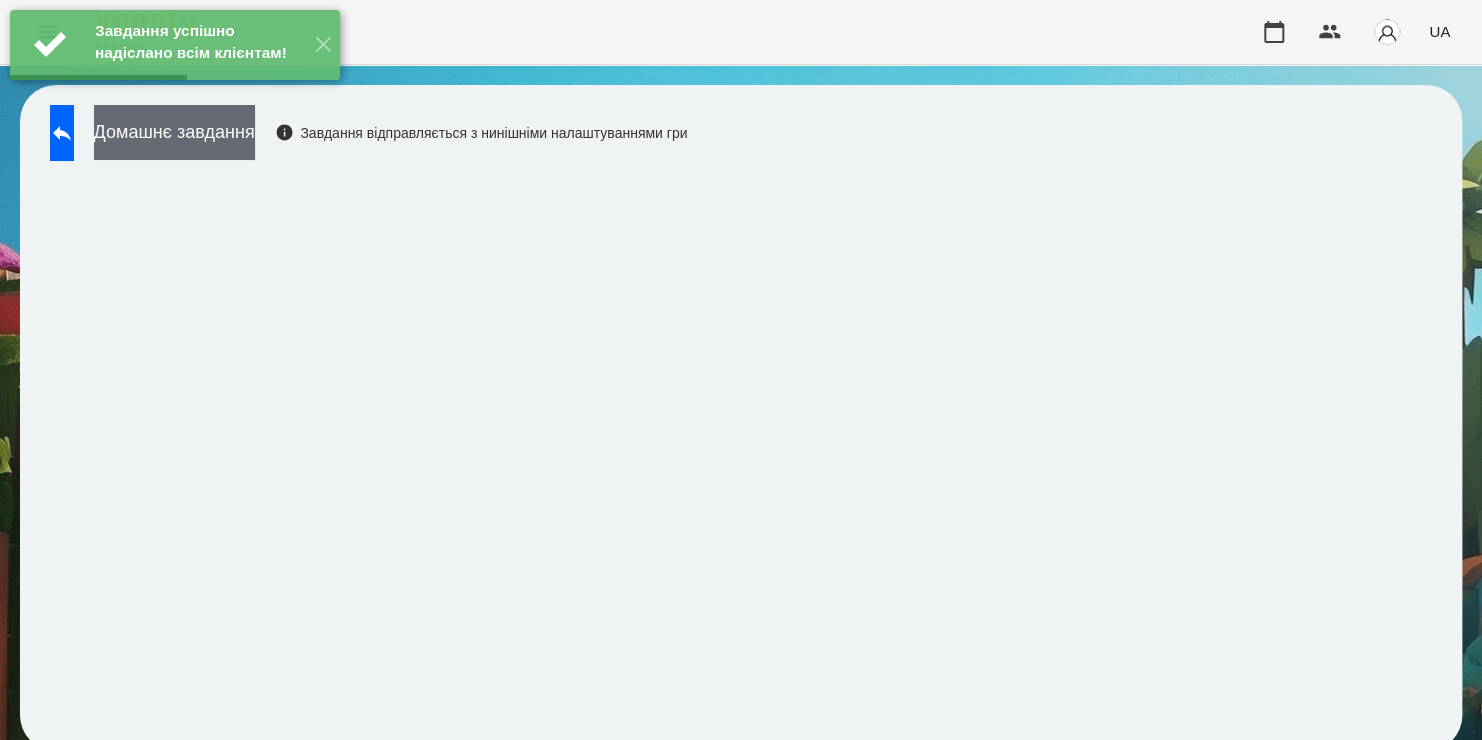 click on "Домашнє завдання" at bounding box center (174, 132) 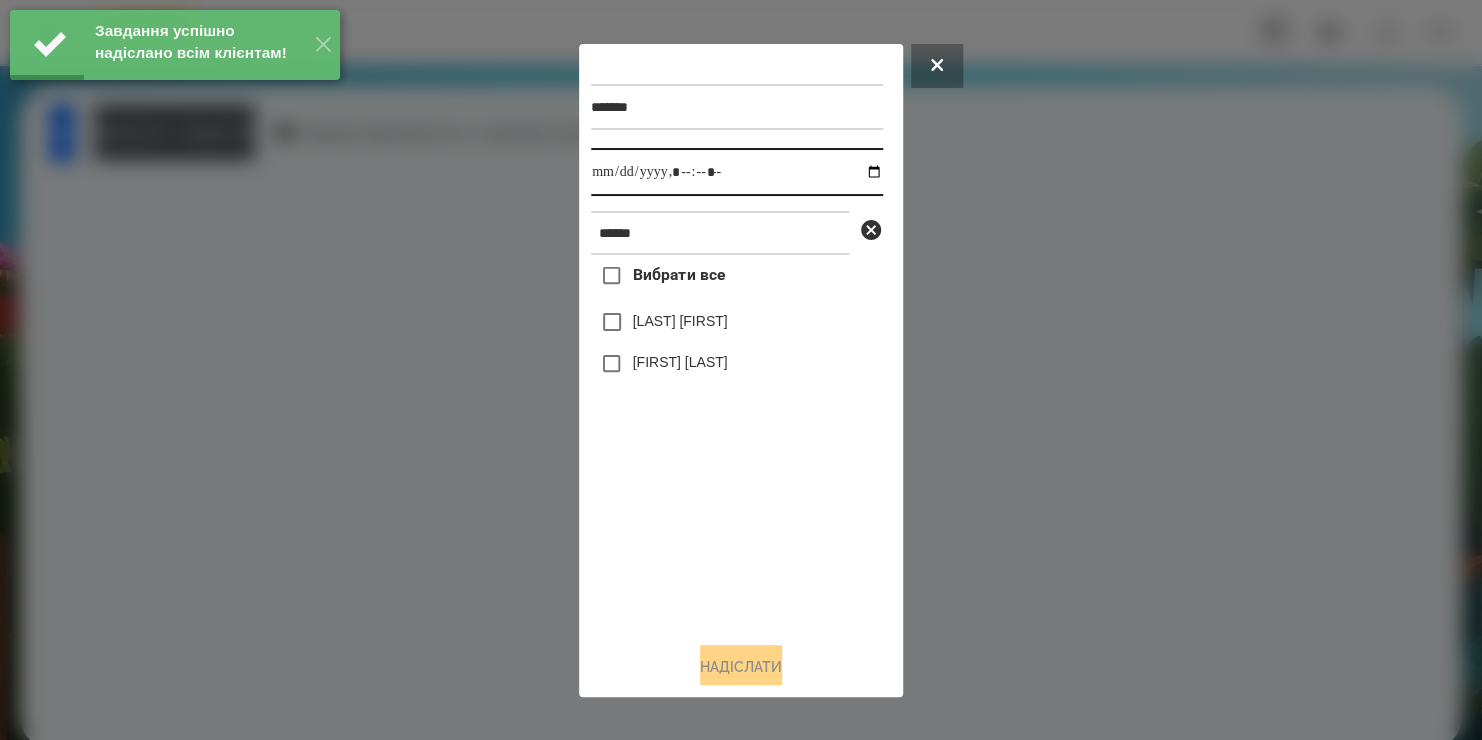 click at bounding box center (737, 172) 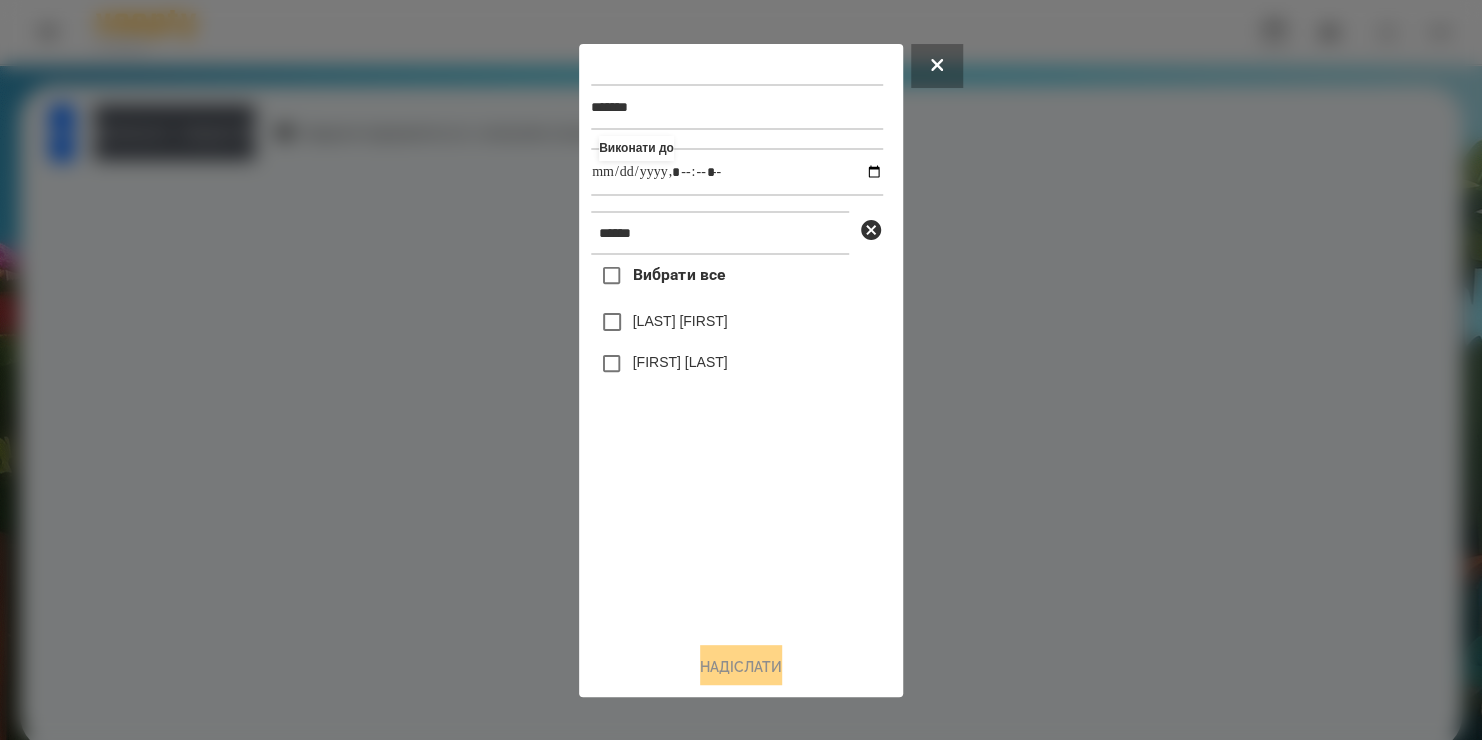 type on "**********" 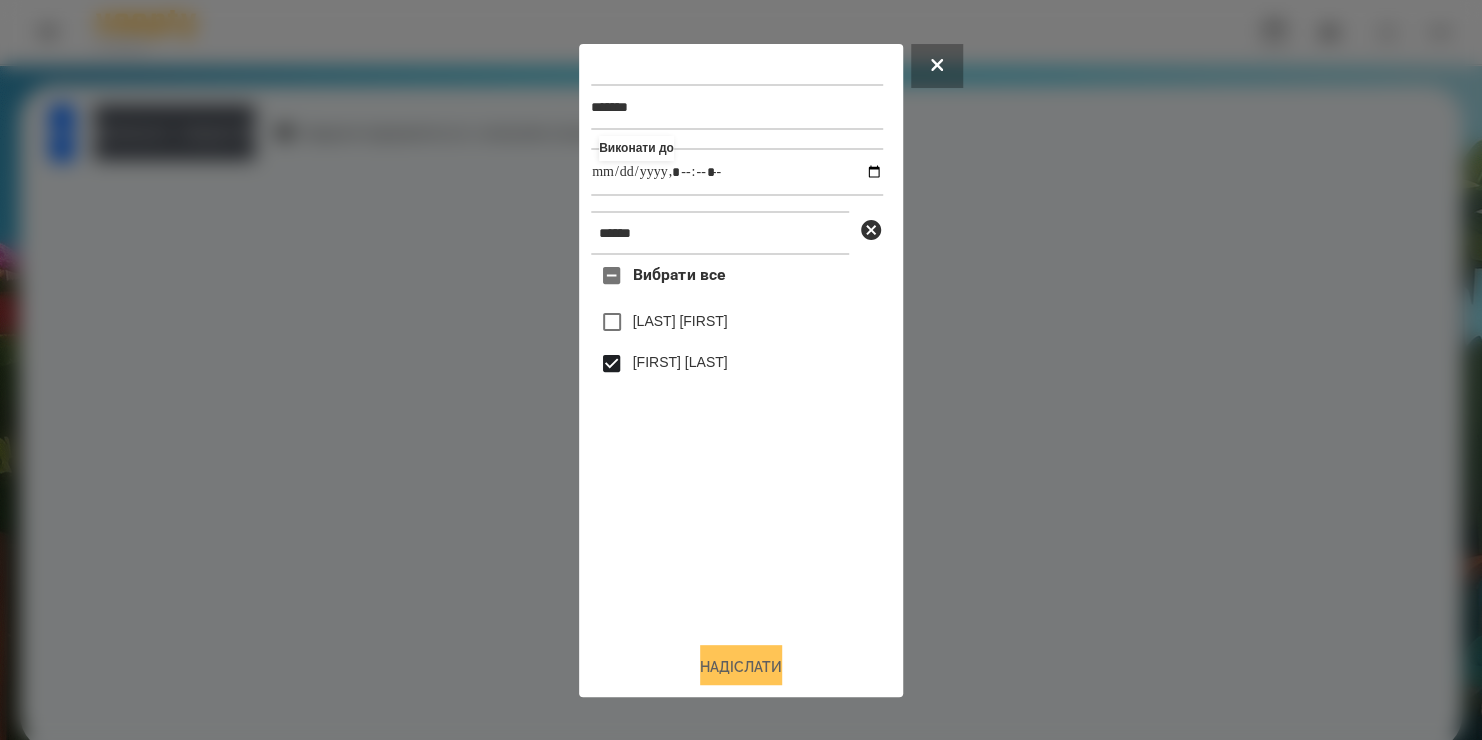 click on "Надіслати" at bounding box center (741, 667) 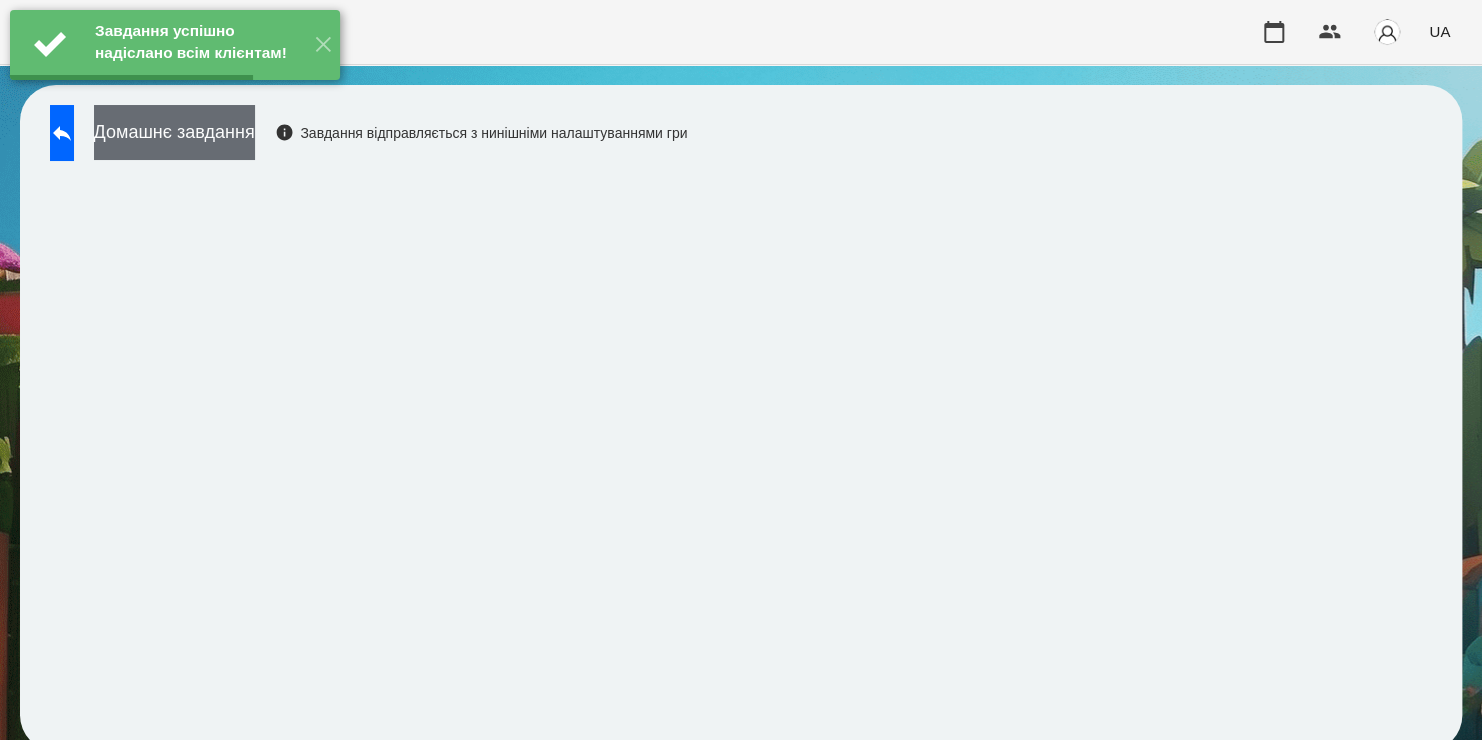 click on "Домашнє завдання" at bounding box center [174, 132] 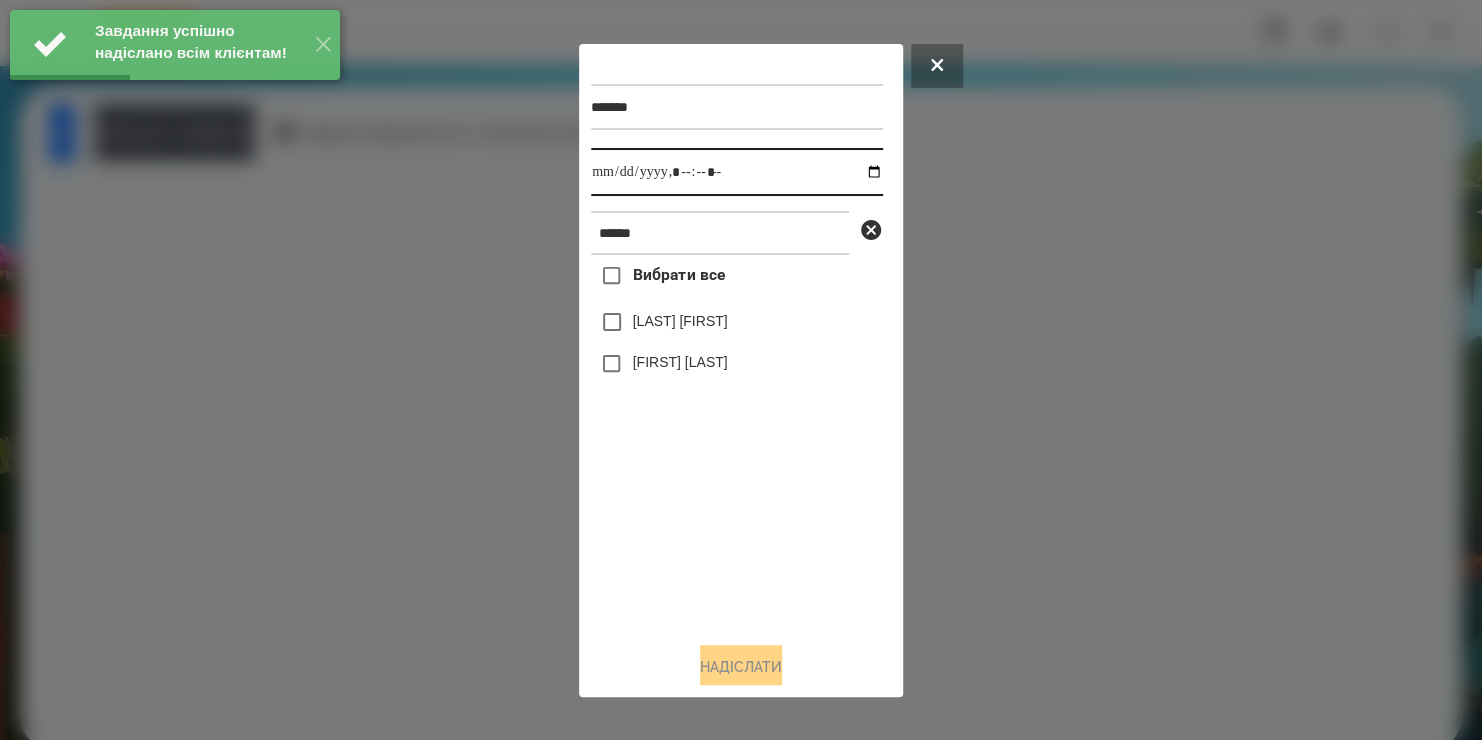 click at bounding box center (737, 172) 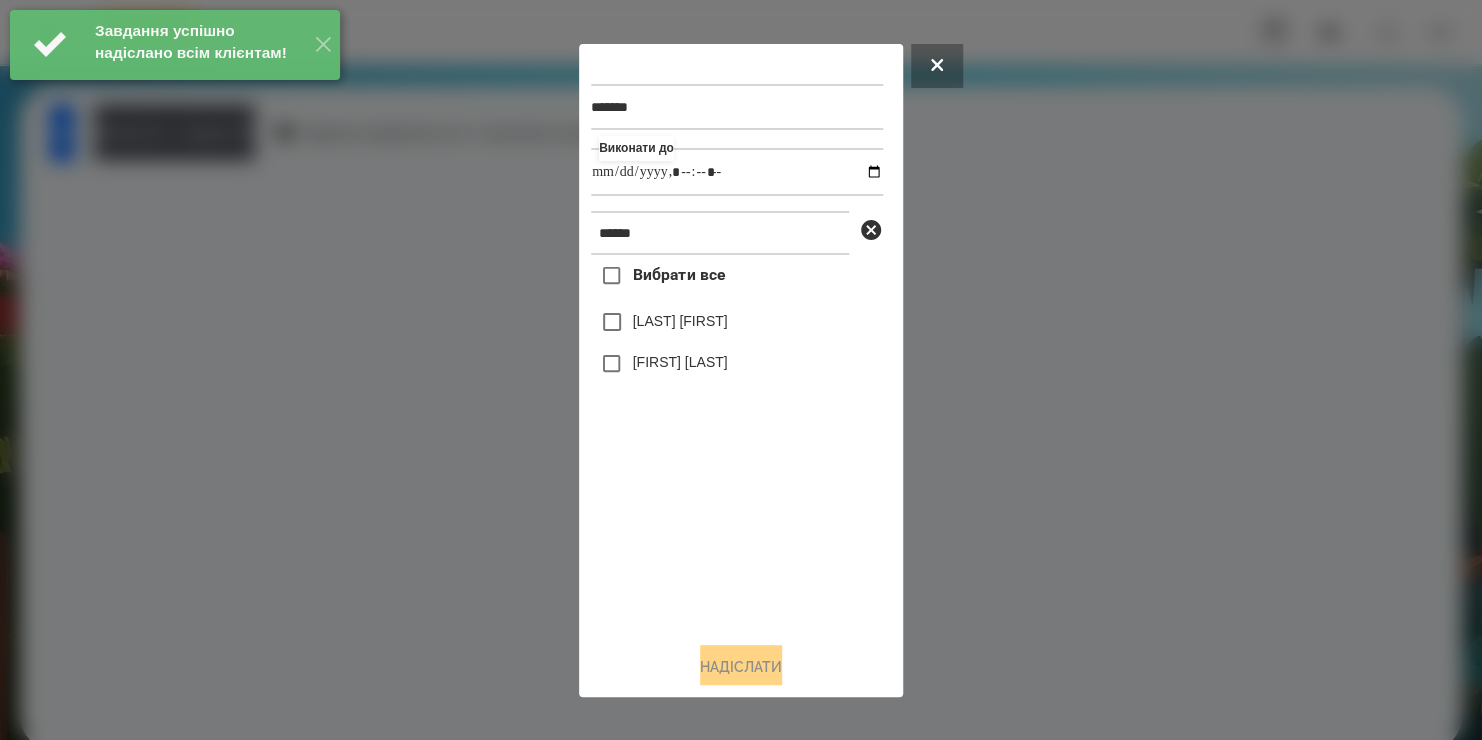 type on "**********" 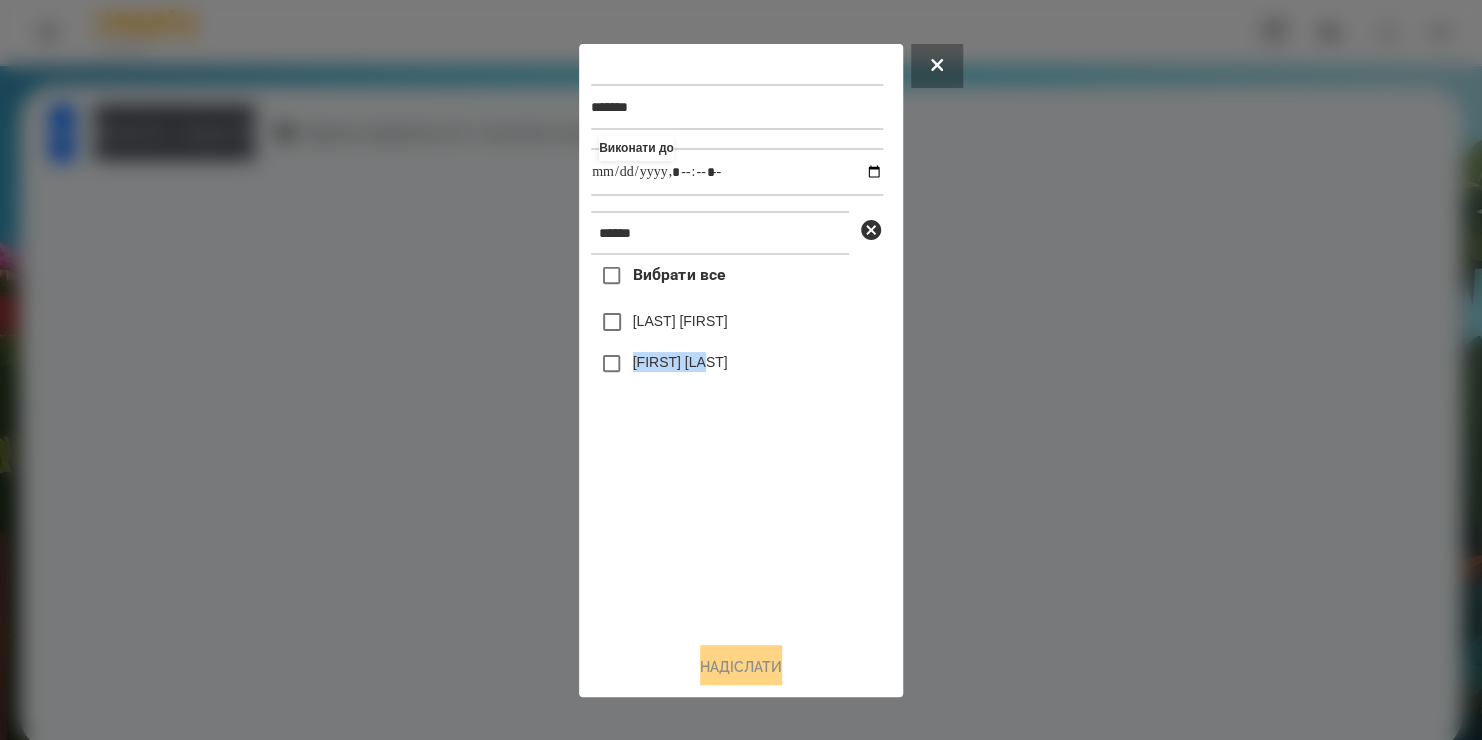click on "Вибрати все [FIRST] [LAST] [FIRST] [LAST]" at bounding box center (737, 440) 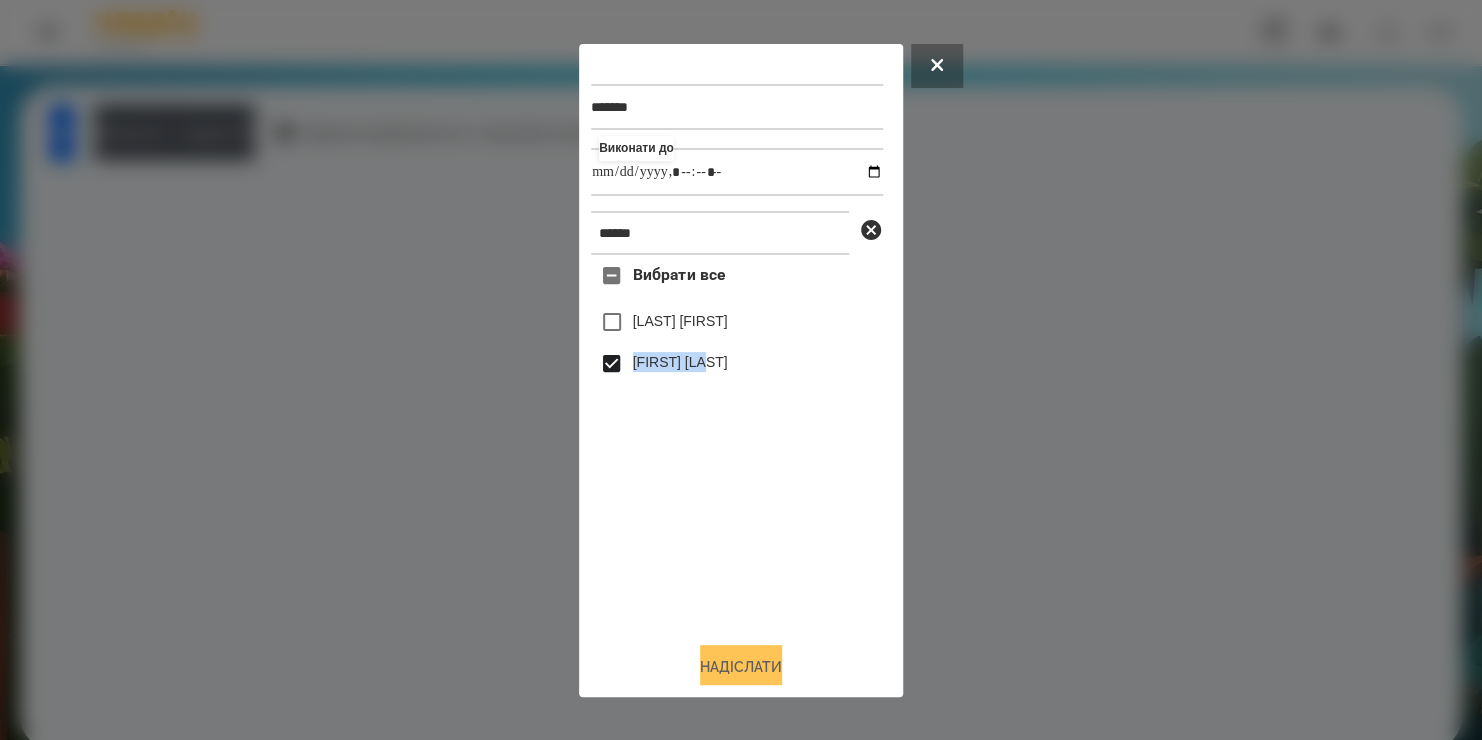 click on "Надіслати" at bounding box center [741, 667] 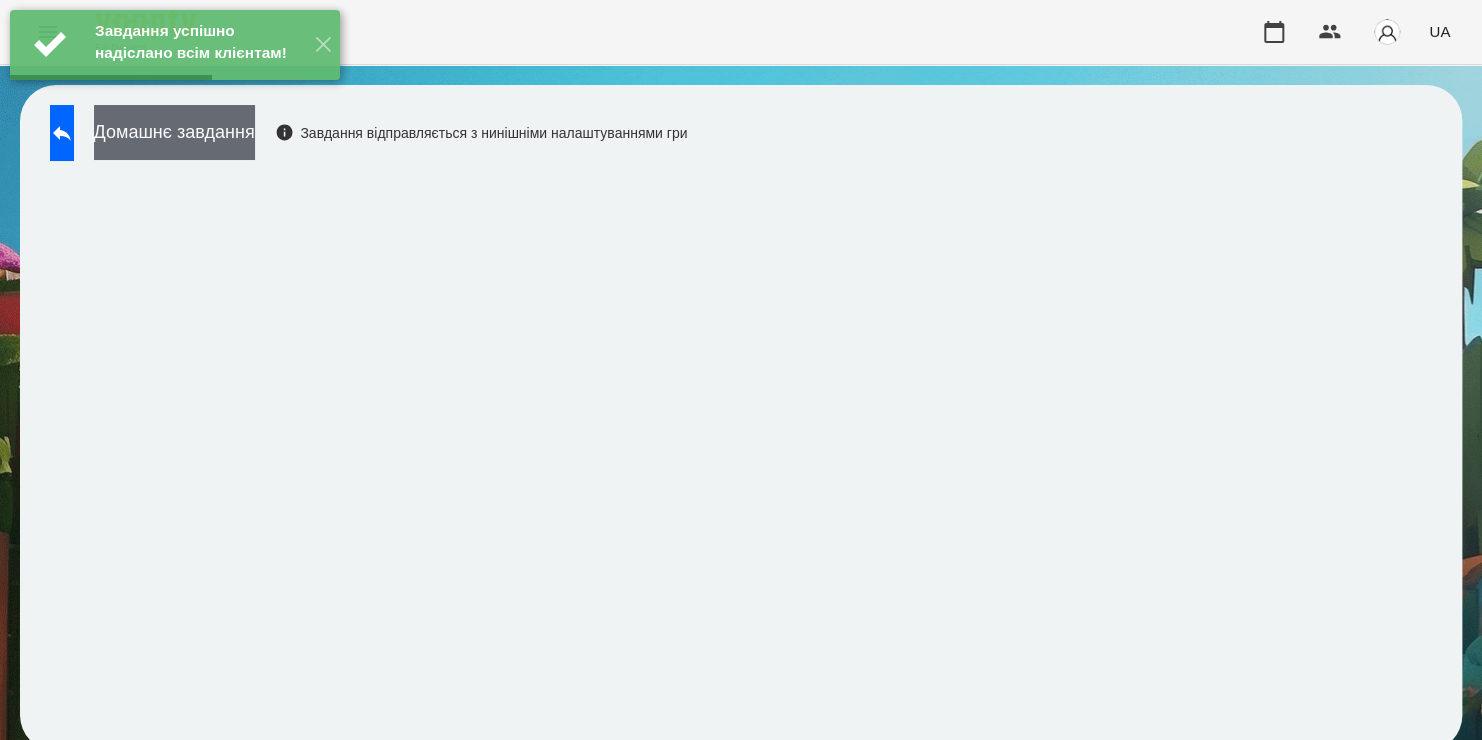 click on "Домашнє завдання" at bounding box center [174, 132] 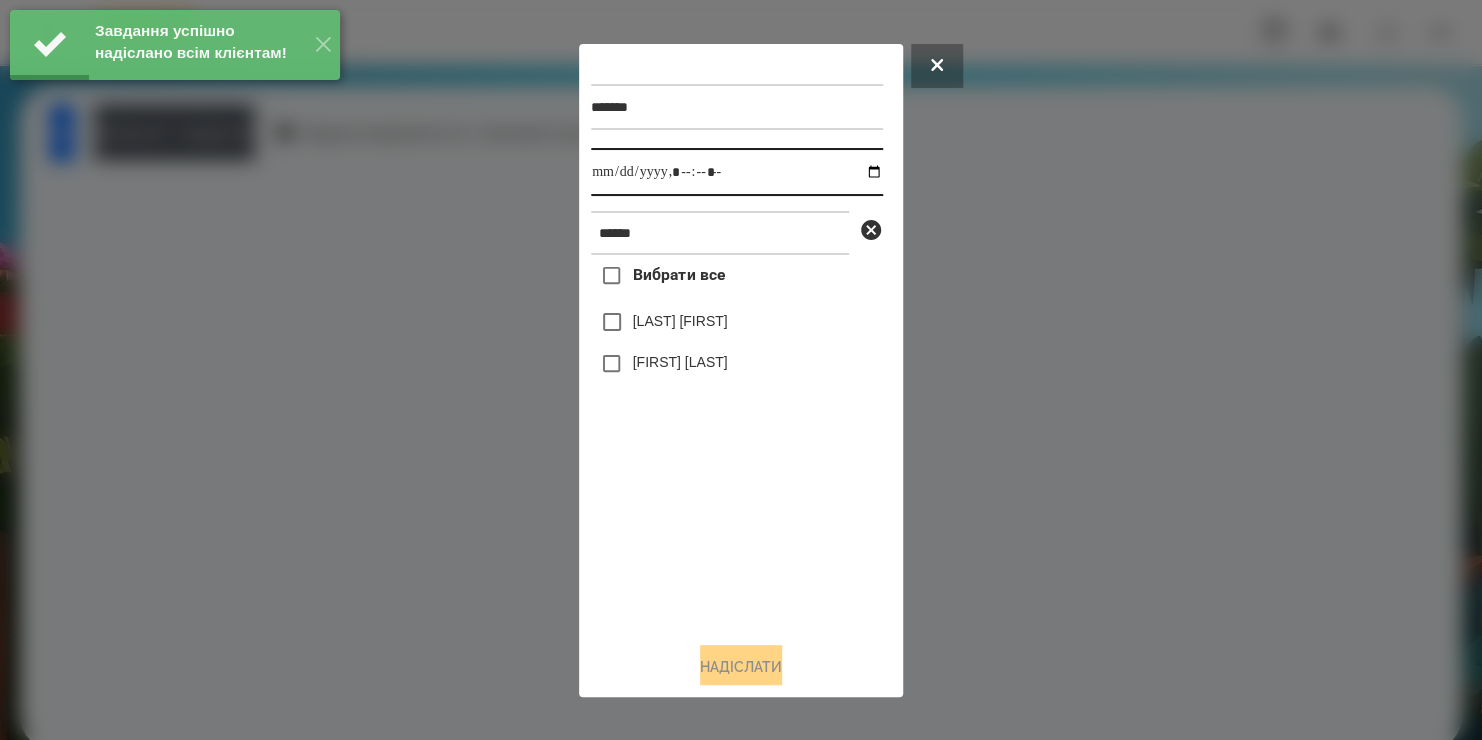 click at bounding box center (737, 172) 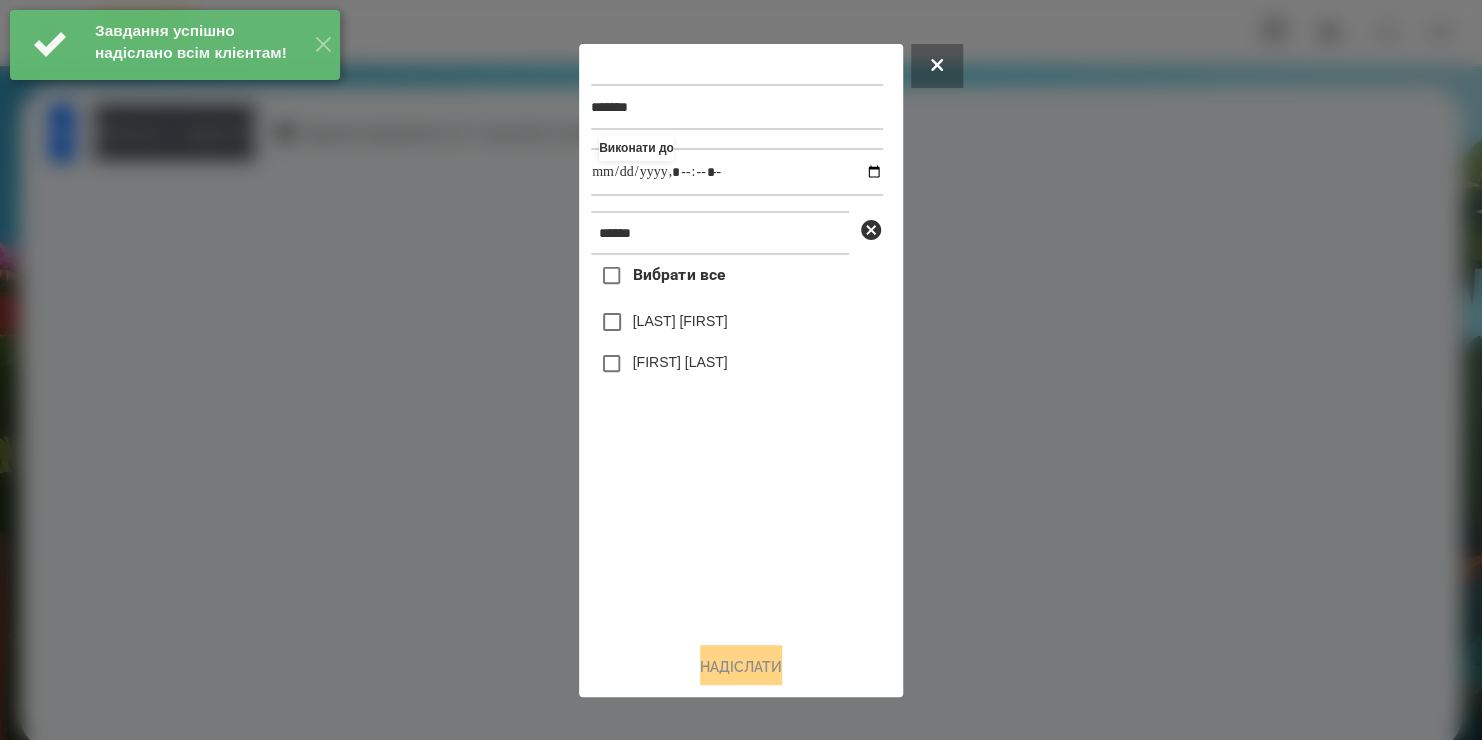 type on "**********" 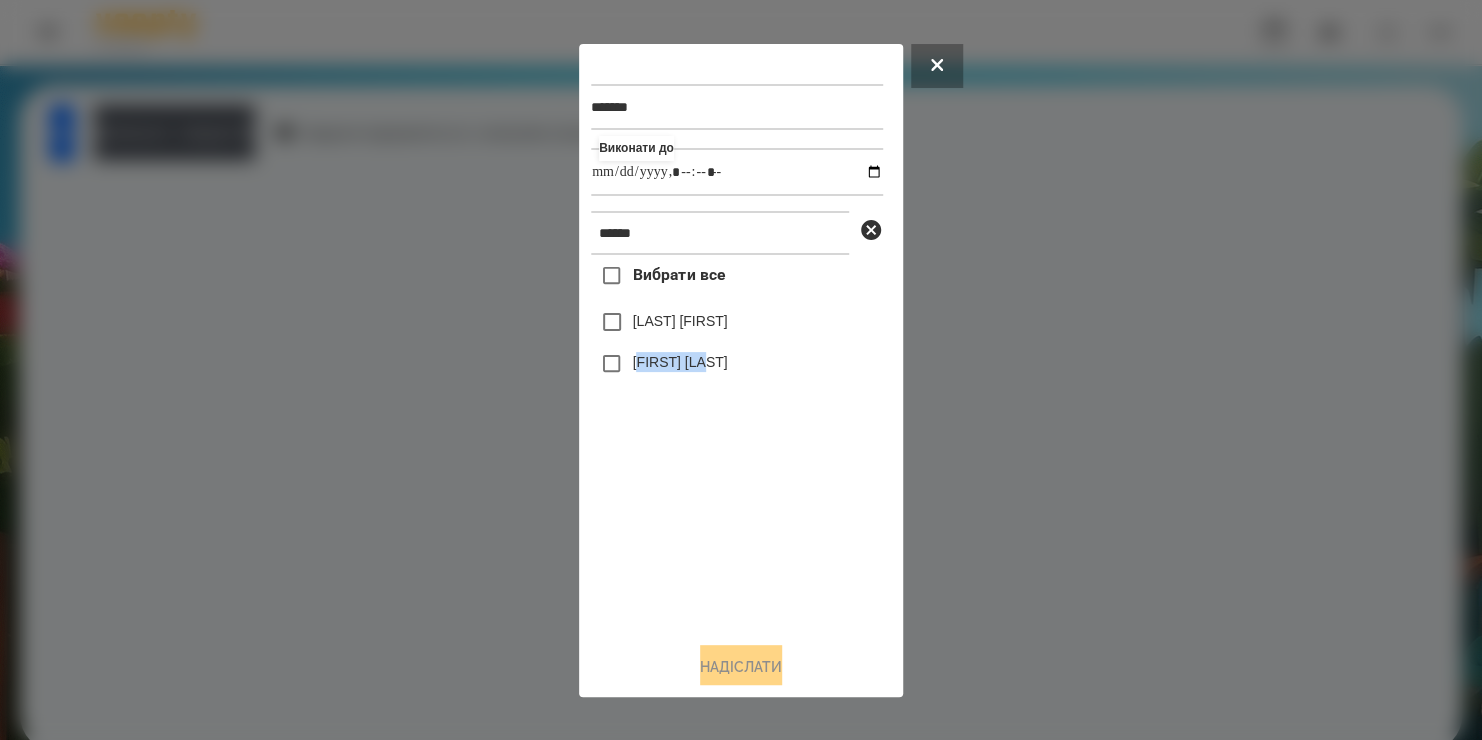 drag, startPoint x: 695, startPoint y: 535, endPoint x: 635, endPoint y: 371, distance: 174.63104 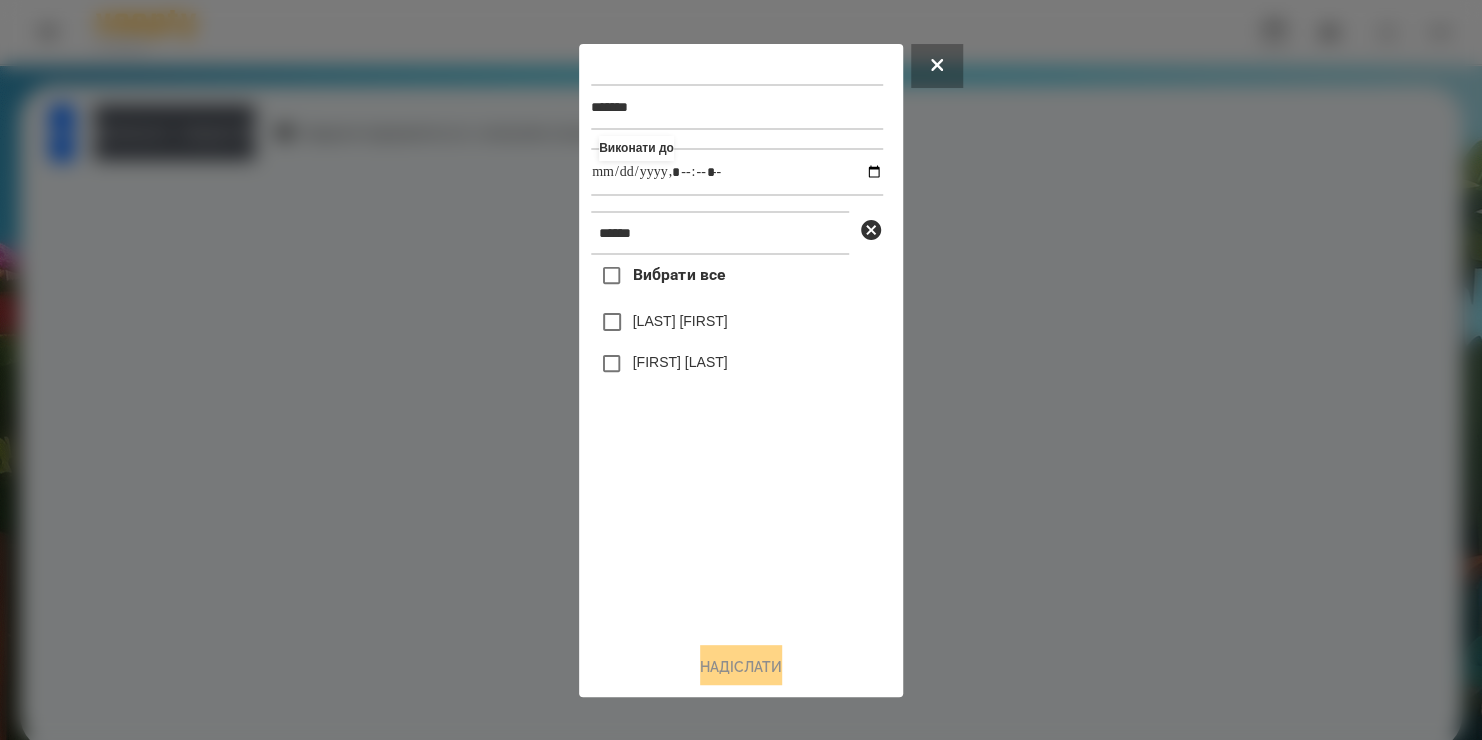 click on "[FIRST] [LAST]" at bounding box center [680, 362] 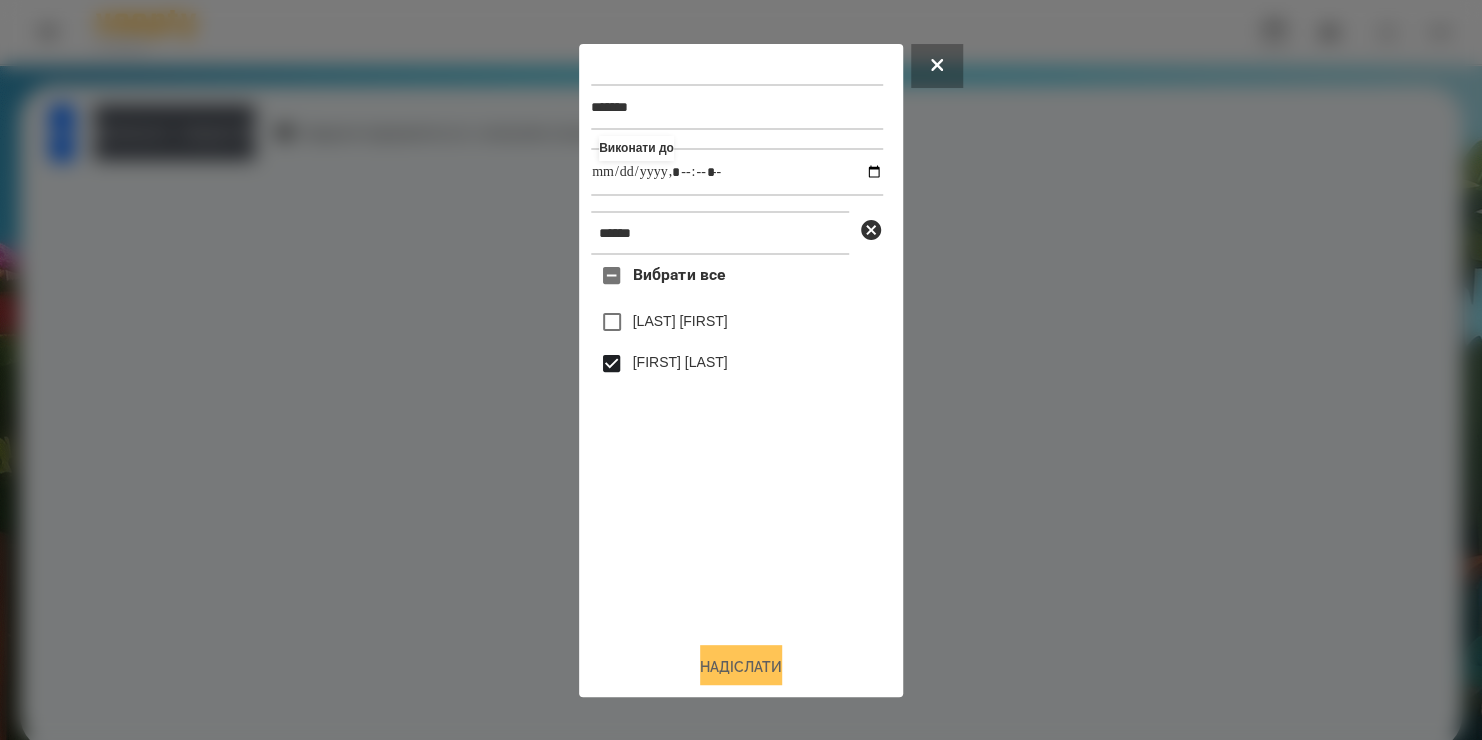 click on "Надіслати" at bounding box center [741, 667] 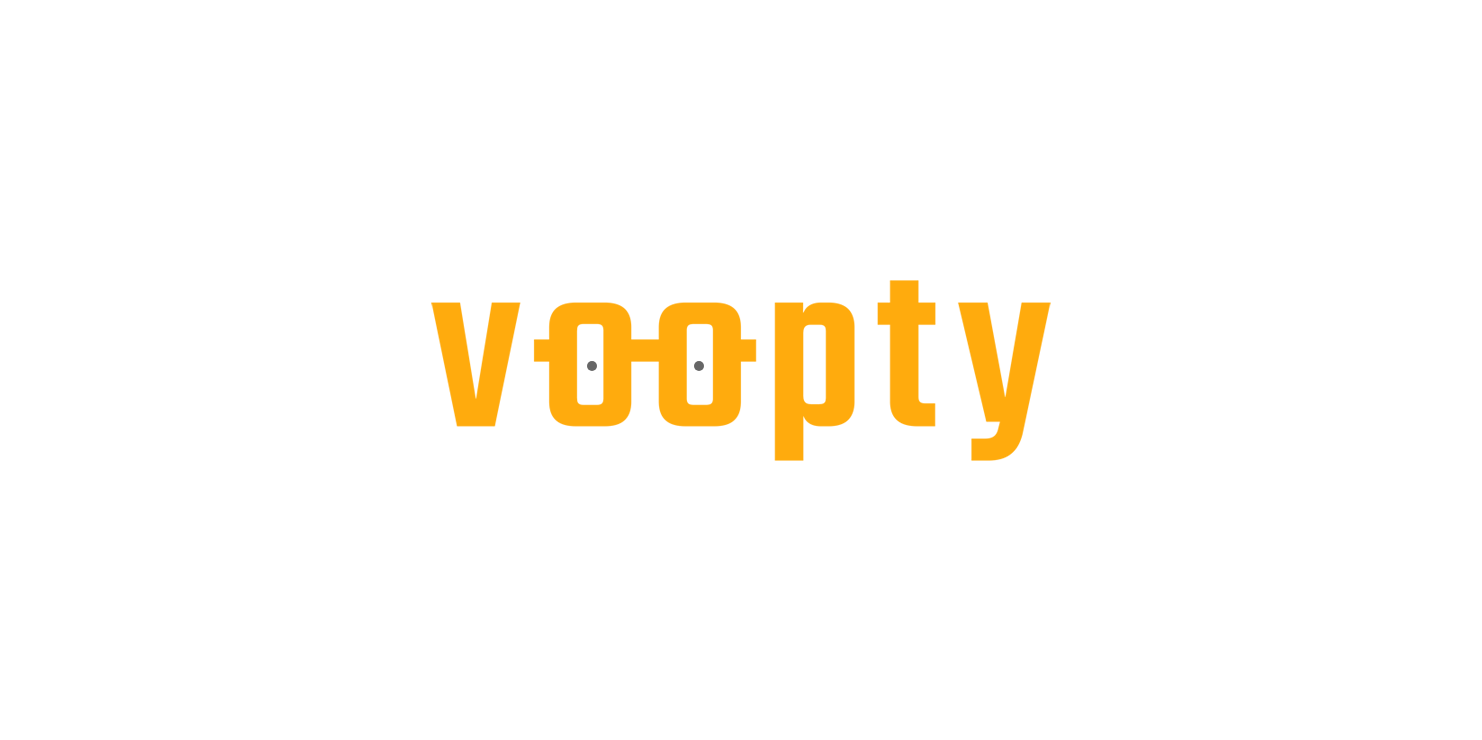 scroll, scrollTop: 0, scrollLeft: 0, axis: both 